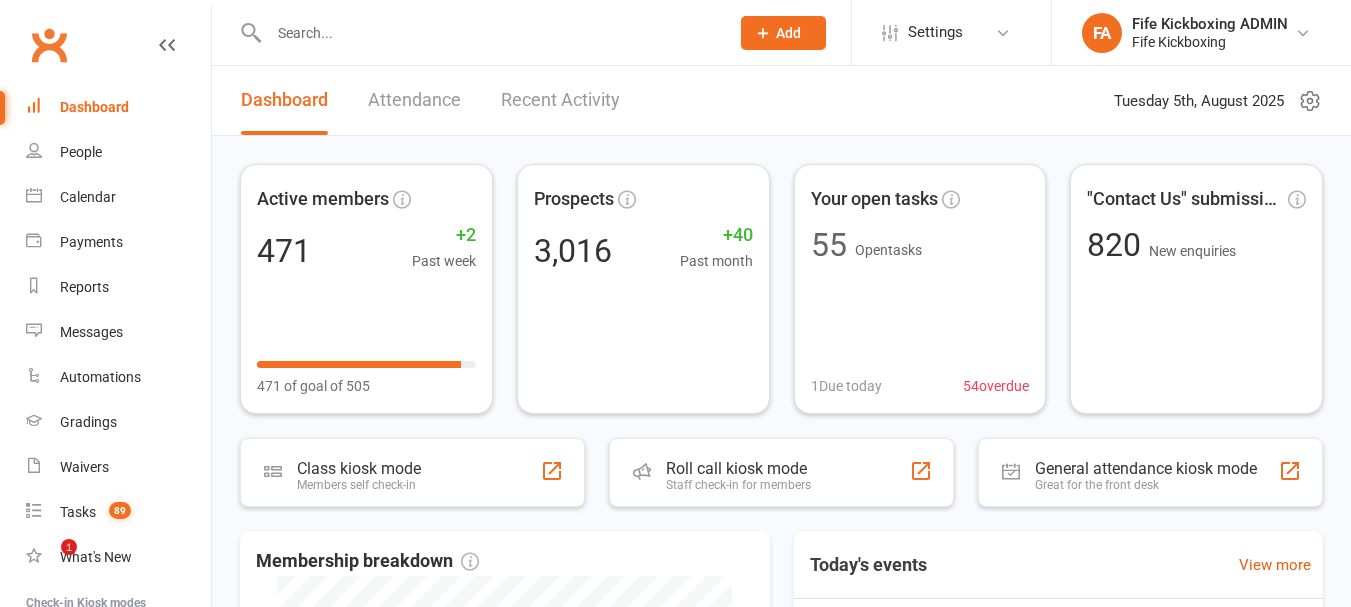 scroll, scrollTop: 0, scrollLeft: 0, axis: both 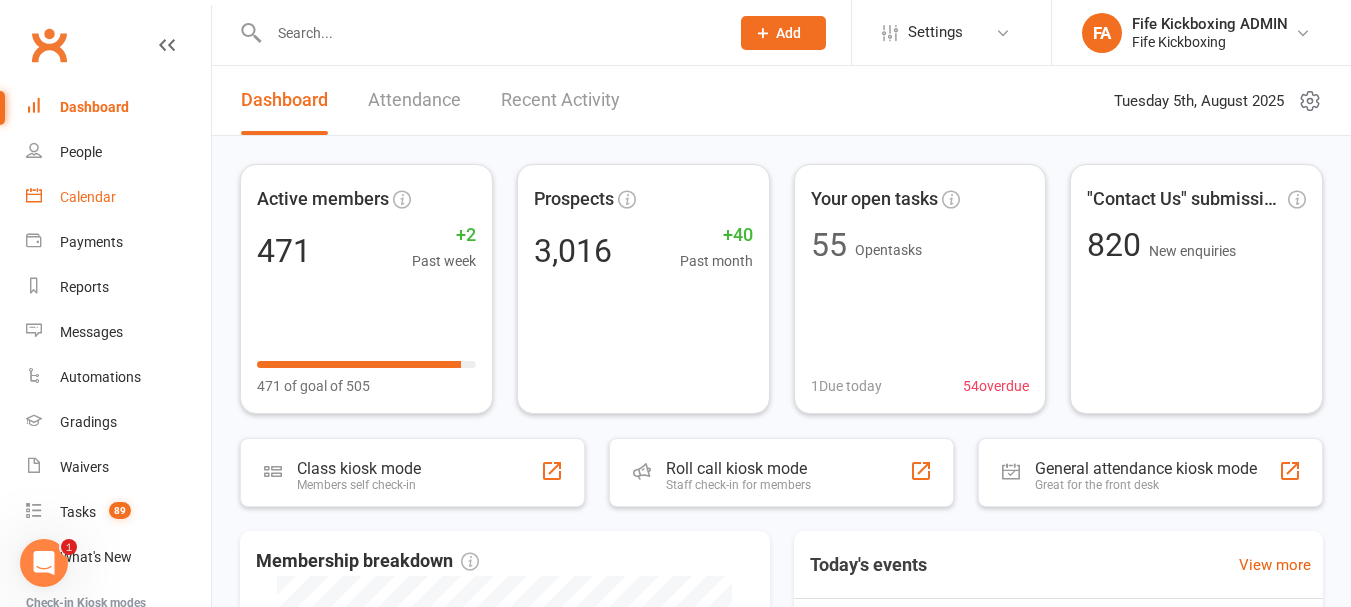 click on "Calendar" at bounding box center [88, 197] 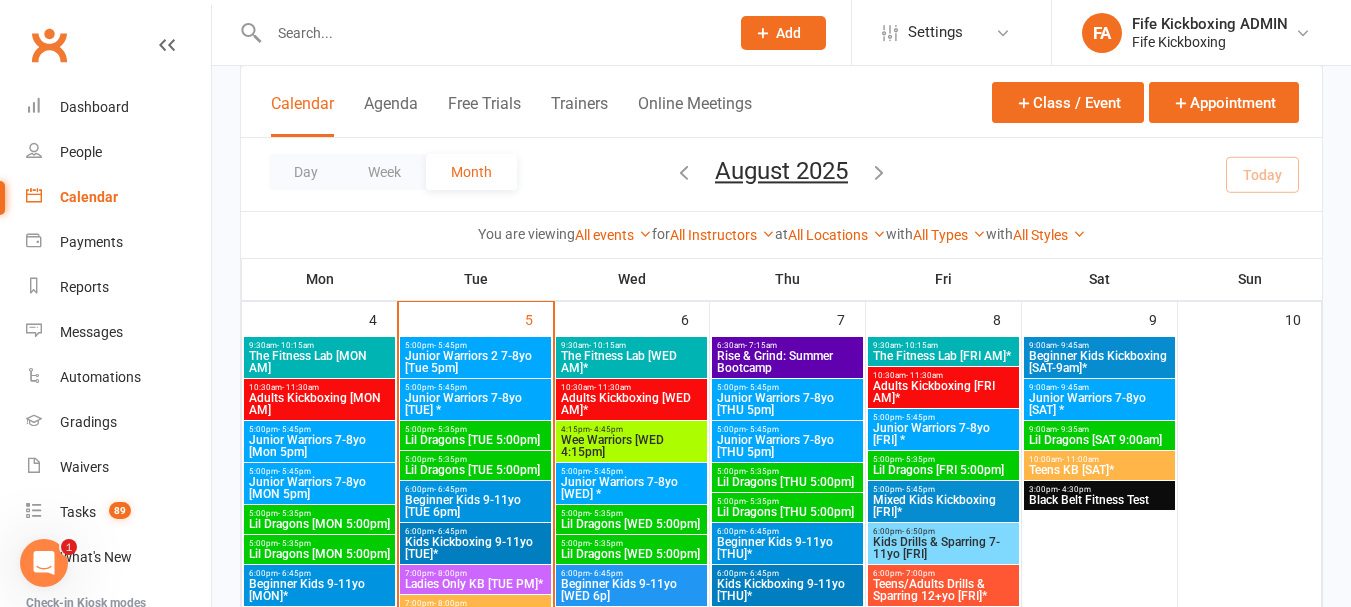 scroll, scrollTop: 700, scrollLeft: 0, axis: vertical 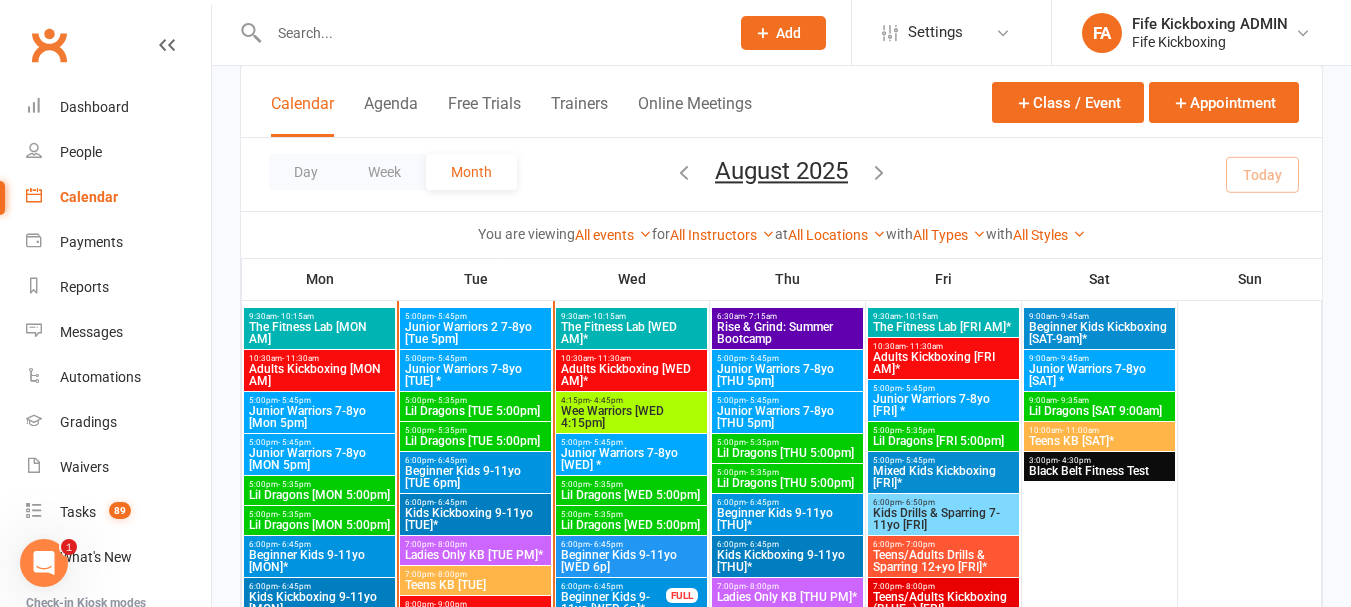 click on "- 5:45pm" at bounding box center (450, 316) 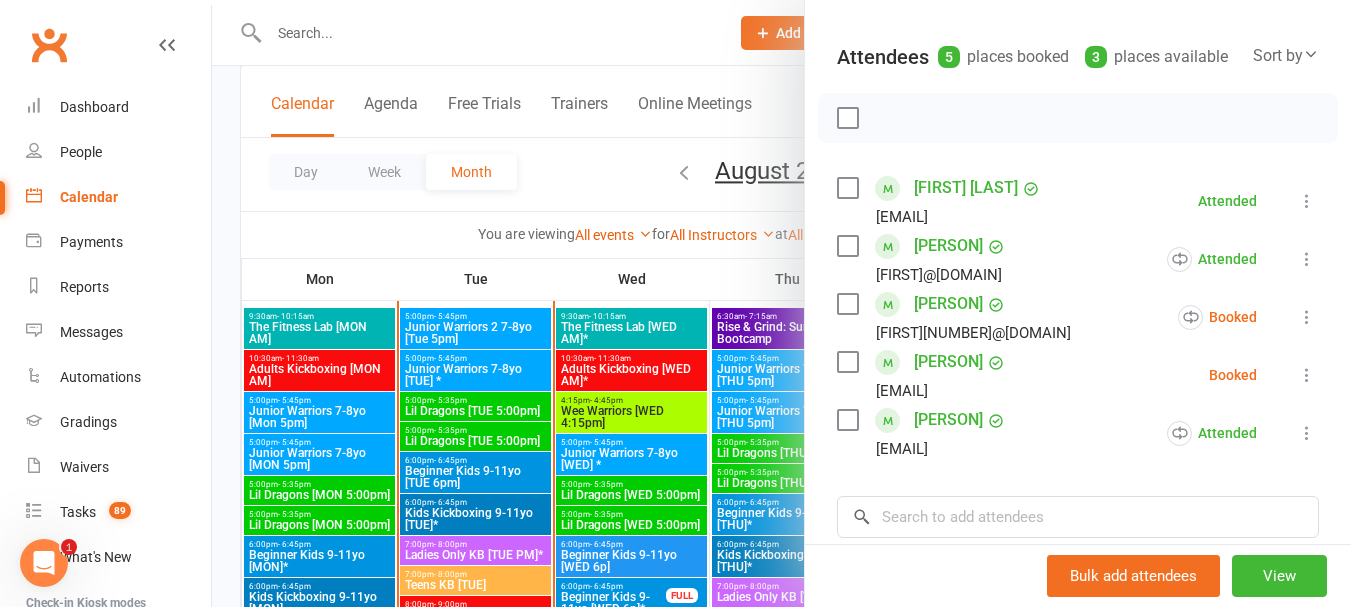 scroll, scrollTop: 300, scrollLeft: 0, axis: vertical 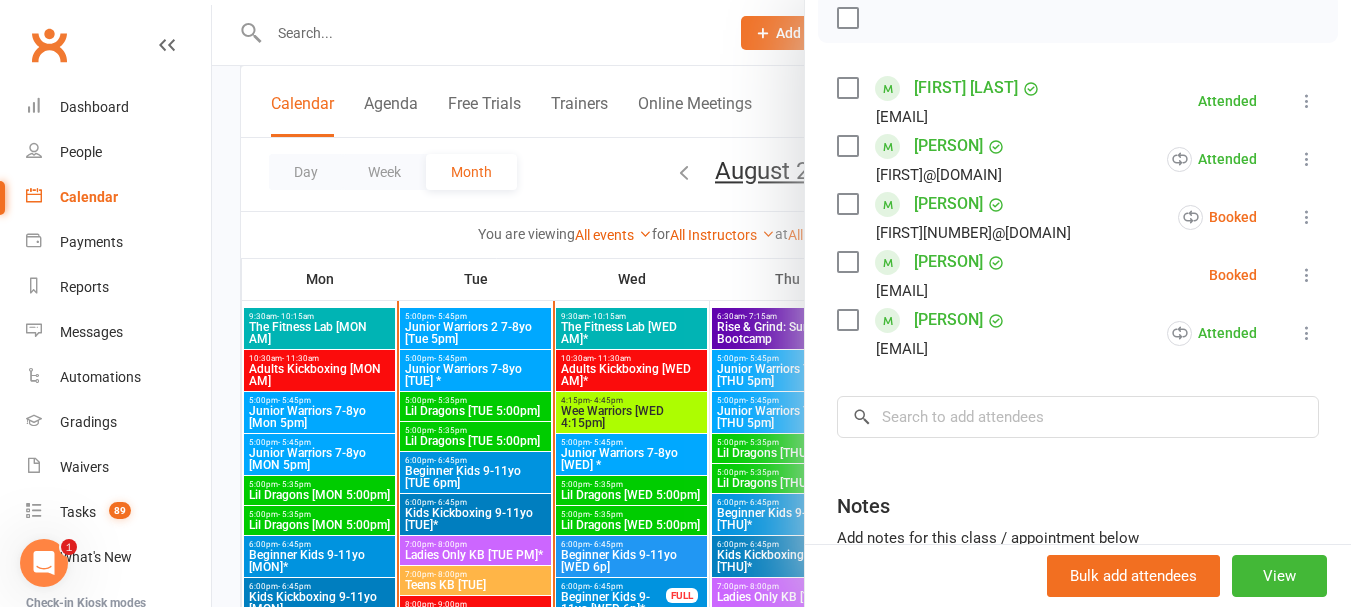 click at bounding box center (781, 303) 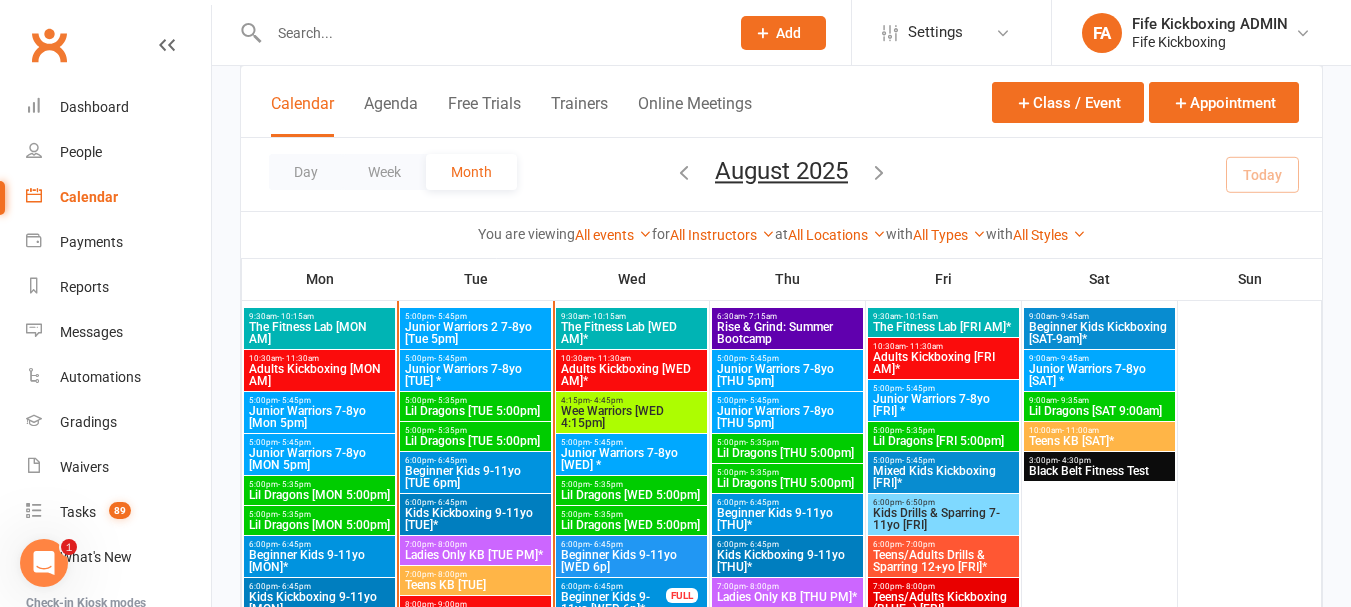 click on "Junior Warriors 7-8yo [TUE] *" at bounding box center [475, 375] 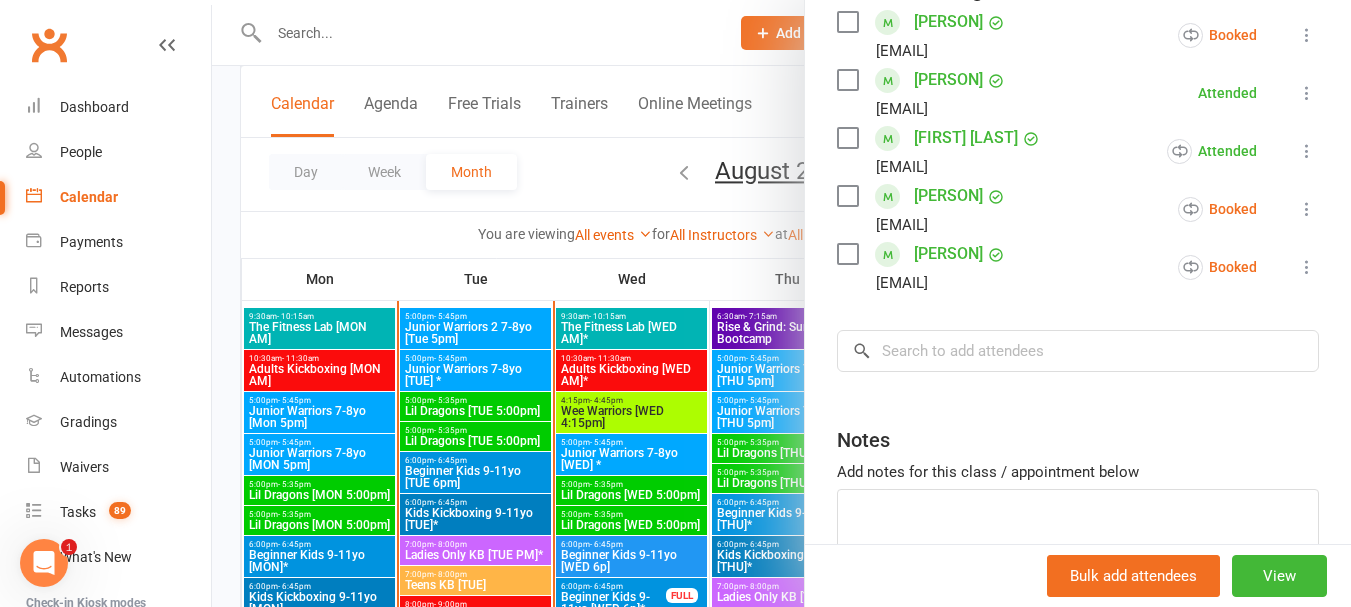 scroll, scrollTop: 600, scrollLeft: 0, axis: vertical 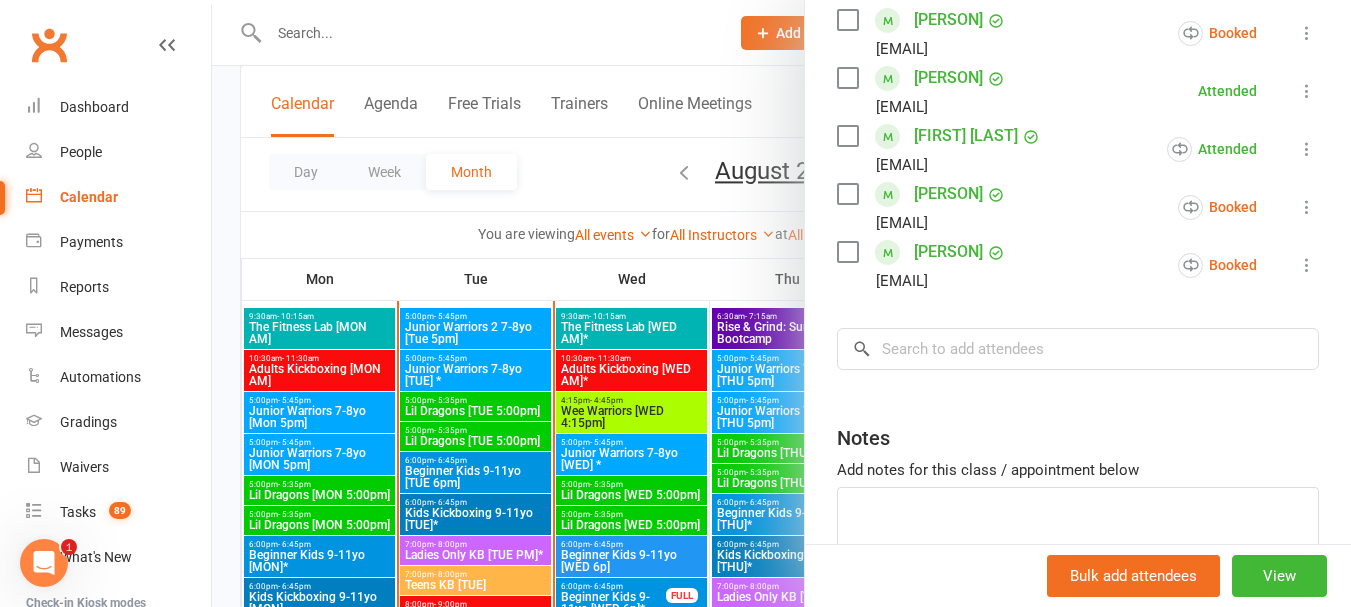 click at bounding box center [781, 303] 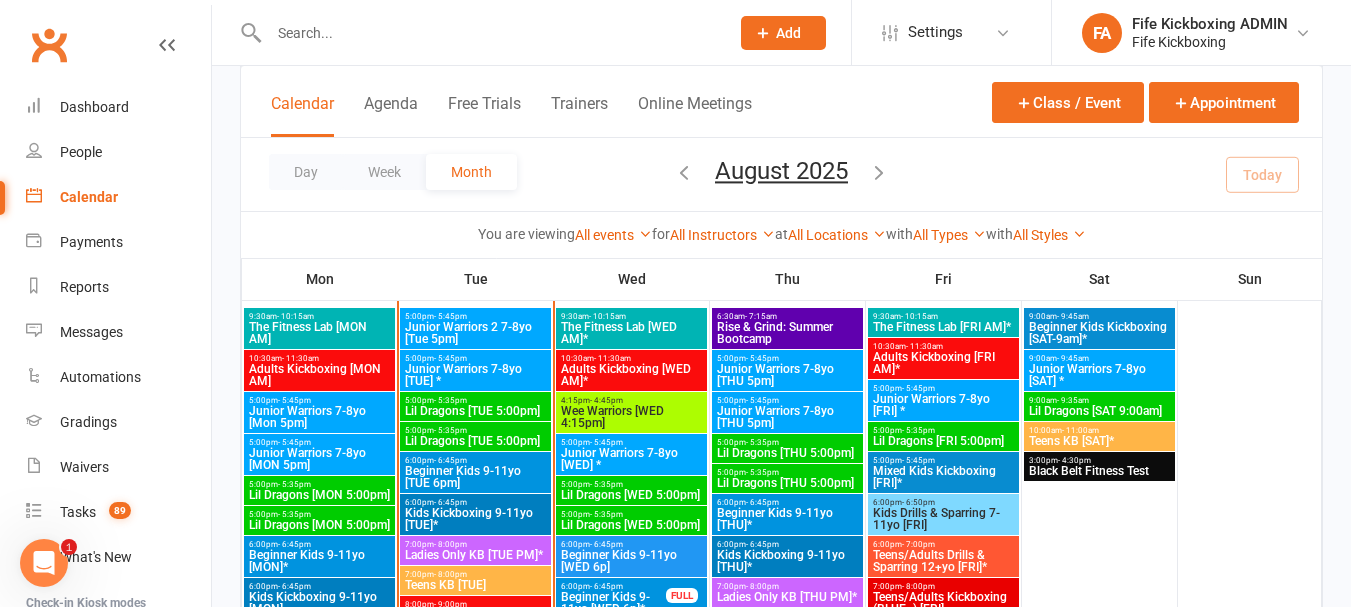 click on "- 5:35pm" at bounding box center [450, 400] 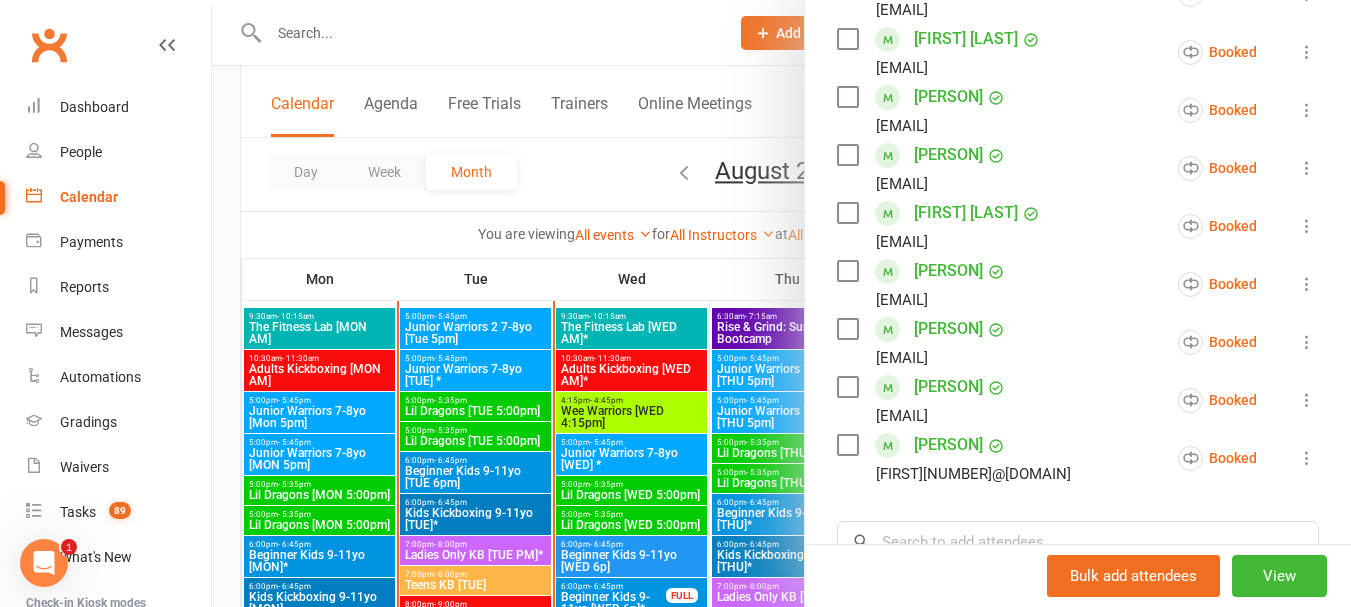 scroll, scrollTop: 500, scrollLeft: 0, axis: vertical 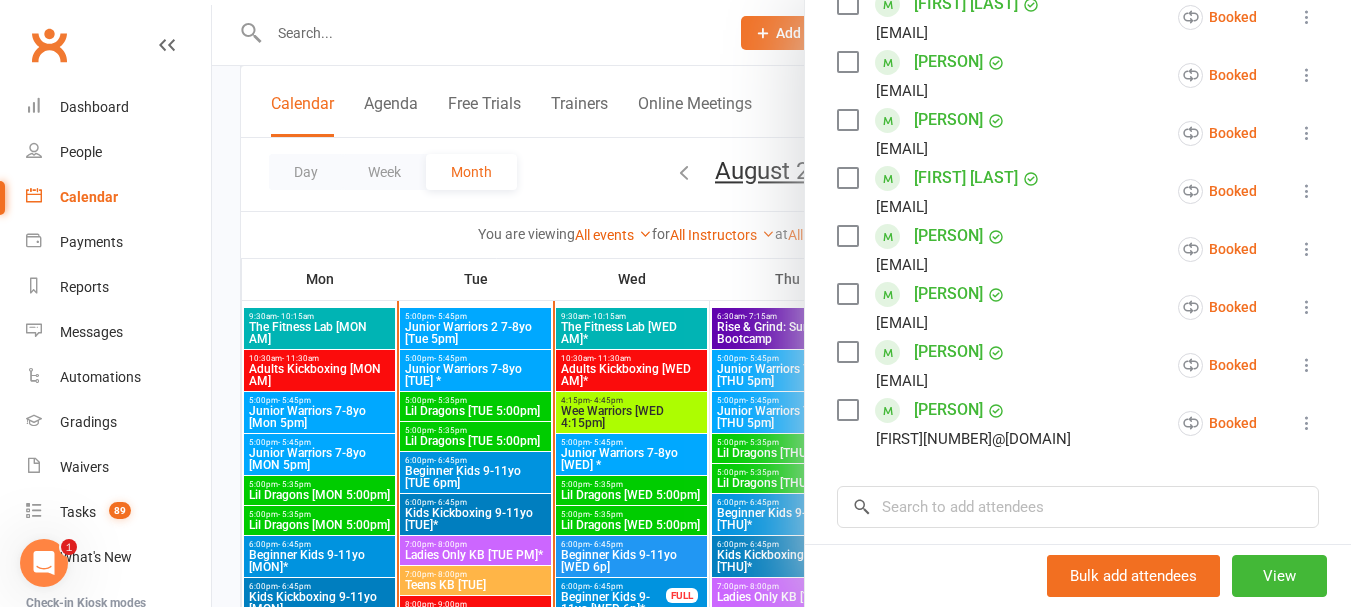 click at bounding box center [781, 303] 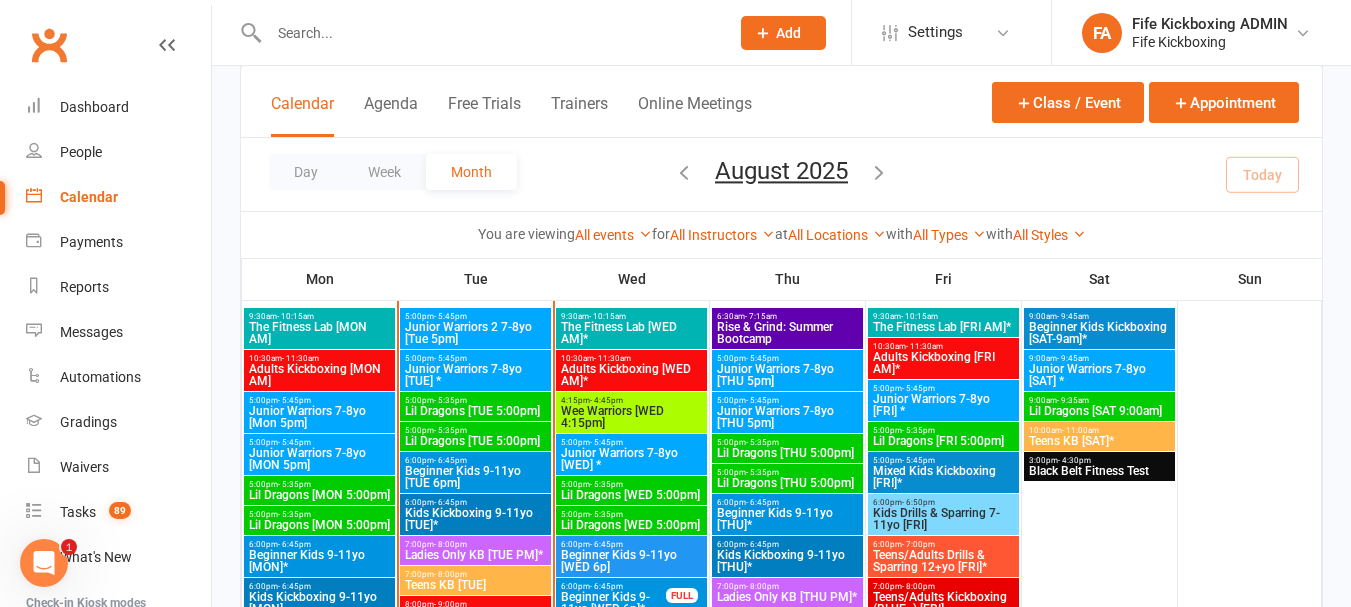 click on "5:00pm  - 5:35pm" at bounding box center (475, 430) 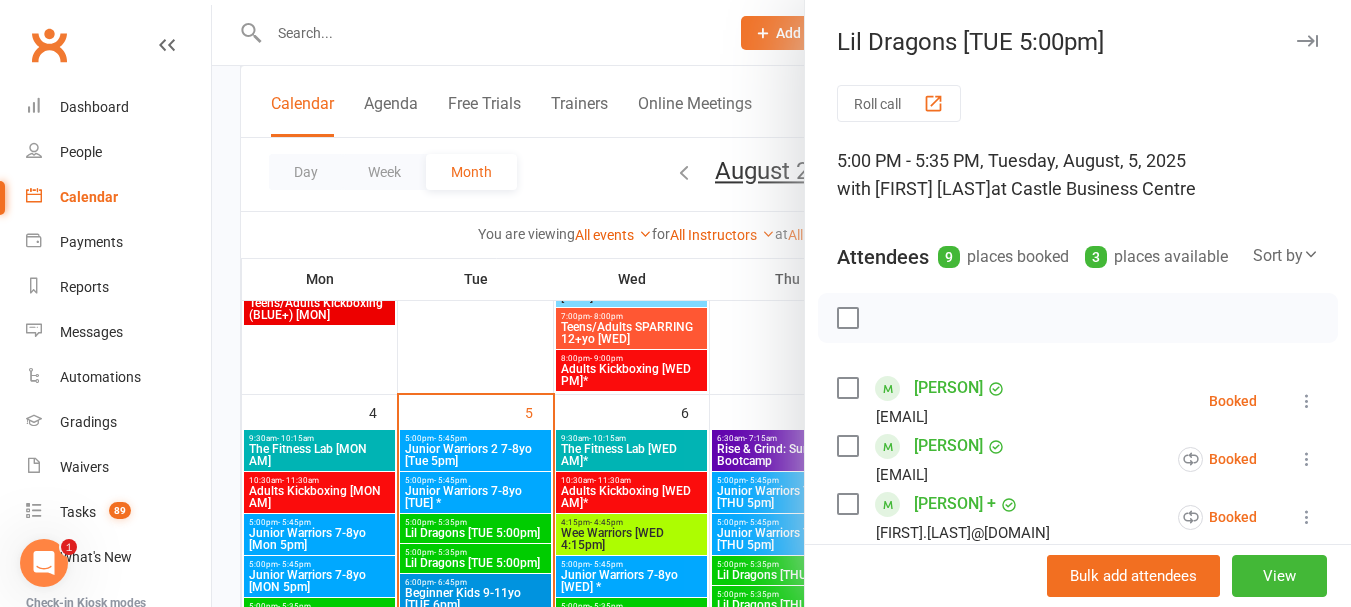scroll, scrollTop: 500, scrollLeft: 0, axis: vertical 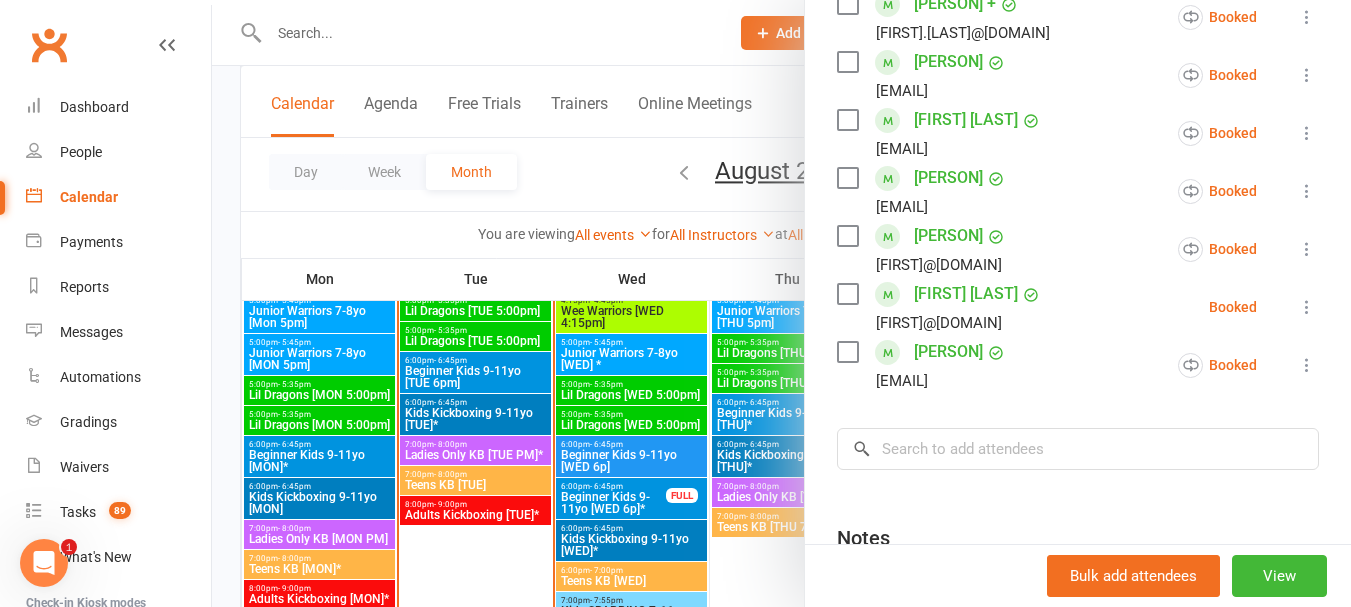 click at bounding box center (781, 303) 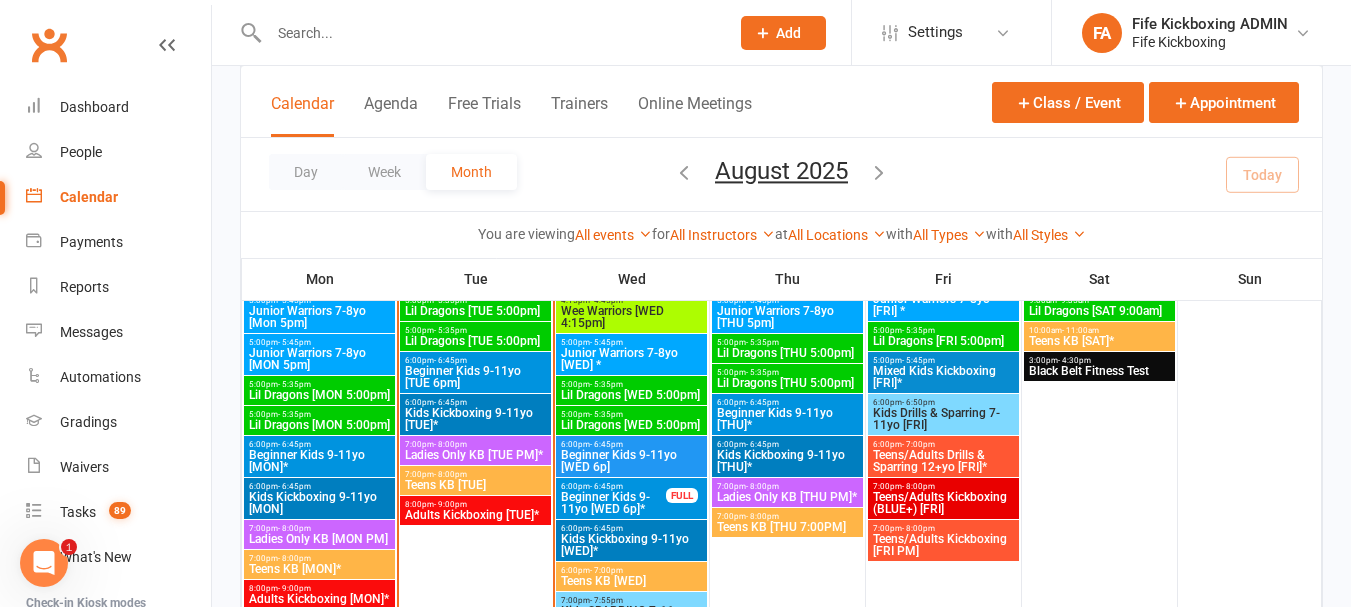 click on "Beginner Kids 9-11yo [TUE 6pm]" at bounding box center [475, 377] 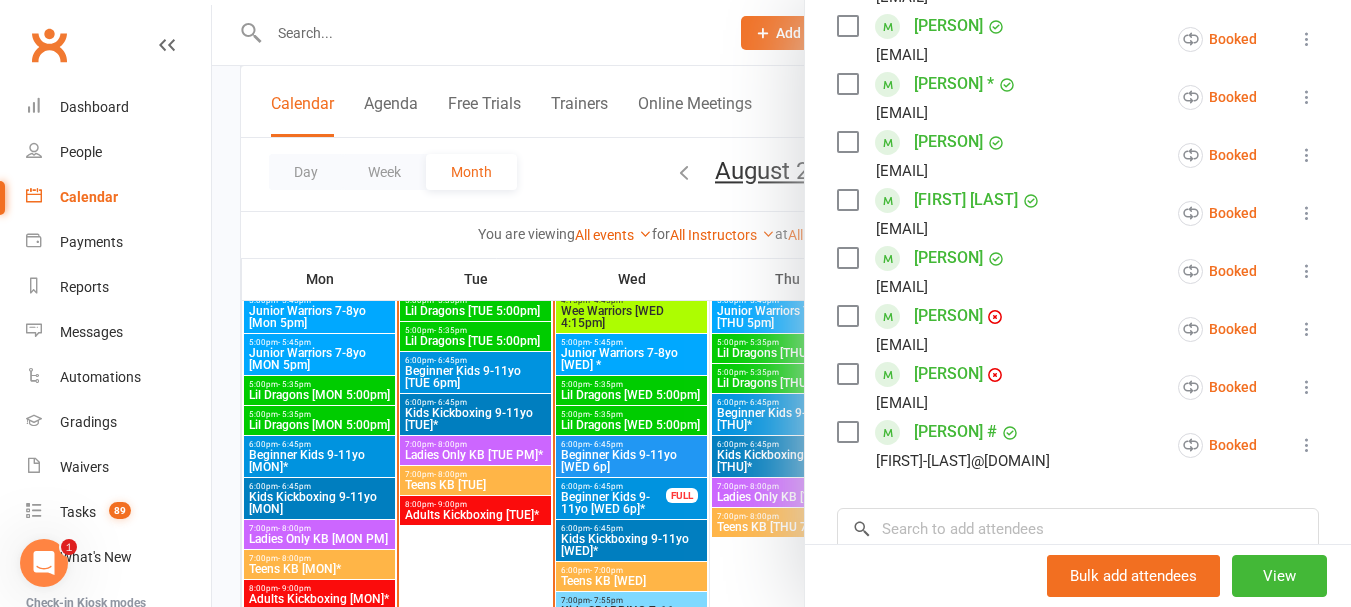 scroll, scrollTop: 700, scrollLeft: 0, axis: vertical 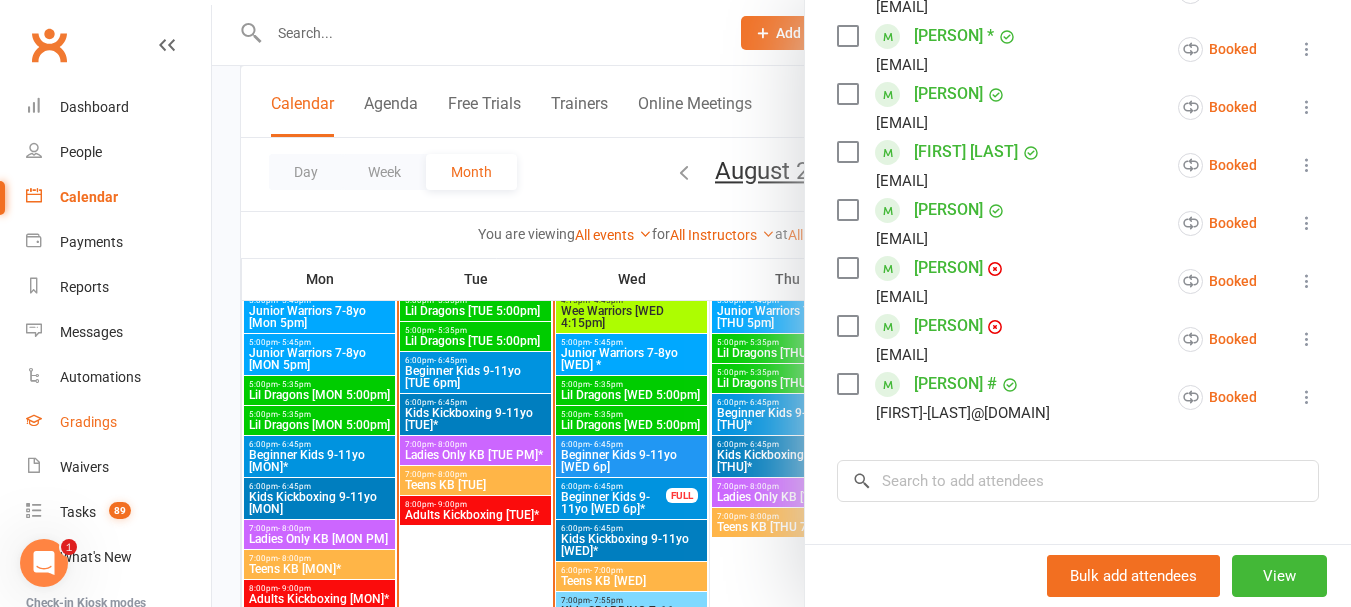 click on "Gradings" at bounding box center (88, 422) 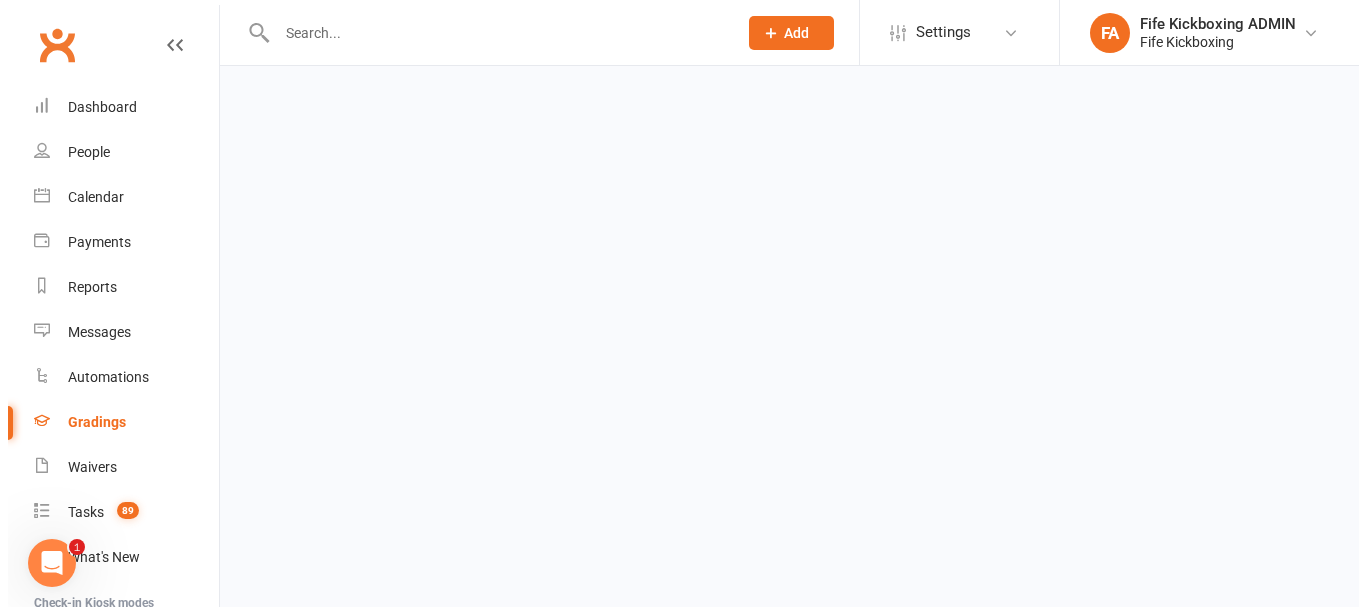 scroll, scrollTop: 0, scrollLeft: 0, axis: both 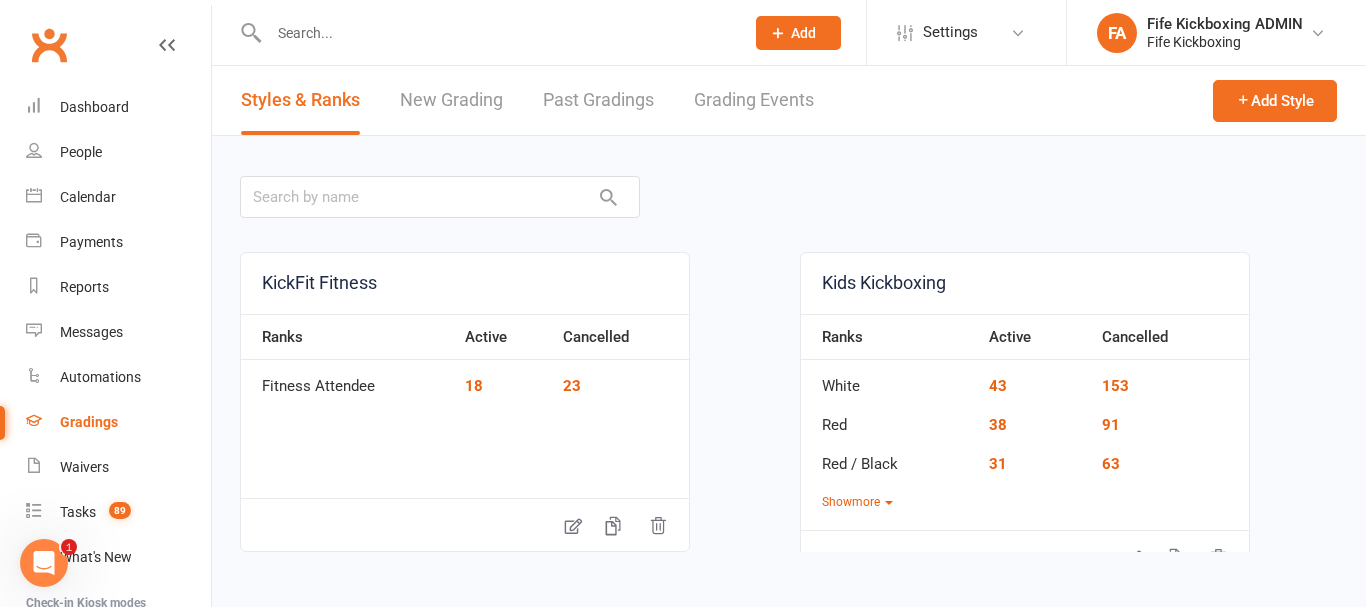 click on "Grading Events" at bounding box center (754, 100) 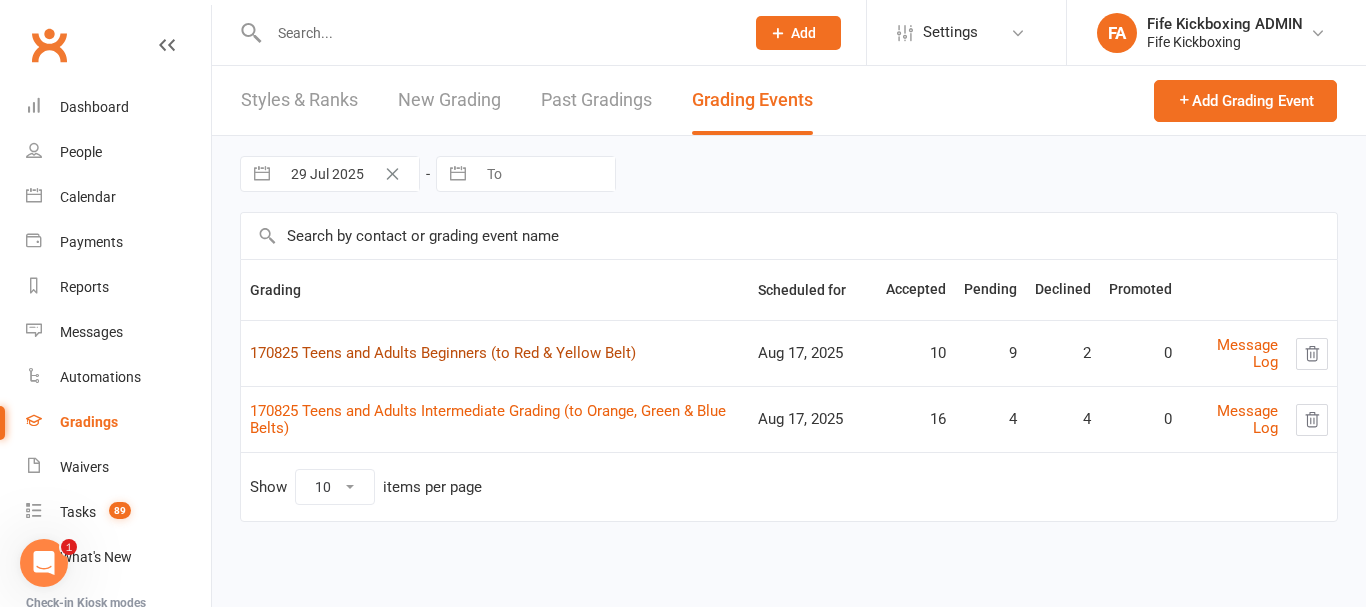 click on "170825 Teens and Adults Beginners (to Red & Yellow Belt)" at bounding box center (443, 353) 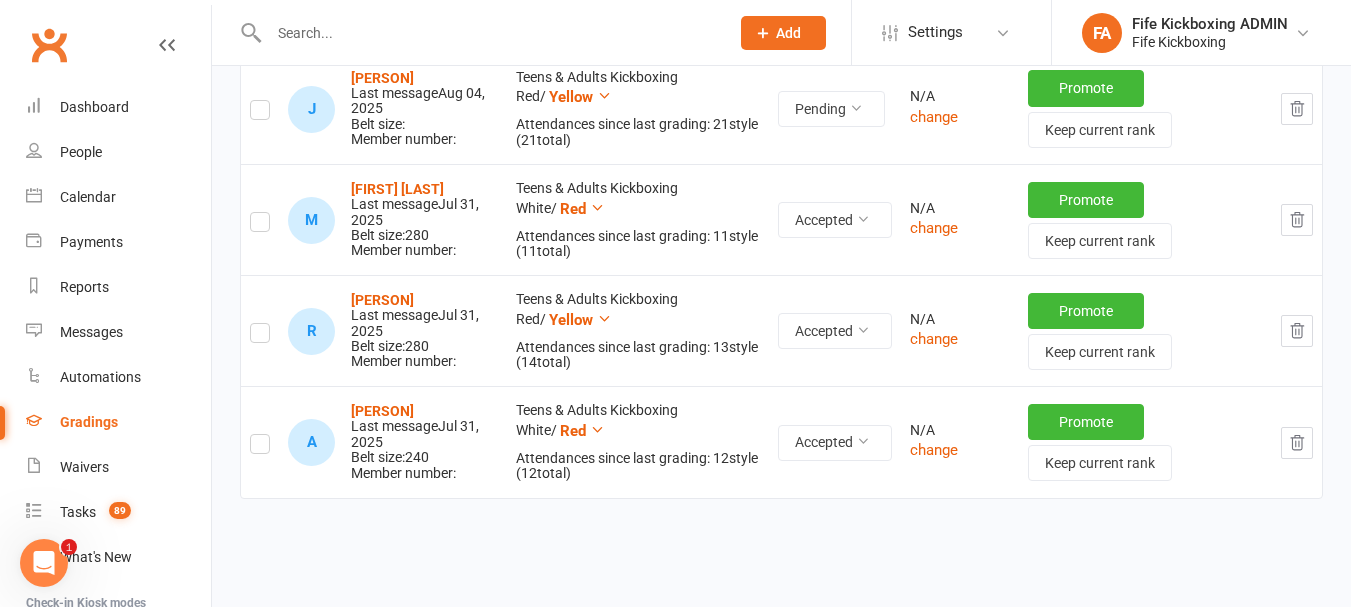 scroll, scrollTop: 2400, scrollLeft: 0, axis: vertical 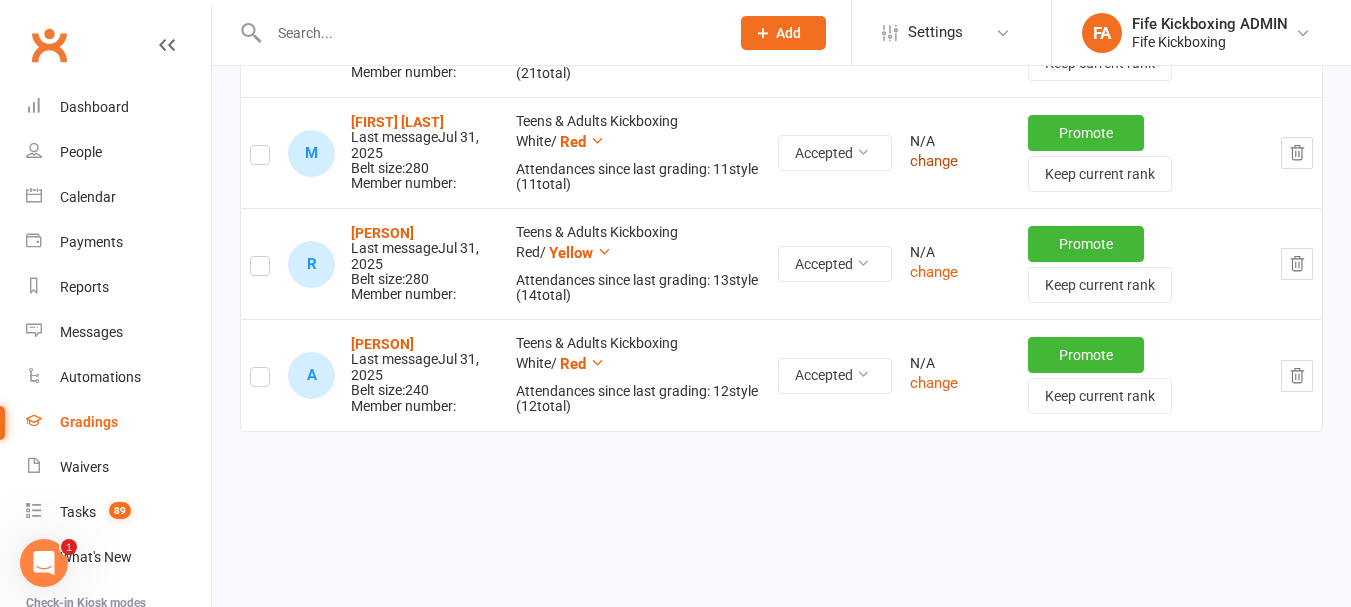 click on "change" at bounding box center (934, 161) 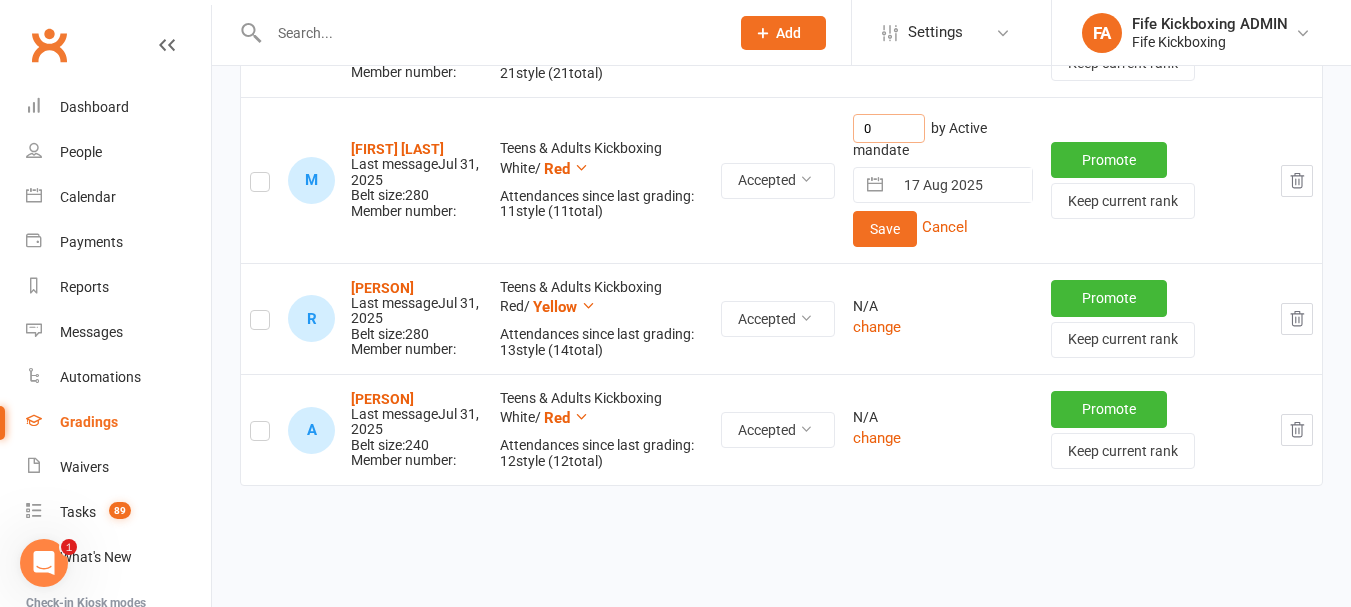 click on "0" at bounding box center (889, 128) 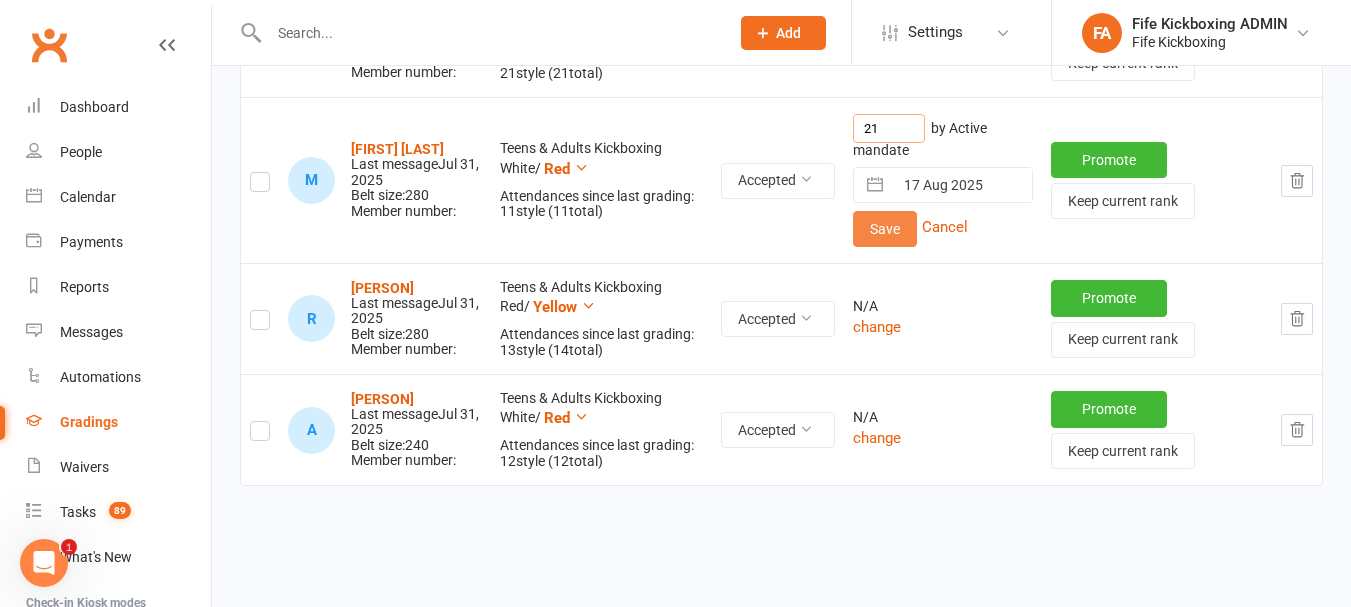 type on "21" 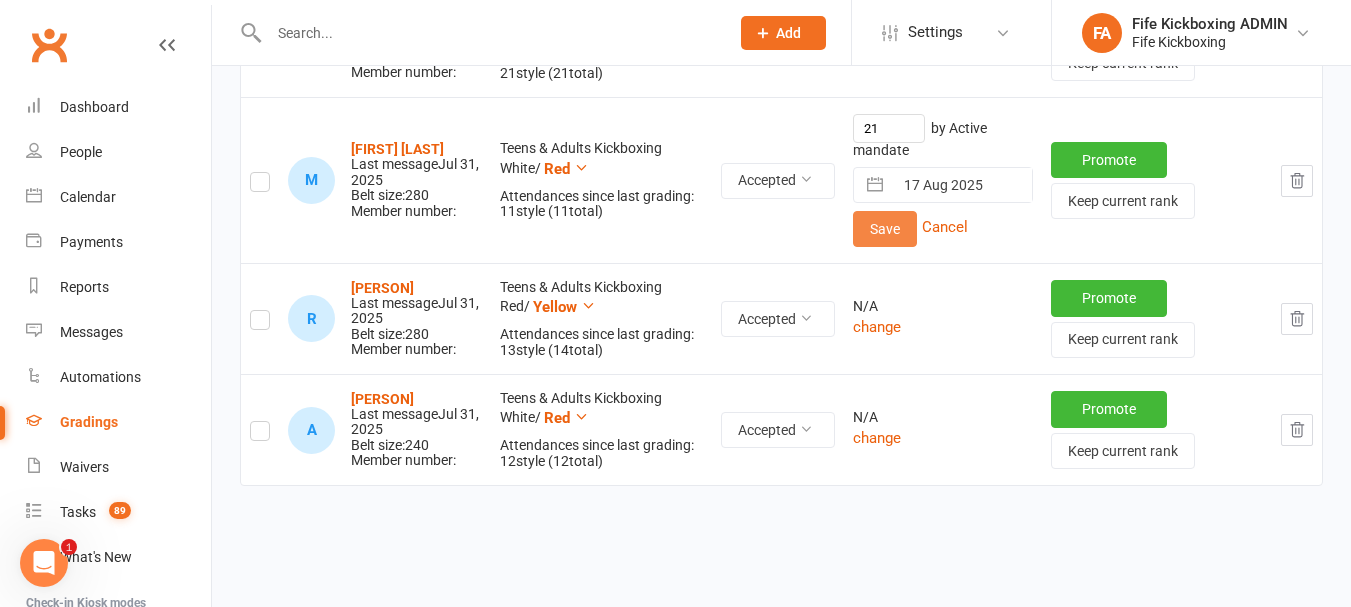click on "Save" at bounding box center [885, 229] 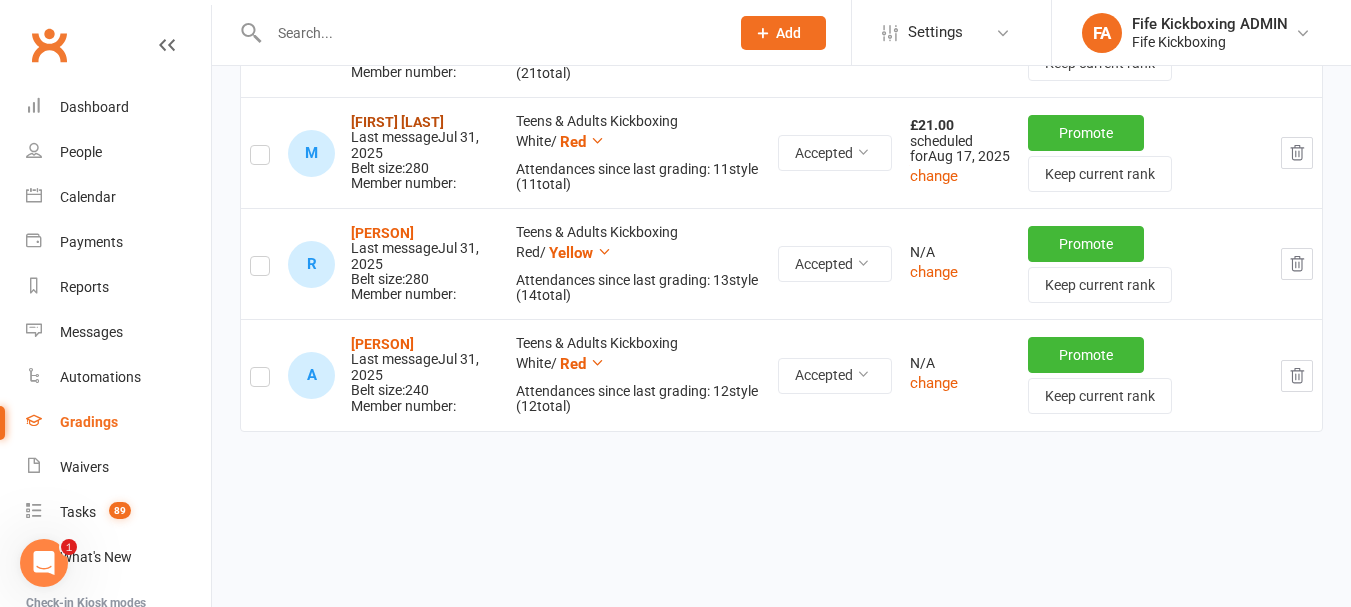 click on "Malwina Sikora" at bounding box center (397, 122) 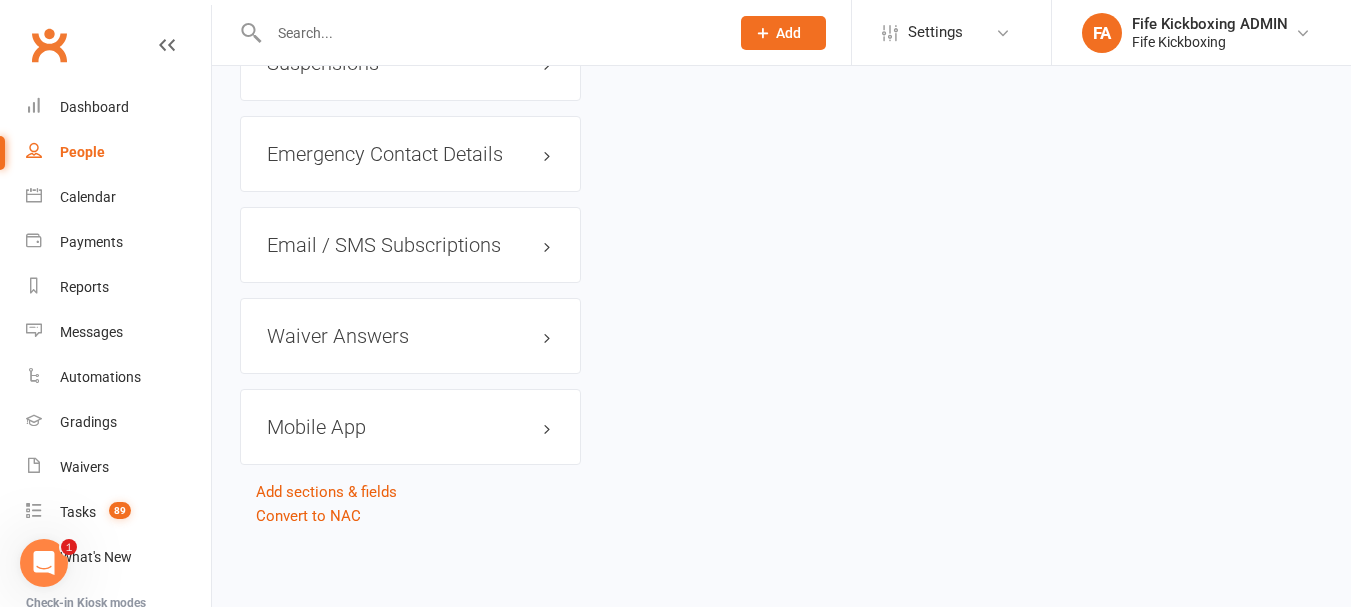 scroll, scrollTop: 0, scrollLeft: 0, axis: both 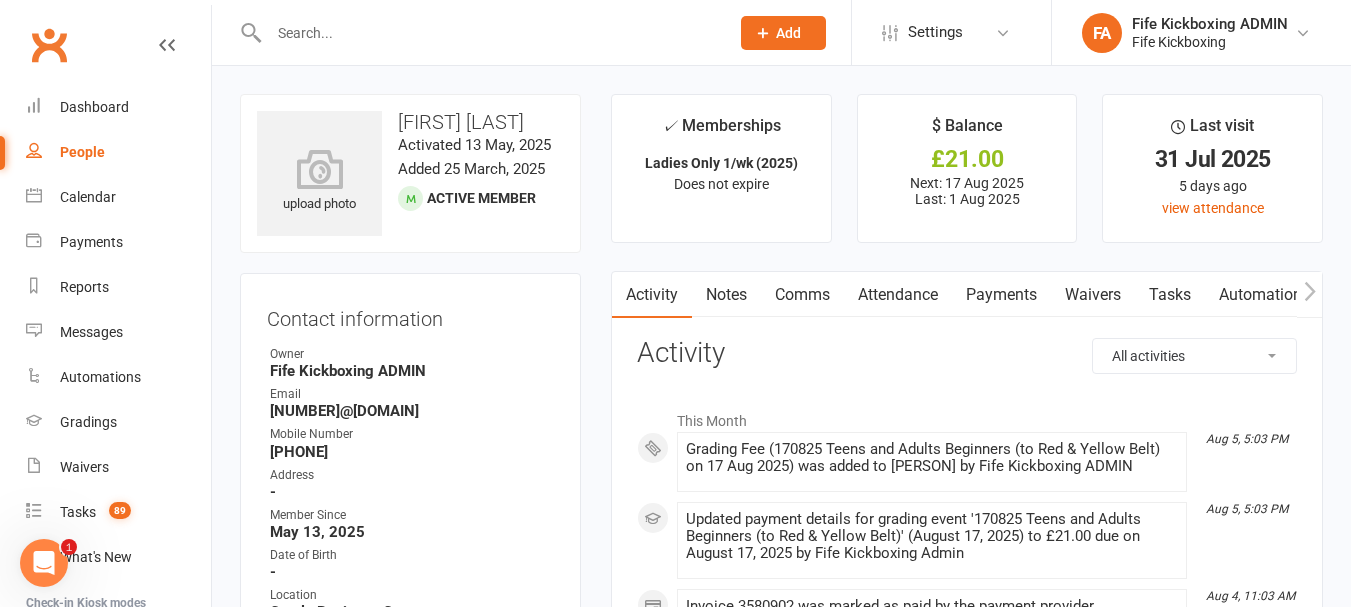 click on "Payments" at bounding box center [1001, 295] 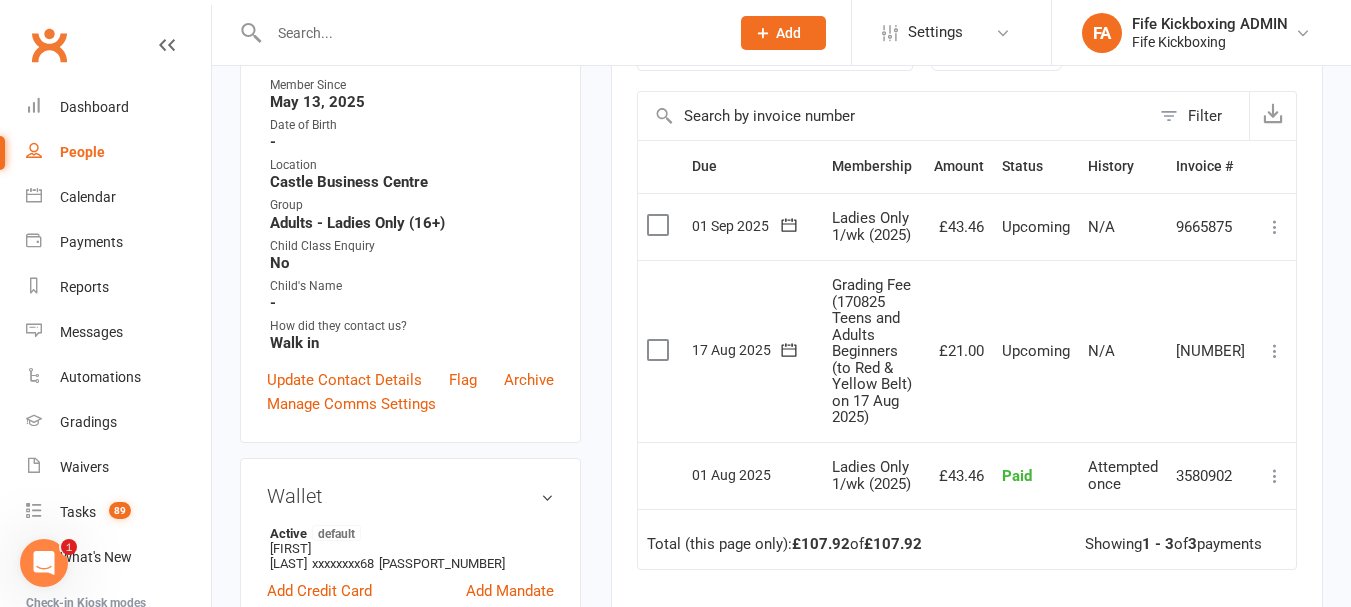 scroll, scrollTop: 400, scrollLeft: 0, axis: vertical 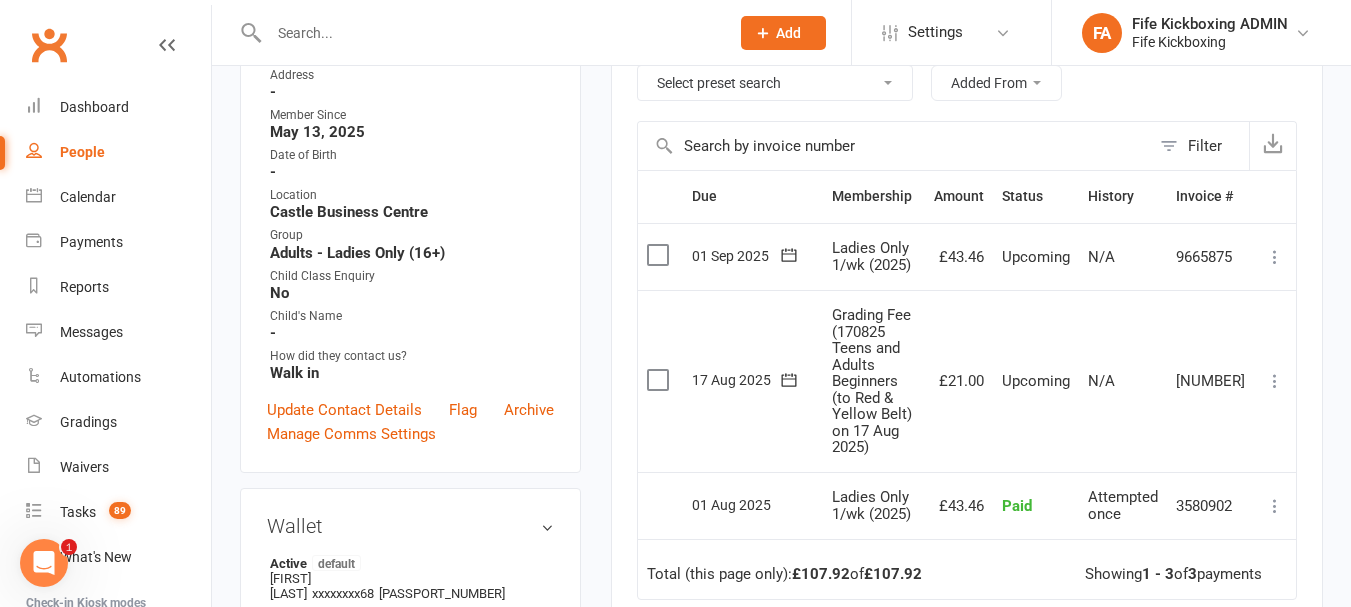 click at bounding box center (1275, 381) 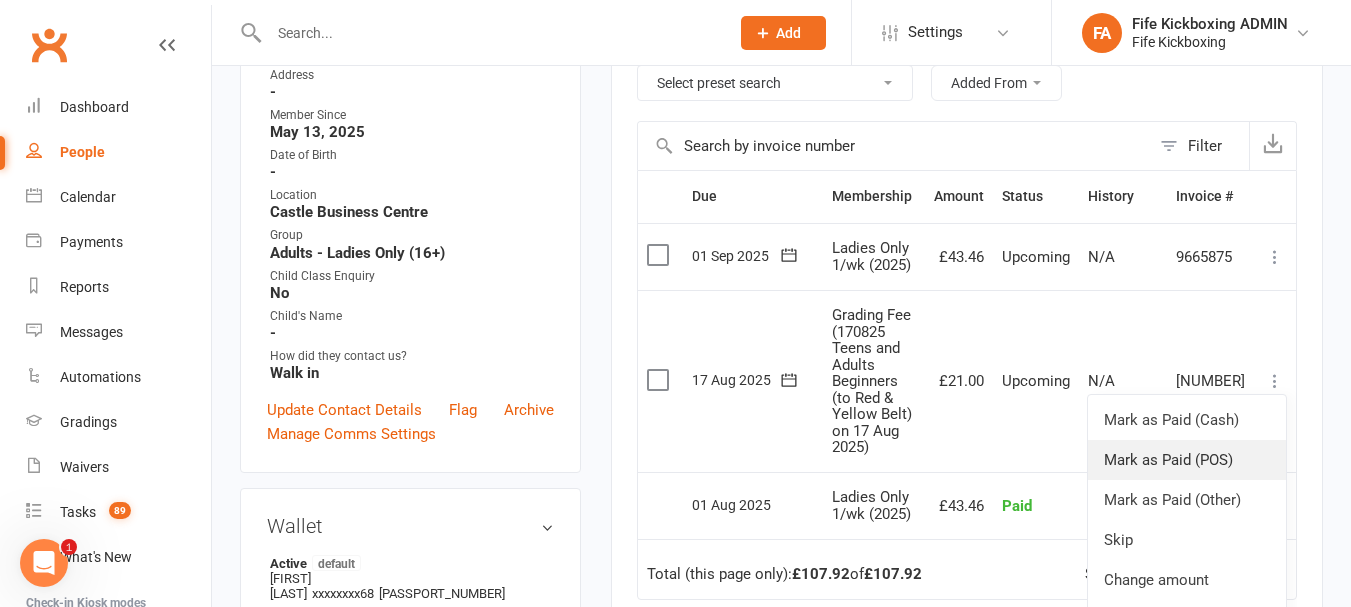 click on "Mark as Paid (POS)" at bounding box center [1187, 460] 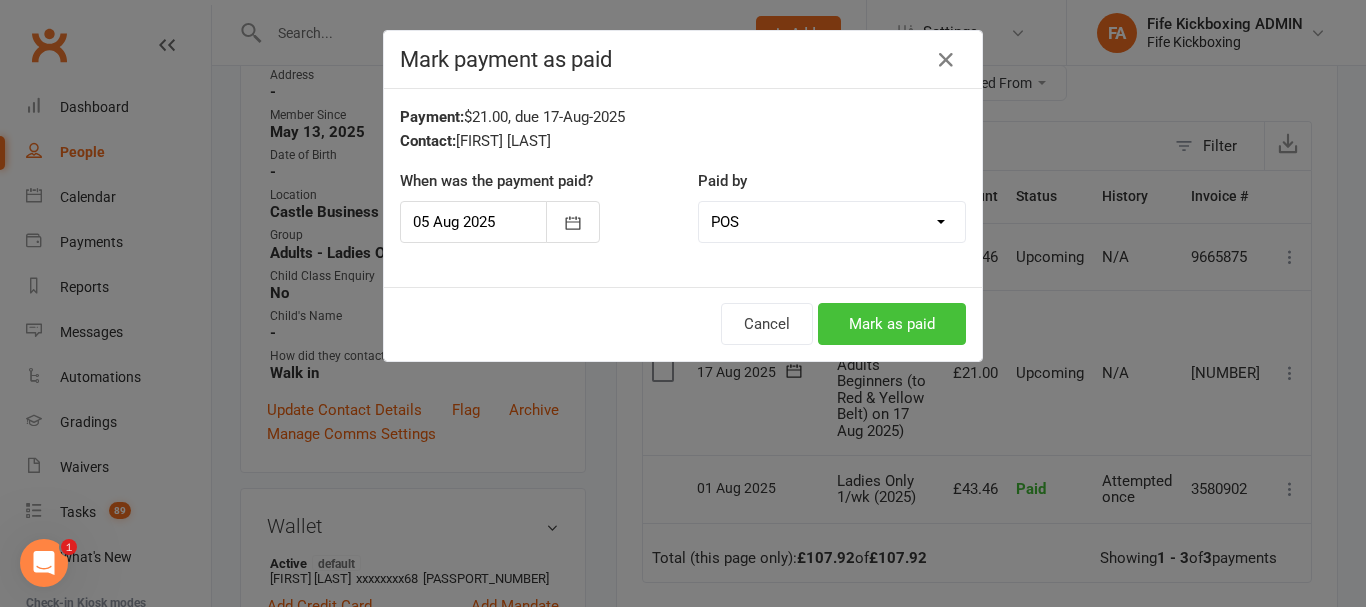 click on "Mark as paid" at bounding box center [892, 324] 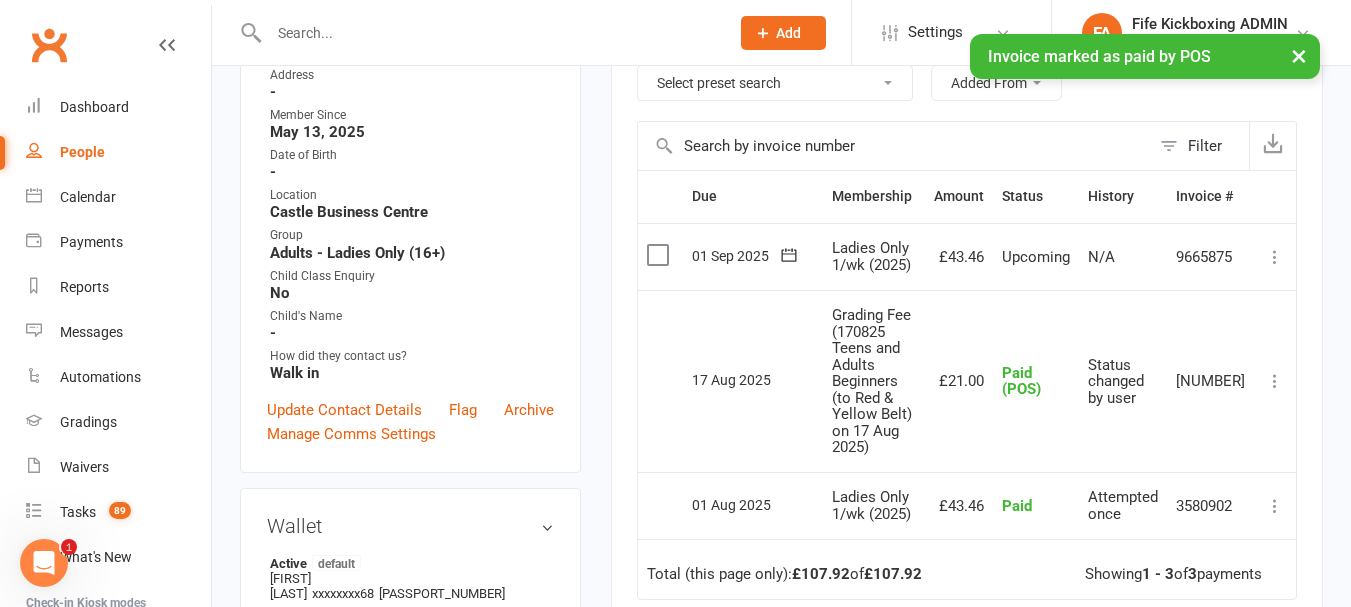 click on "×" at bounding box center [1299, 55] 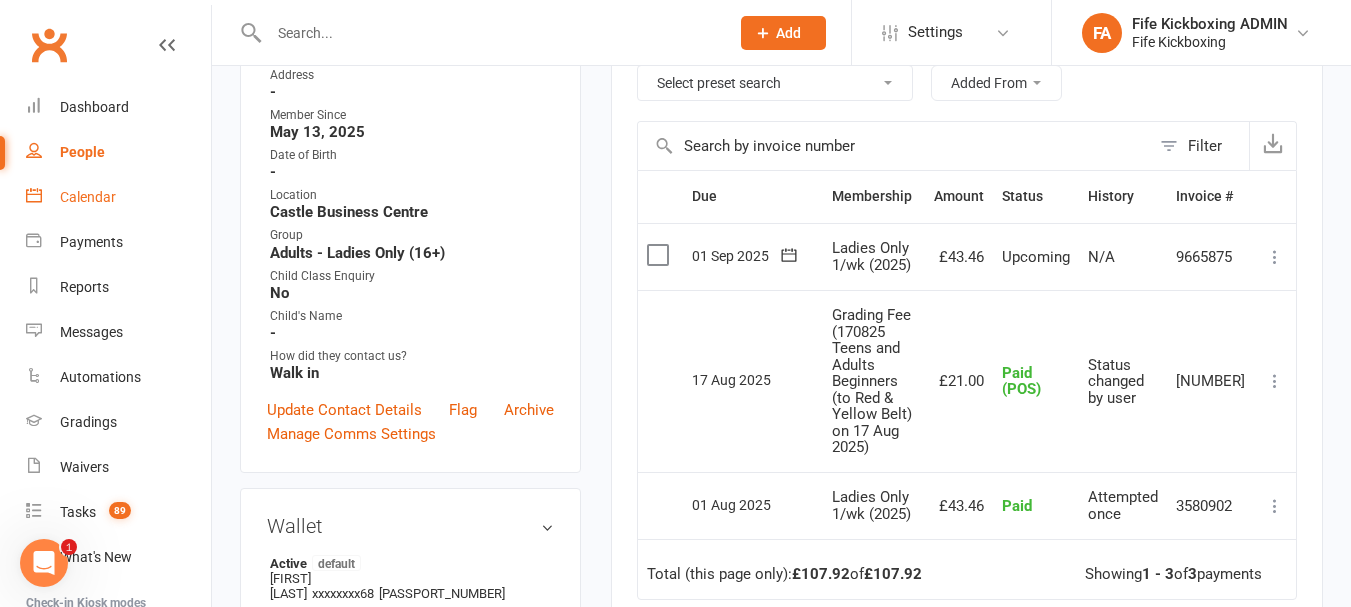 click on "Calendar" at bounding box center [118, 197] 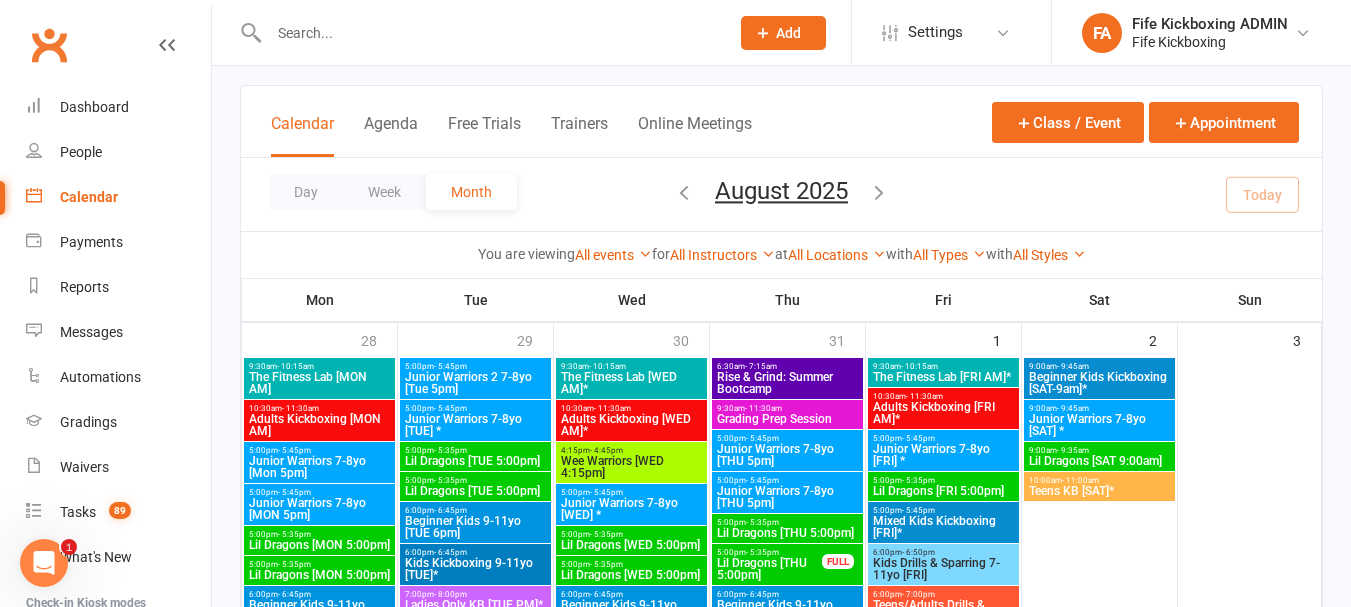 scroll, scrollTop: 100, scrollLeft: 0, axis: vertical 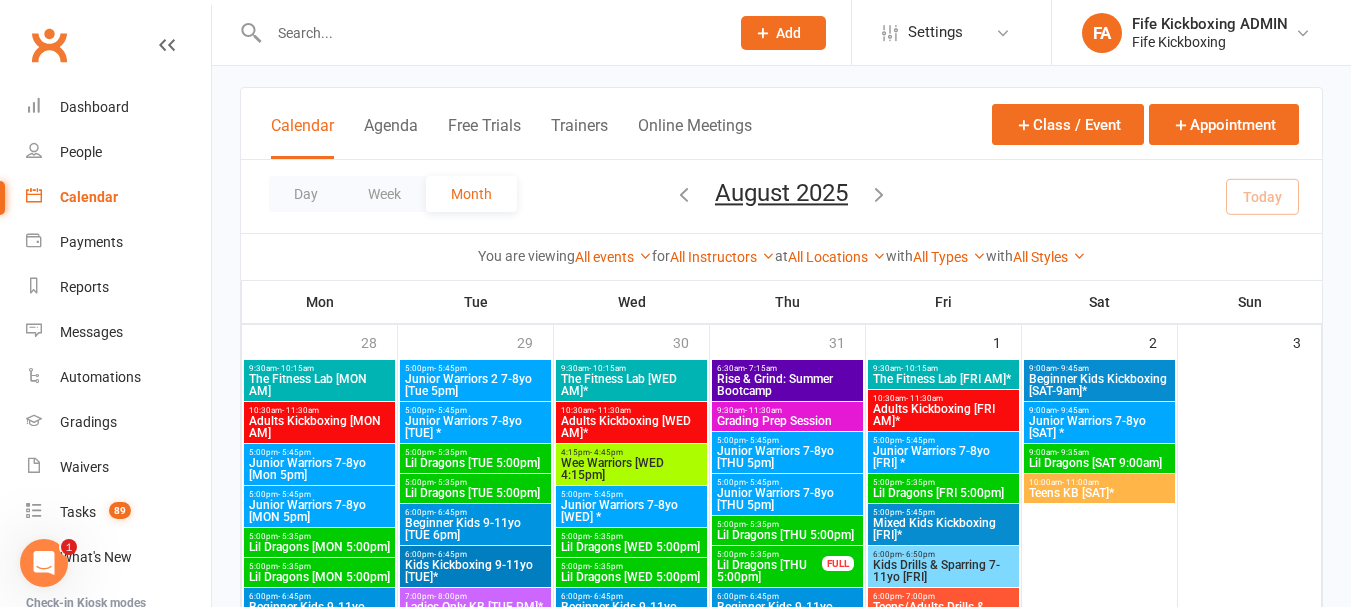 click on "Beginner Kids 9-11yo [TUE 6pm]" at bounding box center [475, 529] 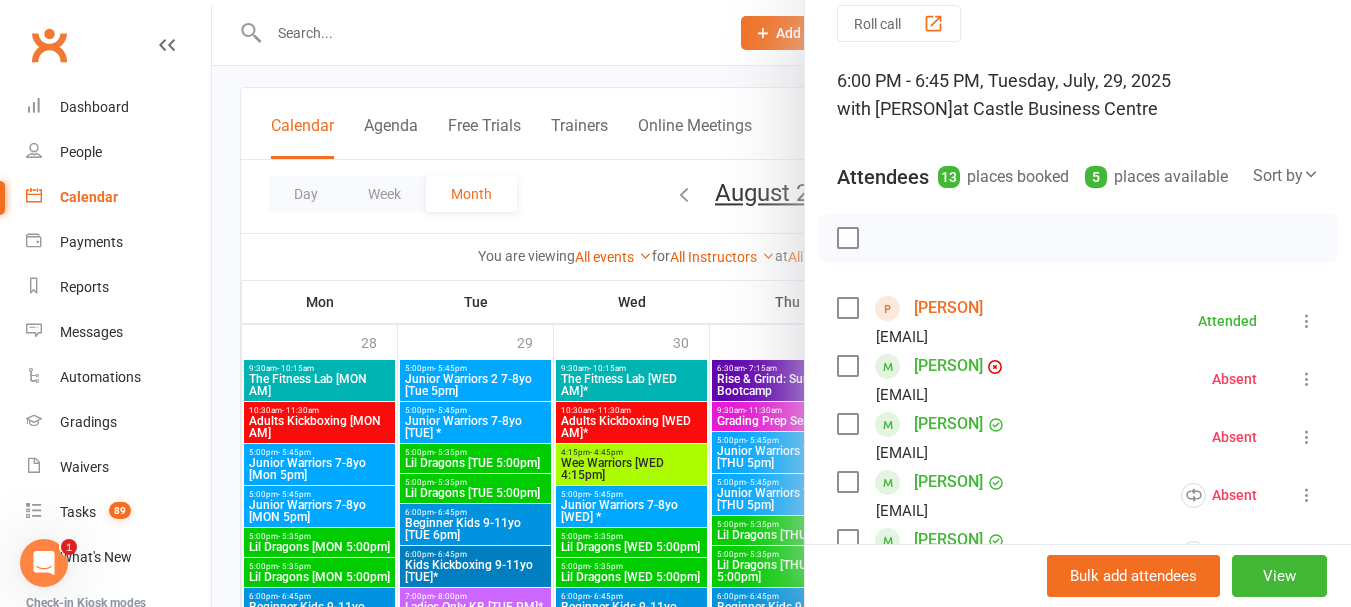scroll, scrollTop: 200, scrollLeft: 0, axis: vertical 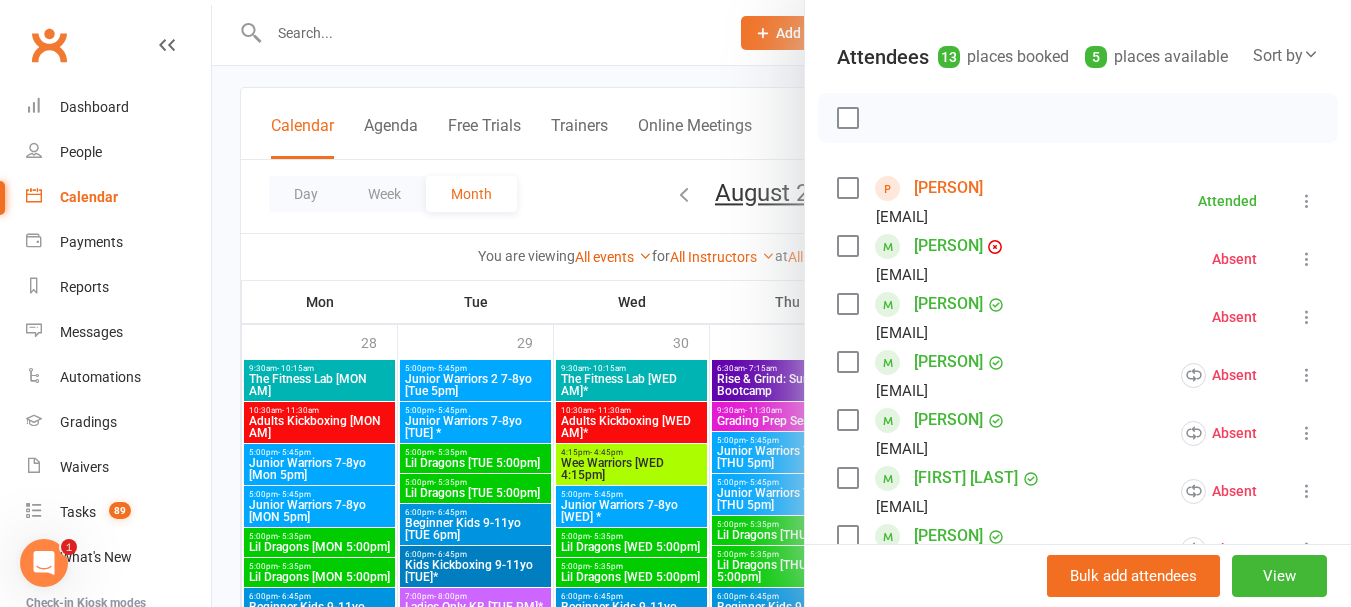 click at bounding box center [781, 303] 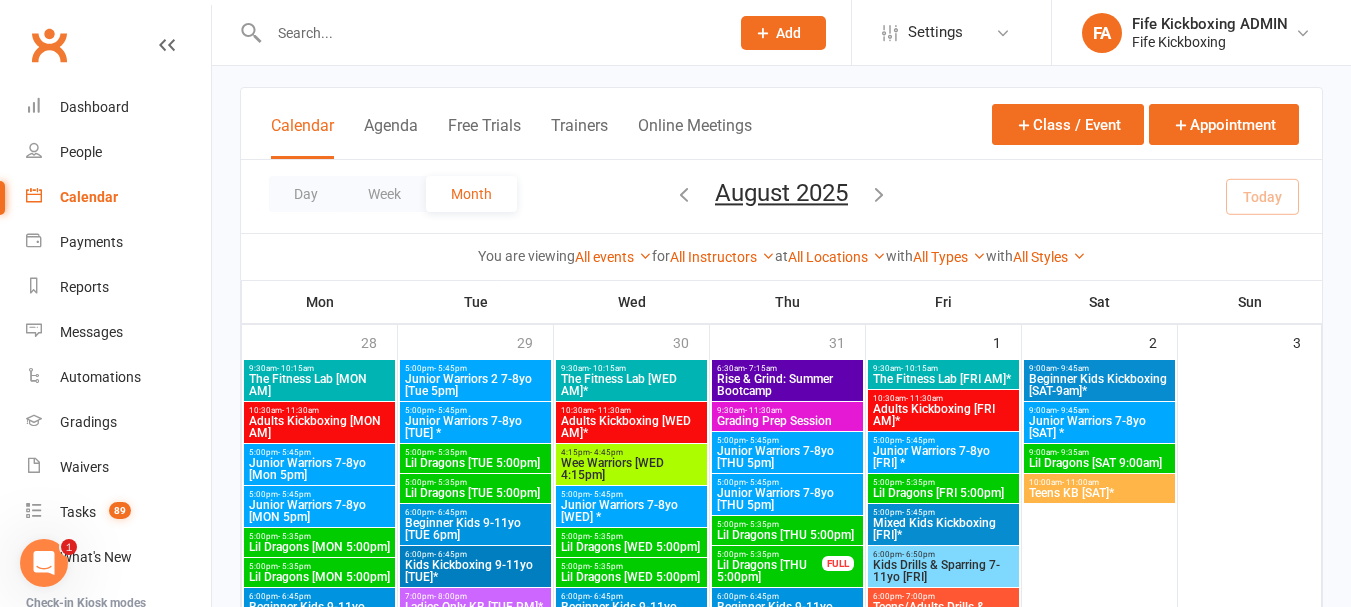 click on "Kids Kickboxing 9-11yo [TUE]*" at bounding box center (475, 571) 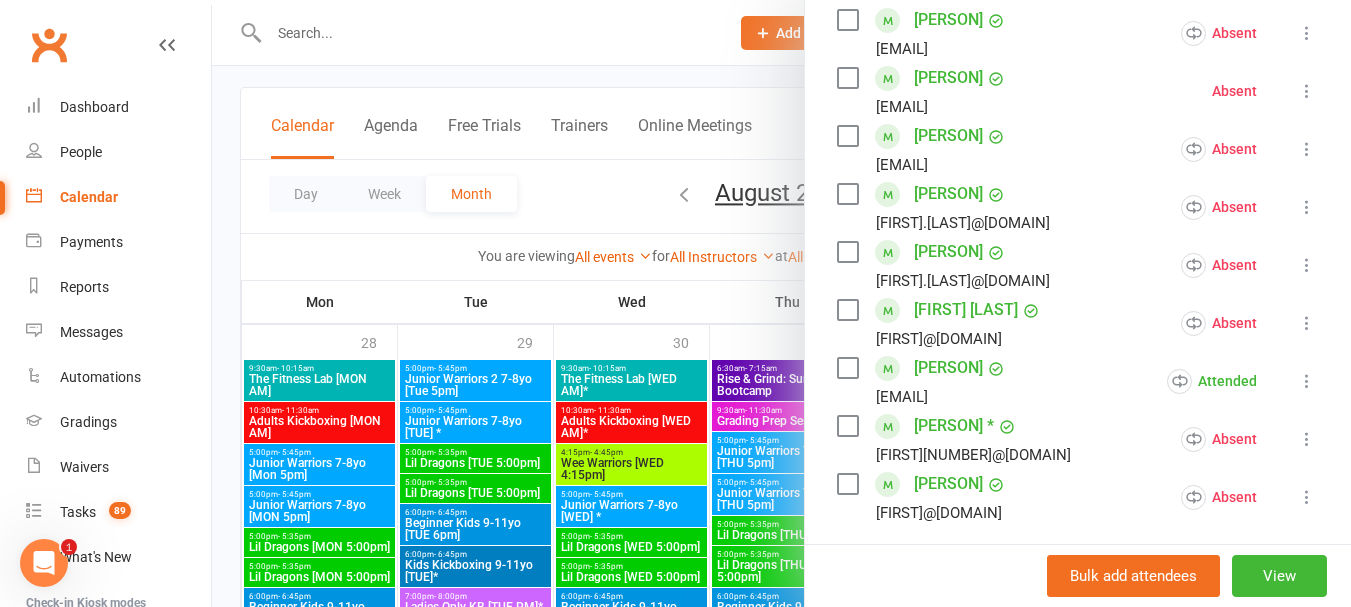 scroll, scrollTop: 700, scrollLeft: 0, axis: vertical 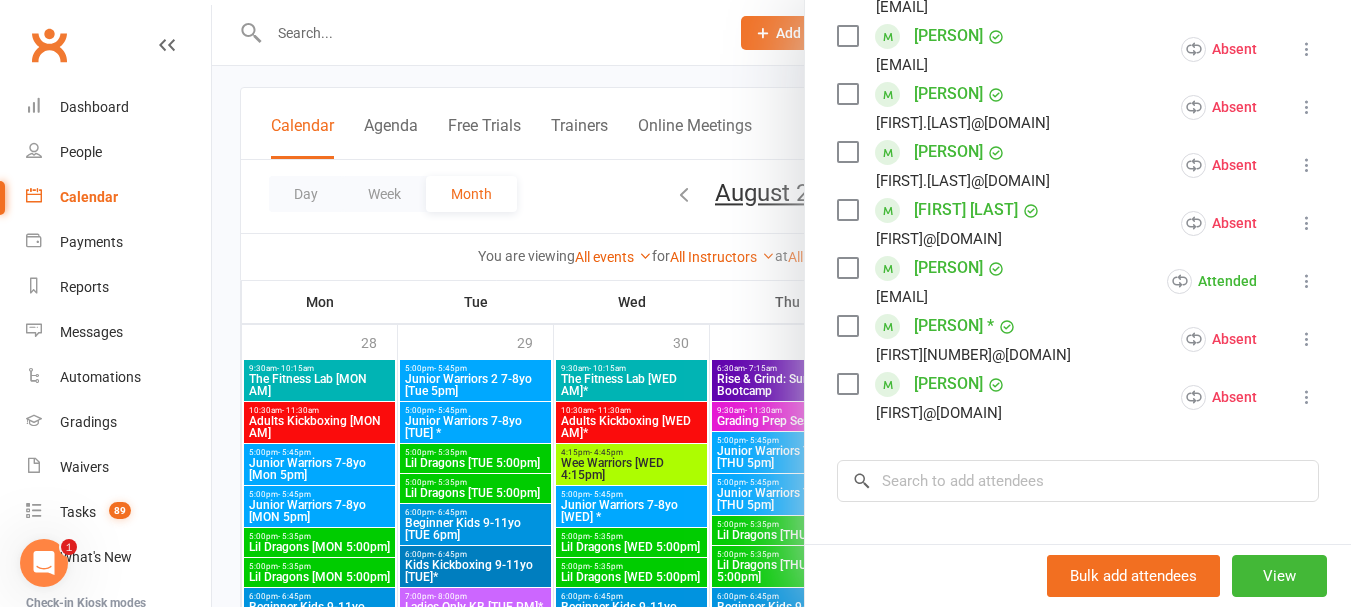 drag, startPoint x: 398, startPoint y: 534, endPoint x: 415, endPoint y: 534, distance: 17 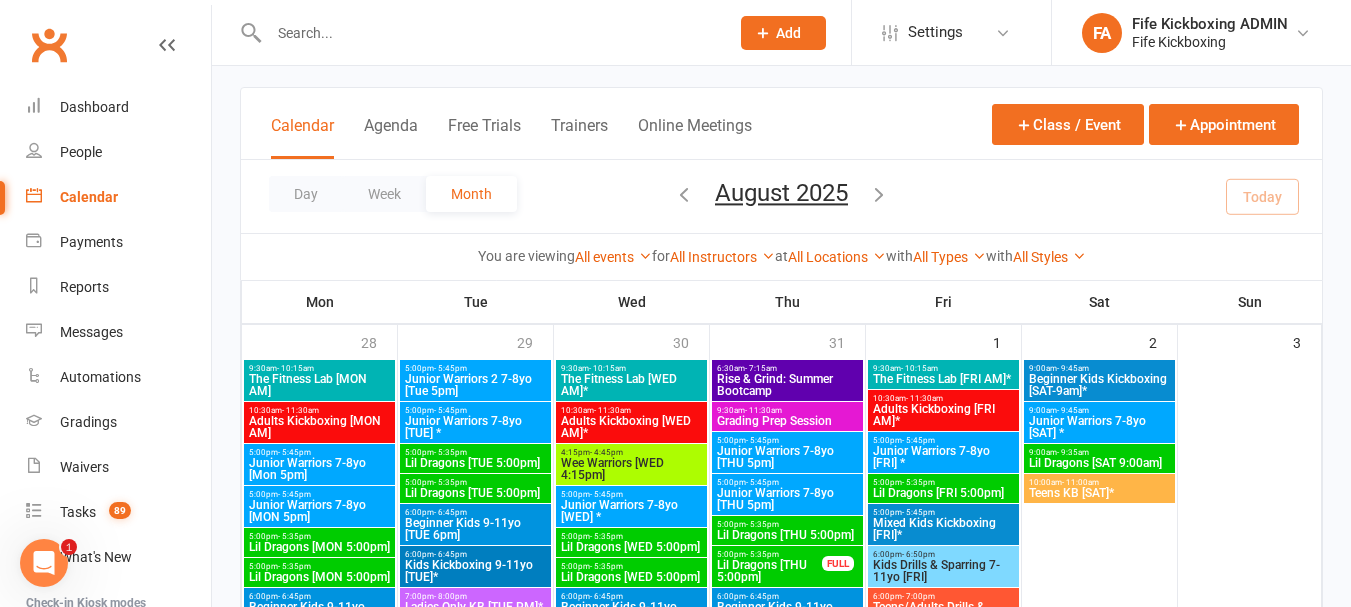 click on "- 6:45pm" at bounding box center [450, 512] 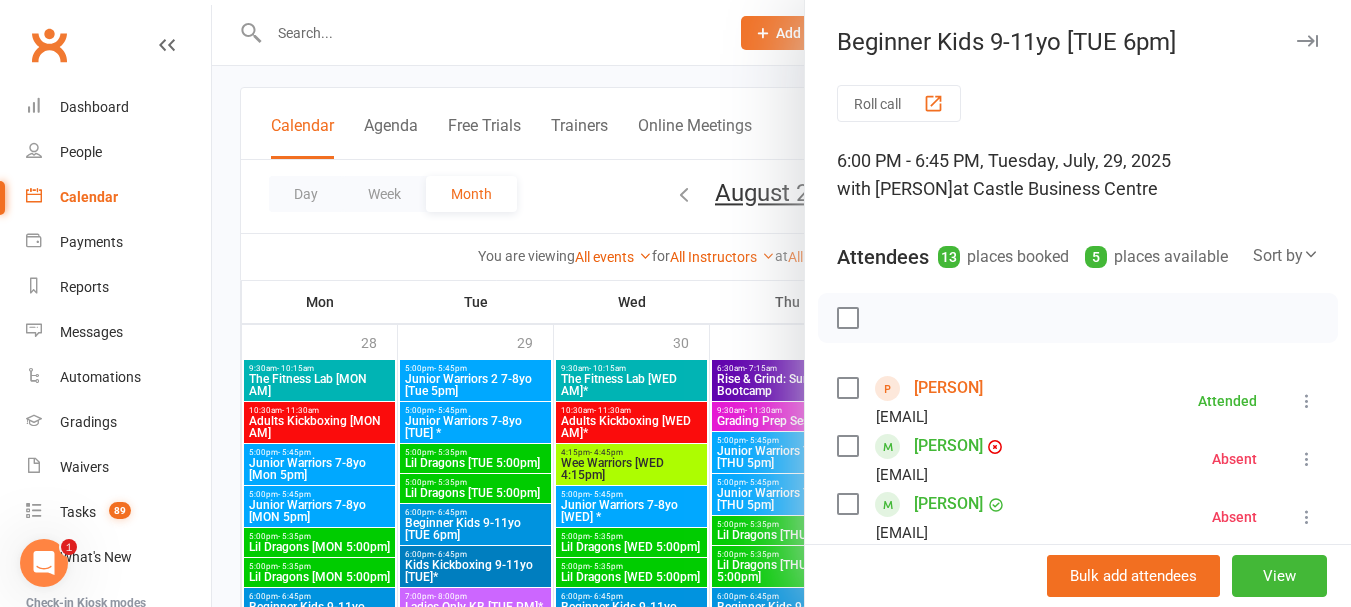 click on "Heidi Anderson" at bounding box center (948, 388) 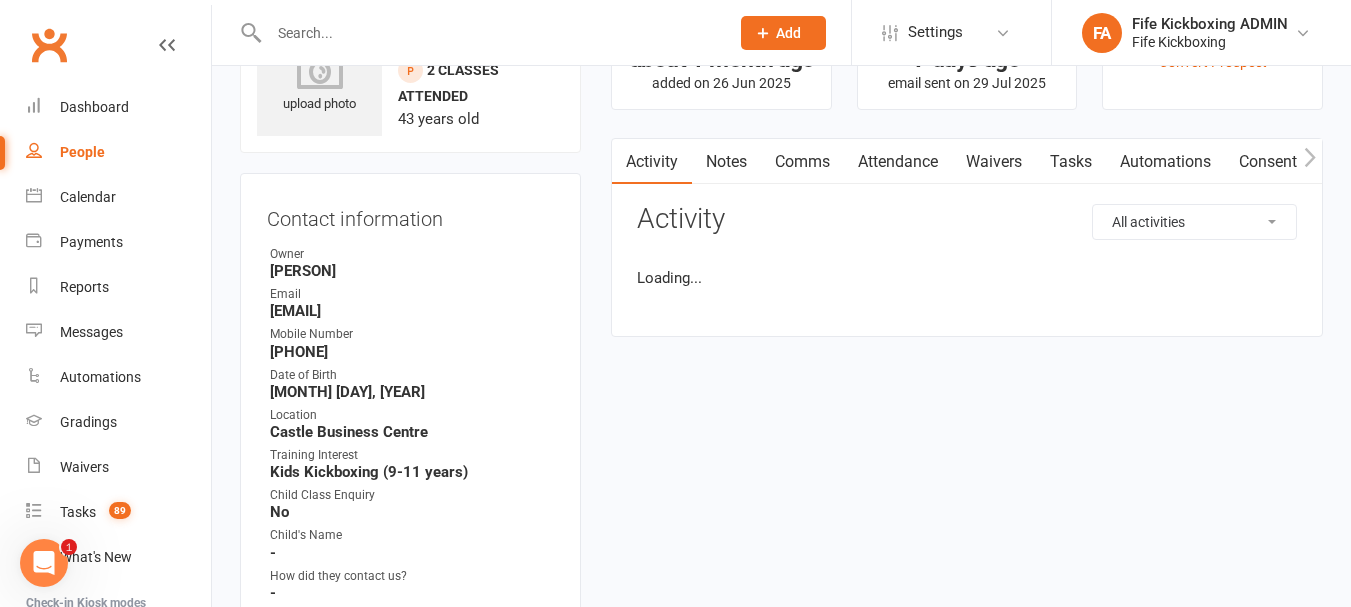 scroll, scrollTop: 0, scrollLeft: 0, axis: both 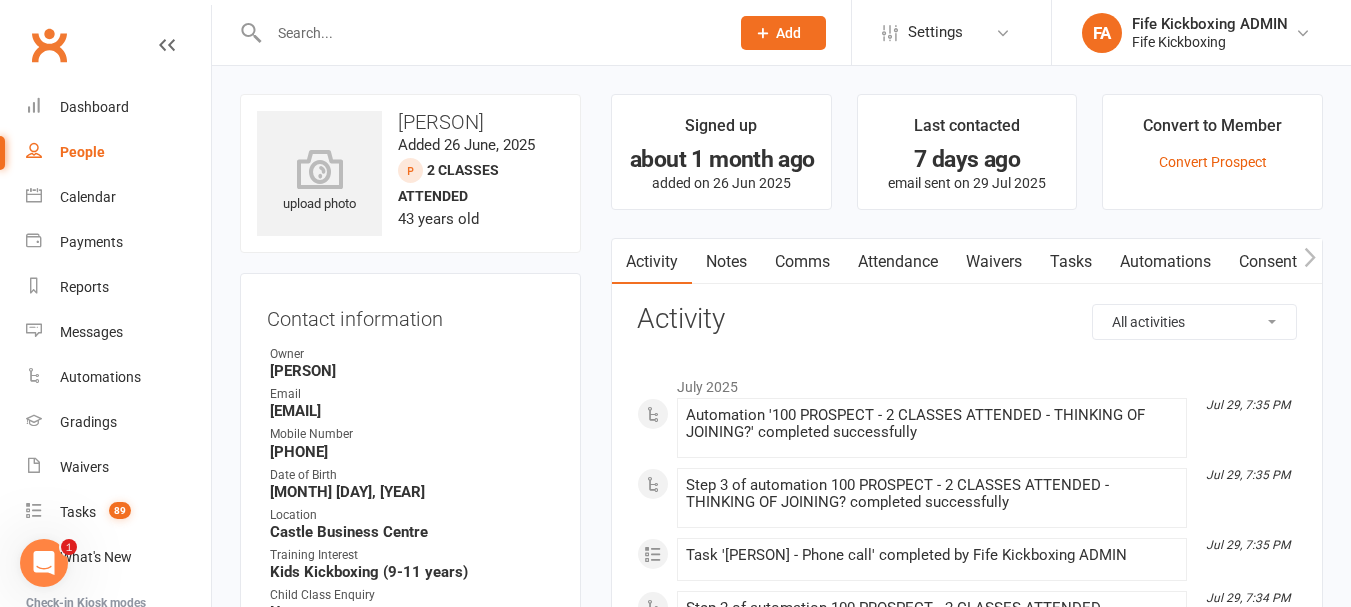 click on "Attendance" at bounding box center [898, 262] 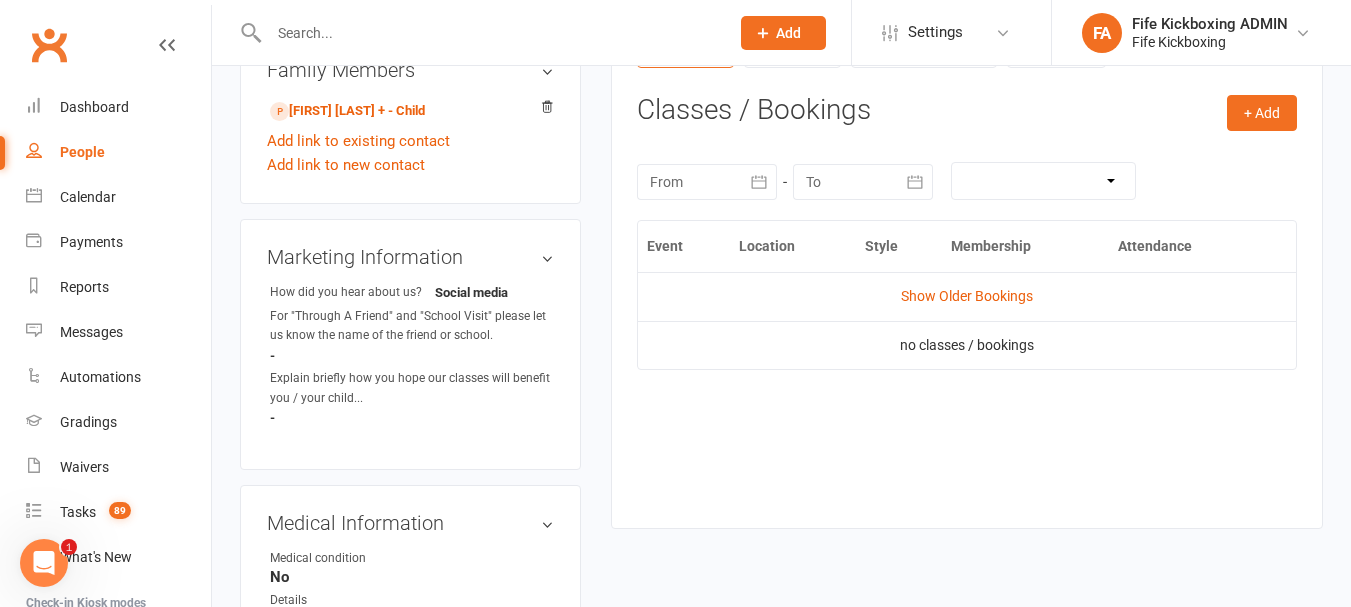 scroll, scrollTop: 800, scrollLeft: 0, axis: vertical 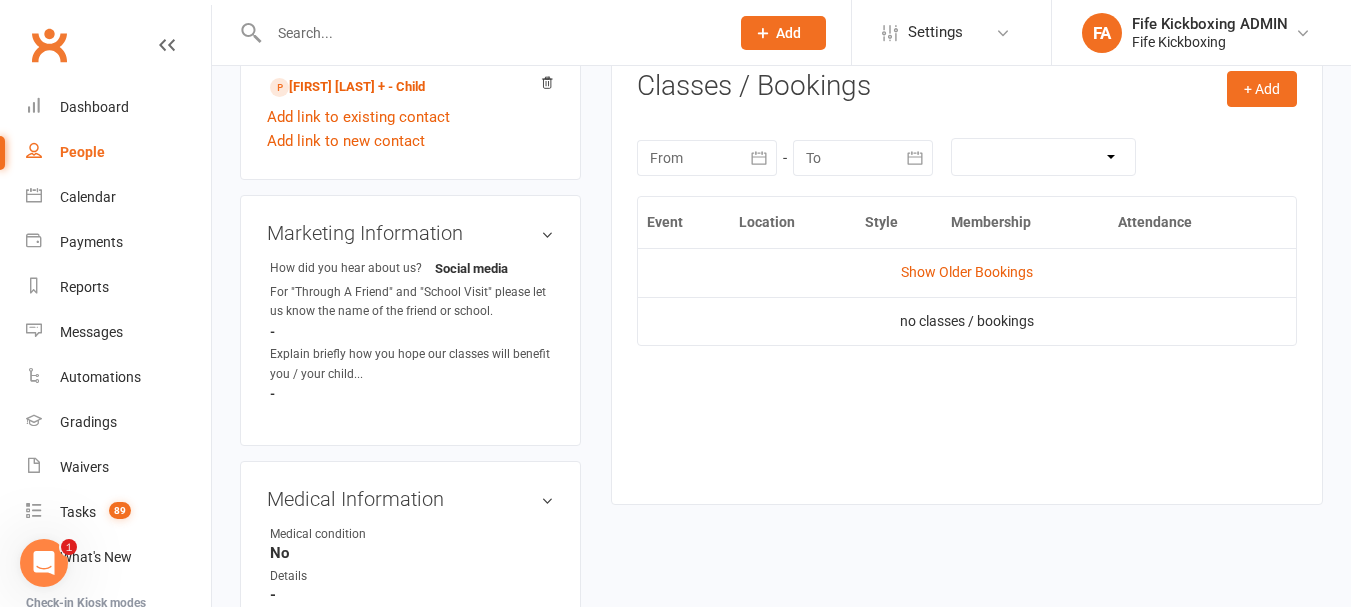 click on "Show Older Bookings" at bounding box center [967, 272] 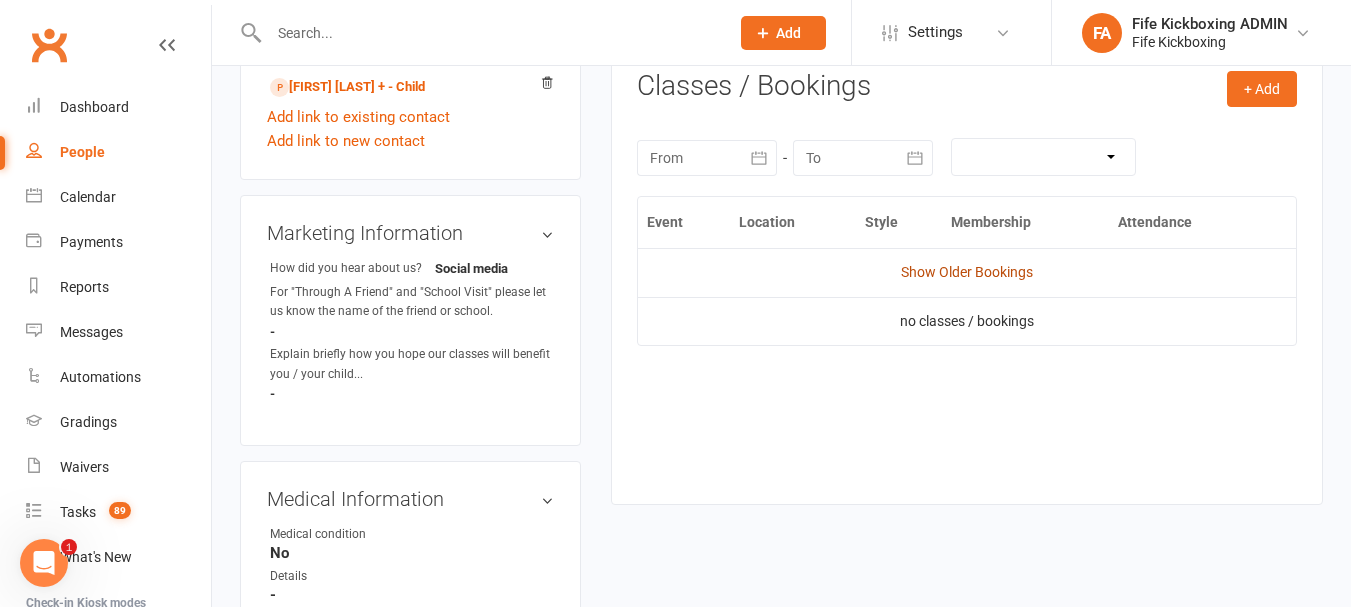 drag, startPoint x: 964, startPoint y: 260, endPoint x: 966, endPoint y: 273, distance: 13.152946 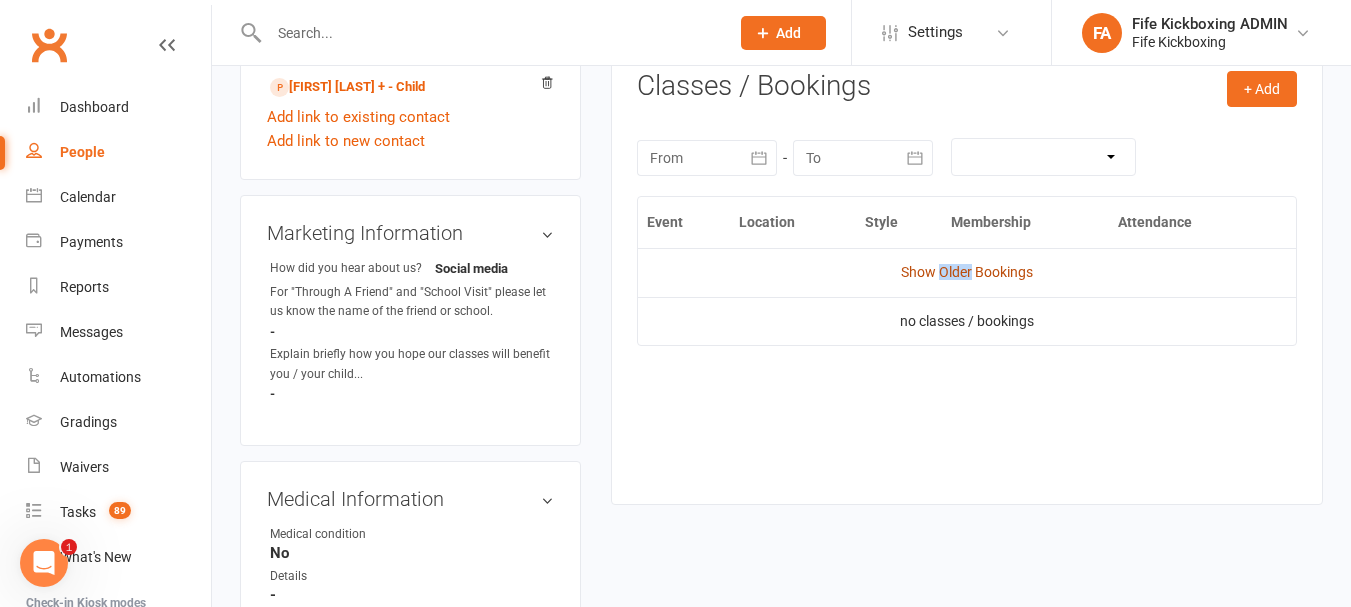 click on "Show Older Bookings" at bounding box center (967, 272) 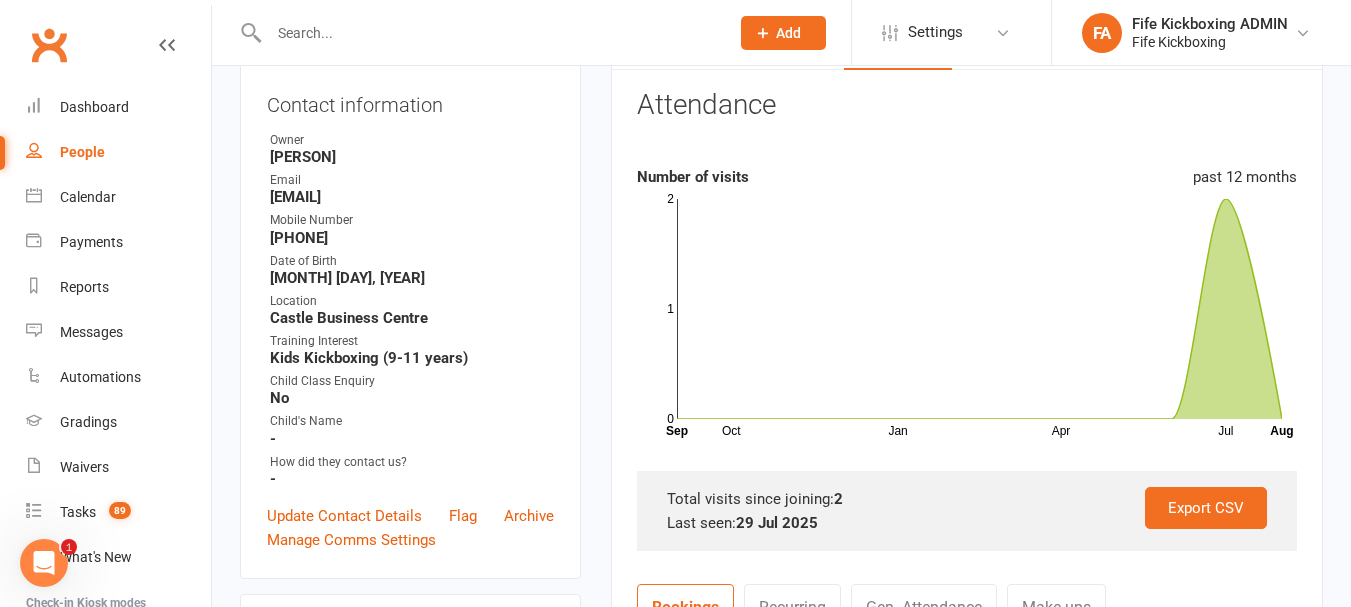 scroll, scrollTop: 100, scrollLeft: 0, axis: vertical 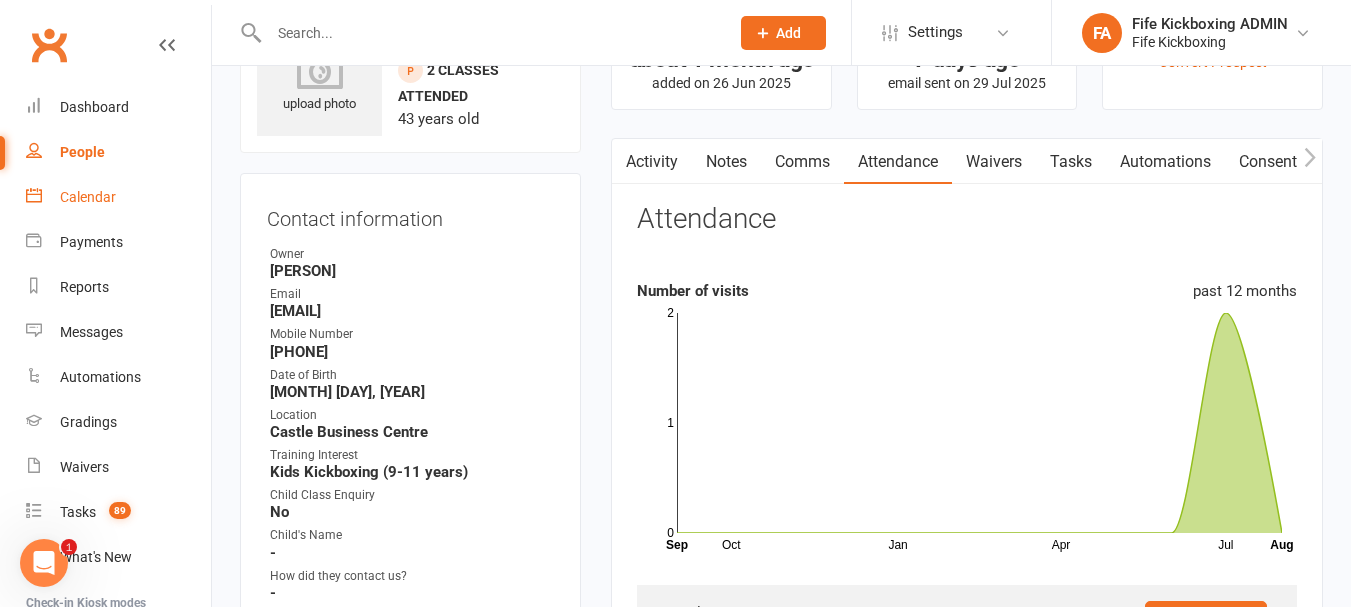 click on "Calendar" at bounding box center (118, 197) 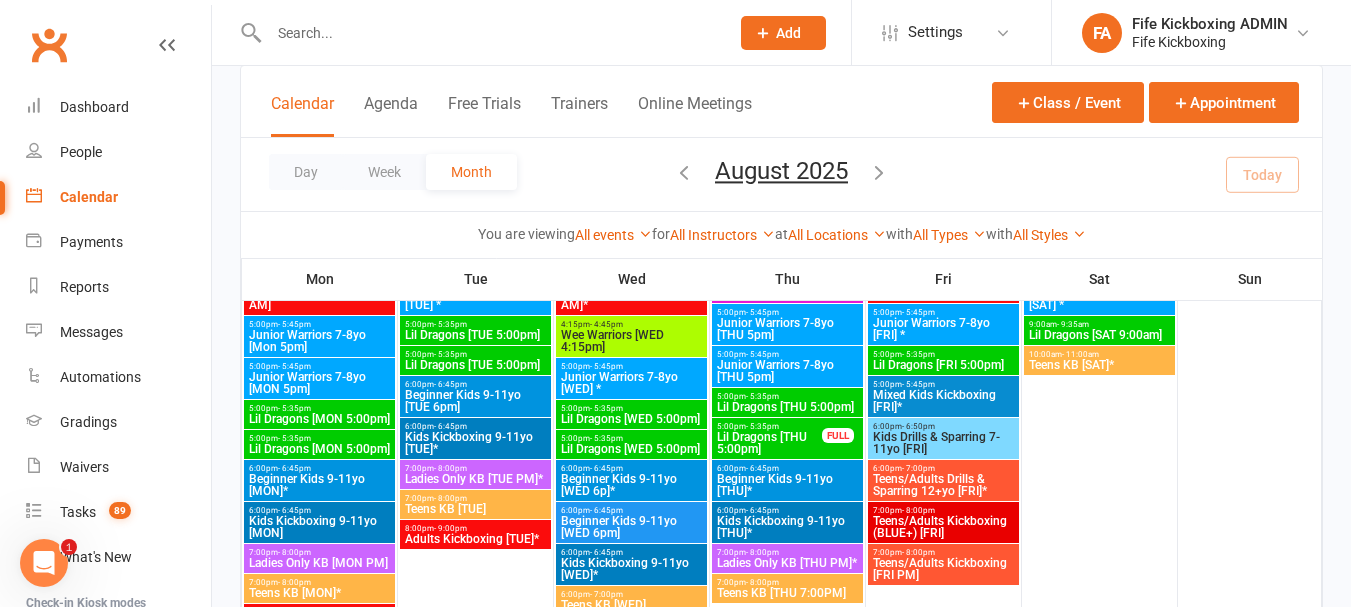 scroll, scrollTop: 200, scrollLeft: 0, axis: vertical 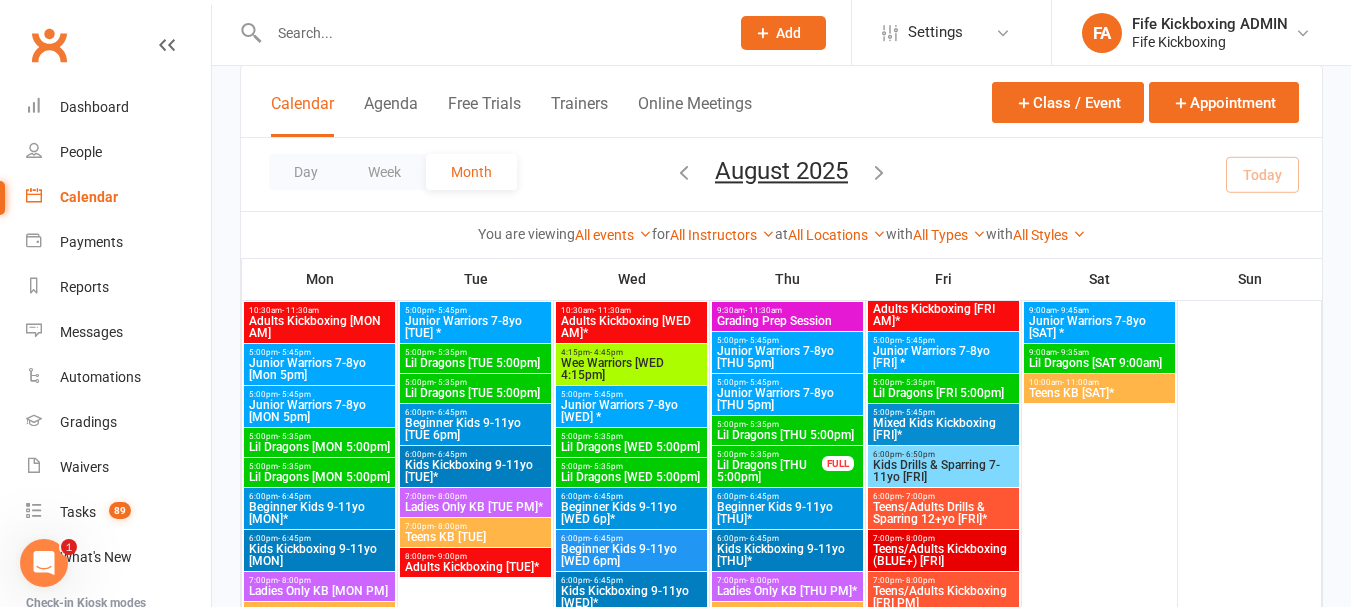 click on "Kids Kickboxing 9-11yo [TUE]*" at bounding box center [475, 471] 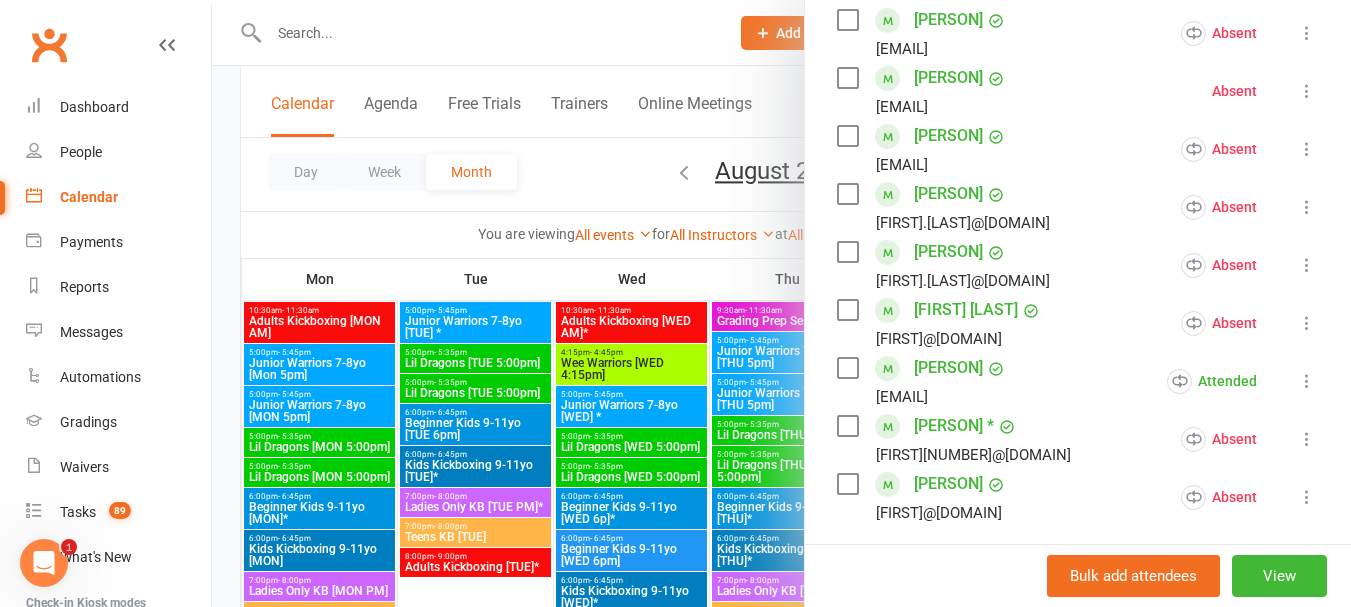 scroll, scrollTop: 700, scrollLeft: 0, axis: vertical 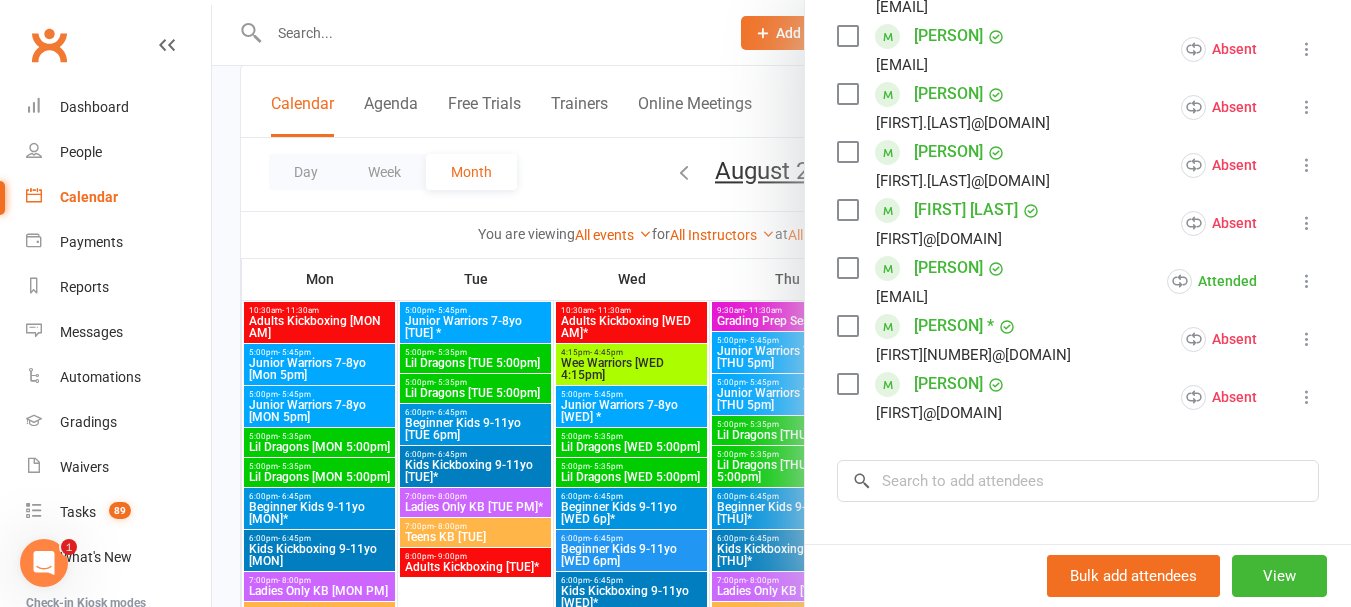 click at bounding box center [781, 303] 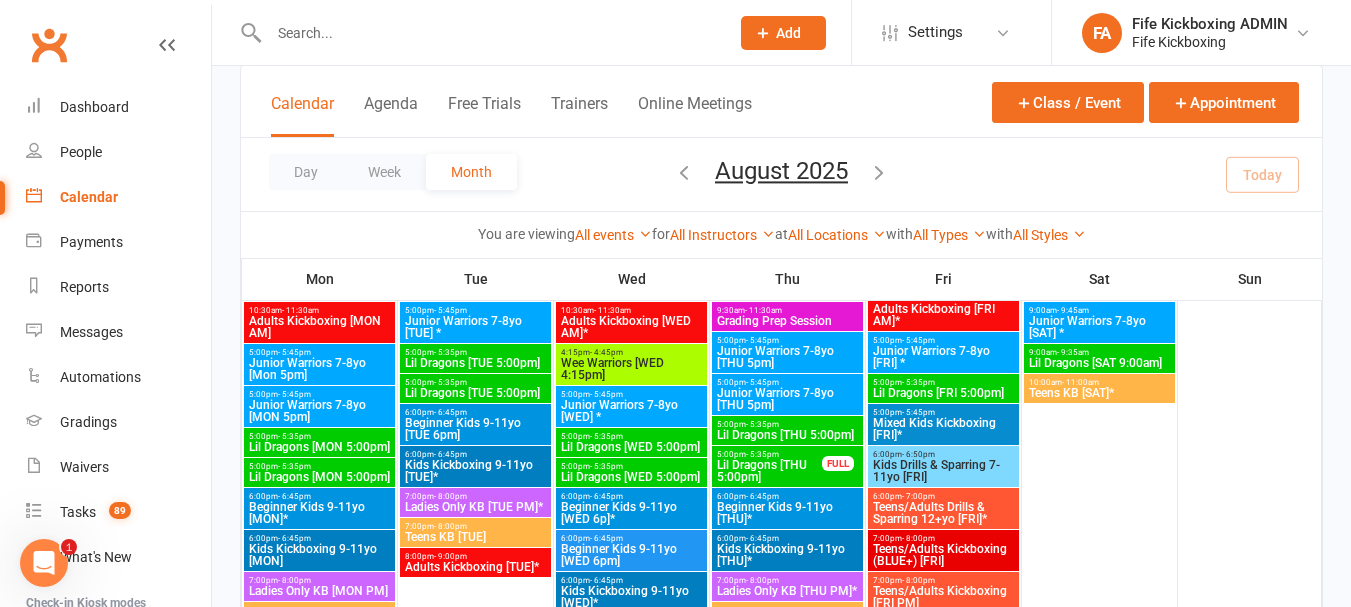 click on "- 8:00pm" at bounding box center [450, 496] 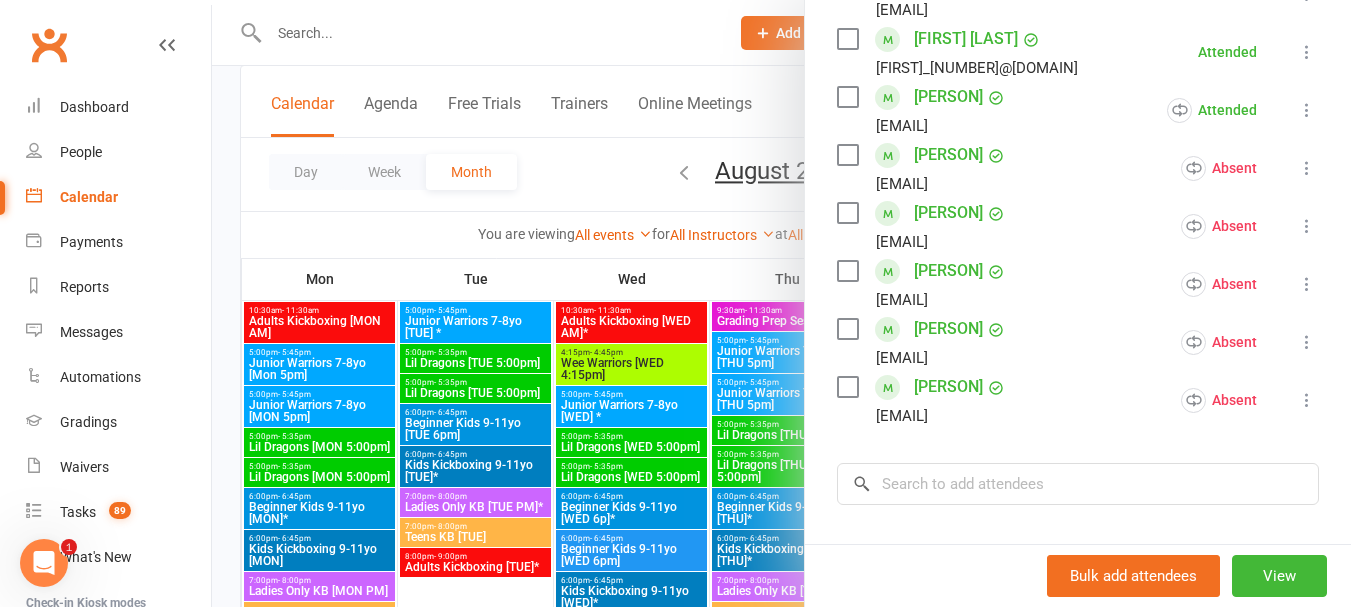 scroll, scrollTop: 500, scrollLeft: 0, axis: vertical 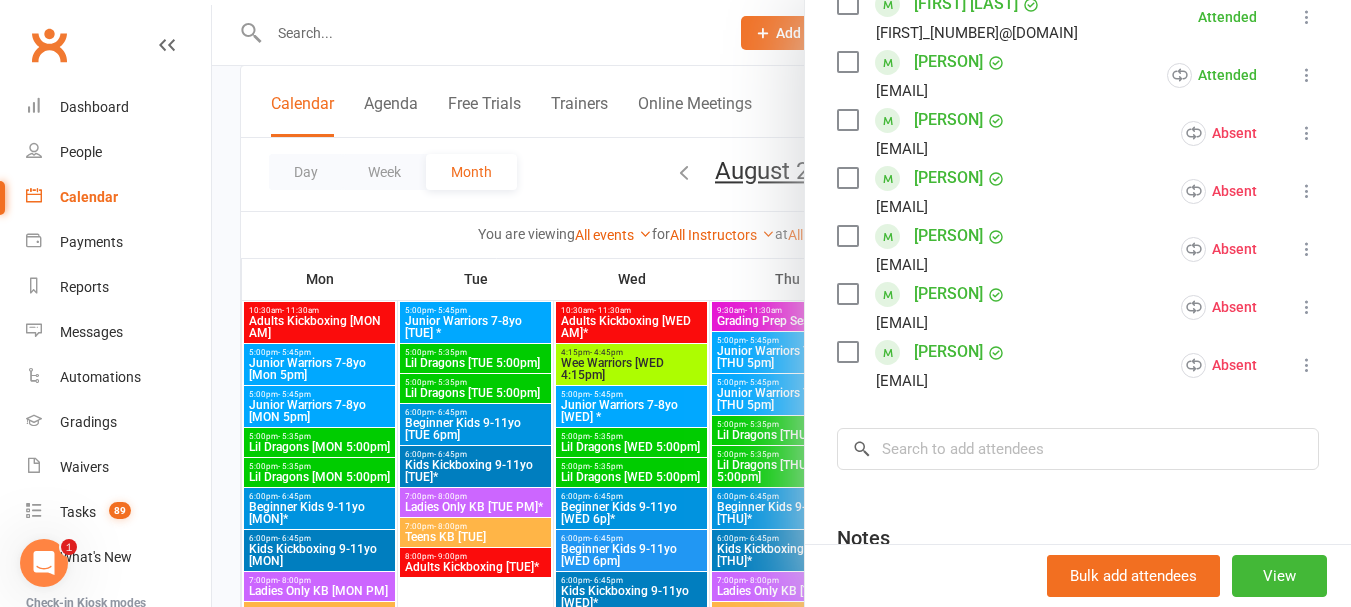 click at bounding box center (781, 303) 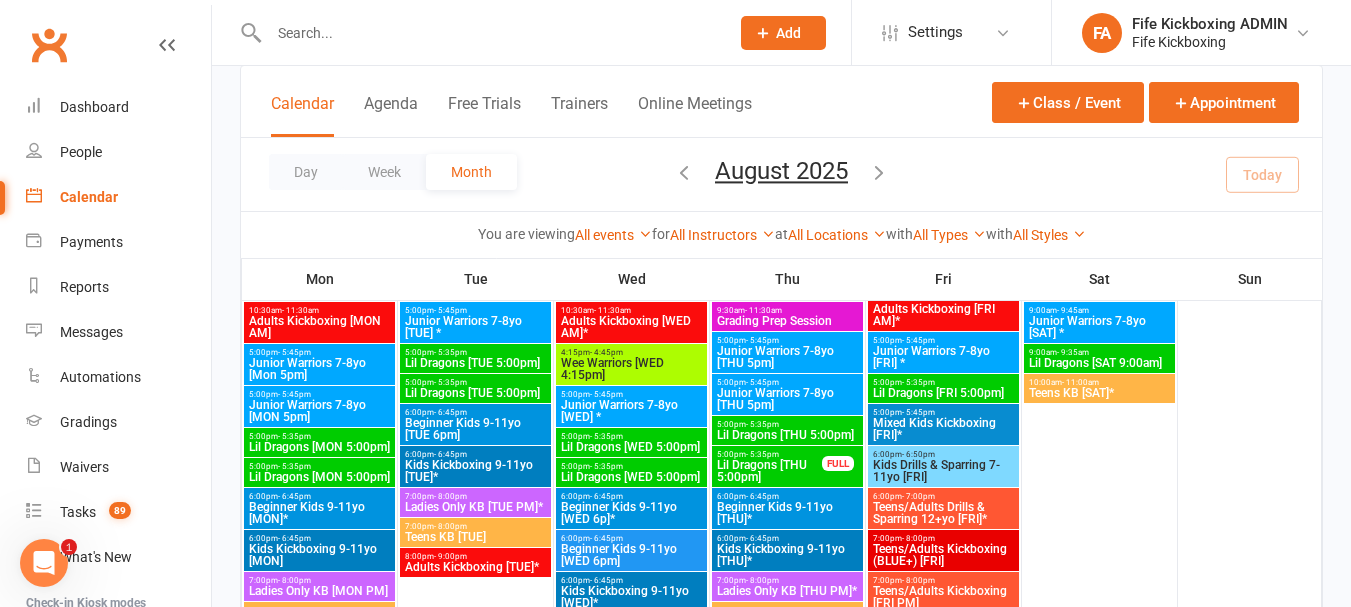 click on "- 8:00pm" at bounding box center [450, 526] 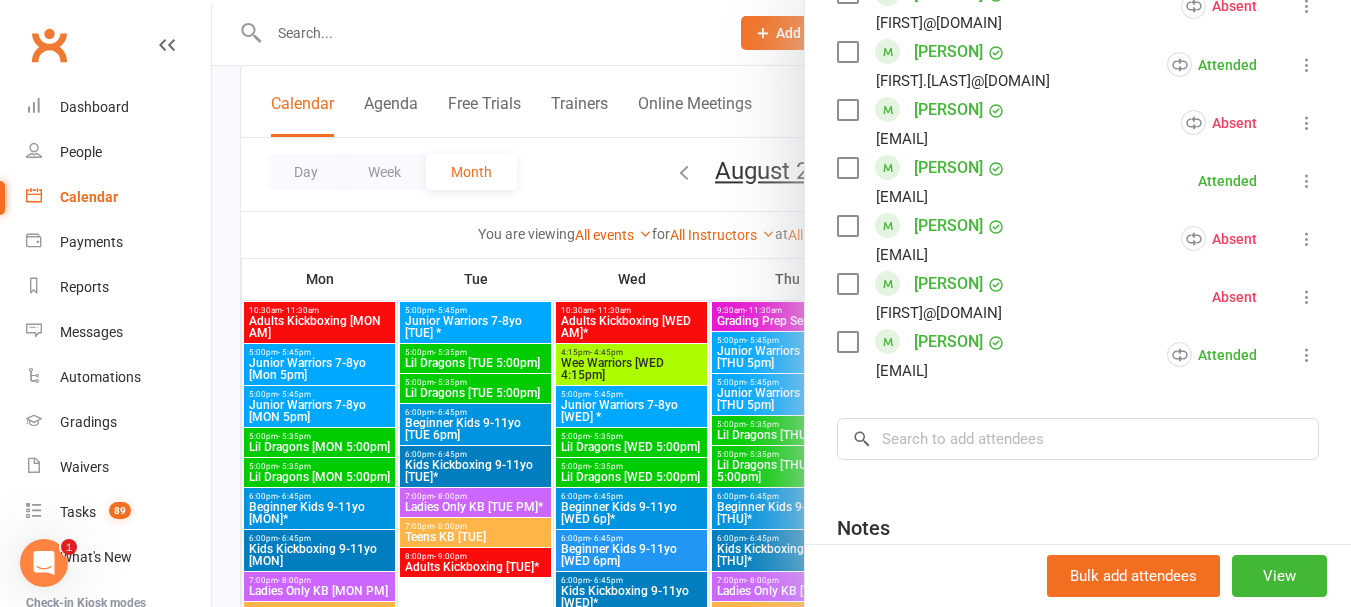 scroll, scrollTop: 1300, scrollLeft: 0, axis: vertical 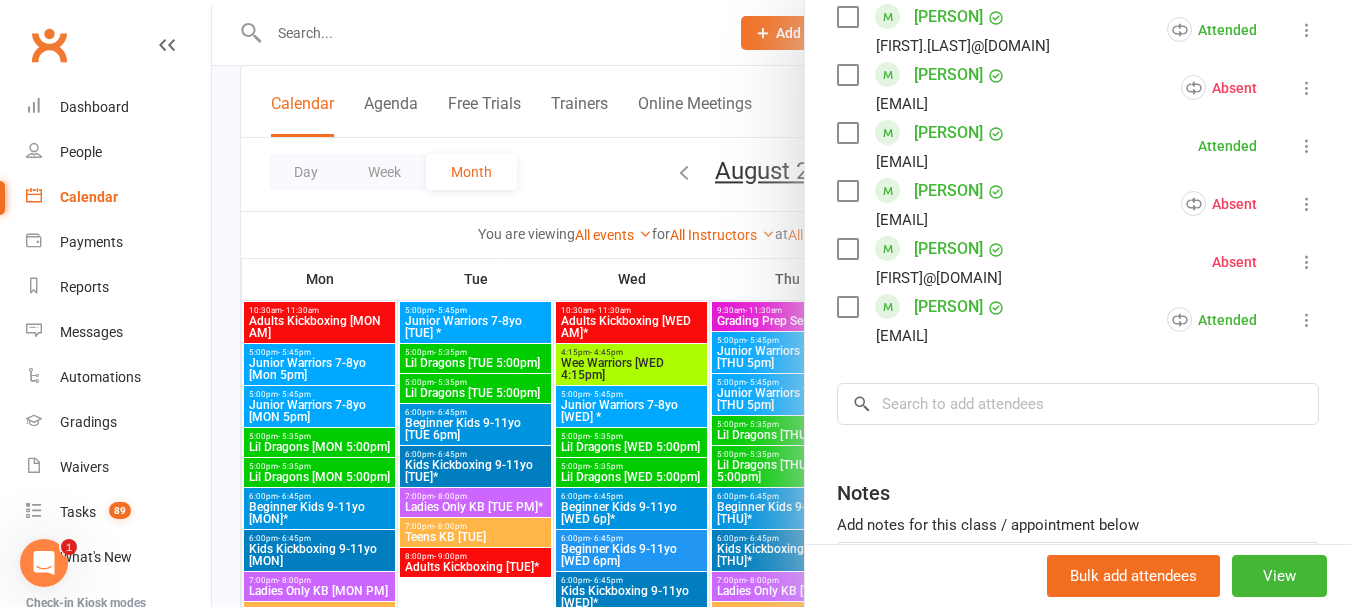 click at bounding box center (781, 303) 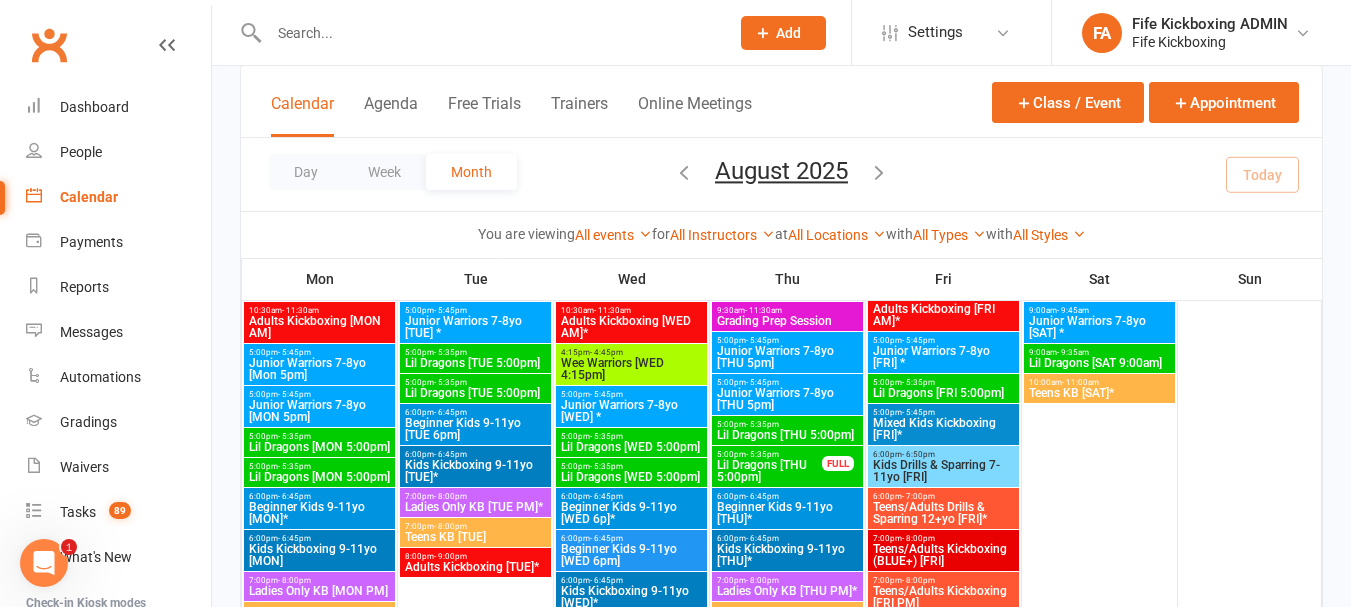 click on "Teens KB [TUE]" at bounding box center (475, 537) 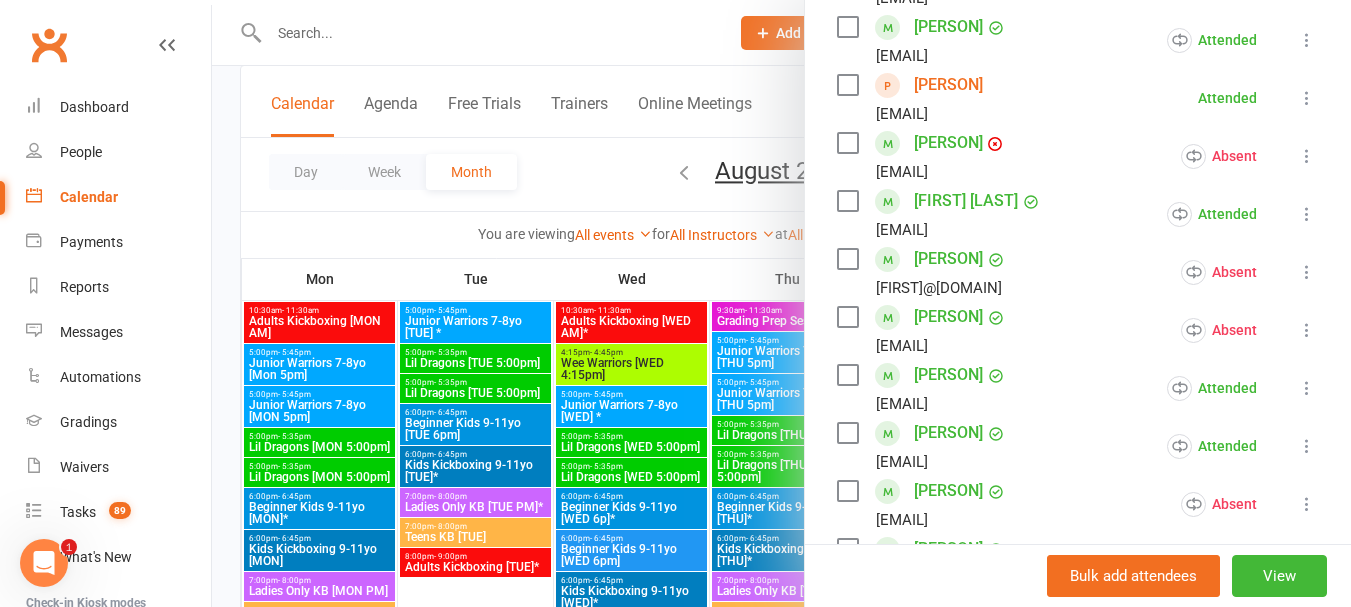 scroll, scrollTop: 500, scrollLeft: 0, axis: vertical 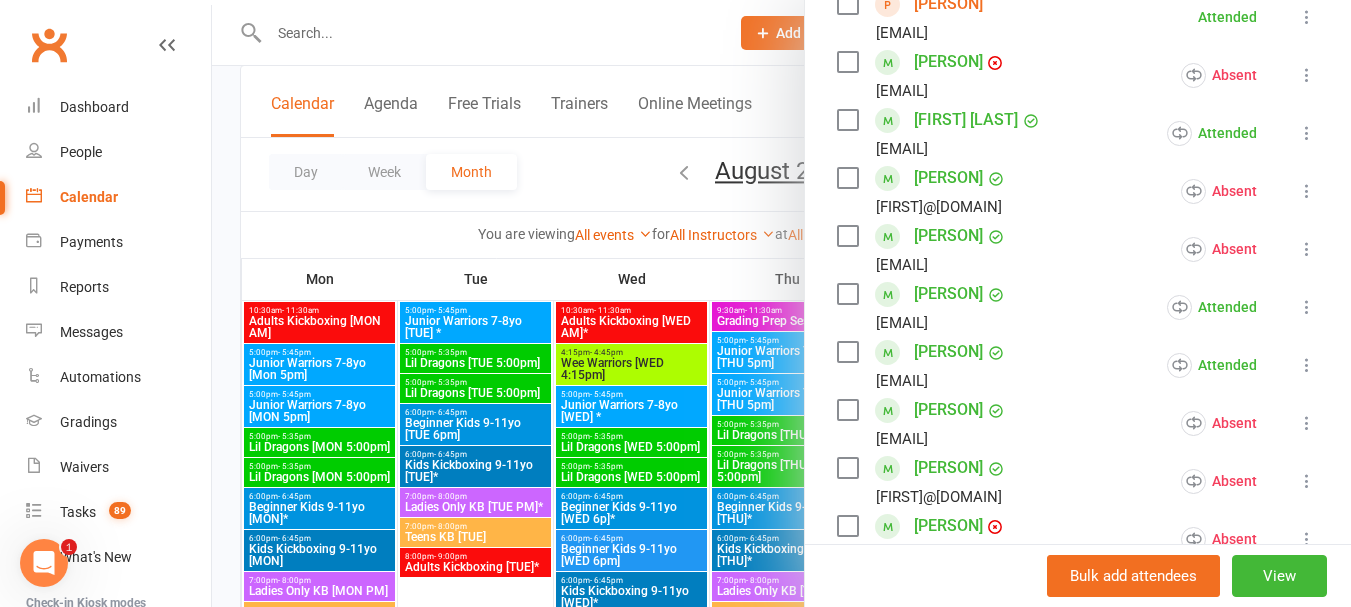 click at bounding box center (781, 303) 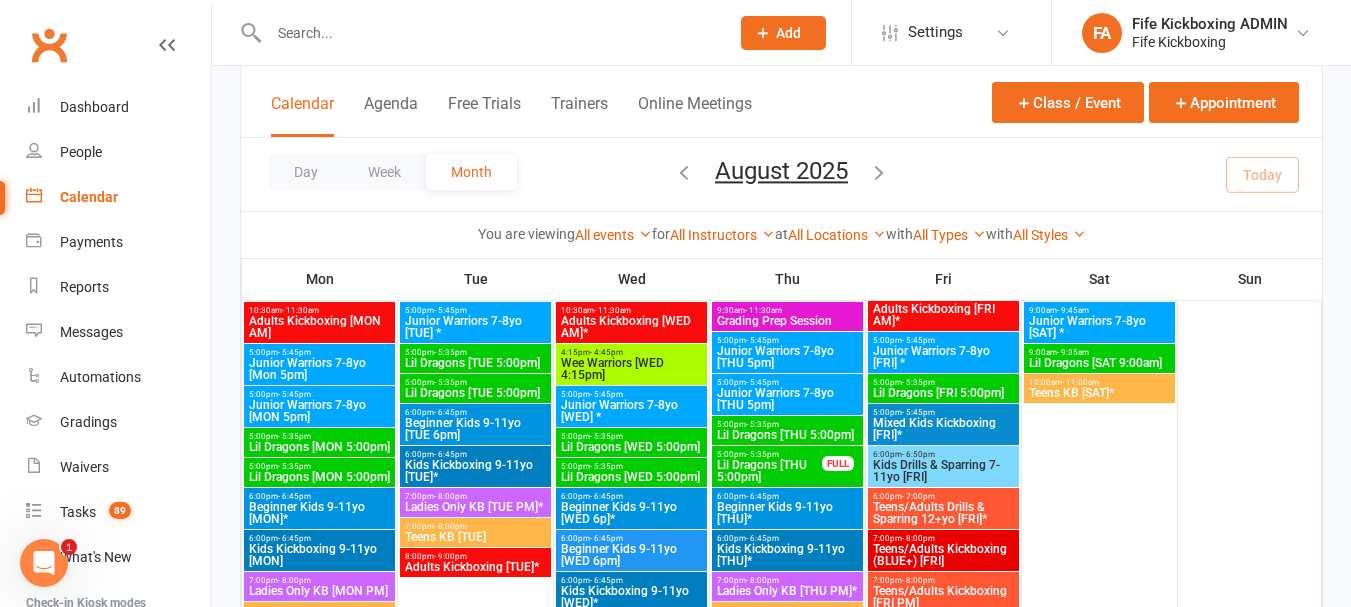 click on "Adults Kickboxing [TUE]*" at bounding box center (475, 567) 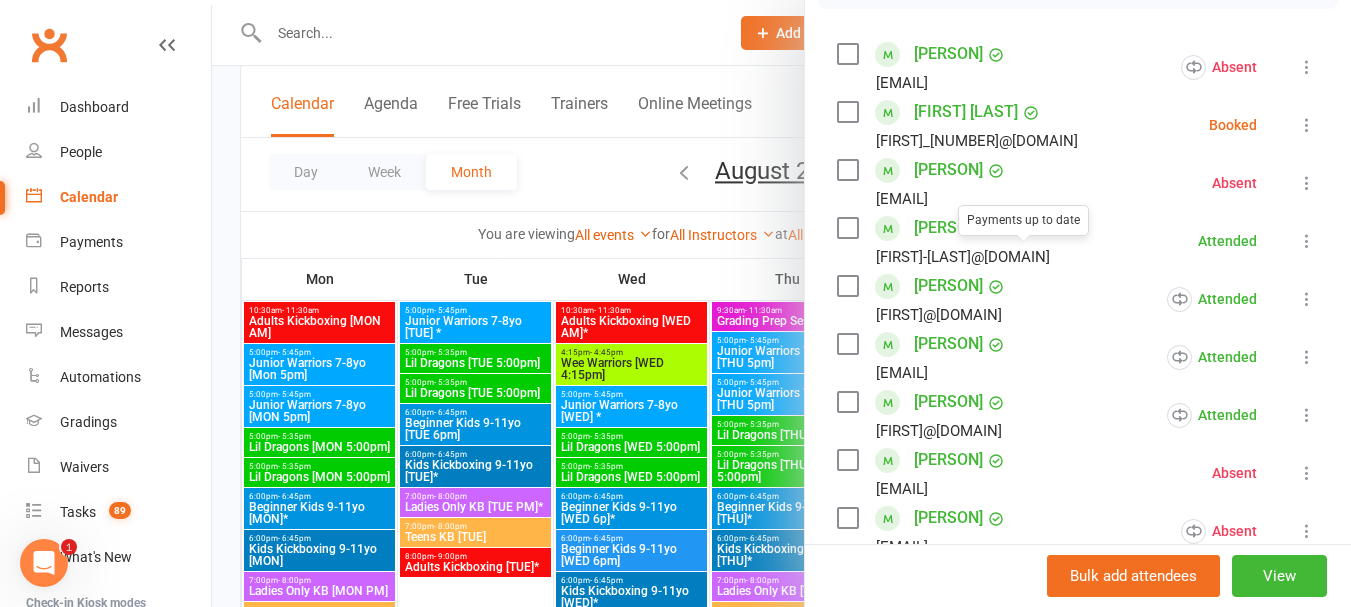 scroll, scrollTop: 300, scrollLeft: 0, axis: vertical 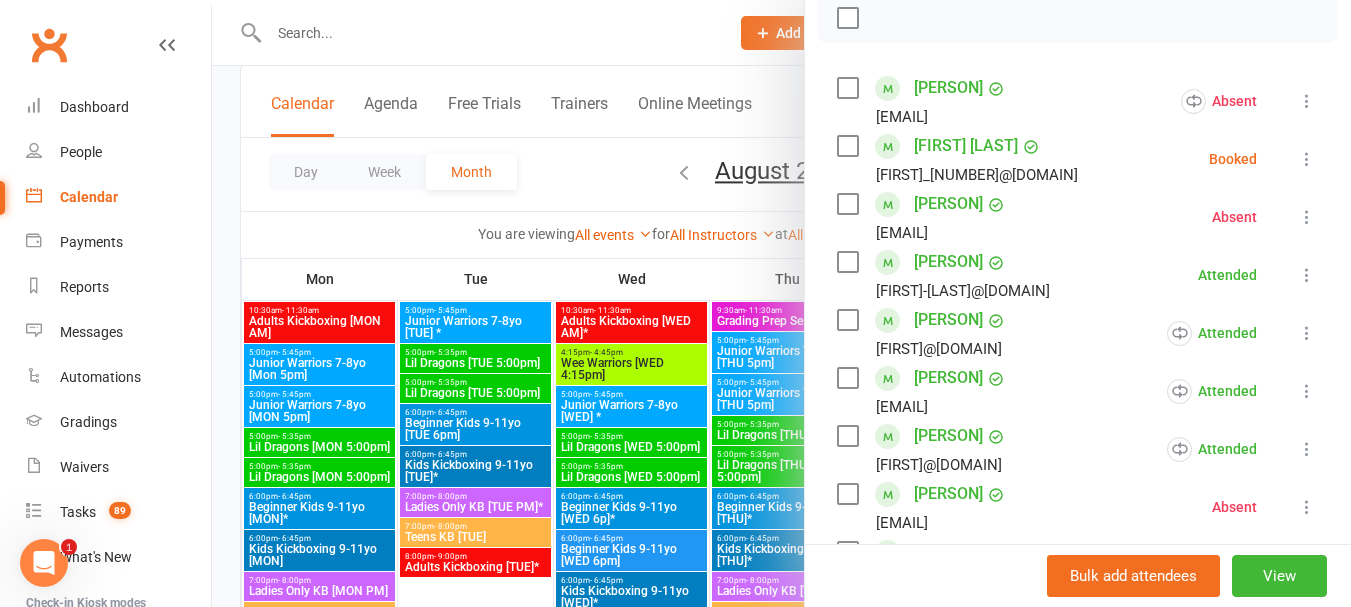 click at bounding box center [781, 303] 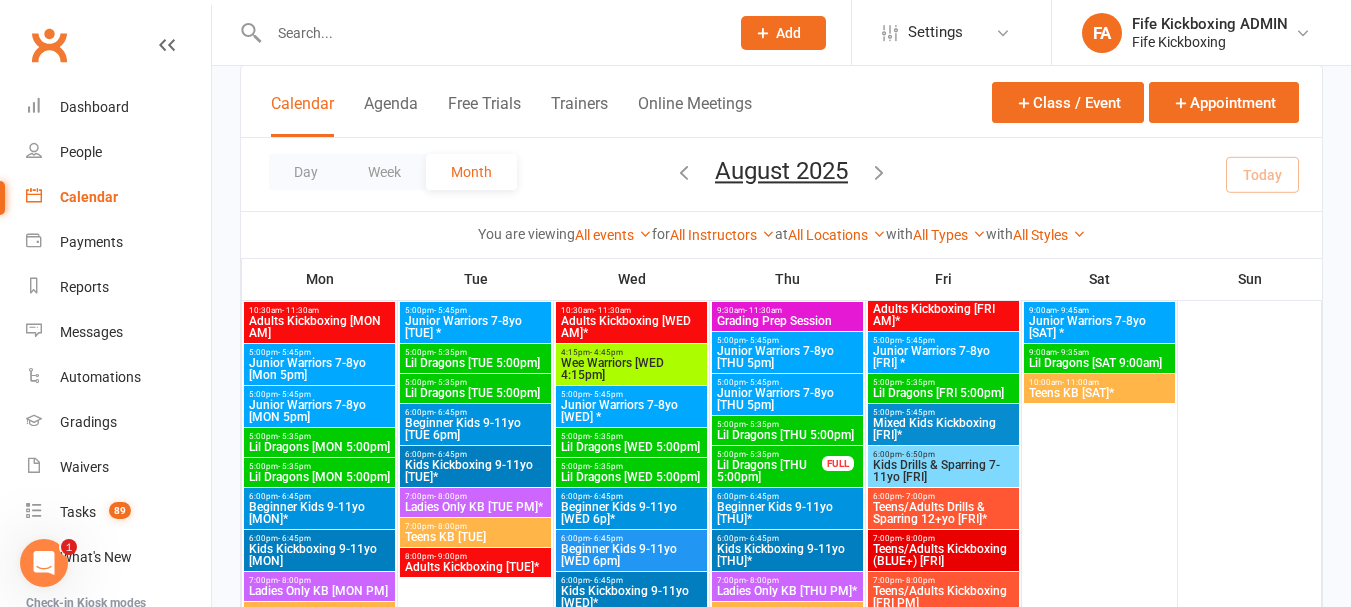 click on "7:00pm  - 8:00pm" at bounding box center (475, 526) 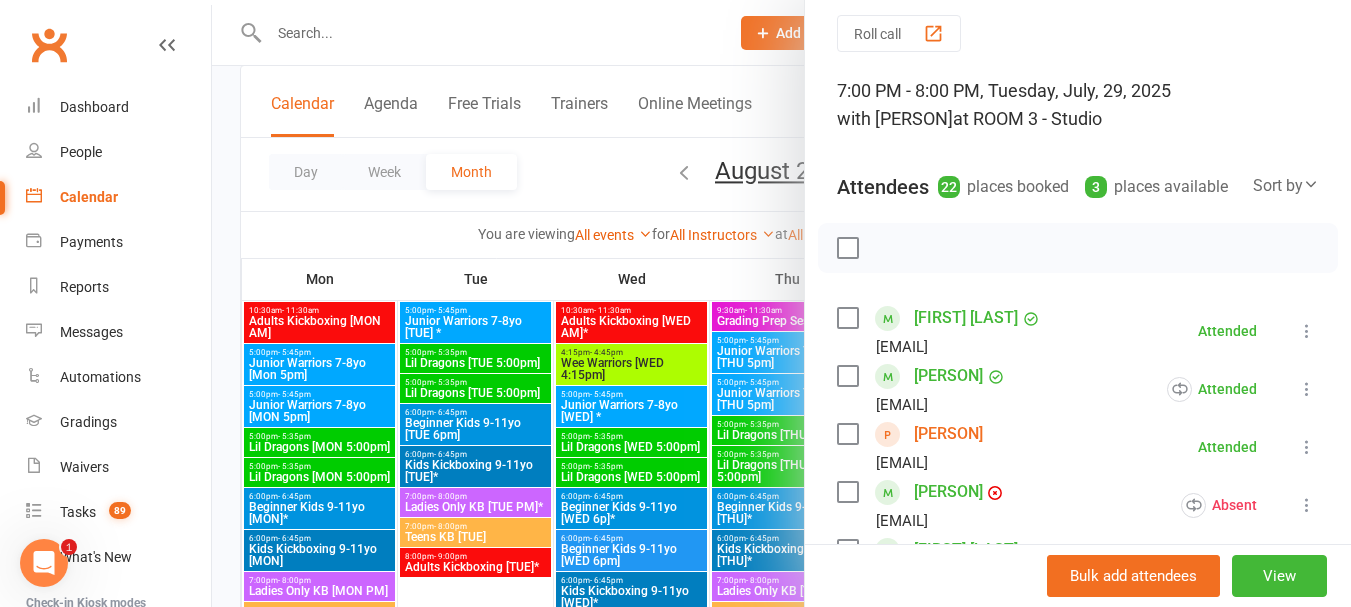 scroll, scrollTop: 200, scrollLeft: 0, axis: vertical 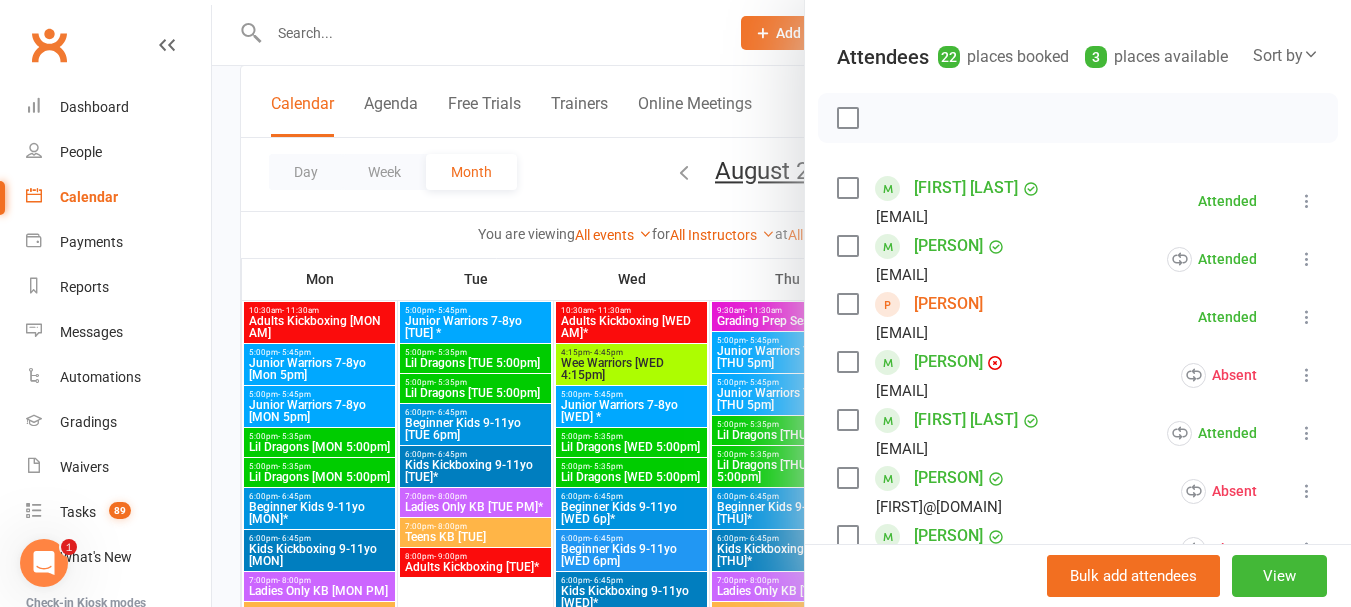 click on "Wendy Buchanan" at bounding box center (948, 304) 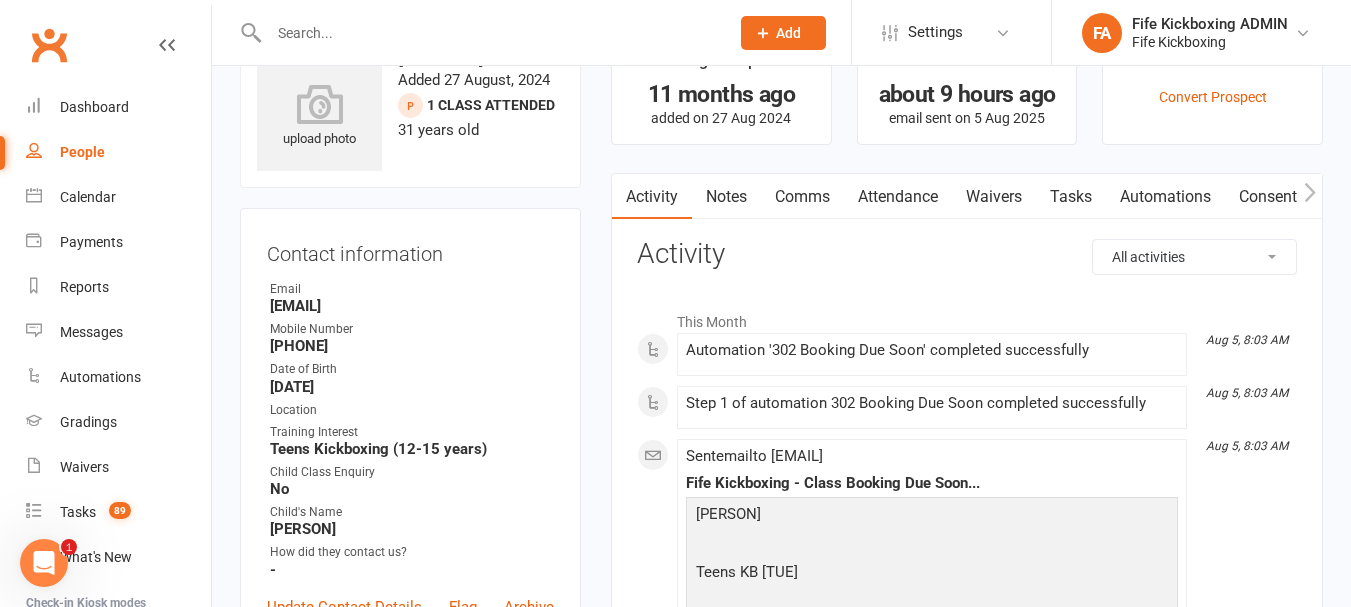scroll, scrollTop: 100, scrollLeft: 0, axis: vertical 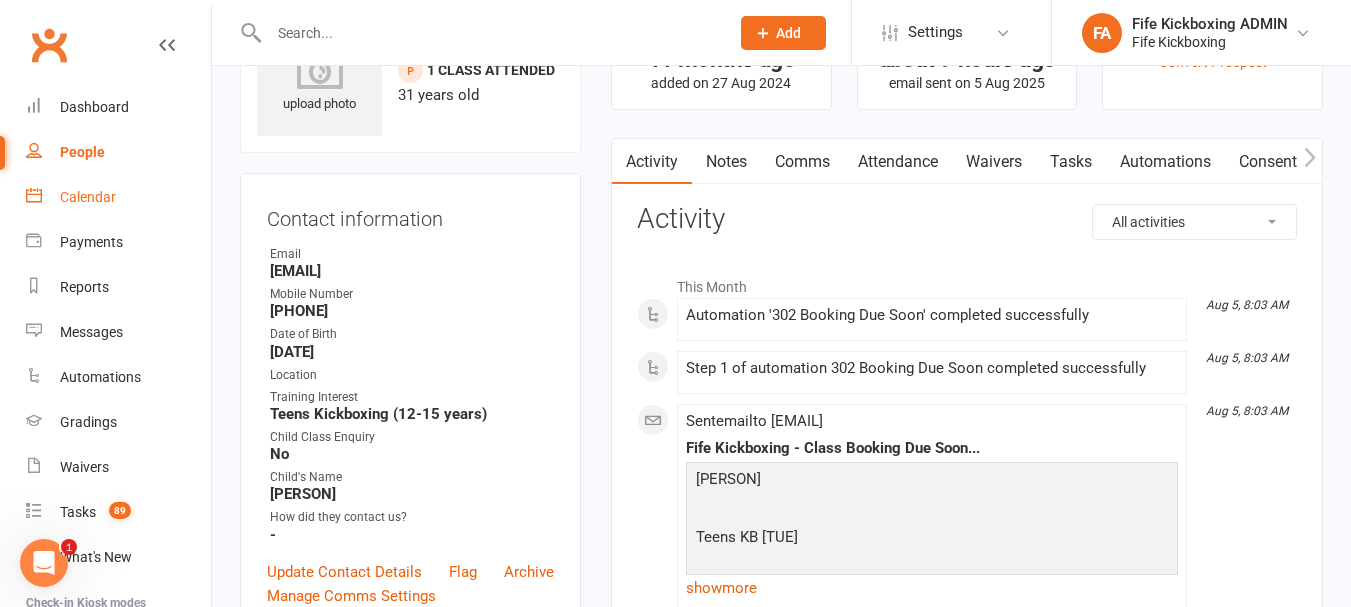 click on "Calendar" at bounding box center (88, 197) 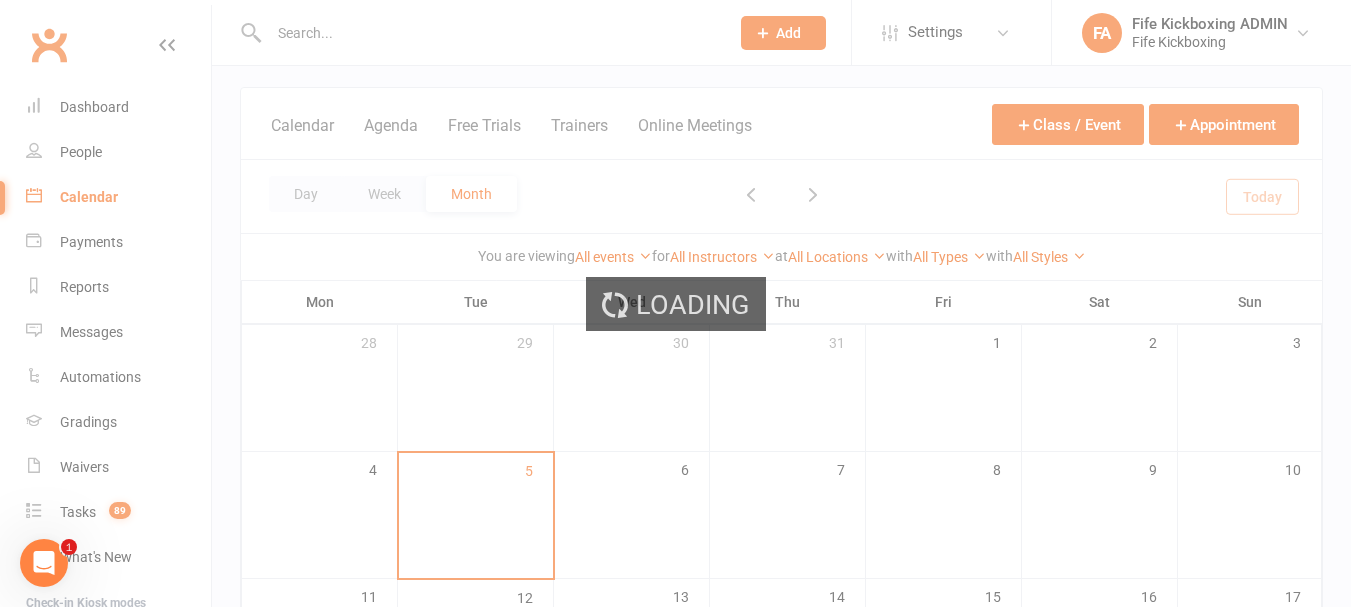 scroll, scrollTop: 0, scrollLeft: 0, axis: both 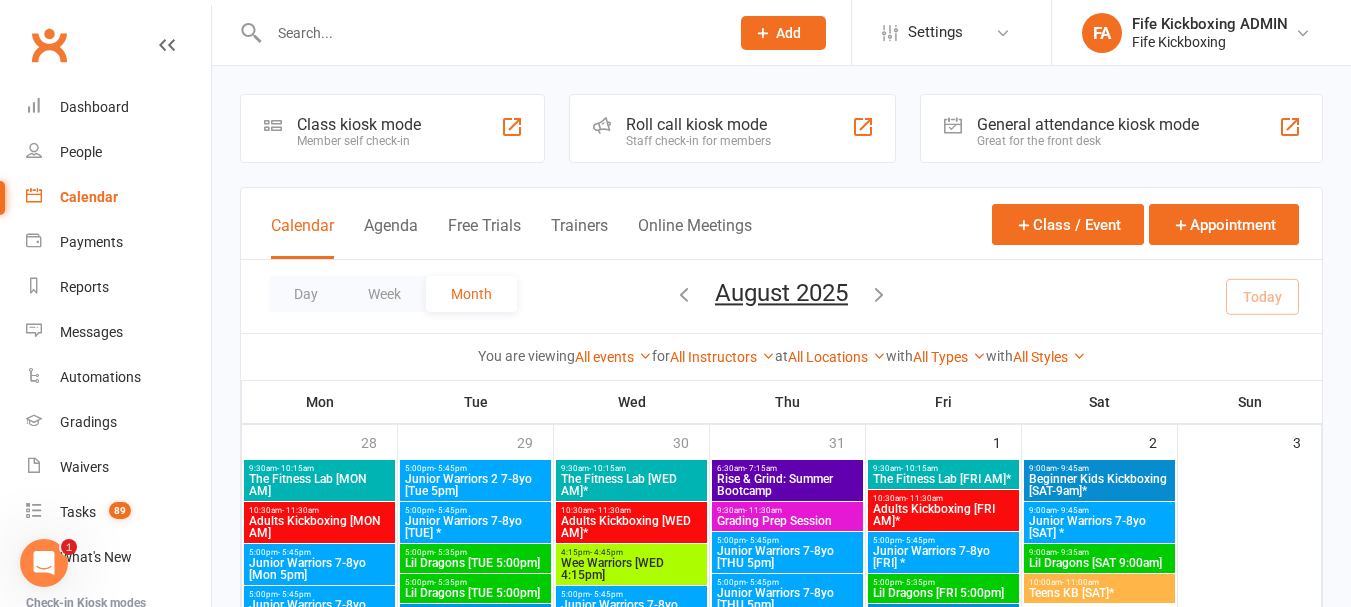 click at bounding box center [489, 33] 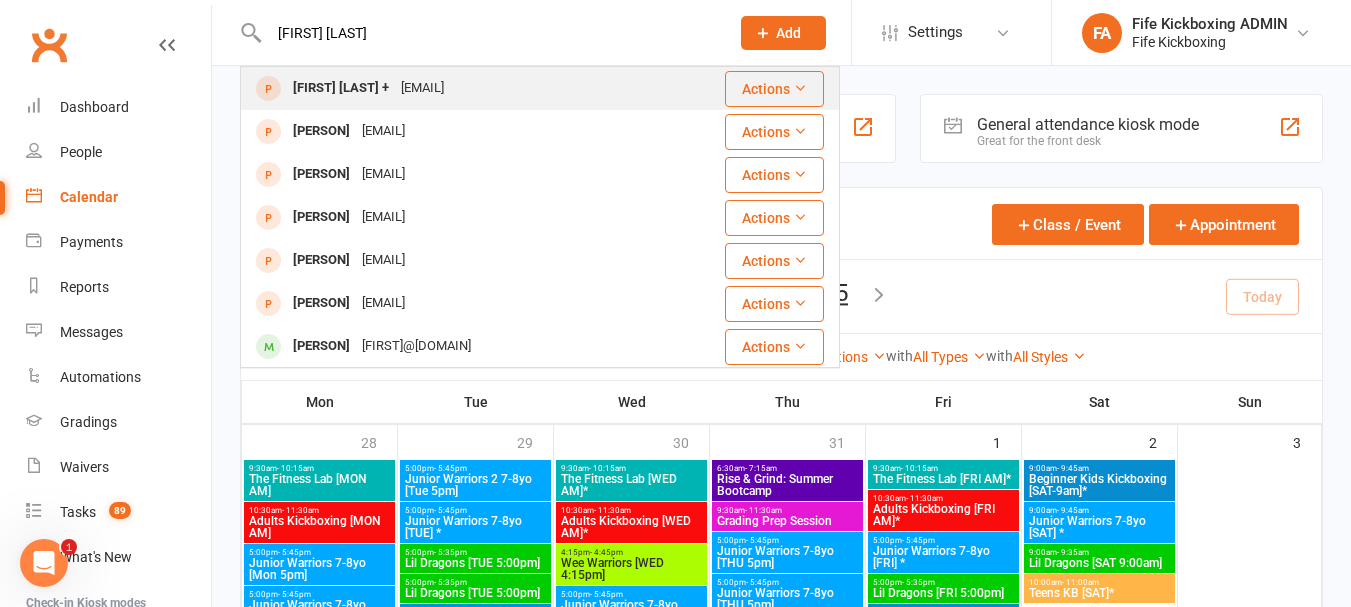 type on "[FIRST] [LAST]" 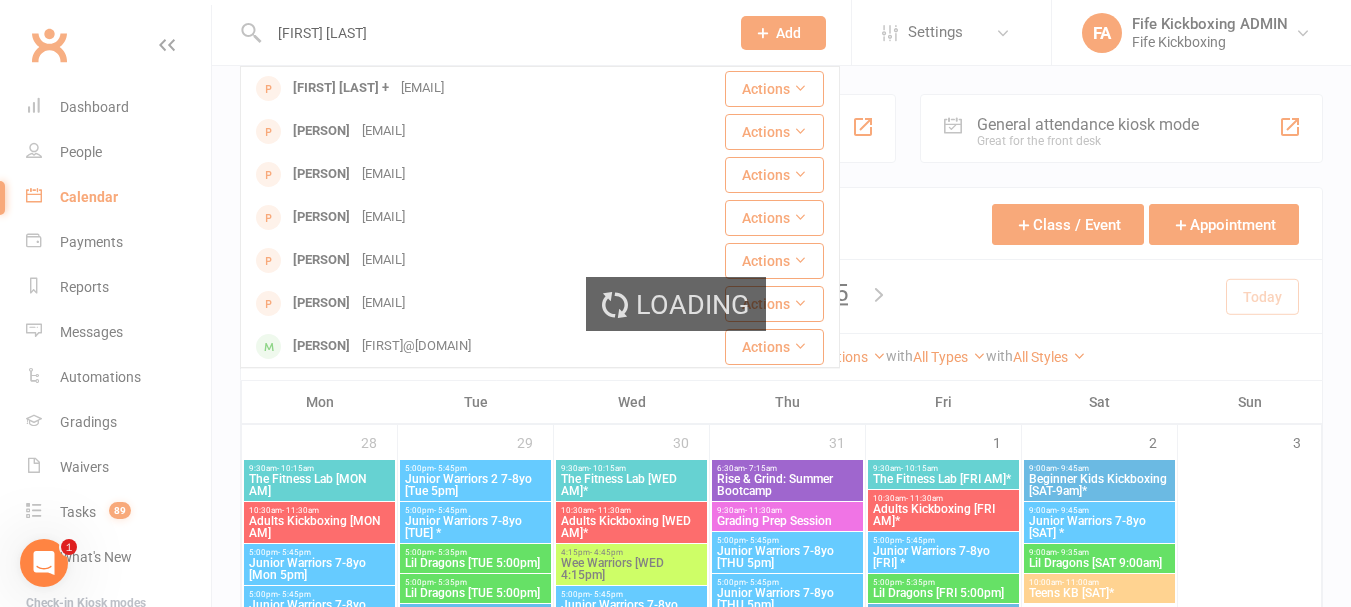 type 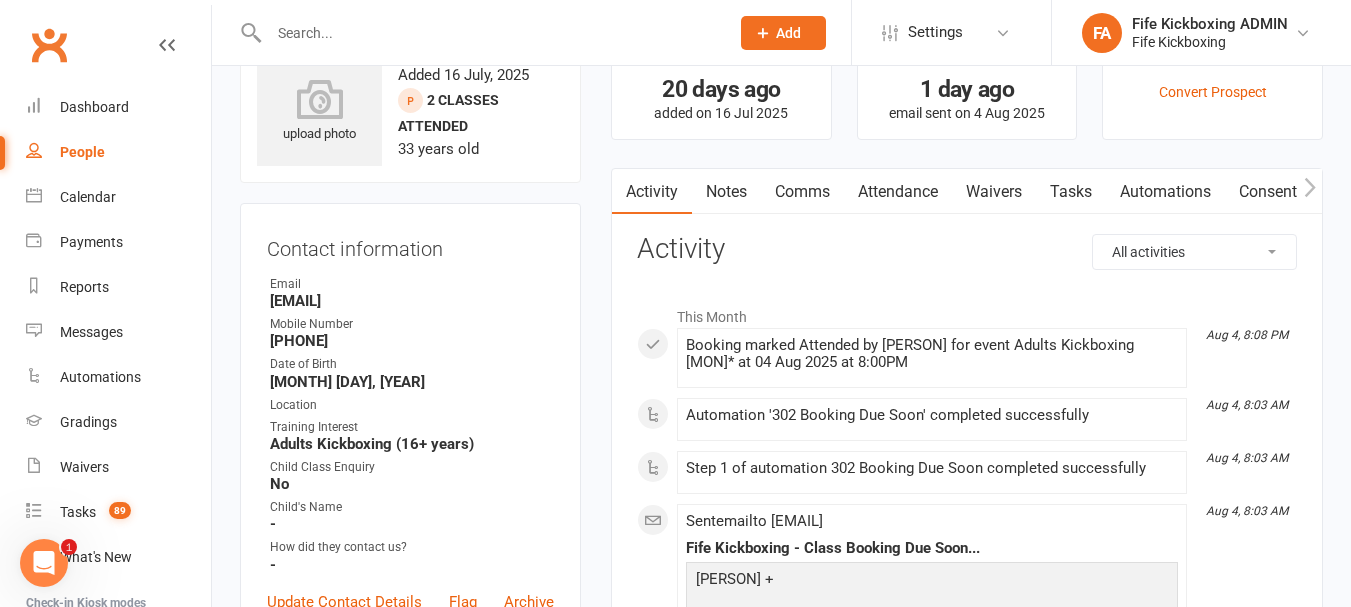 scroll, scrollTop: 100, scrollLeft: 0, axis: vertical 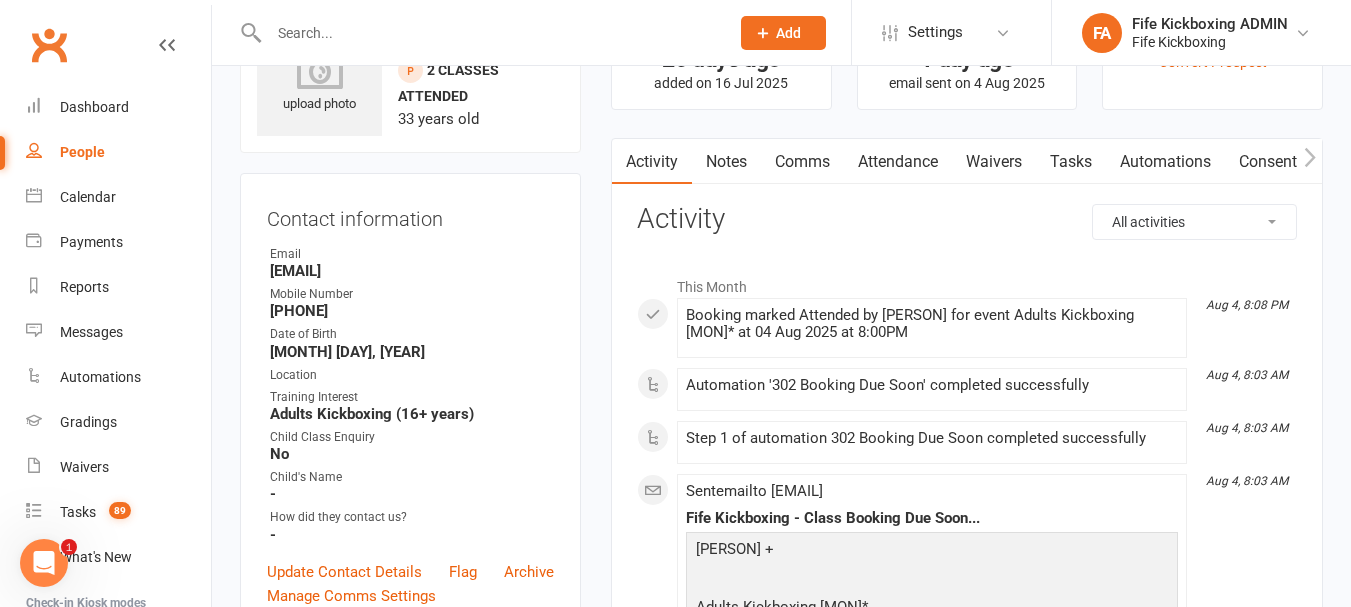 click on "Notes" at bounding box center [726, 162] 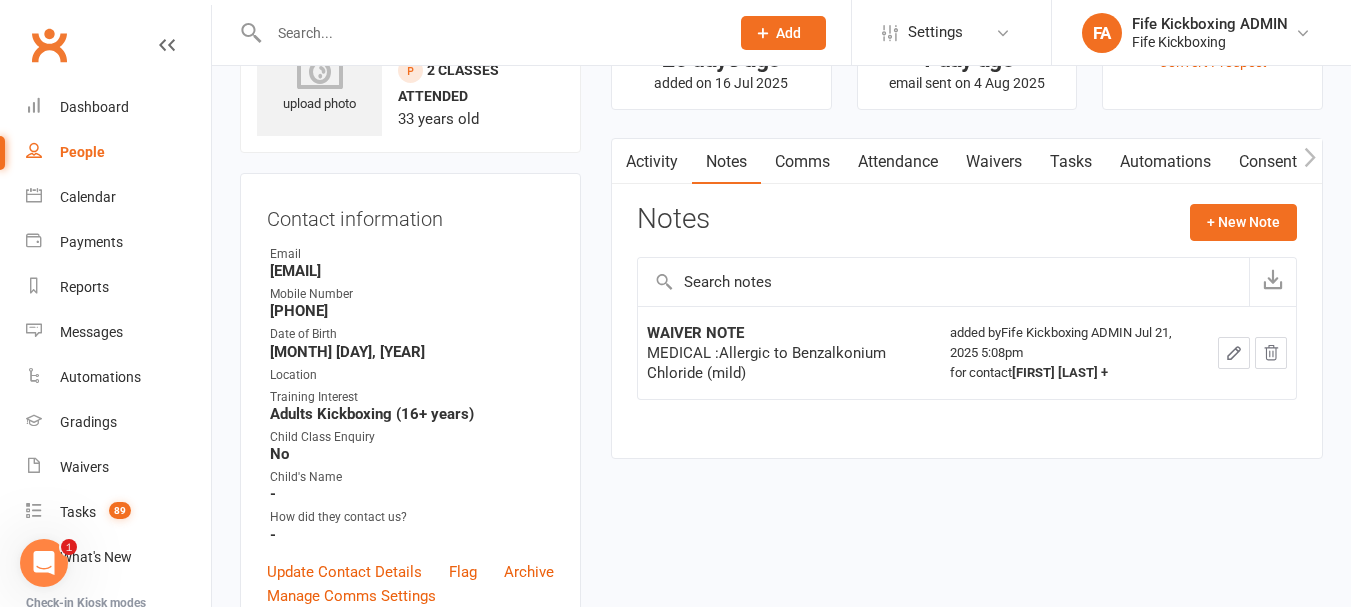 scroll, scrollTop: 0, scrollLeft: 0, axis: both 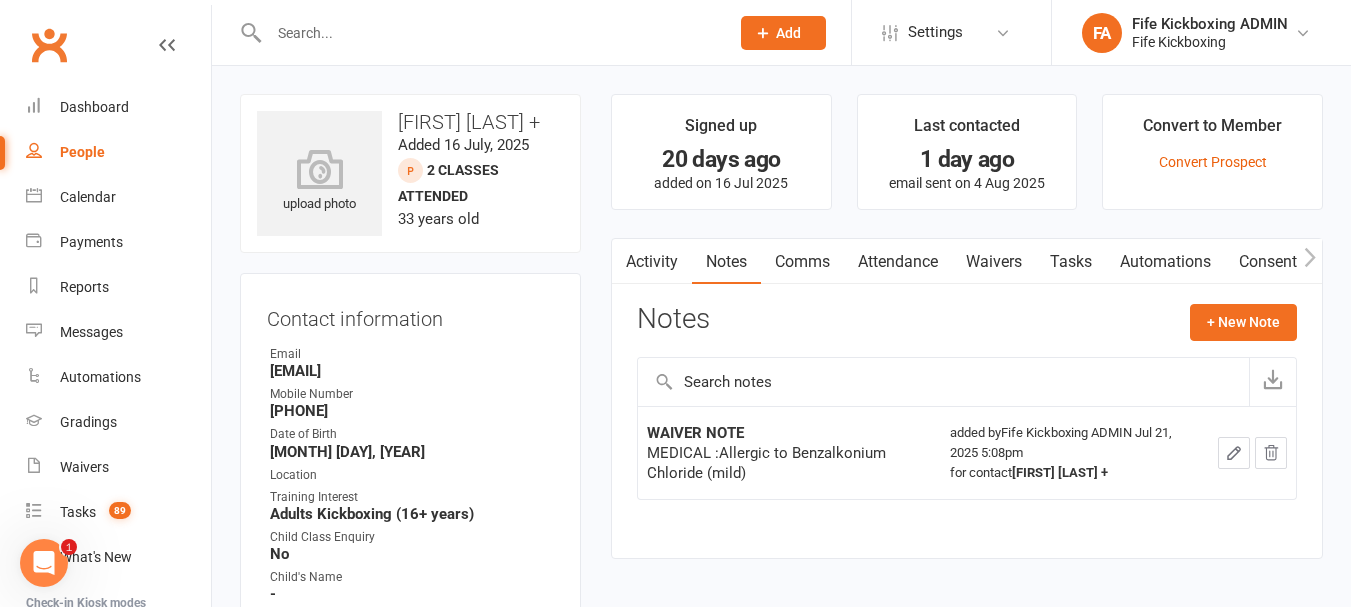 click 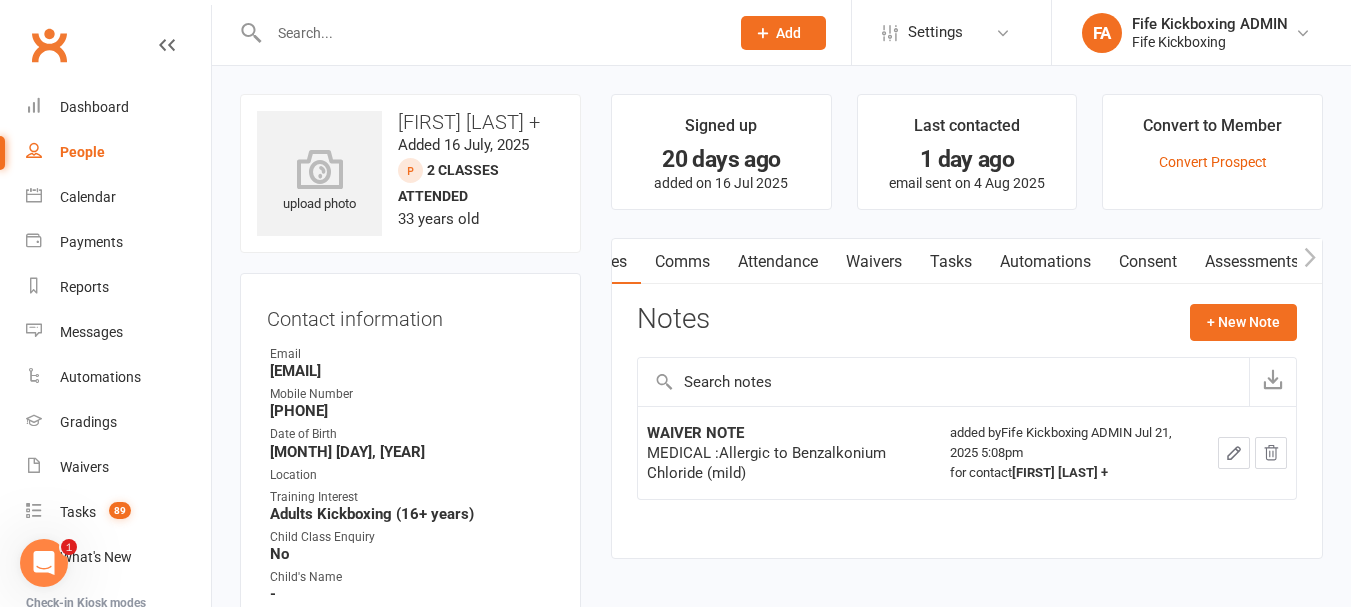 scroll, scrollTop: 0, scrollLeft: 120, axis: horizontal 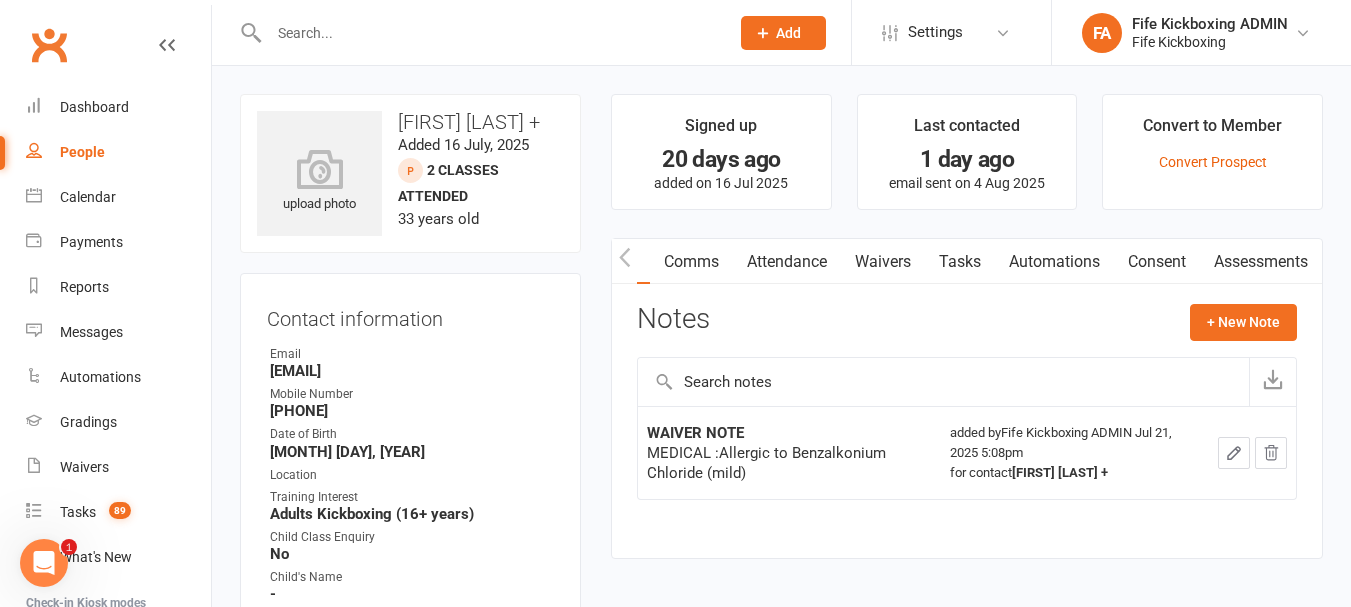 click 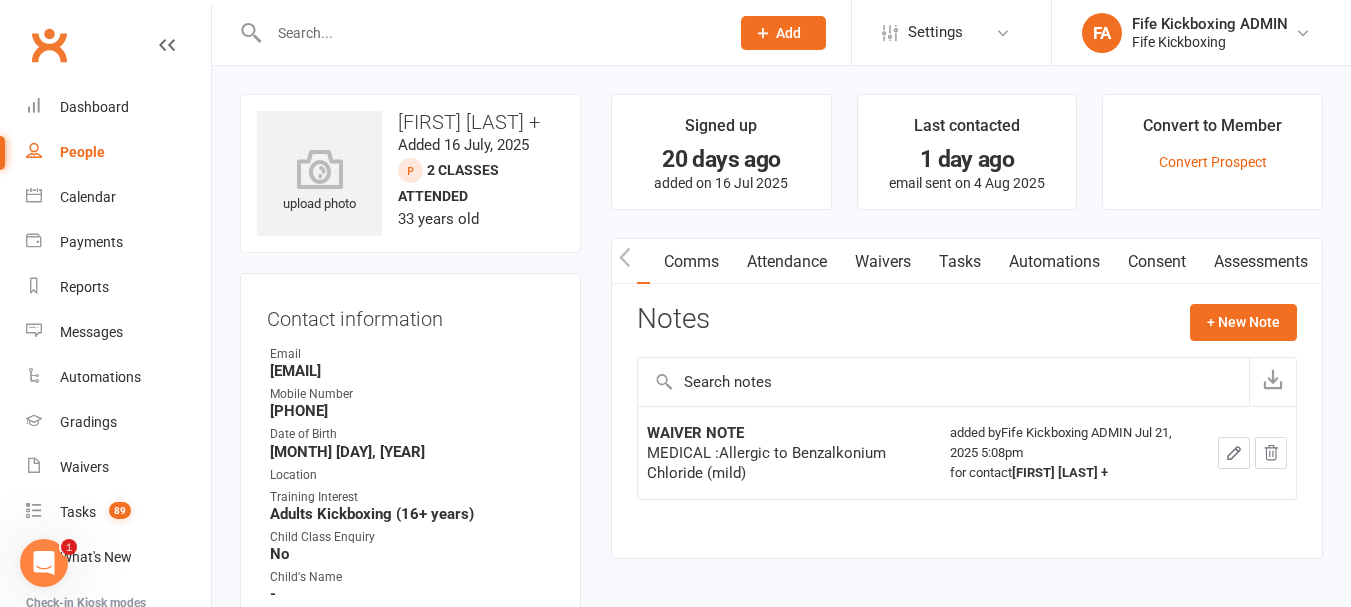 click 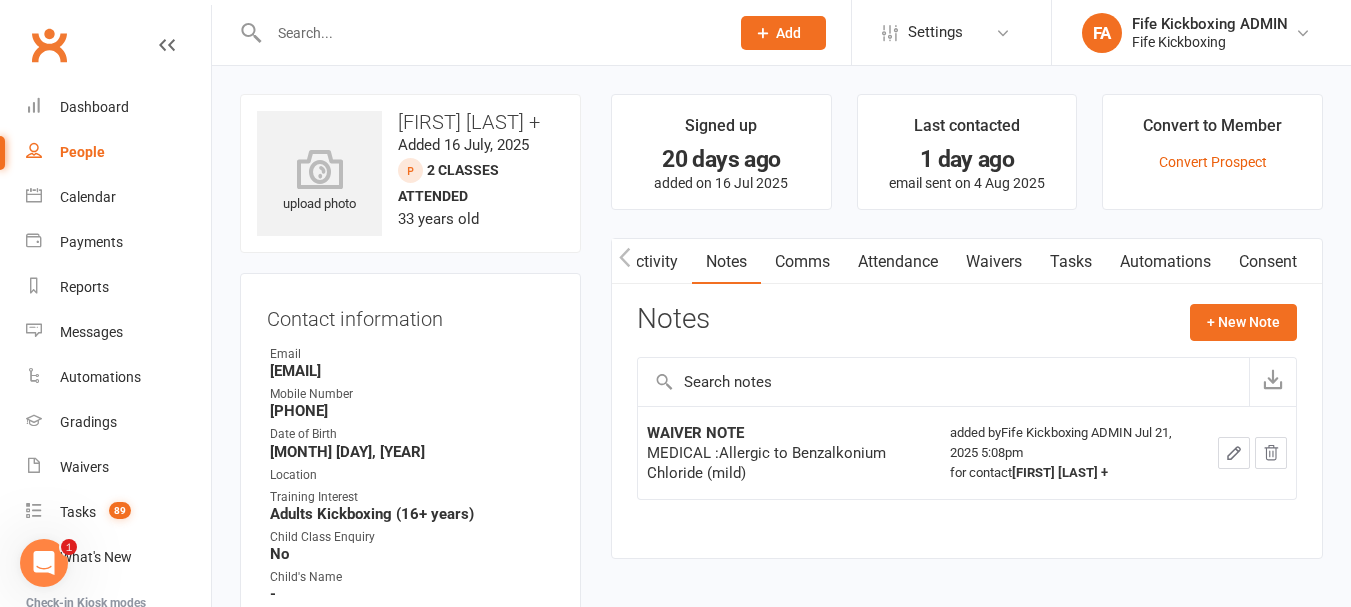 click 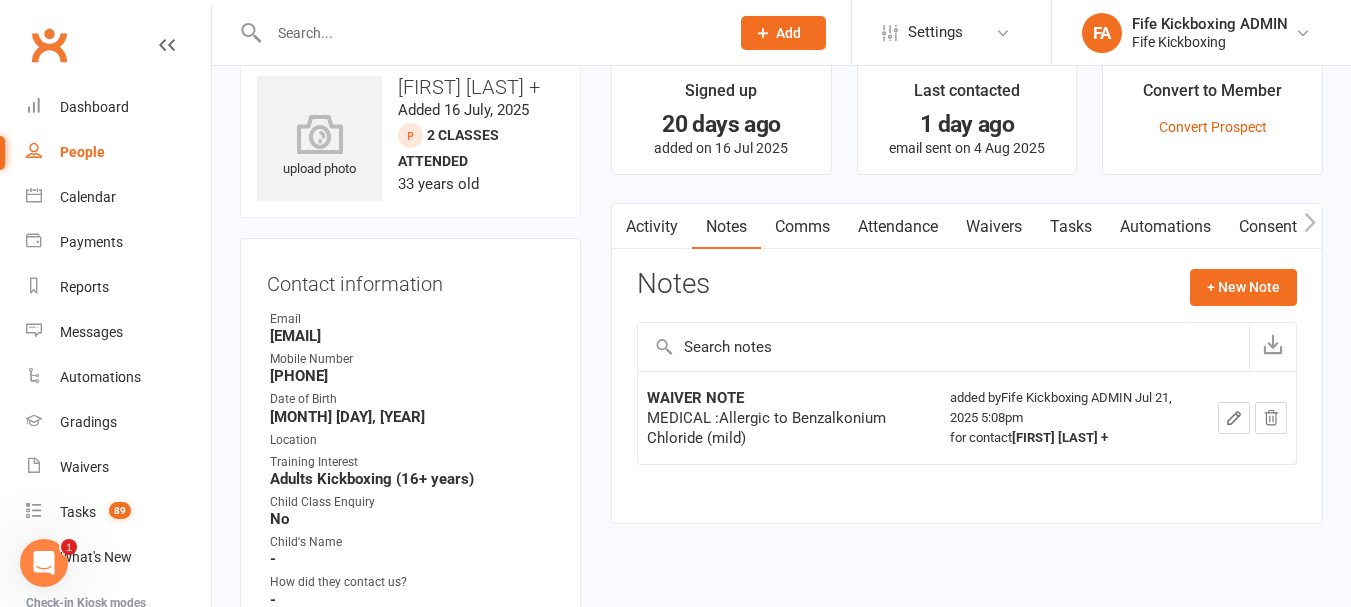 scroll, scrollTop: 0, scrollLeft: 0, axis: both 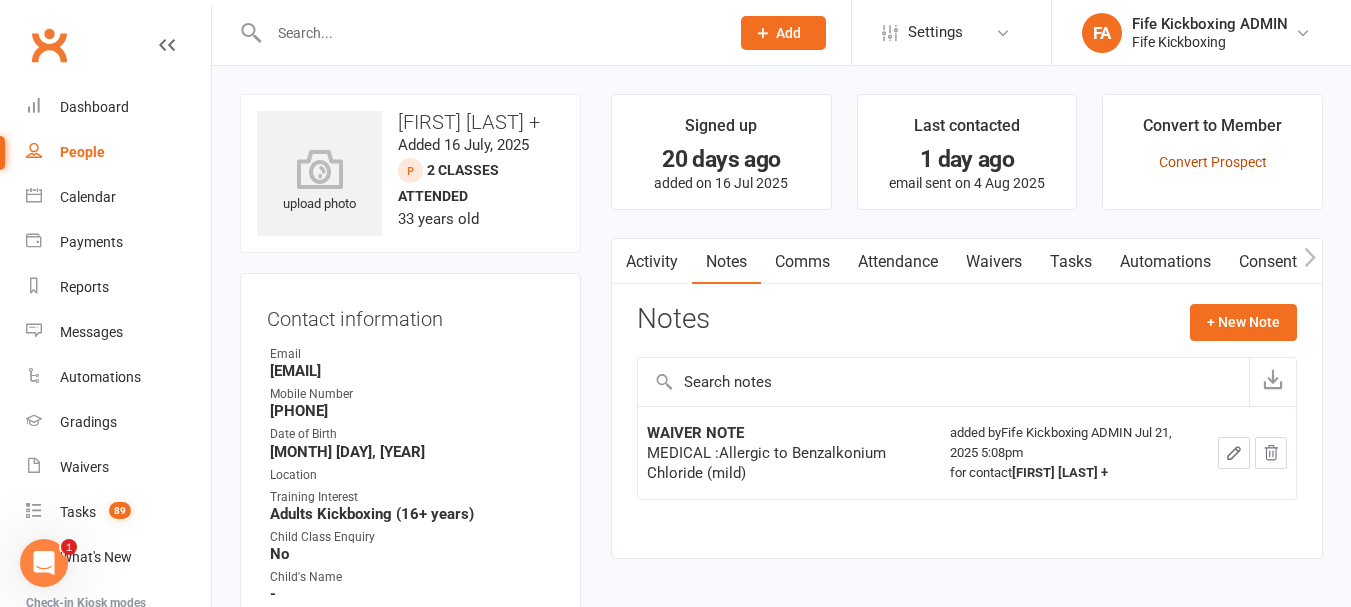 click on "Convert Prospect" at bounding box center (1213, 162) 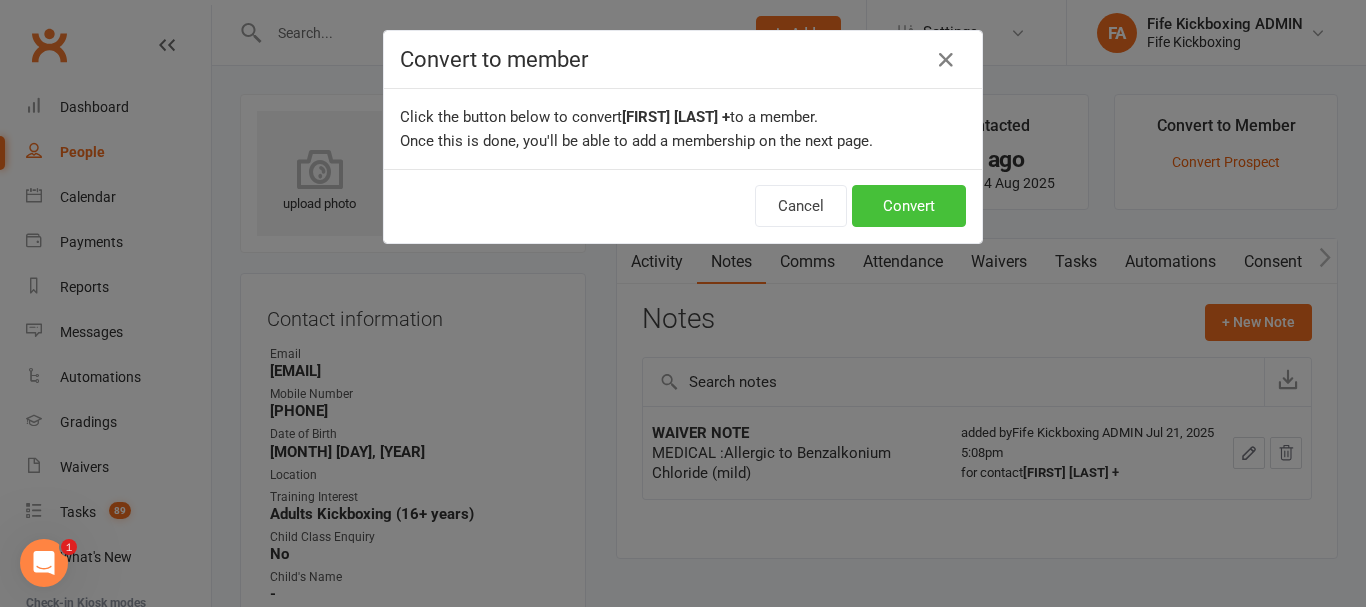 click on "Convert" at bounding box center (909, 206) 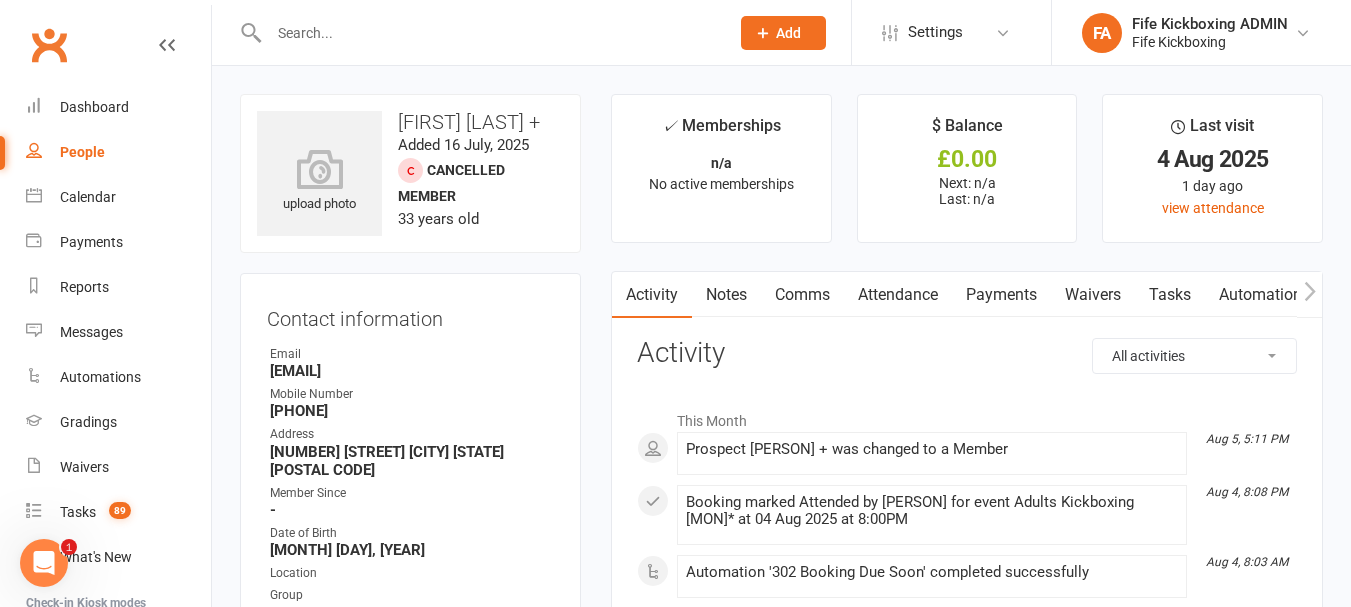 click 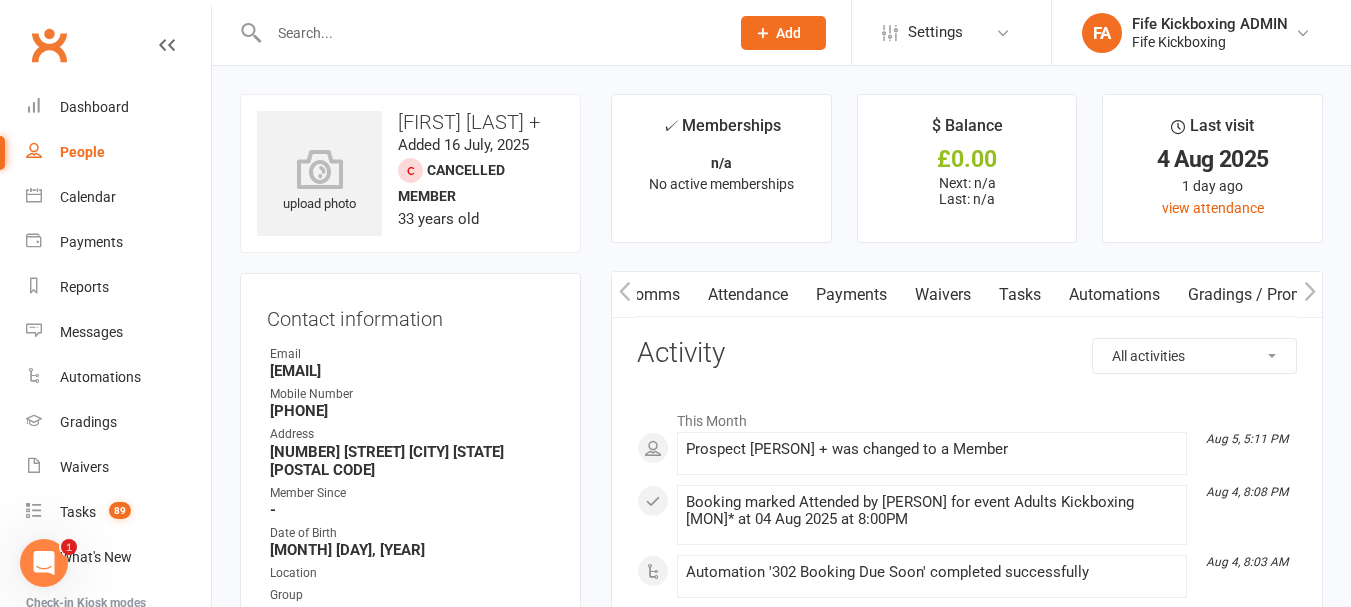 click 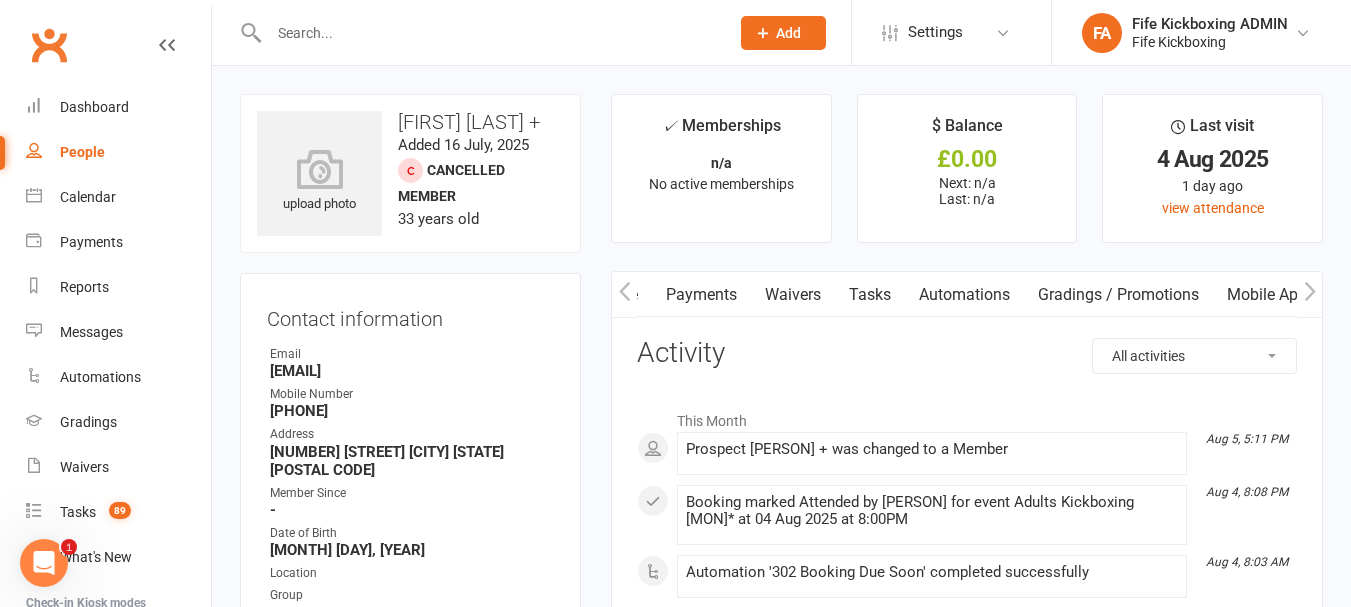 scroll, scrollTop: 0, scrollLeft: 300, axis: horizontal 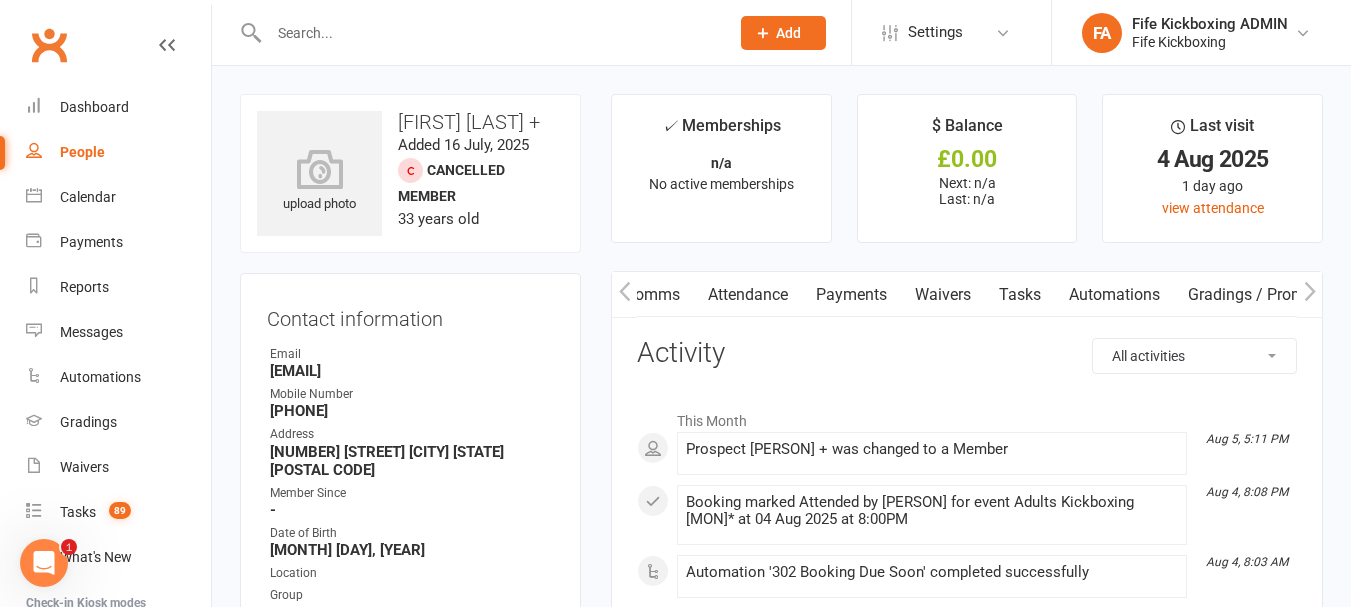 click 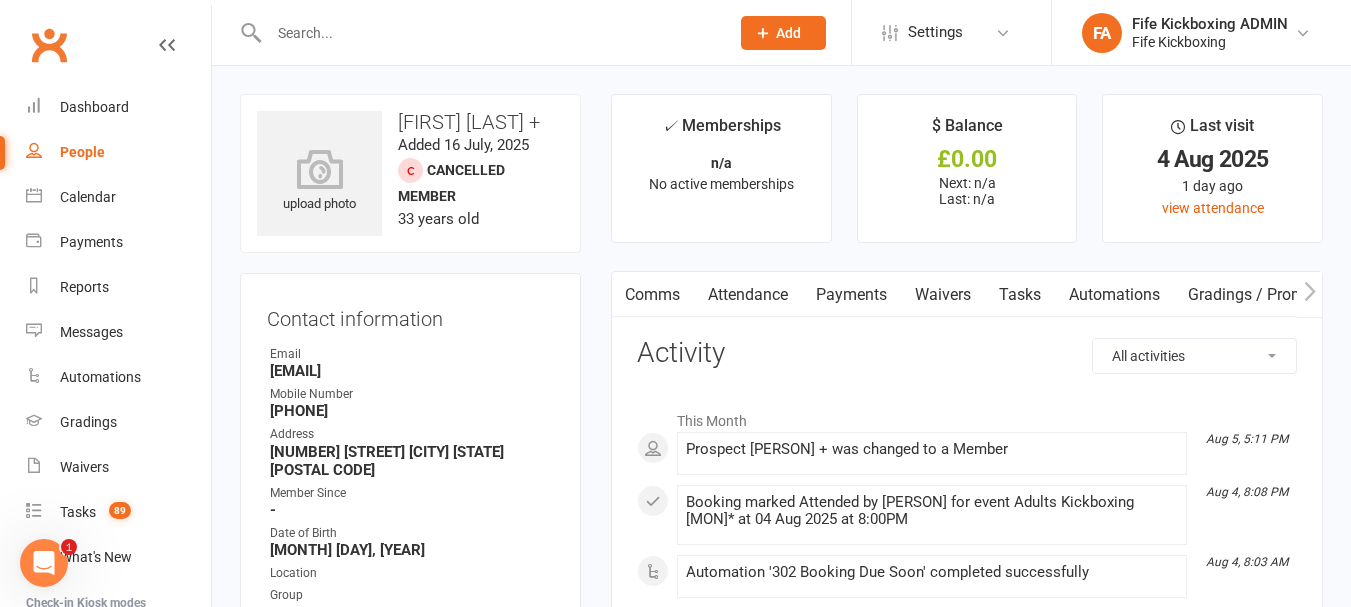 scroll, scrollTop: 0, scrollLeft: 0, axis: both 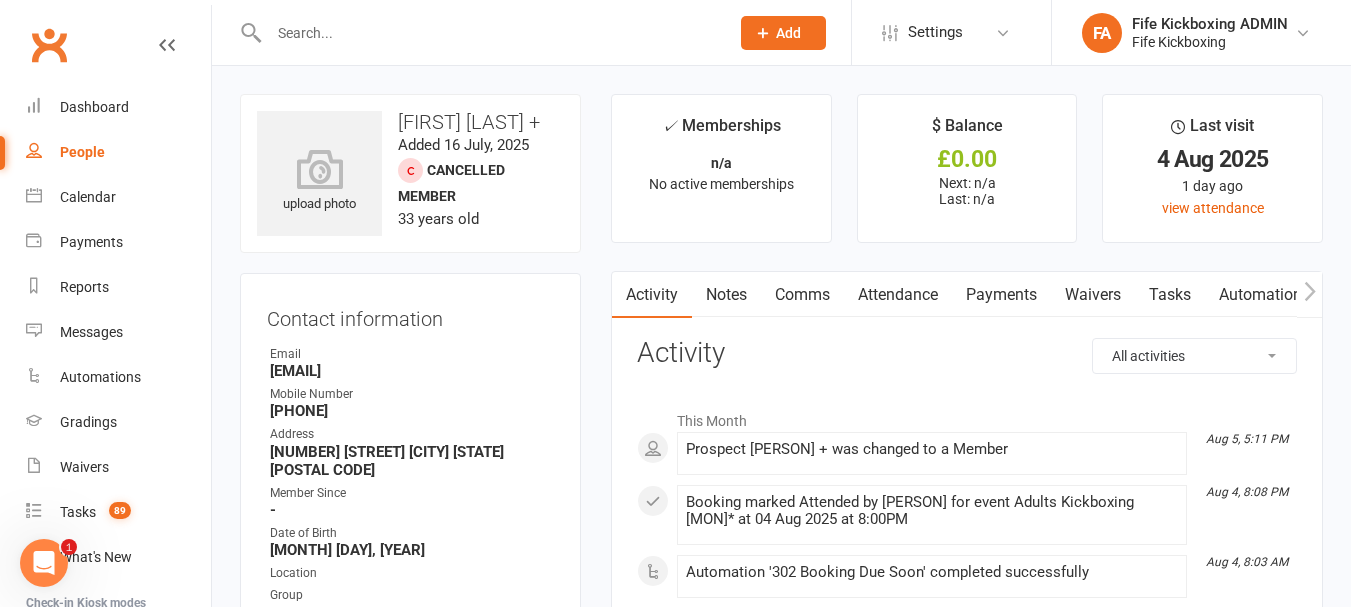 click 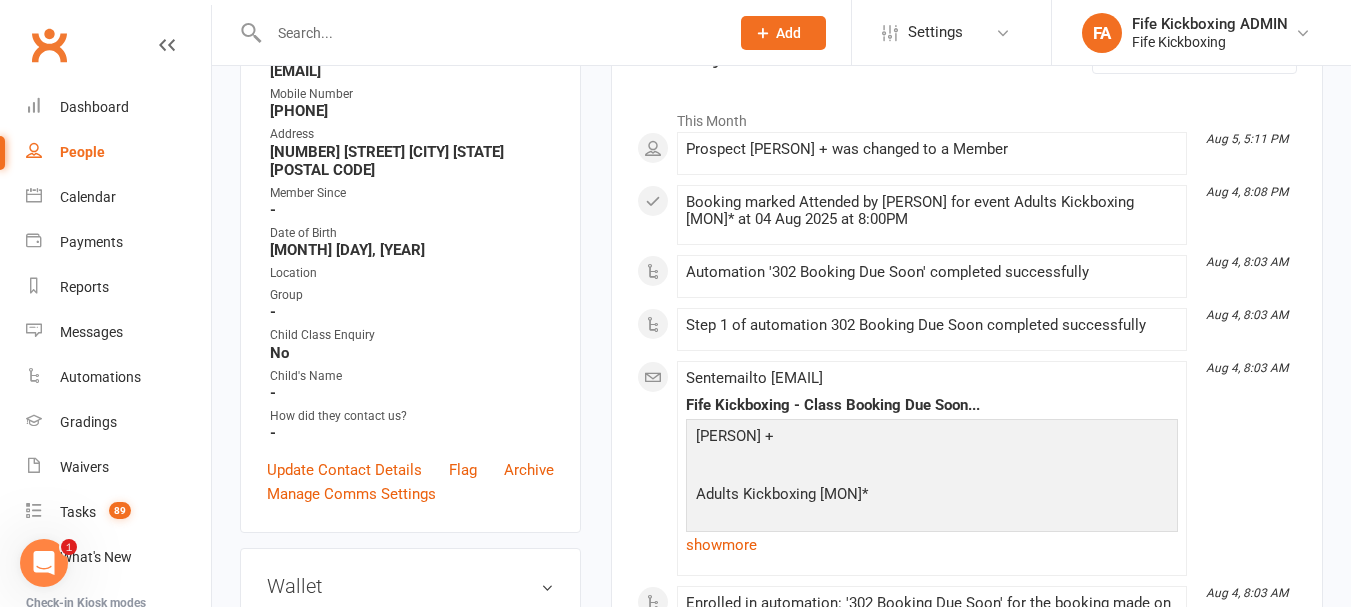 scroll, scrollTop: 200, scrollLeft: 0, axis: vertical 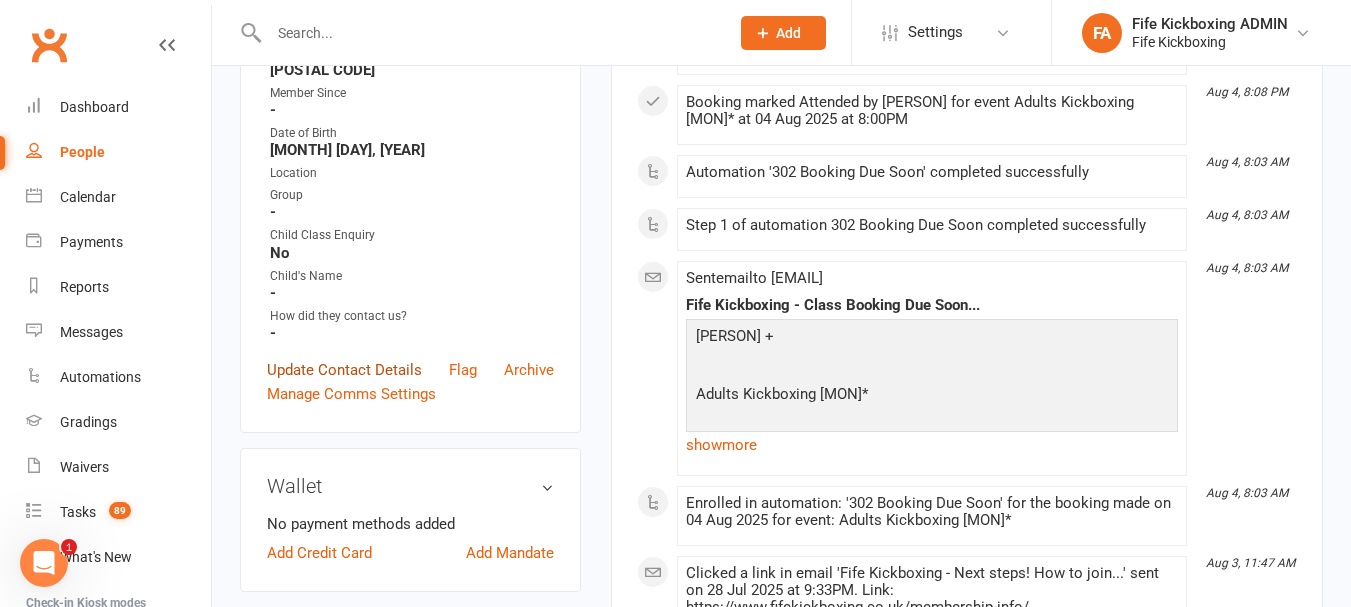 click on "Update Contact Details" at bounding box center (344, 370) 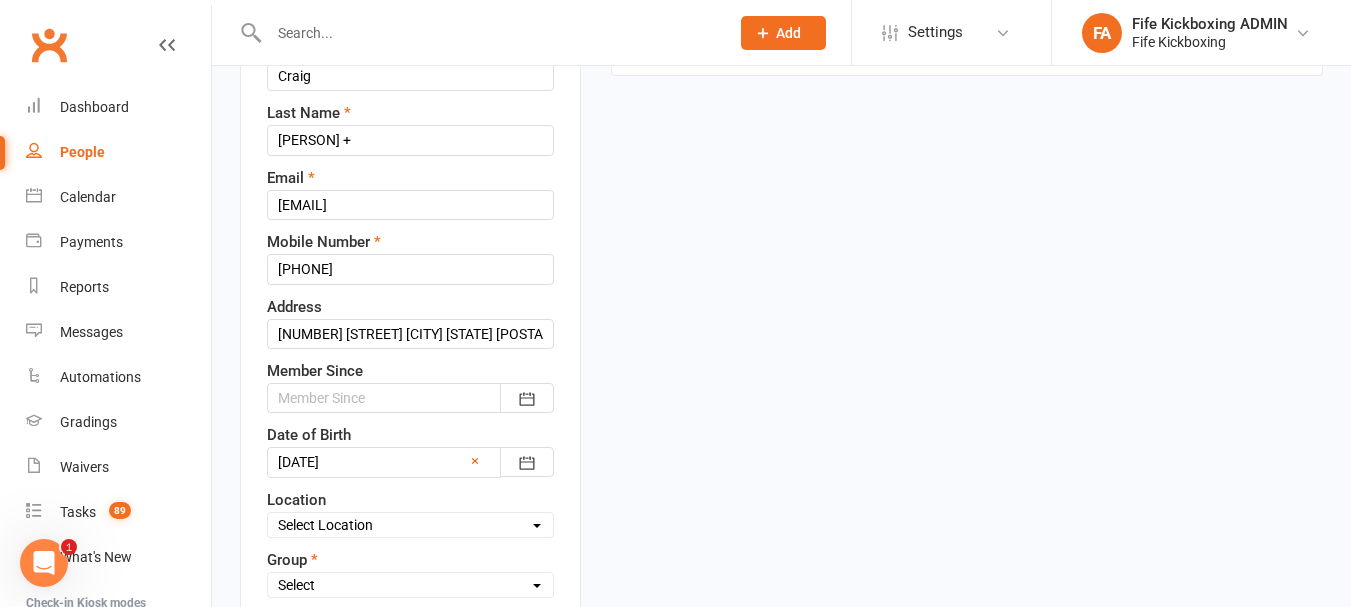 scroll, scrollTop: 294, scrollLeft: 0, axis: vertical 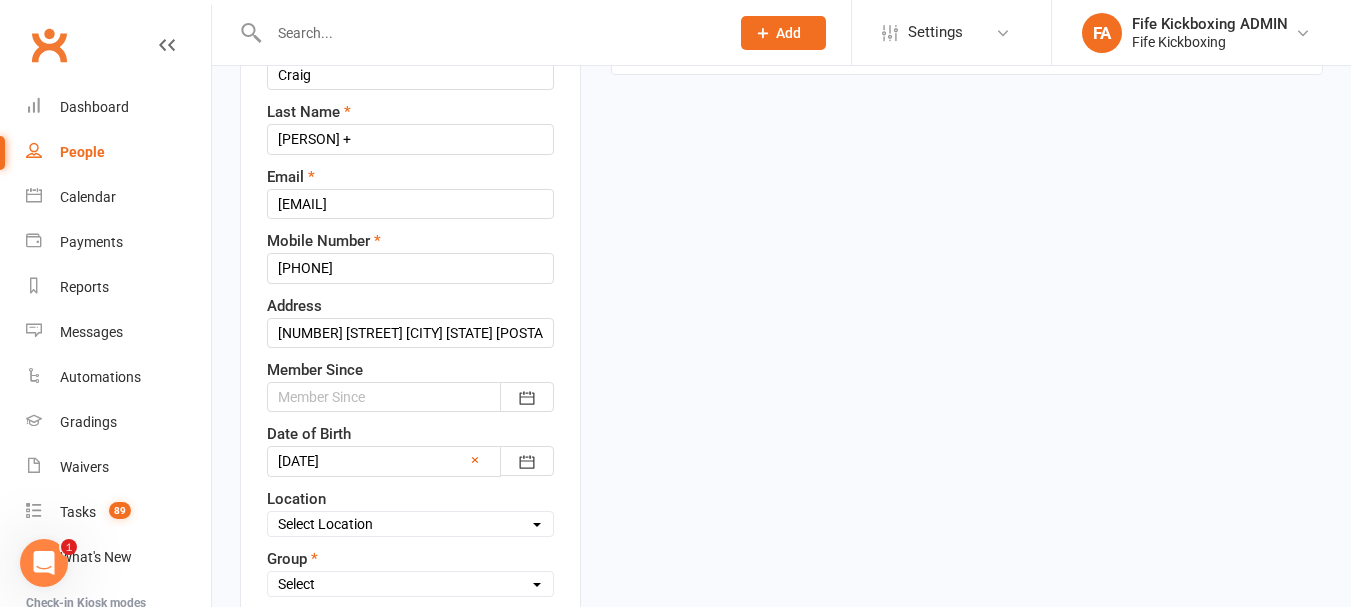 click at bounding box center [410, 397] 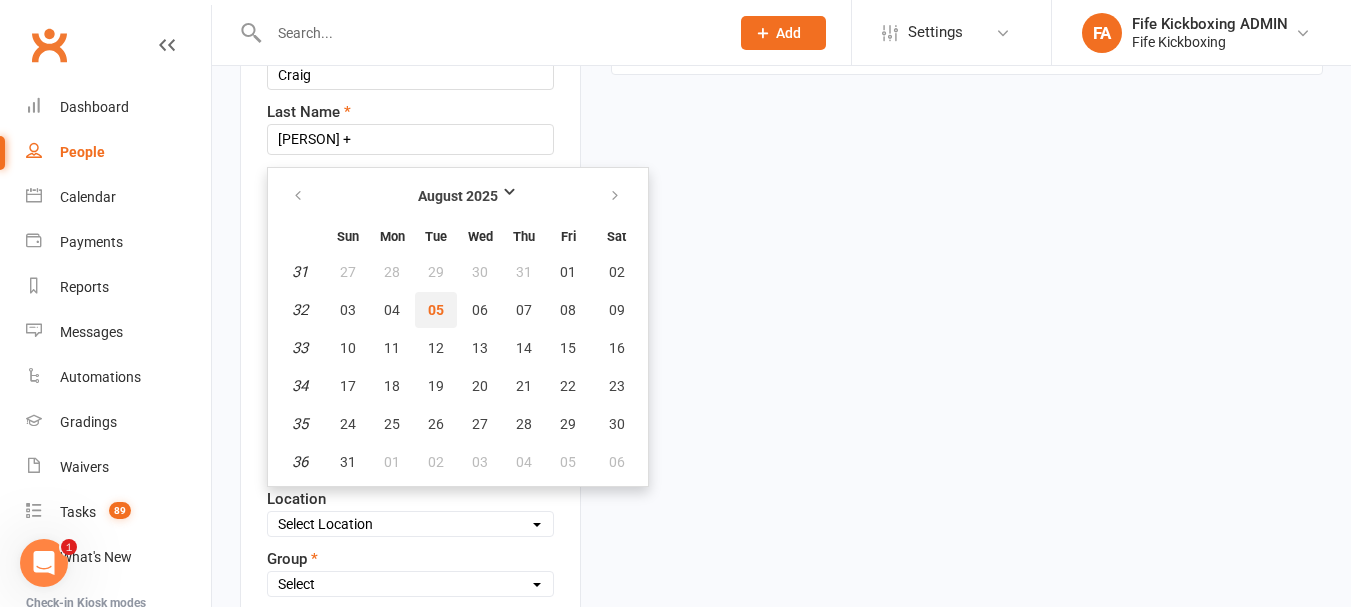 click on "05" at bounding box center [436, 310] 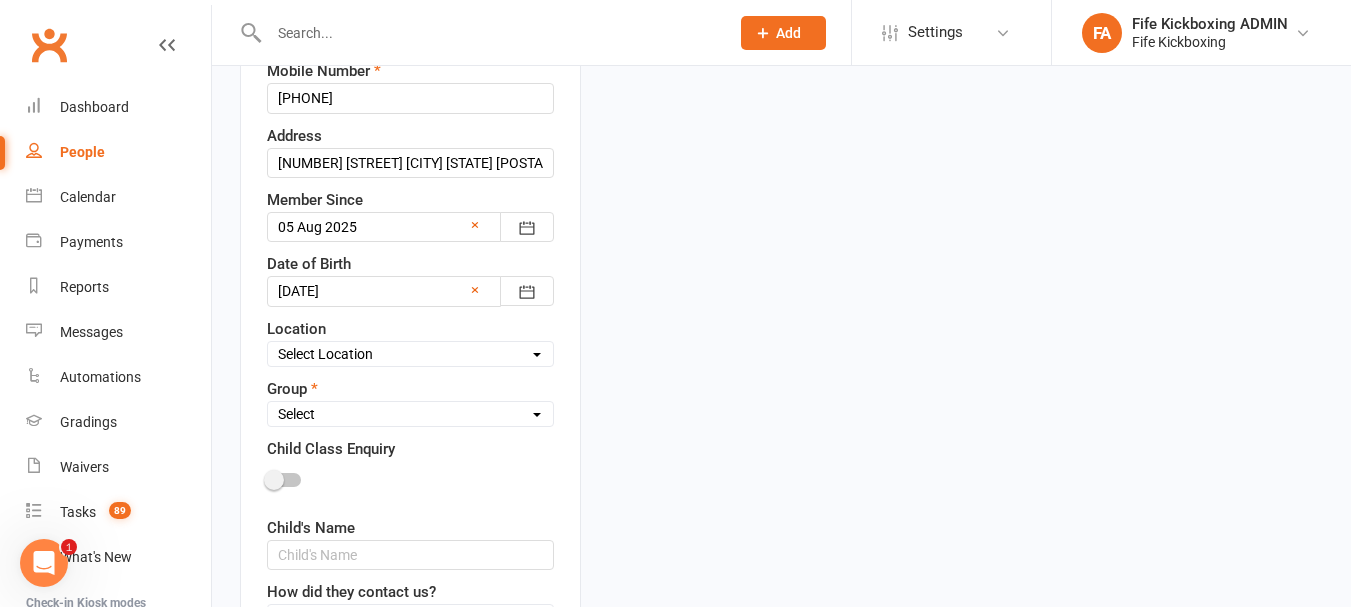 scroll, scrollTop: 494, scrollLeft: 0, axis: vertical 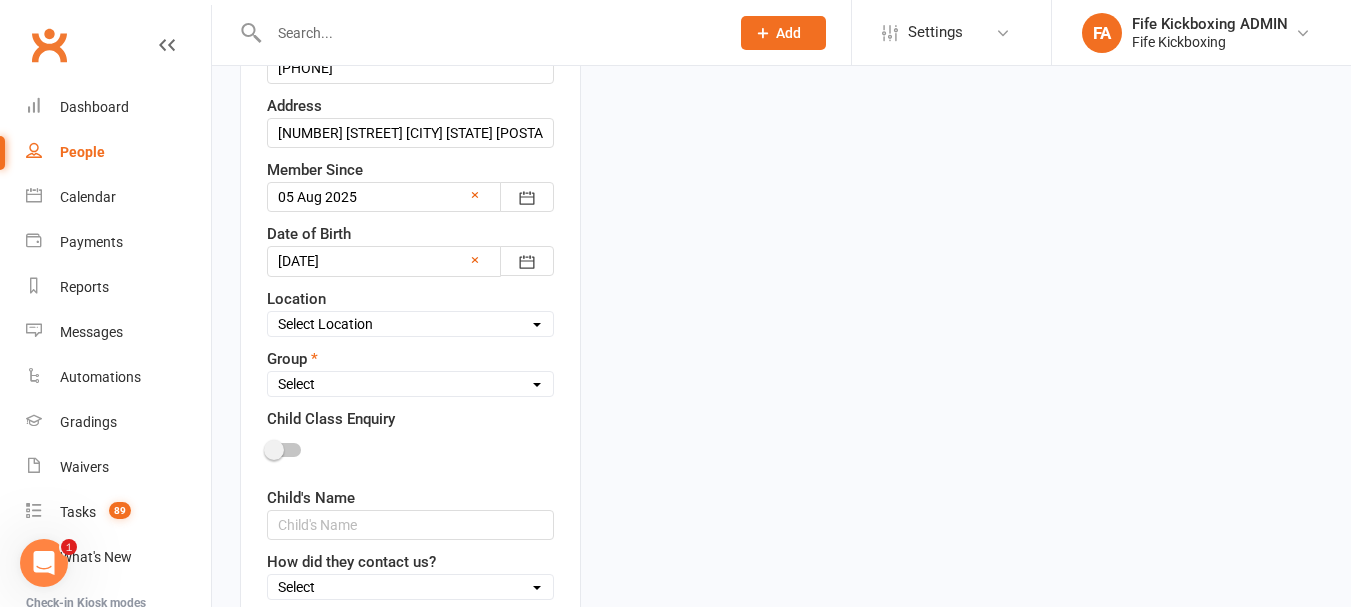 click on "Select Location Bellyeoman Castle Business Centre Dunfermline High School ROOM 1 & 2 - Studio ROOM 1 - Studio ROOM 2 - Studio ROOM 3 - Studio" at bounding box center (410, 324) 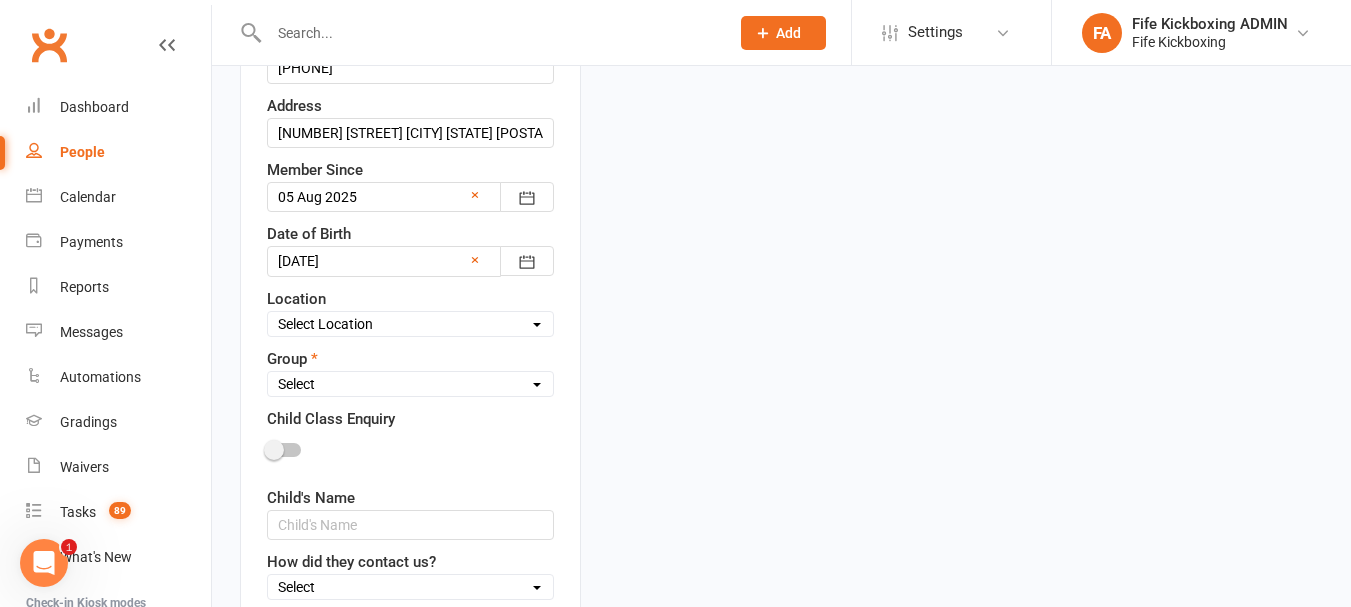 select on "1" 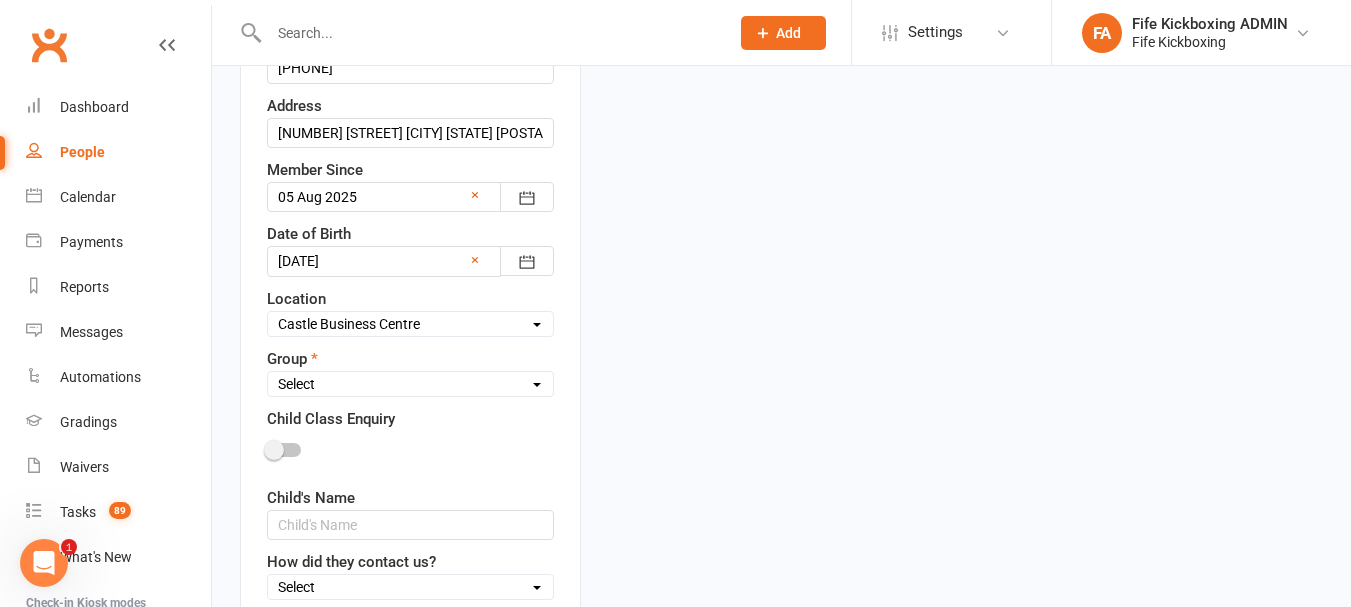 click on "Select Location Bellyeoman Castle Business Centre Dunfermline High School ROOM 1 & 2 - Studio ROOM 1 - Studio ROOM 2 - Studio ROOM 3 - Studio" at bounding box center (410, 324) 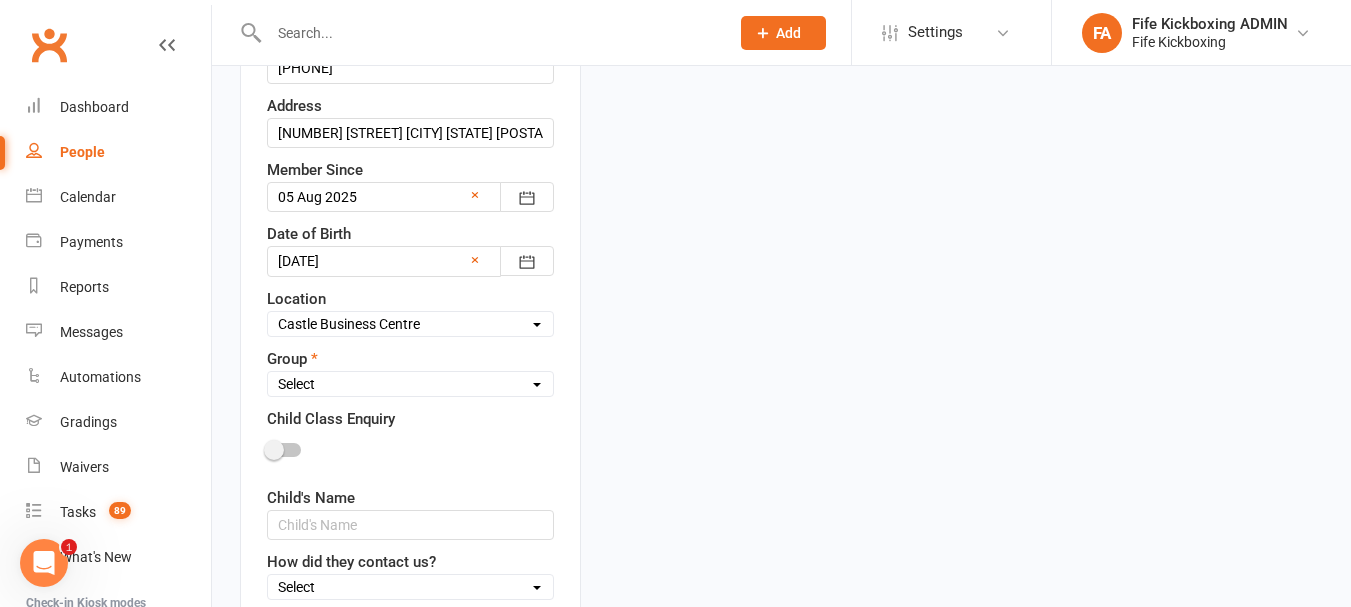 select on "Adults - Mixed Class (16+)" 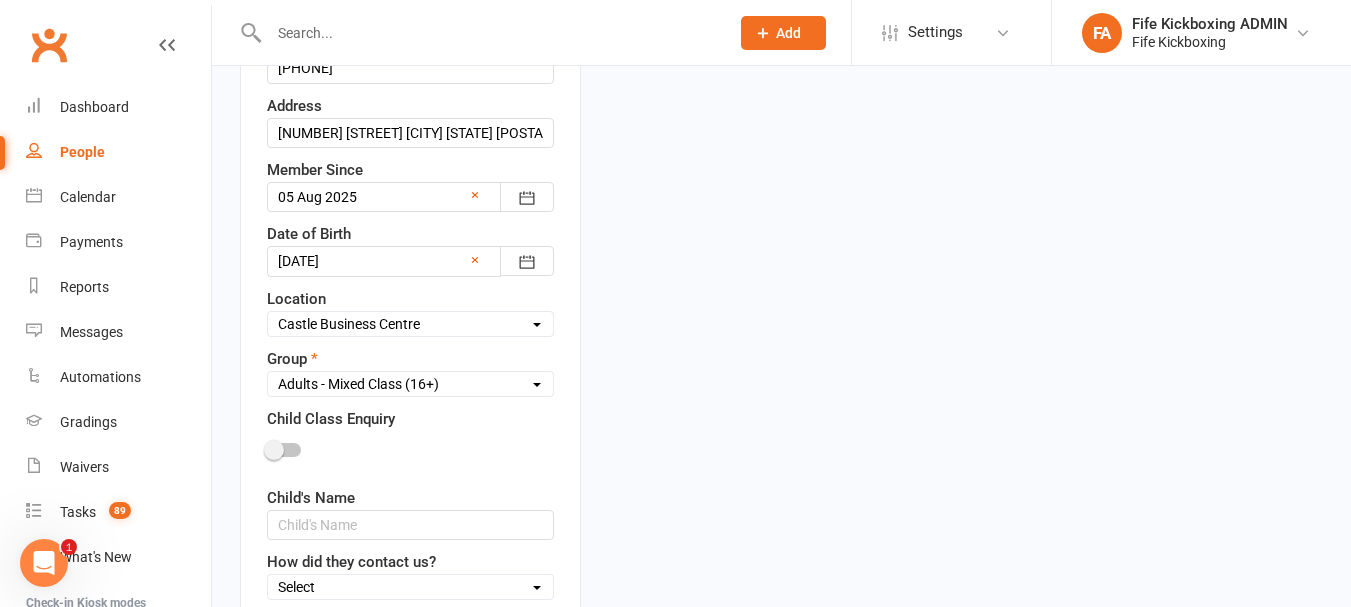 click on "Select Wee Warriors (3 - 4½) Lil Dragons (4½-6) Junior Warriors (7-8) Beg Kids Kickboxing (9-11) Int/Adv Kids Kickboxing (9-11) Teens Kickboxing (12-15) Adults - Ladies Only (16+) Adults - Mixed Class (16+) The Fitness Lab (15+) 4 Weeks Beginner On-Ramp Membership Thrive After 45! (45+) Paid Trial" at bounding box center [410, 384] 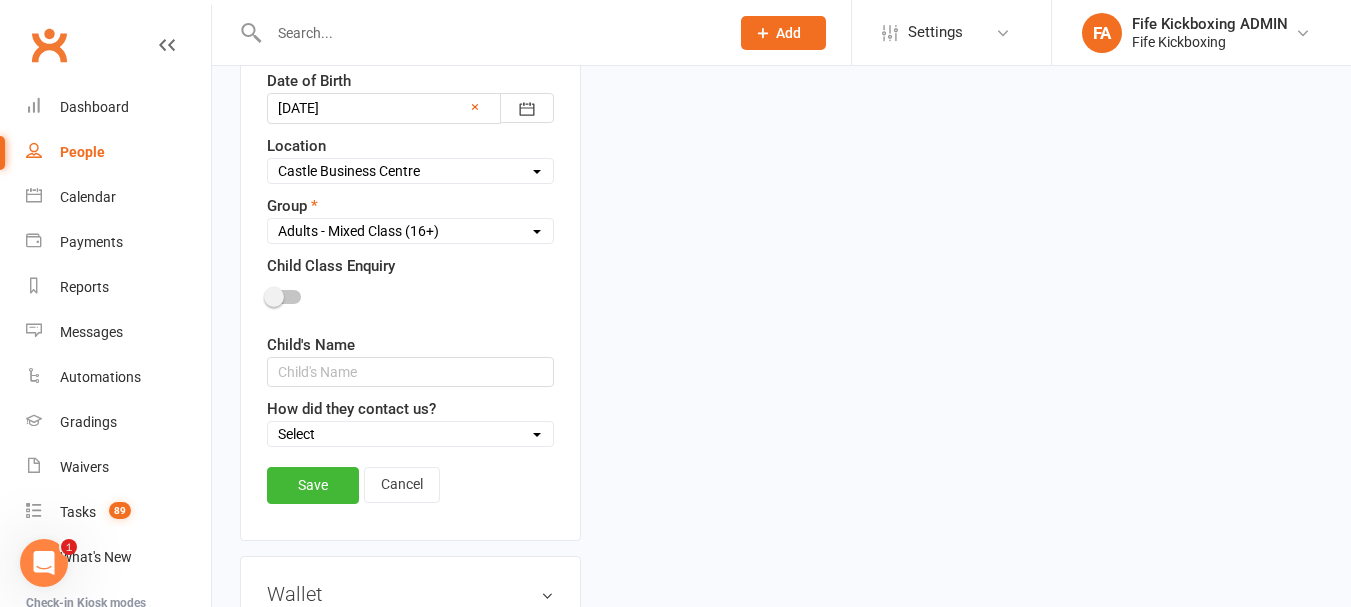 scroll, scrollTop: 694, scrollLeft: 0, axis: vertical 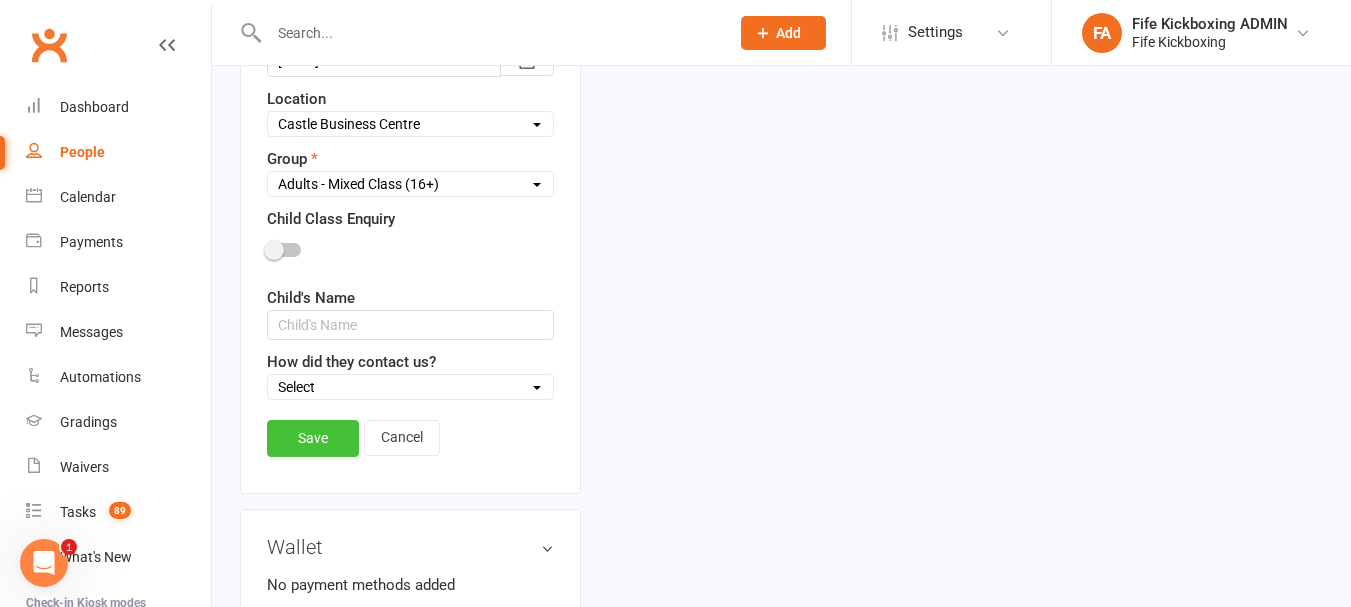 click on "Save" at bounding box center [313, 438] 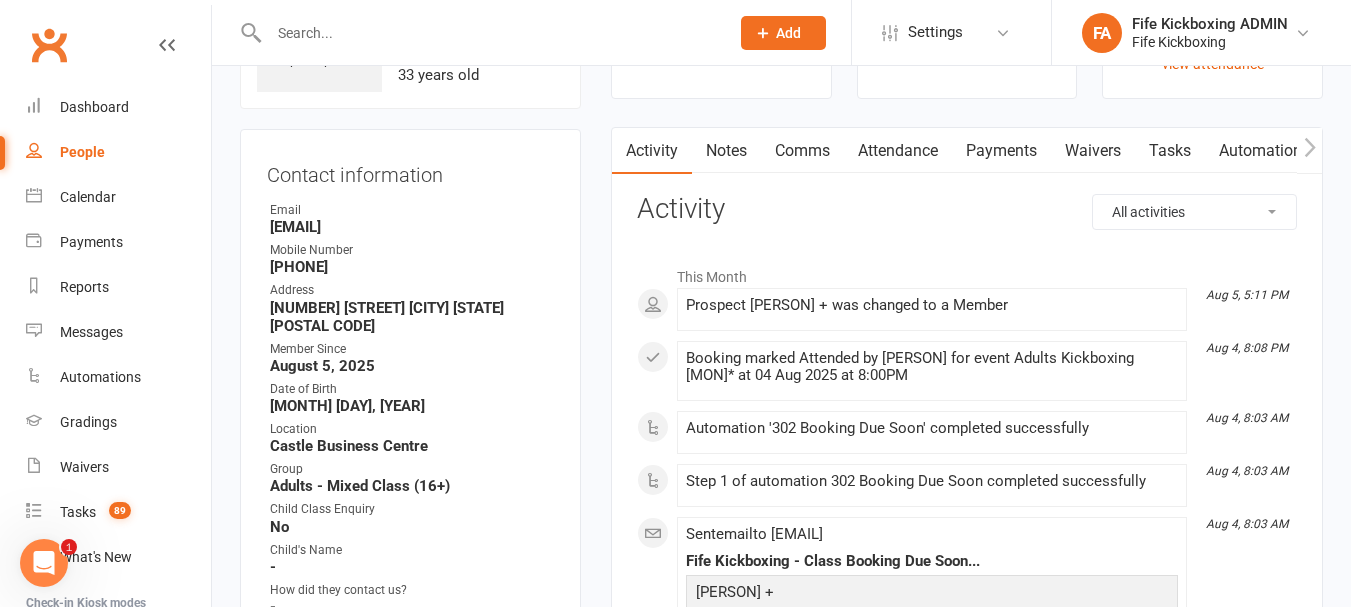 scroll, scrollTop: 0, scrollLeft: 0, axis: both 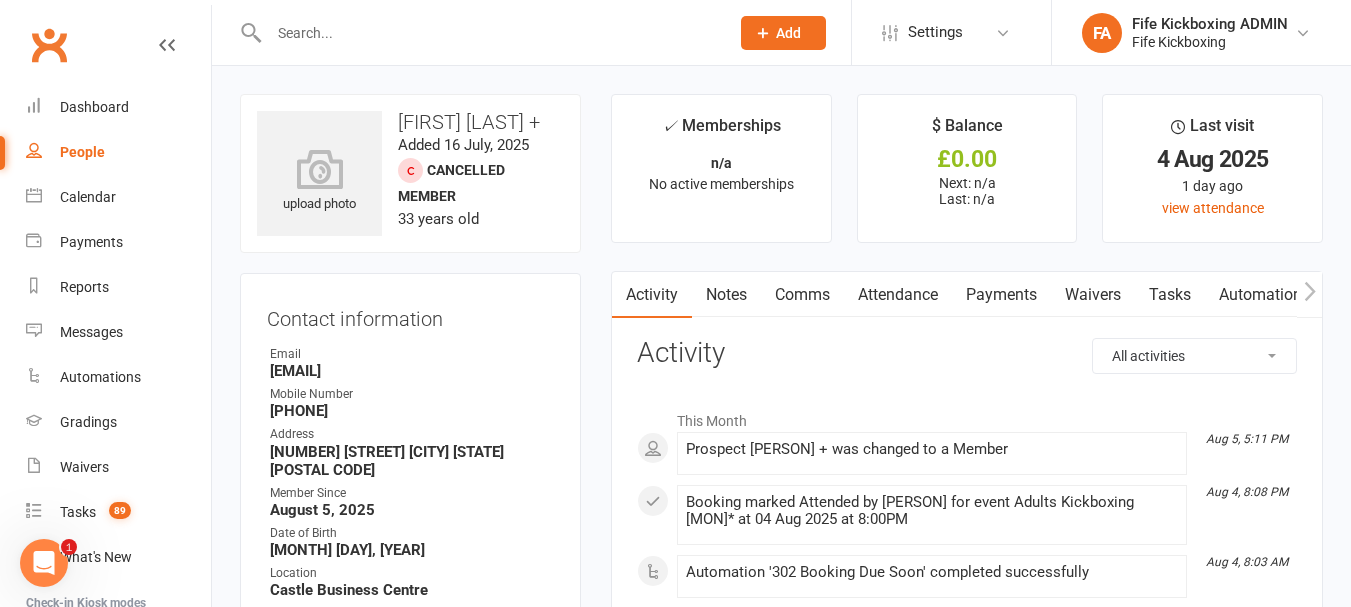 click 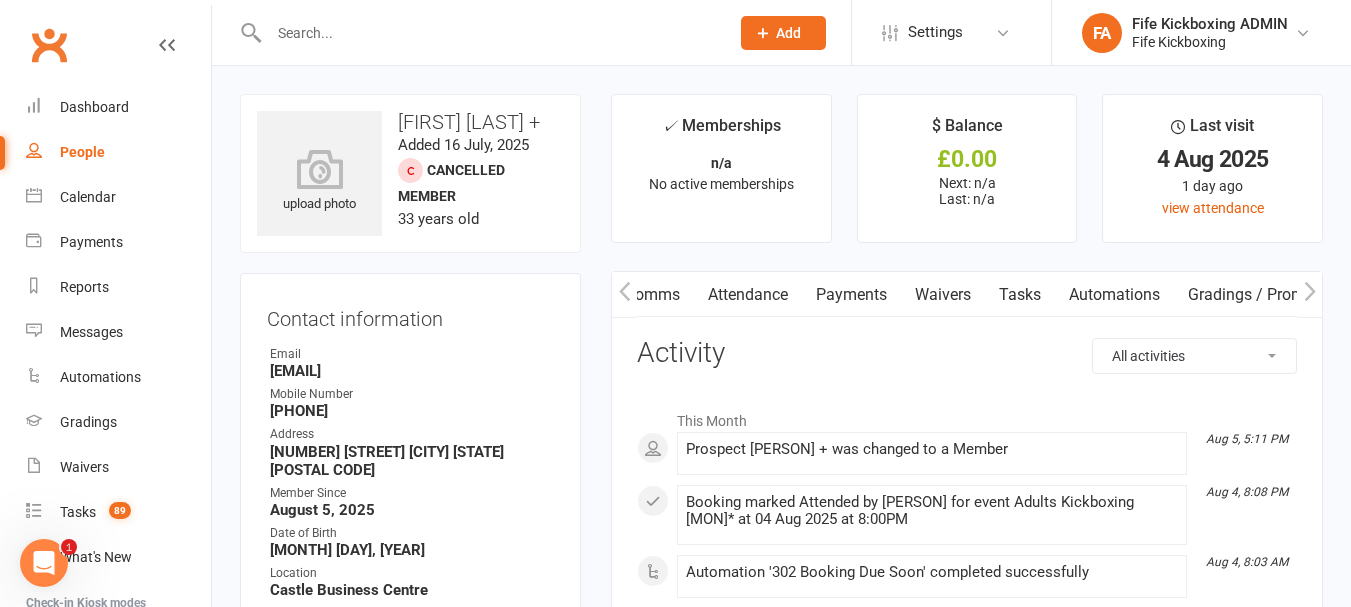 click 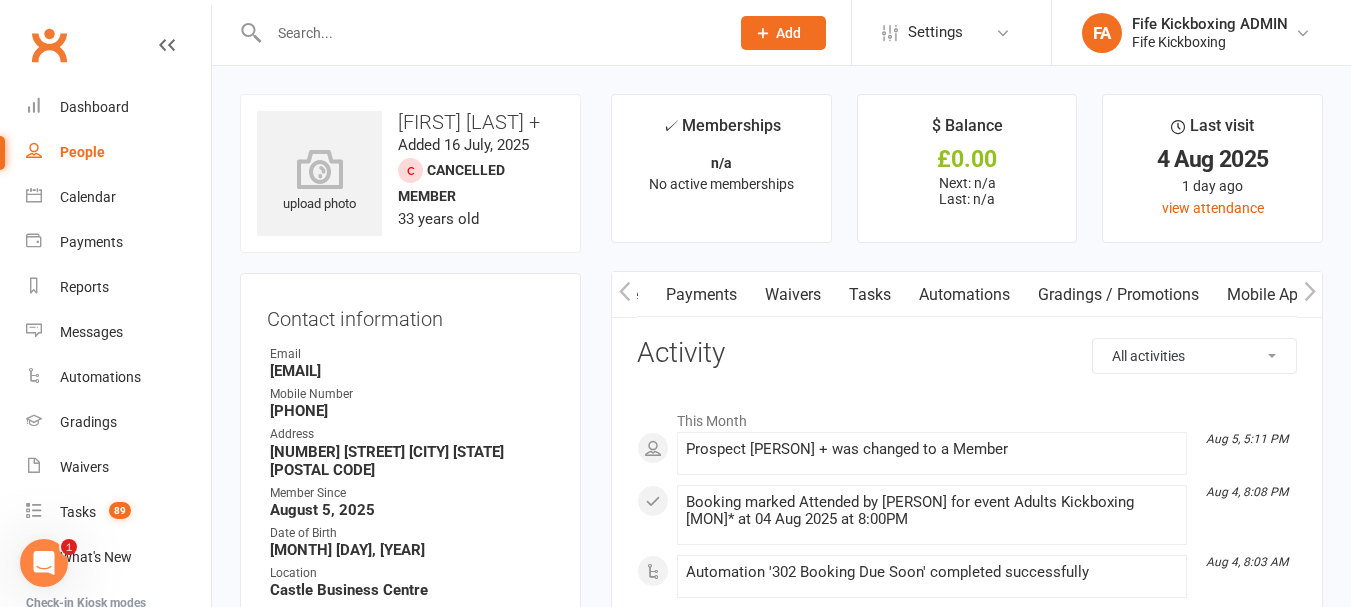 click 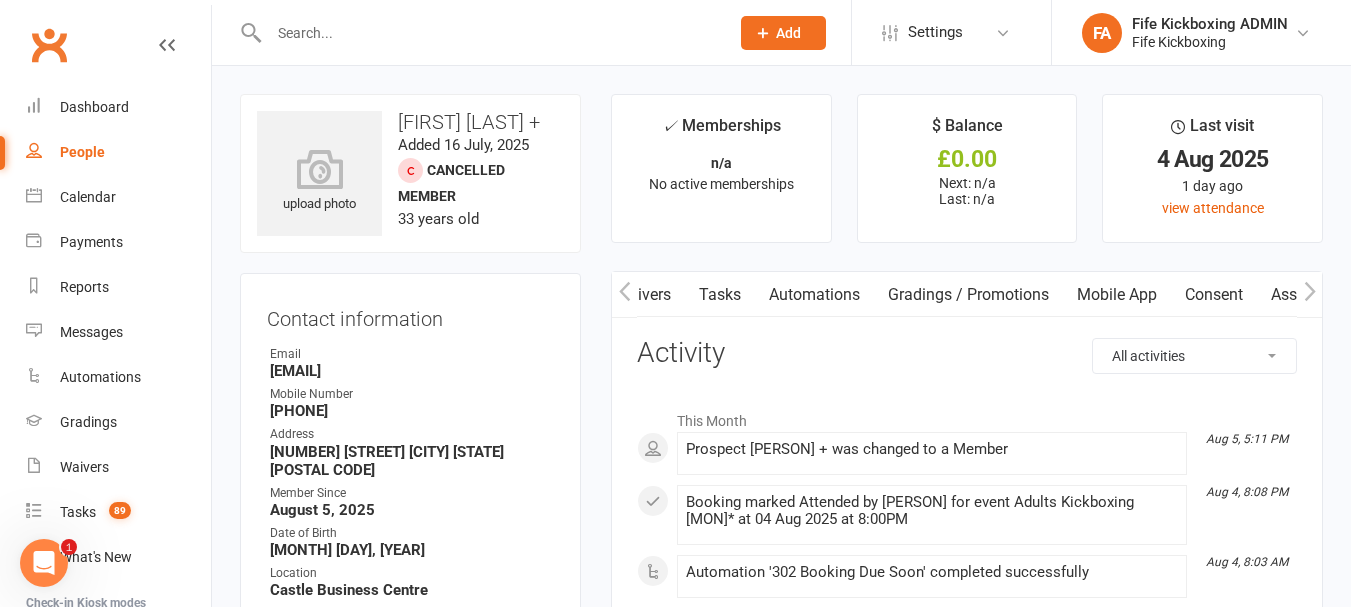 click 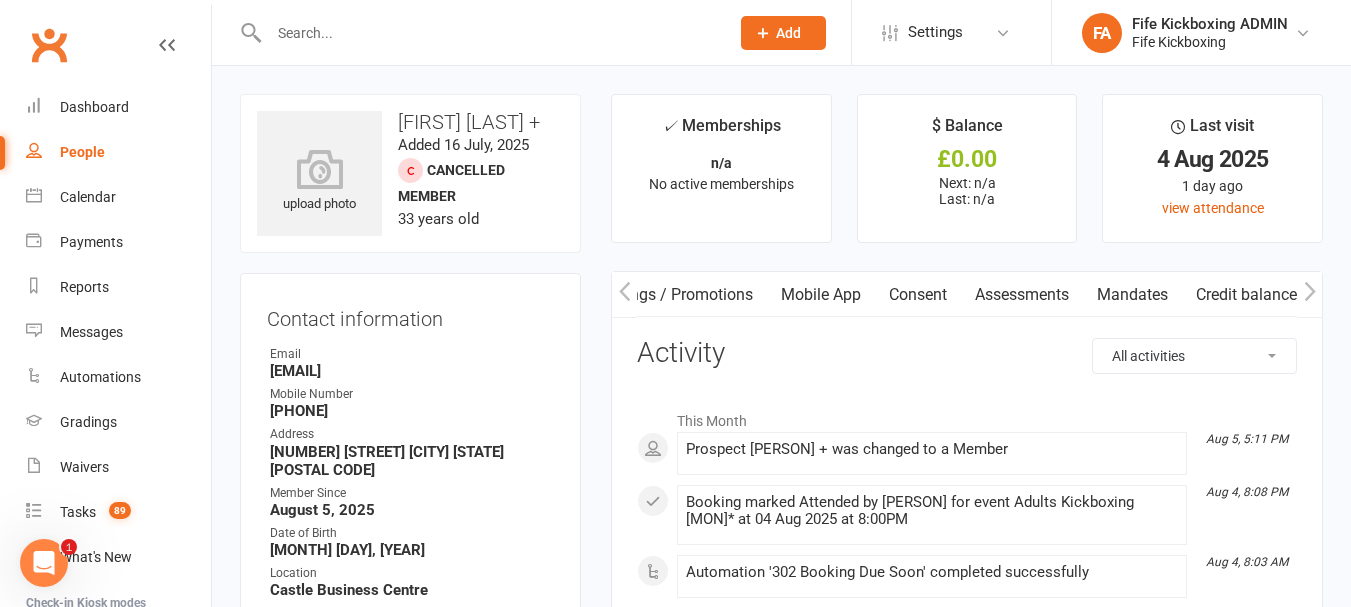 scroll, scrollTop: 0, scrollLeft: 746, axis: horizontal 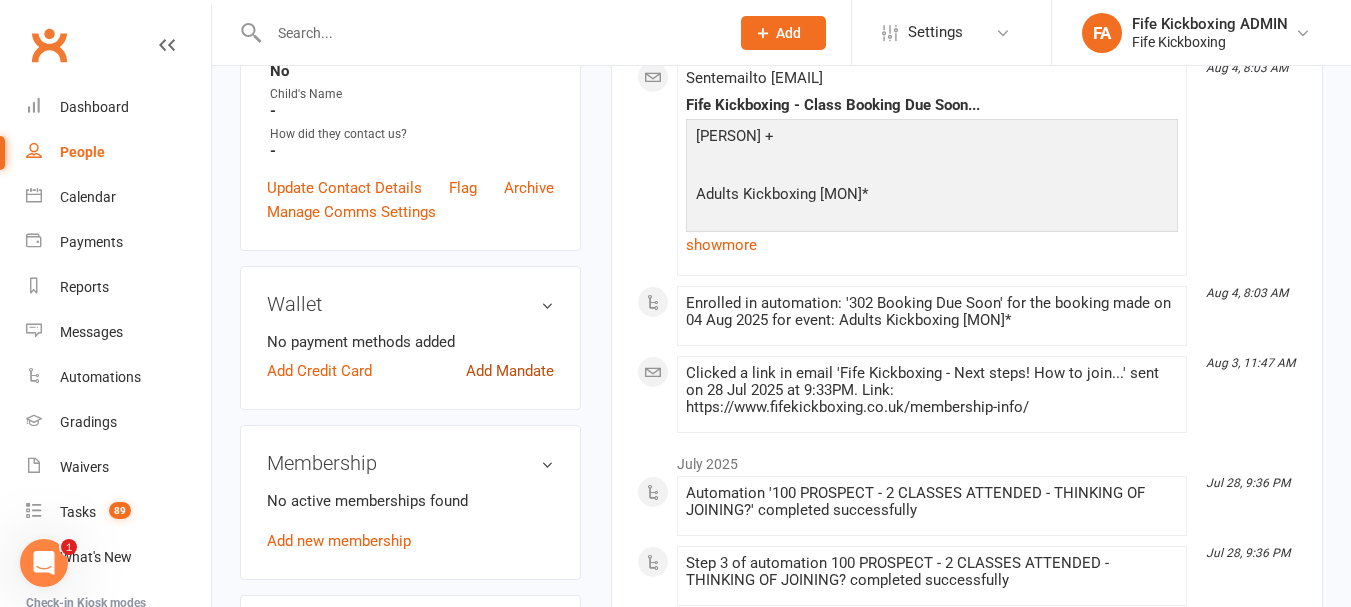 click on "Add Mandate" at bounding box center (510, 371) 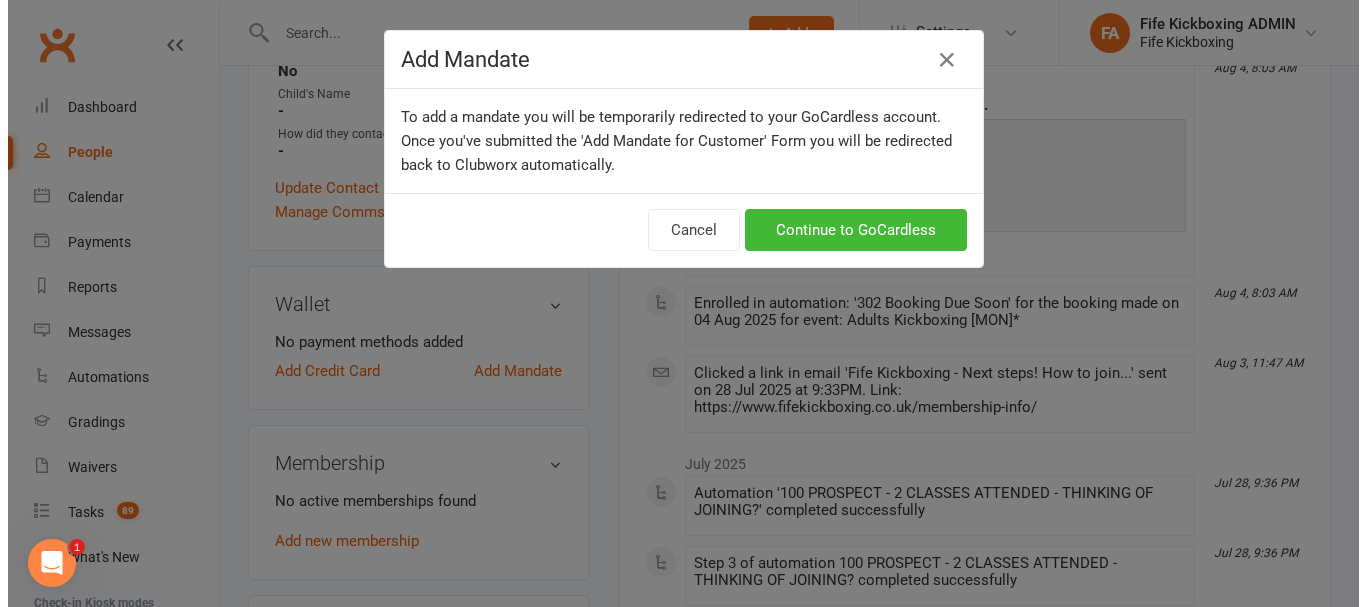 scroll, scrollTop: 0, scrollLeft: 737, axis: horizontal 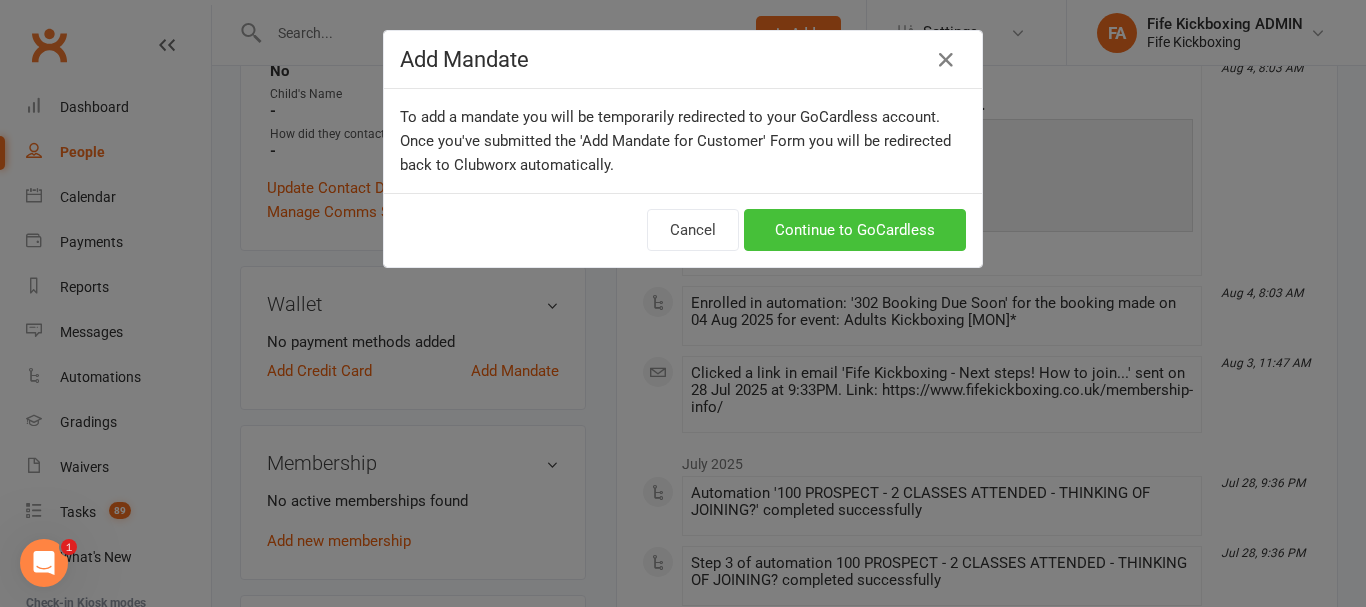 click on "Continue to GoCardless" at bounding box center [855, 230] 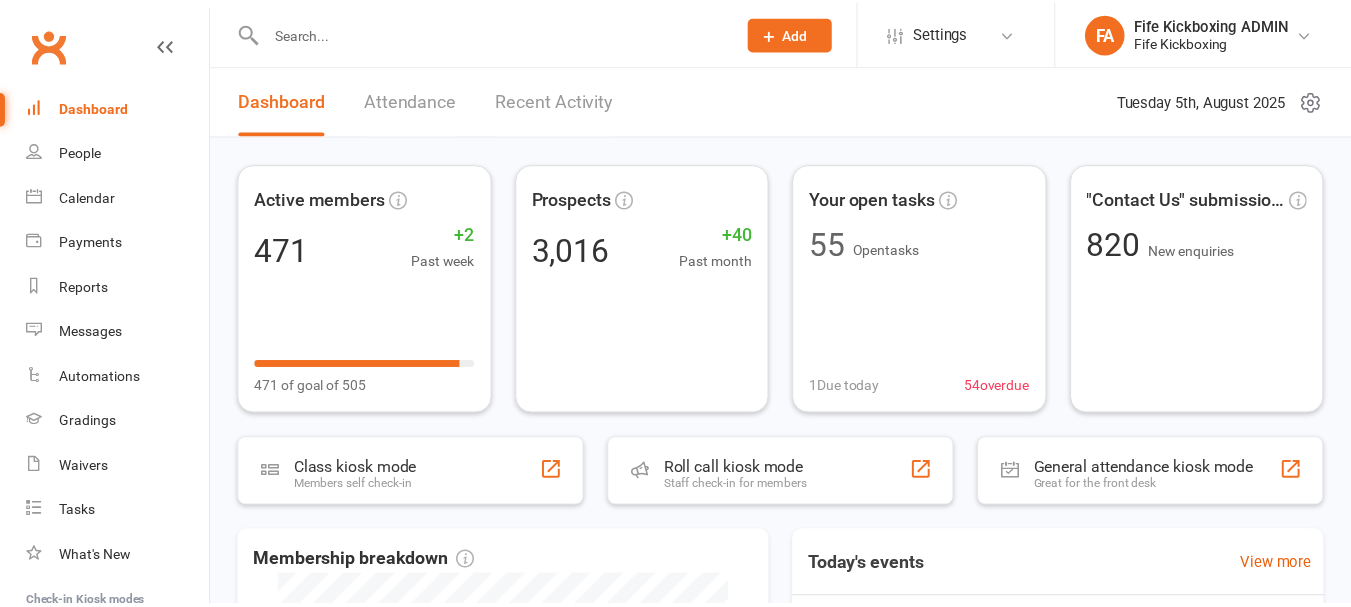 scroll, scrollTop: 0, scrollLeft: 0, axis: both 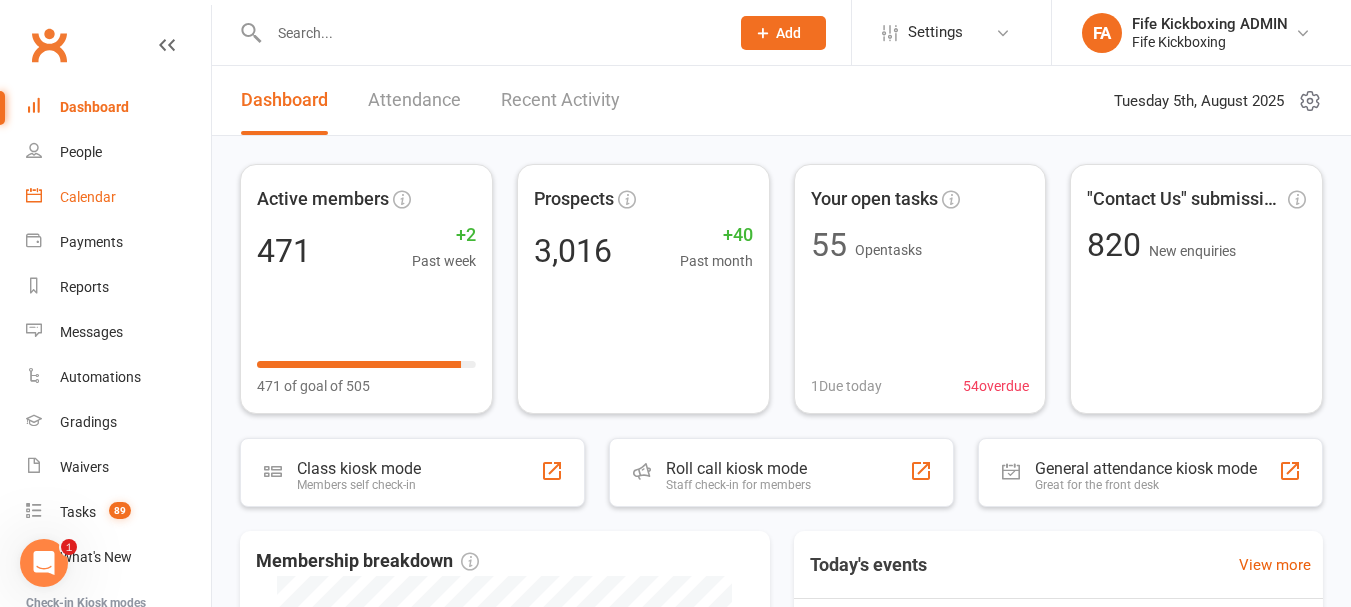click on "Calendar" at bounding box center (118, 197) 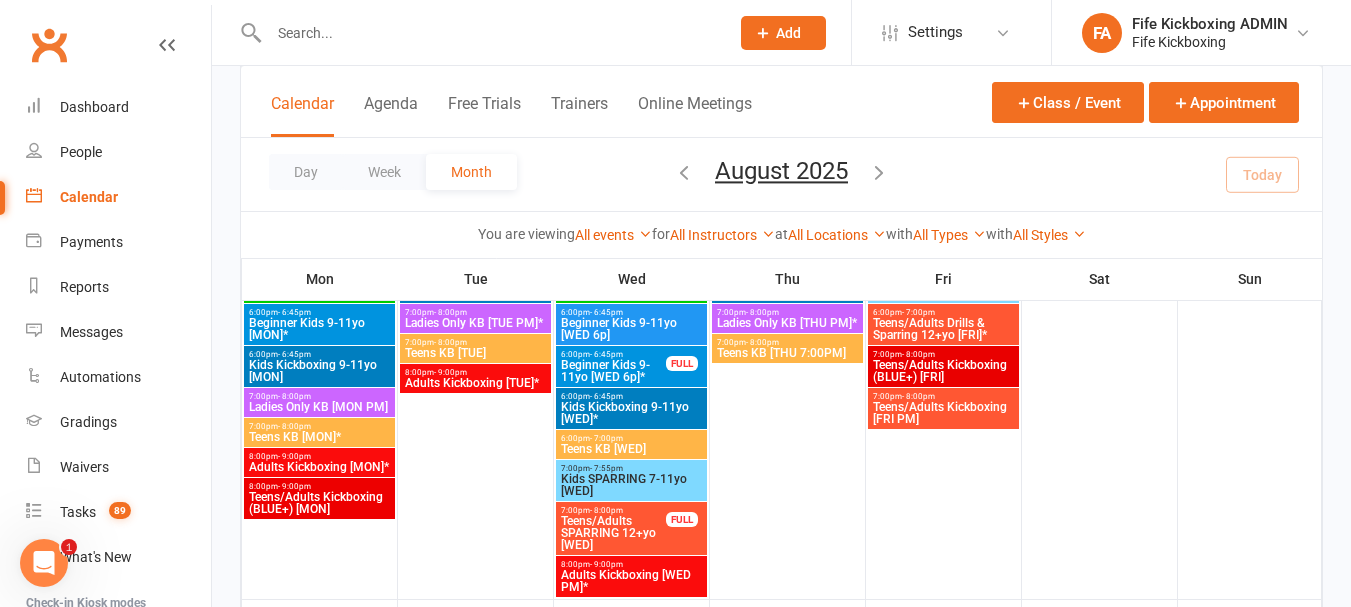 scroll, scrollTop: 1500, scrollLeft: 0, axis: vertical 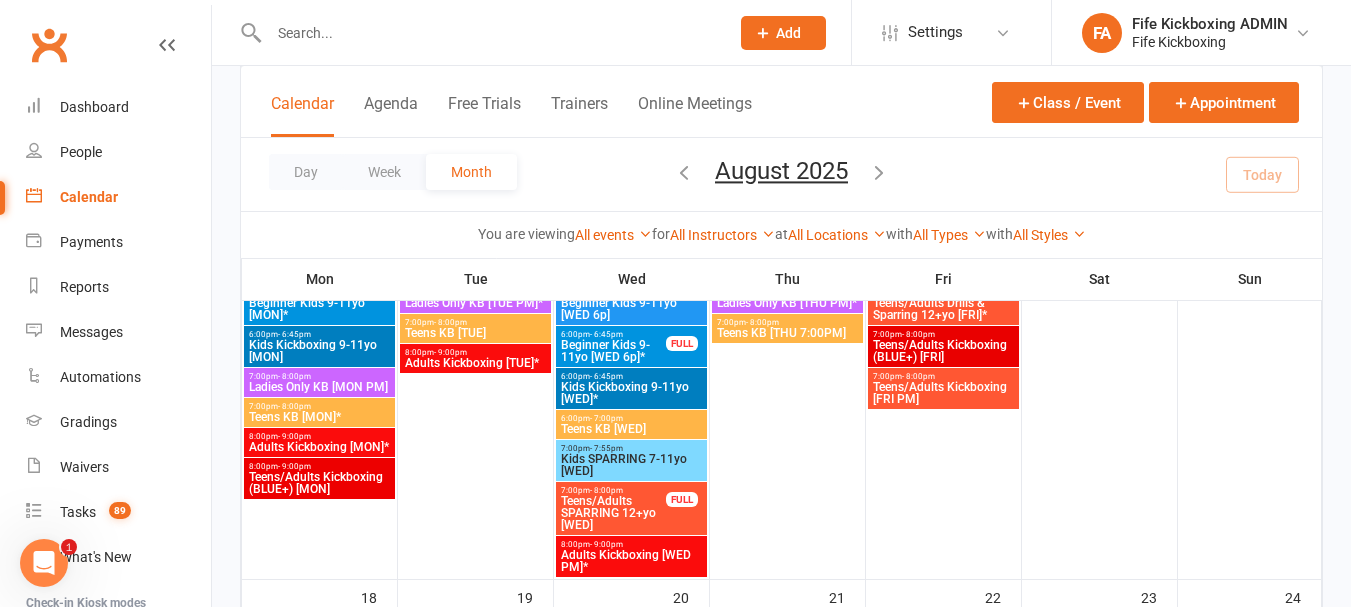 click on "8:00pm  - 9:00pm" at bounding box center [319, 436] 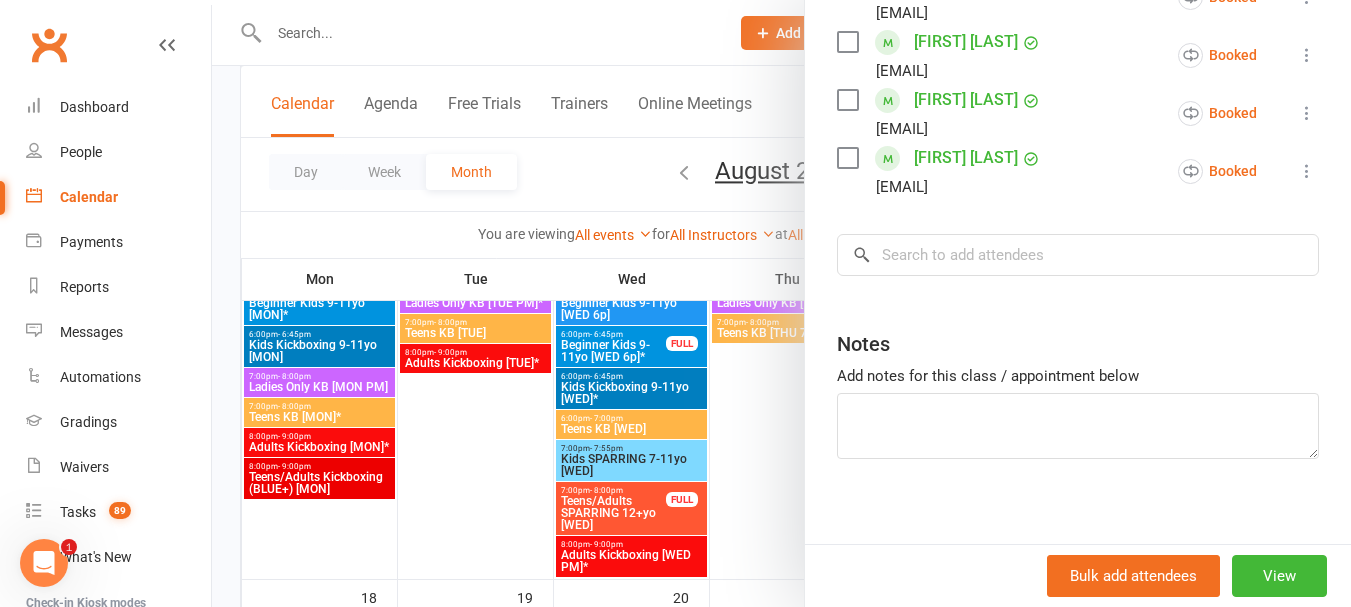 scroll, scrollTop: 677, scrollLeft: 0, axis: vertical 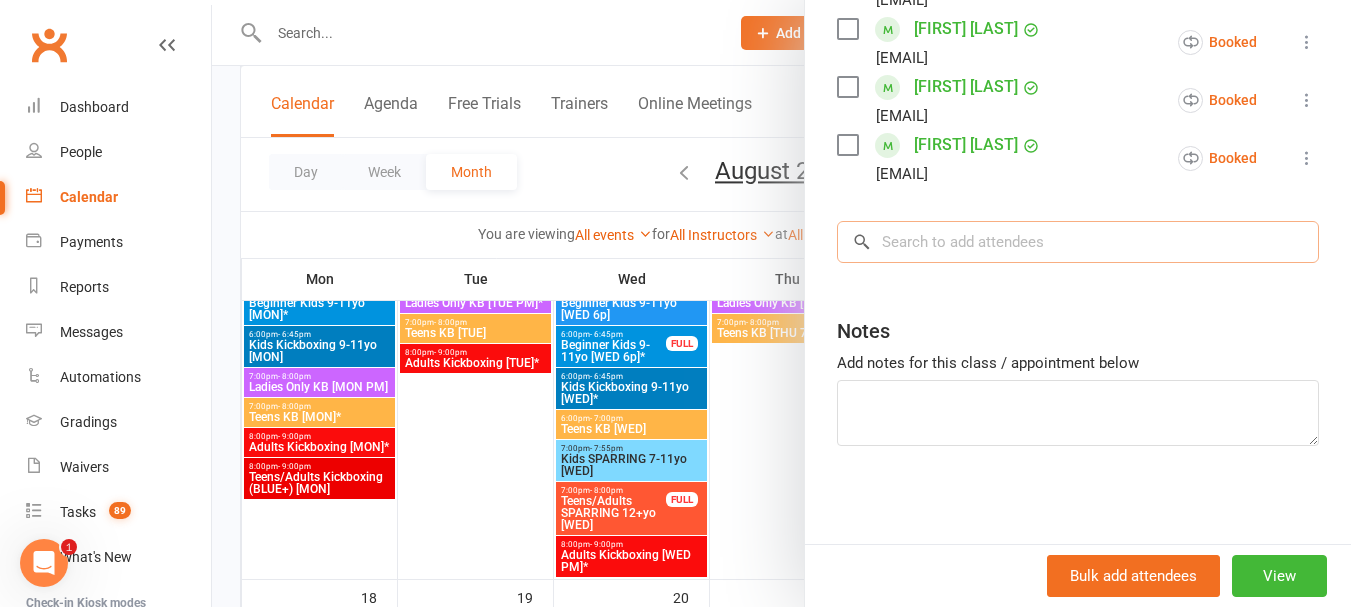 click at bounding box center (1078, 242) 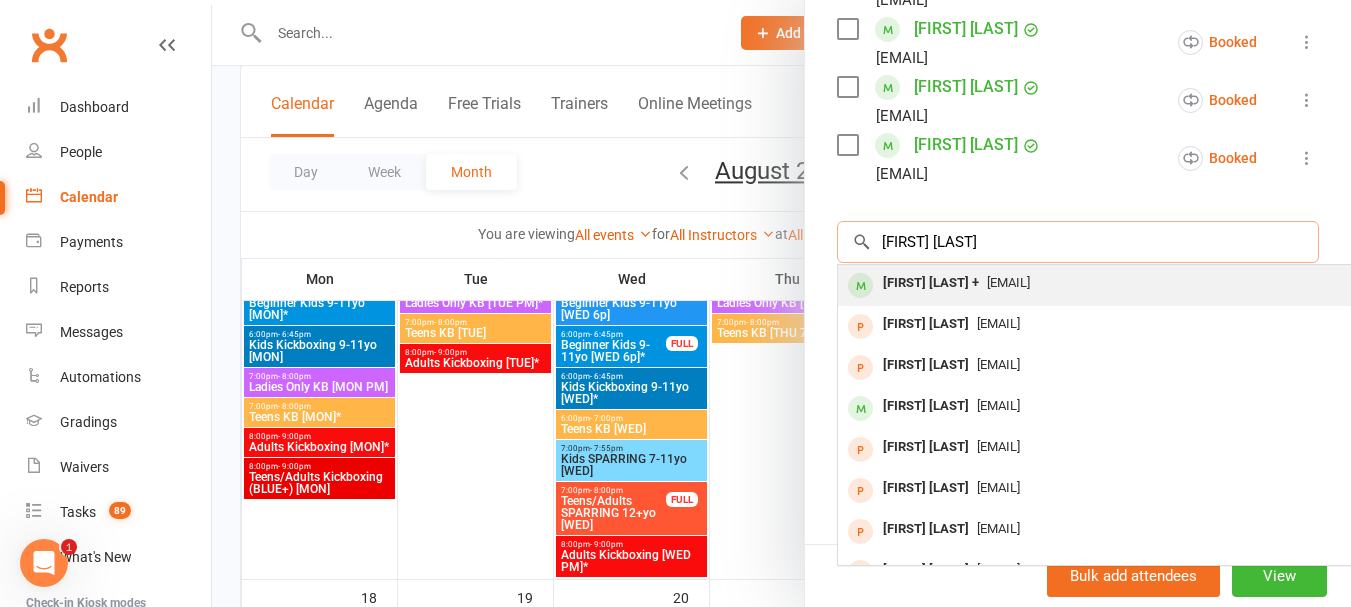 type on "[FIRST] [LAST]" 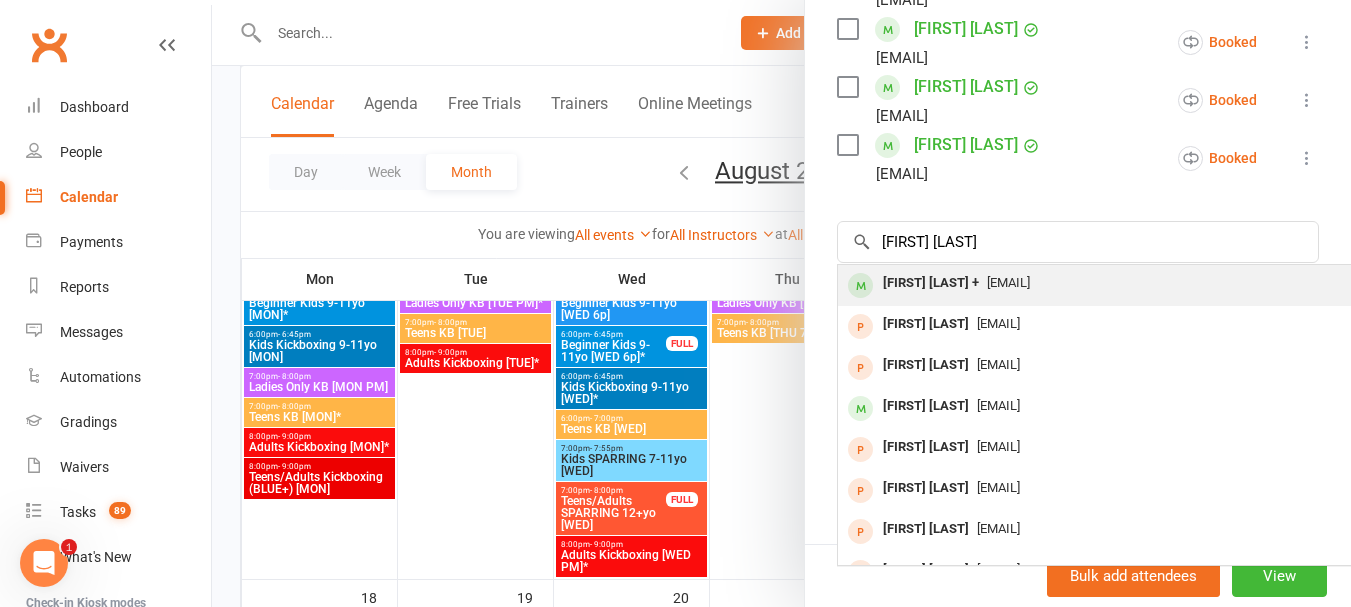 click on "[EMAIL]" at bounding box center (1137, 283) 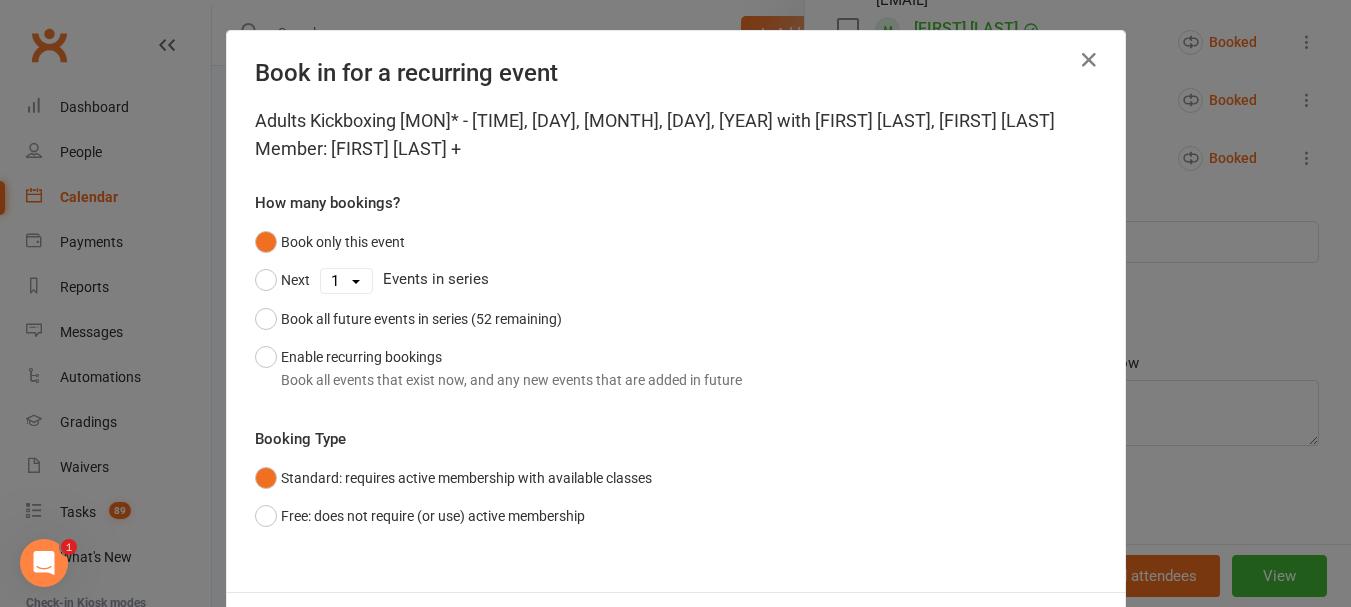 scroll, scrollTop: 90, scrollLeft: 0, axis: vertical 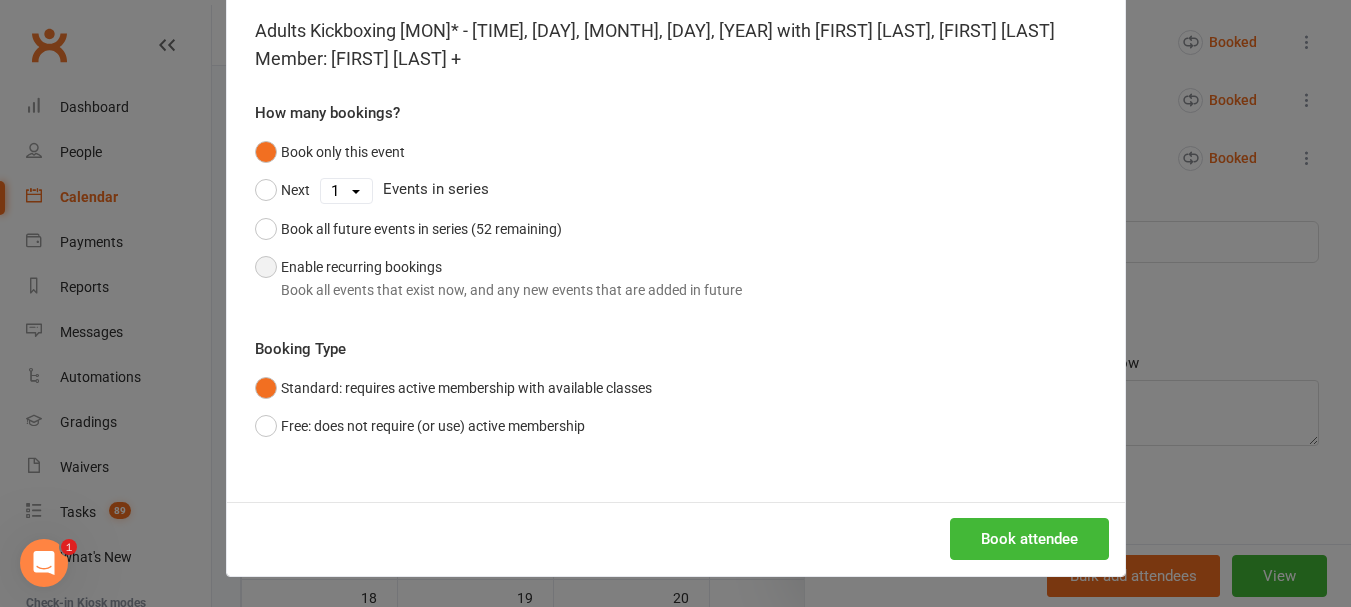 click on "Enable recurring bookings Book all events that exist now, and any new events that are added in future" at bounding box center [498, 278] 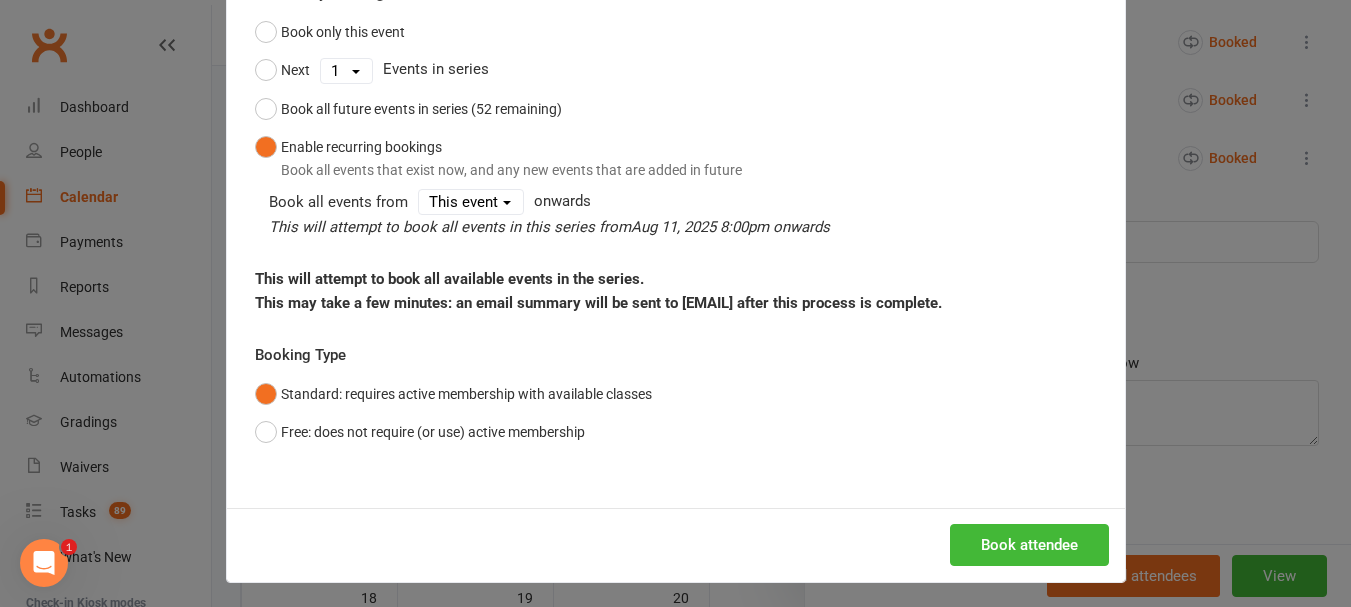 scroll, scrollTop: 216, scrollLeft: 0, axis: vertical 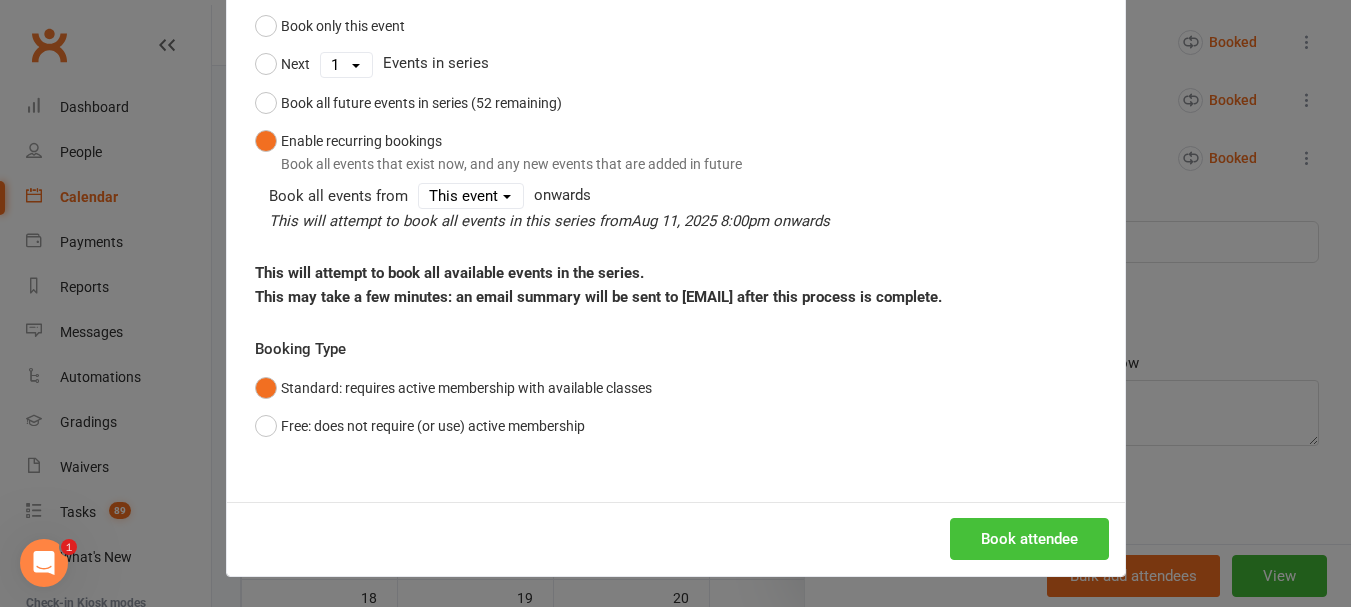 click on "Book attendee" at bounding box center (1029, 539) 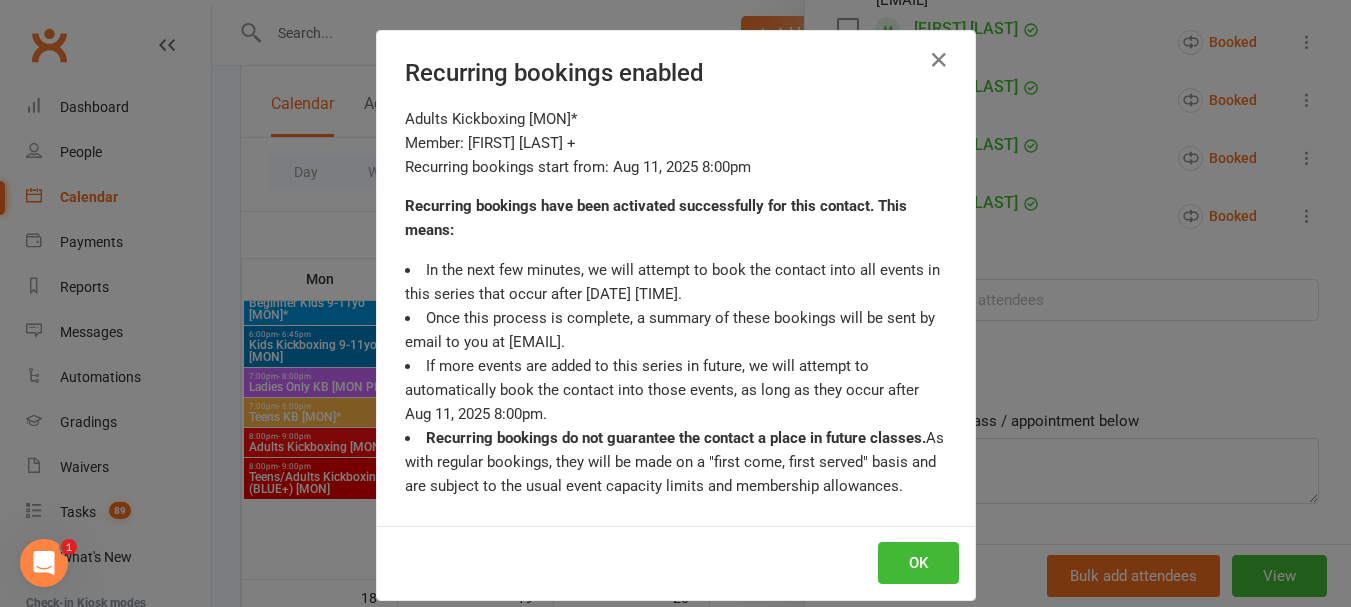 scroll, scrollTop: 735, scrollLeft: 0, axis: vertical 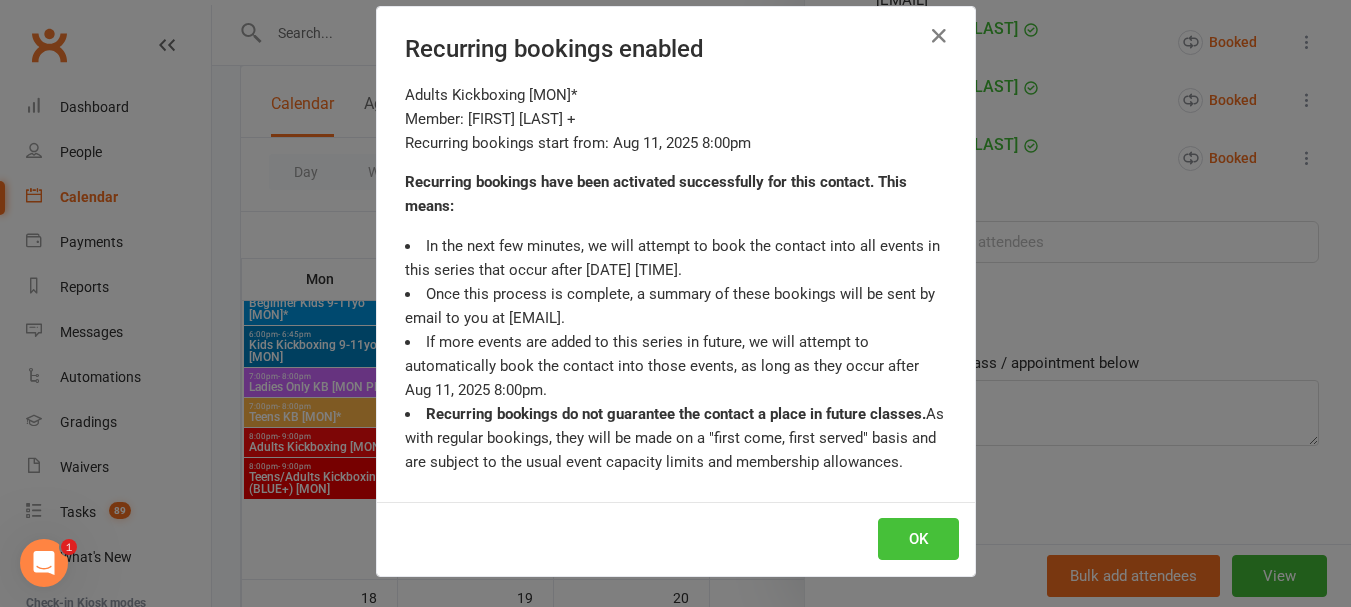 click on "OK" at bounding box center [918, 539] 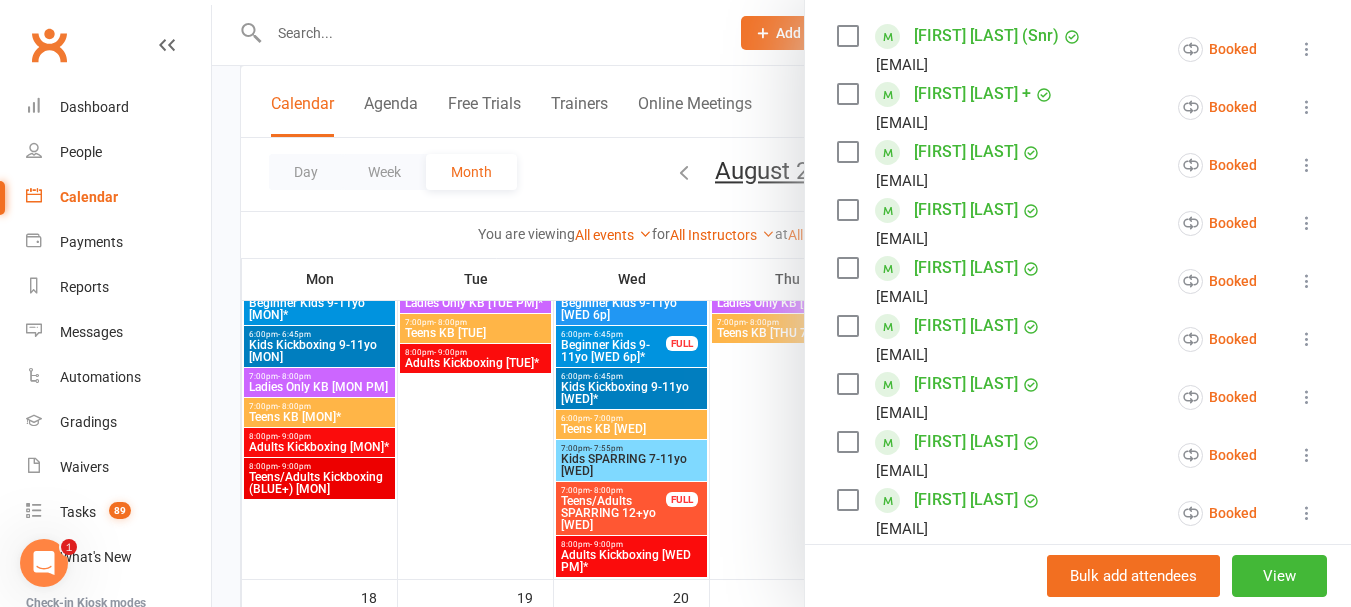 scroll, scrollTop: 335, scrollLeft: 0, axis: vertical 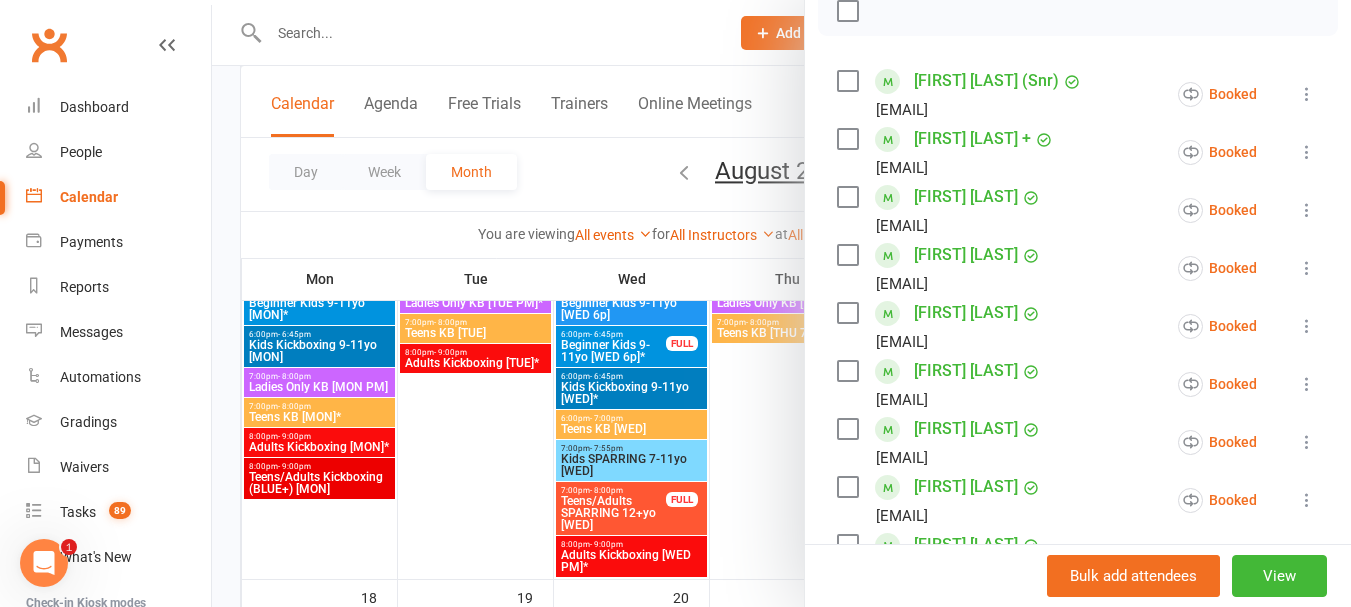 click on "[FIRST] [LAST] +" at bounding box center [972, 139] 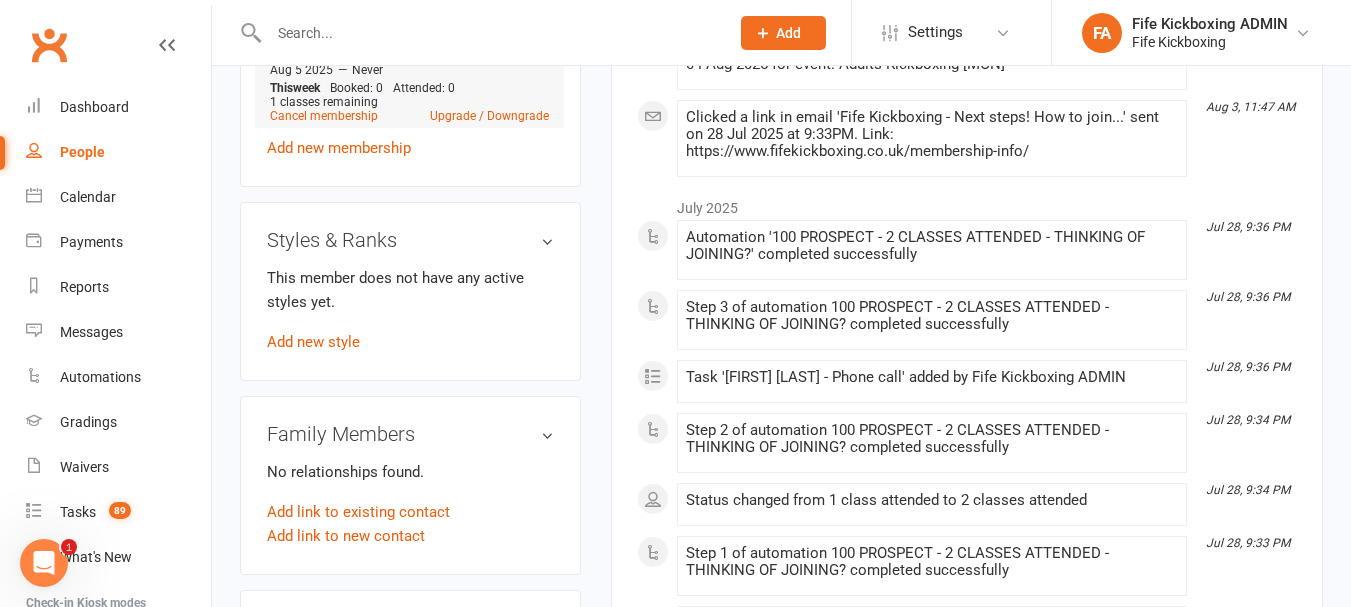 scroll, scrollTop: 1100, scrollLeft: 0, axis: vertical 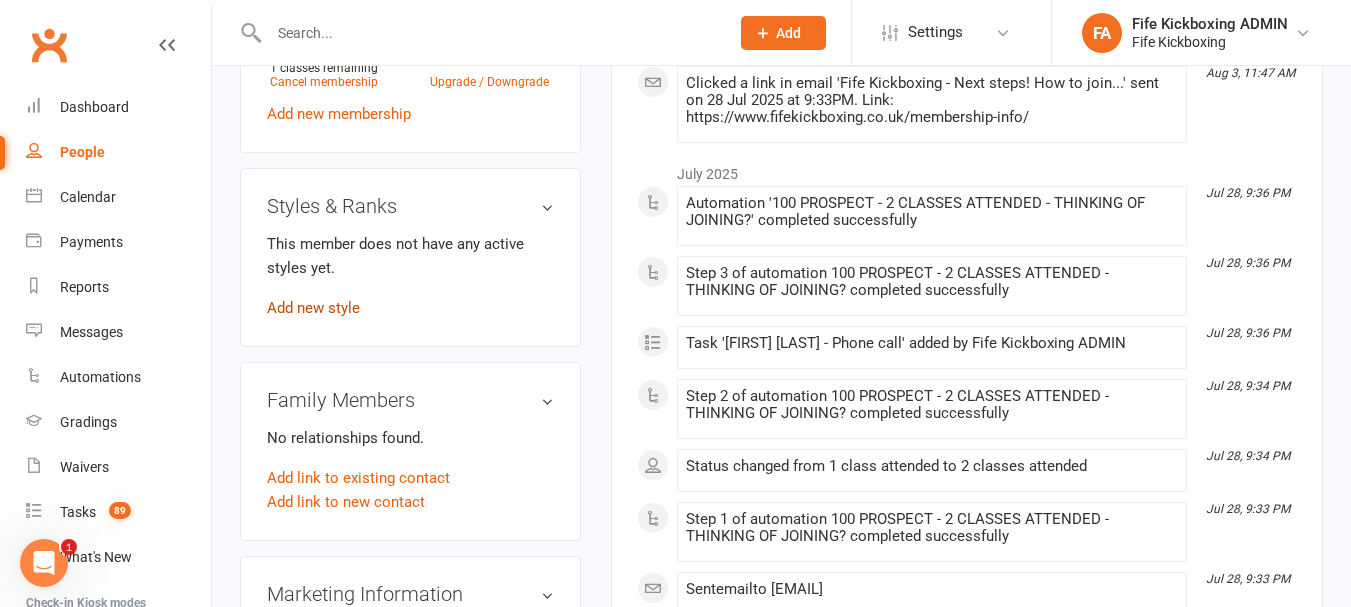 click on "Add new style" at bounding box center [313, 308] 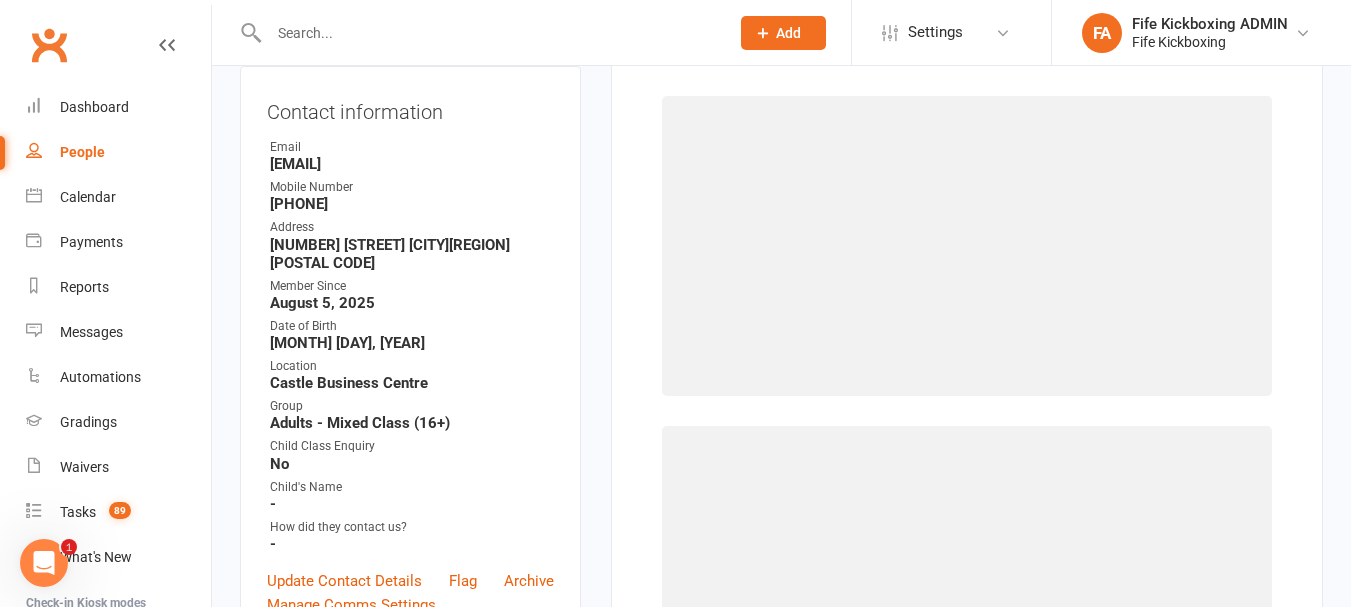 scroll, scrollTop: 171, scrollLeft: 0, axis: vertical 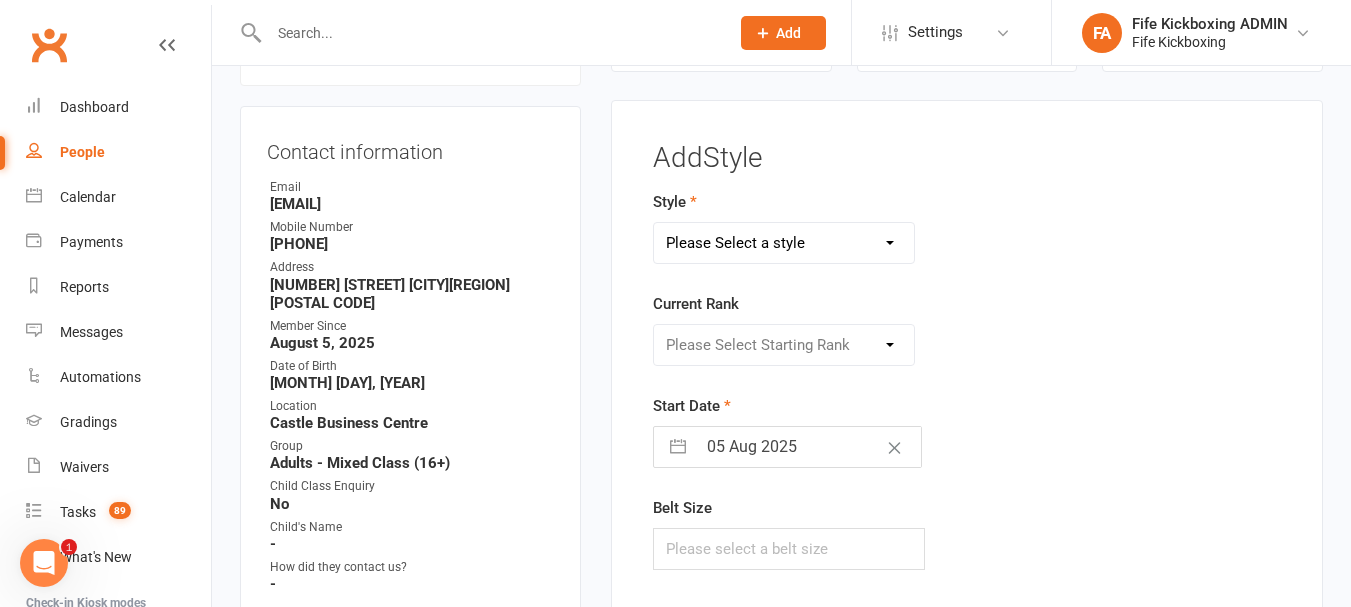 click on "Please Select a style KickFit Fitness Kids Kickboxing Lil Dragons Self Defence Teens & Adults Kickboxing Wee Warriors" at bounding box center [784, 243] 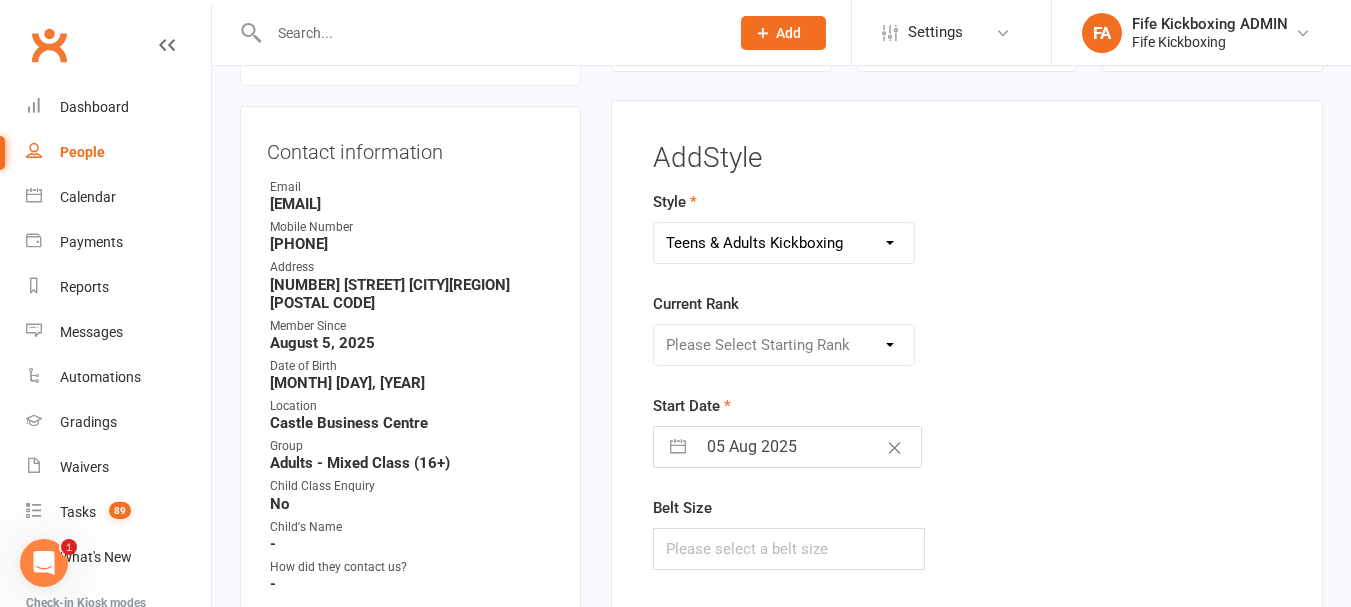 click on "Please Select a style KickFit Fitness Kids Kickboxing Lil Dragons Self Defence Teens & Adults Kickboxing Wee Warriors" at bounding box center [784, 243] 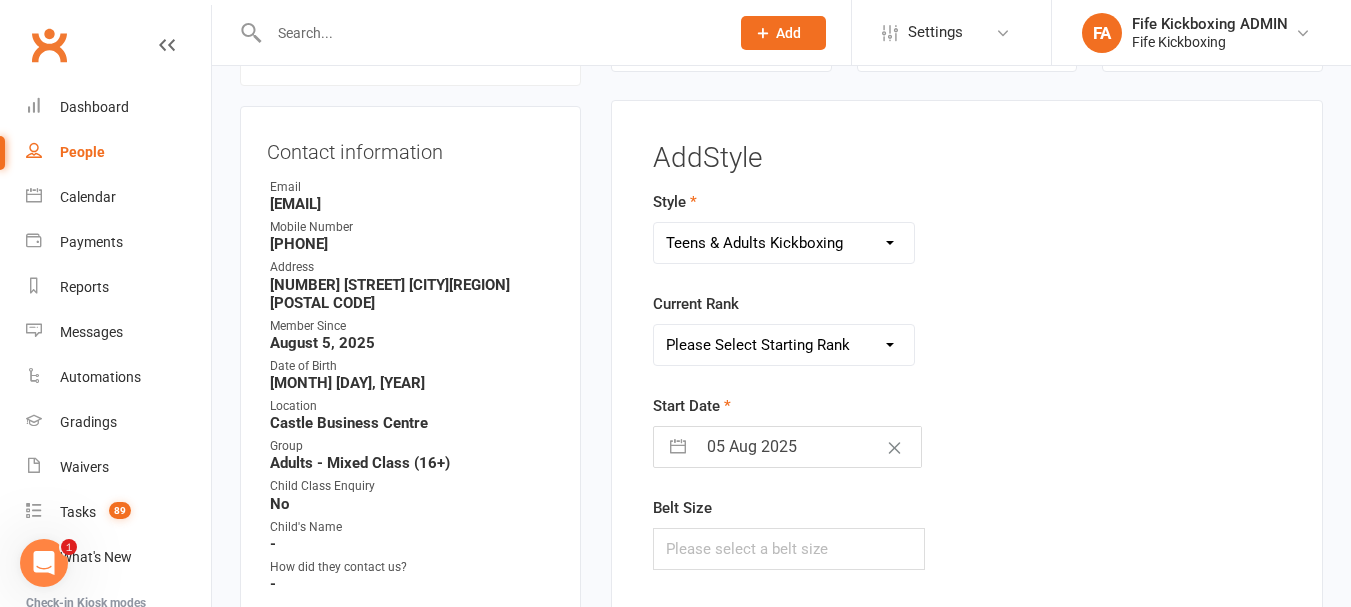 click on "Please Select Starting Rank White Red Yellow Orange Green Blue Purple Brown Black / Red Black - 1st Star Black - 2nd Star Black - 3rd Star Black - 4th Star Black - 1st Dan Black - 2nd Dan Black - 3rd Dan Black - 4th Dan" at bounding box center [784, 345] 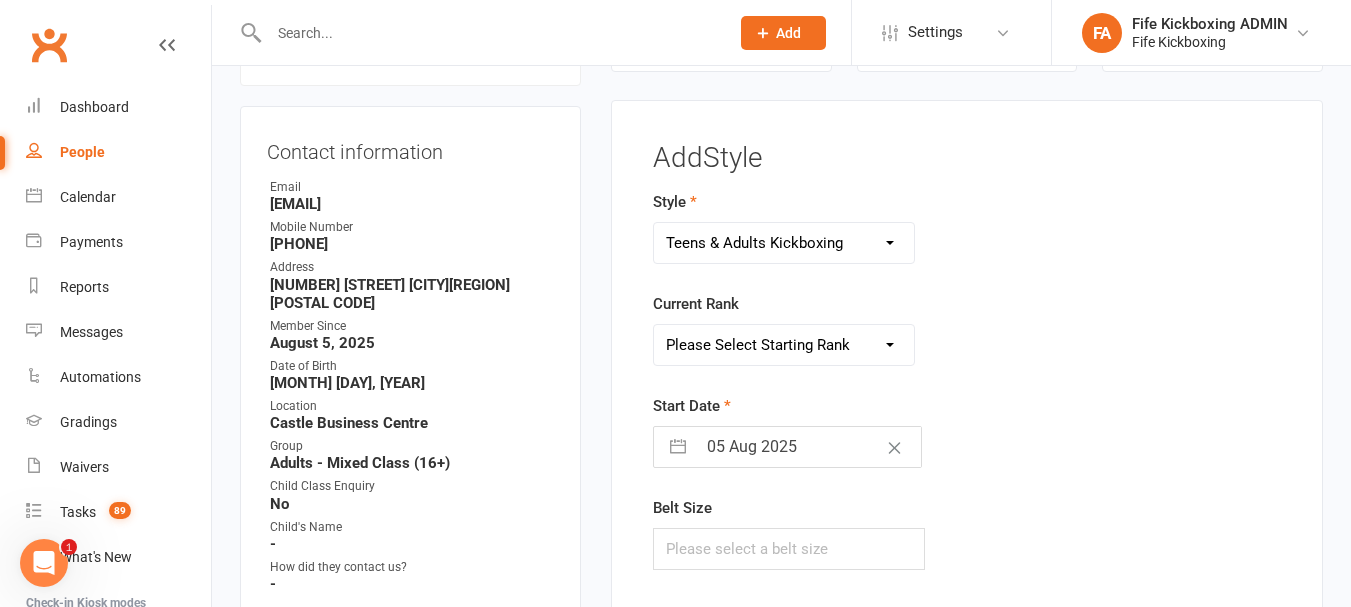 select on "11166" 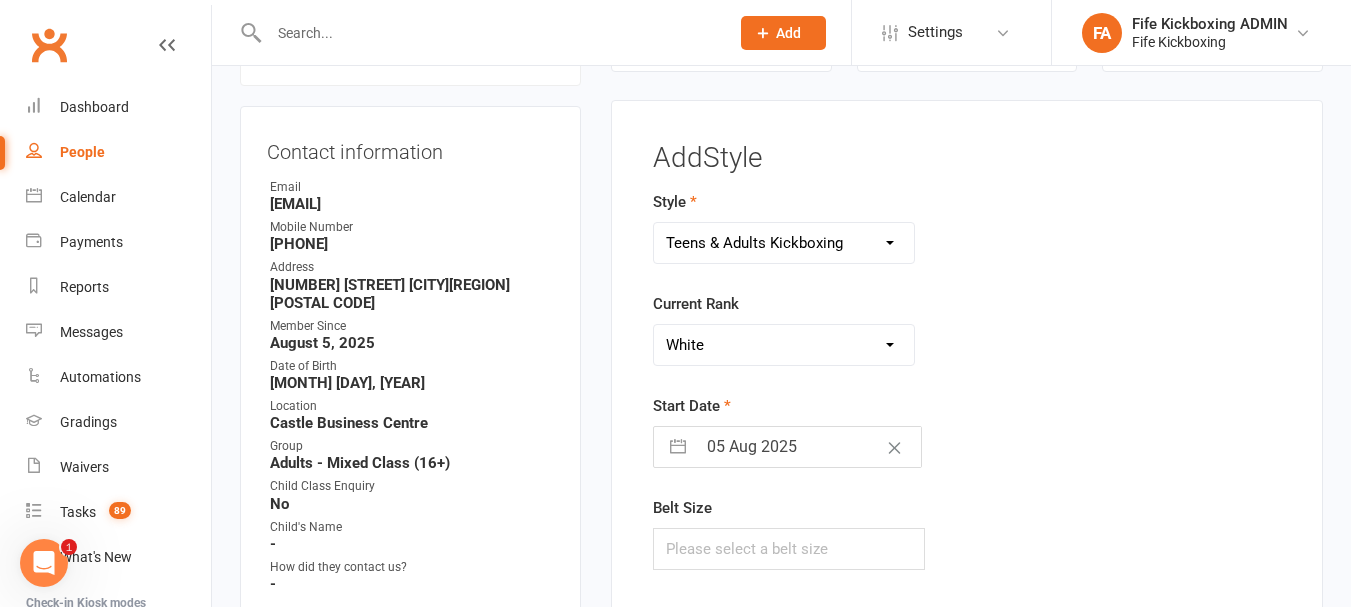 click on "Please Select Starting Rank White Red Yellow Orange Green Blue Purple Brown Black / Red Black - 1st Star Black - 2nd Star Black - 3rd Star Black - 4th Star Black - 1st Dan Black - 2nd Dan Black - 3rd Dan Black - 4th Dan" at bounding box center (784, 345) 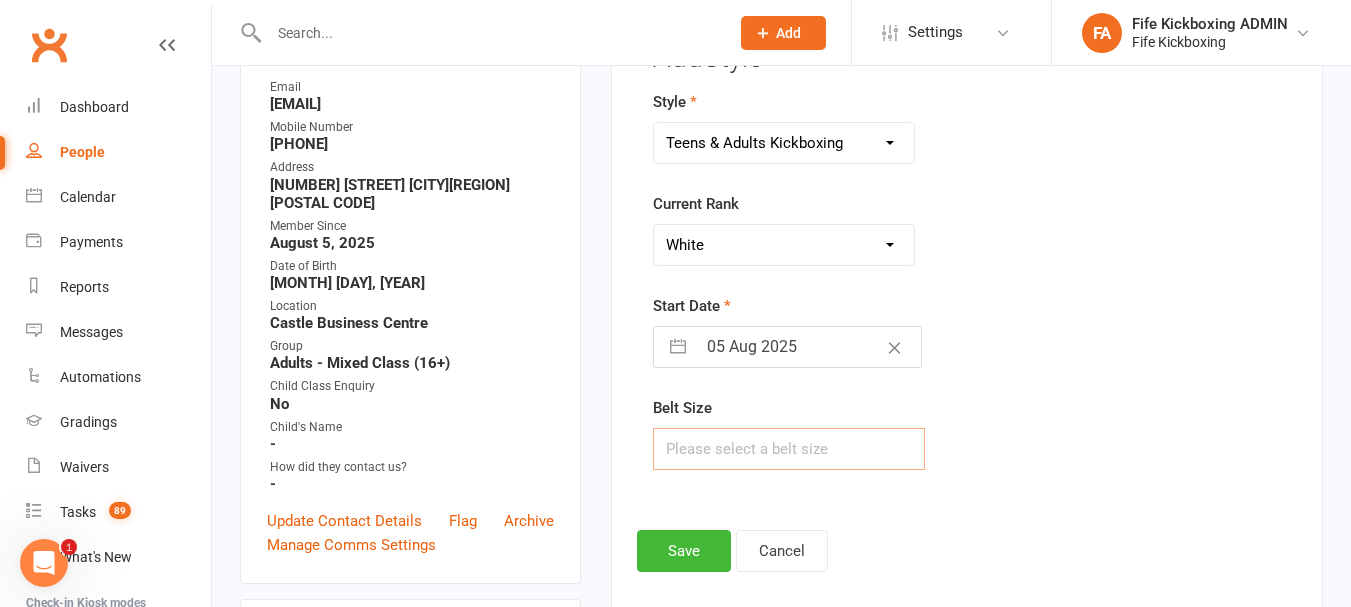 click at bounding box center (789, 449) 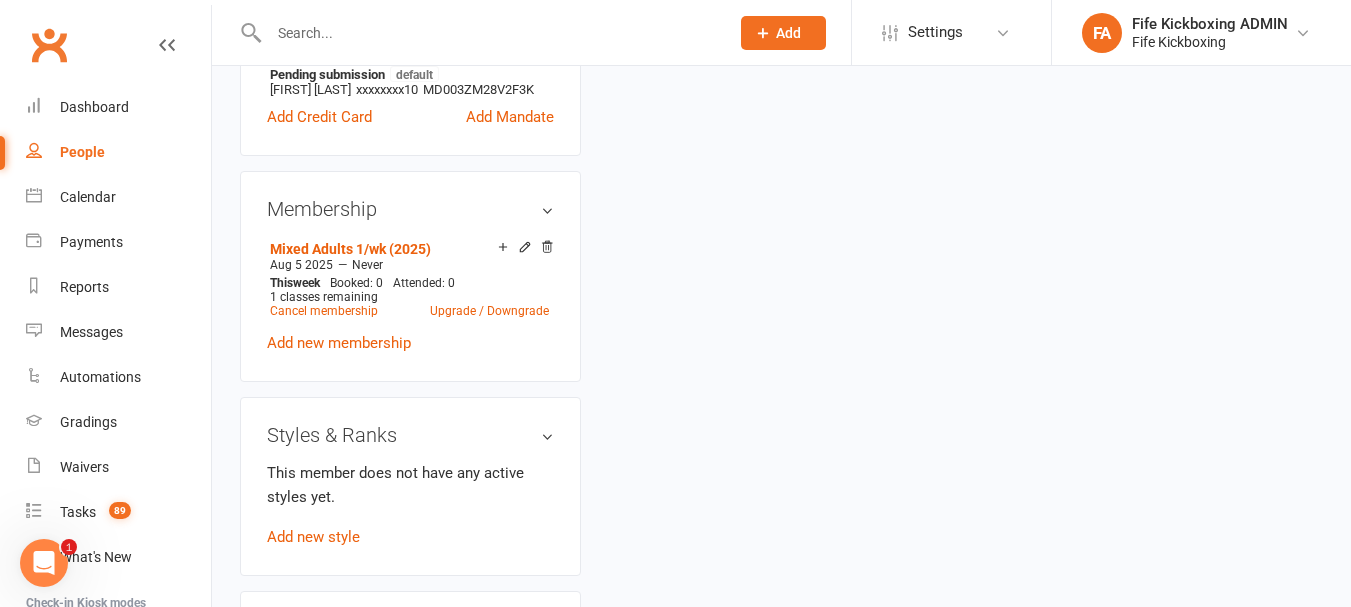 scroll, scrollTop: 271, scrollLeft: 0, axis: vertical 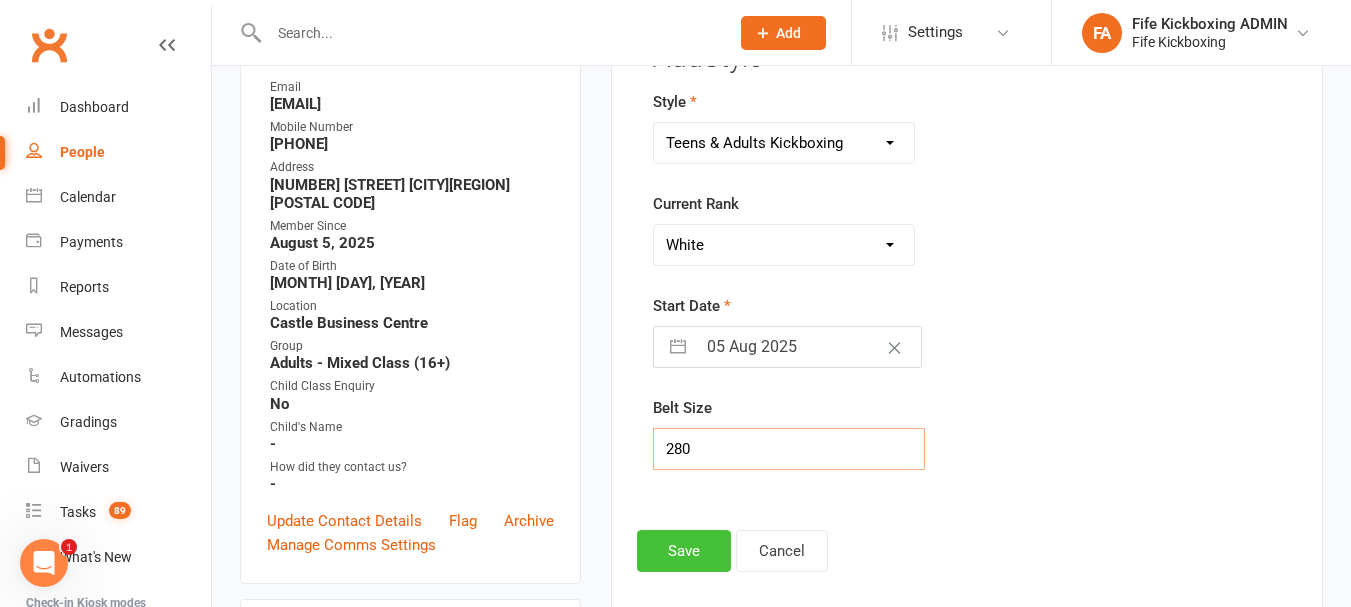 type on "280" 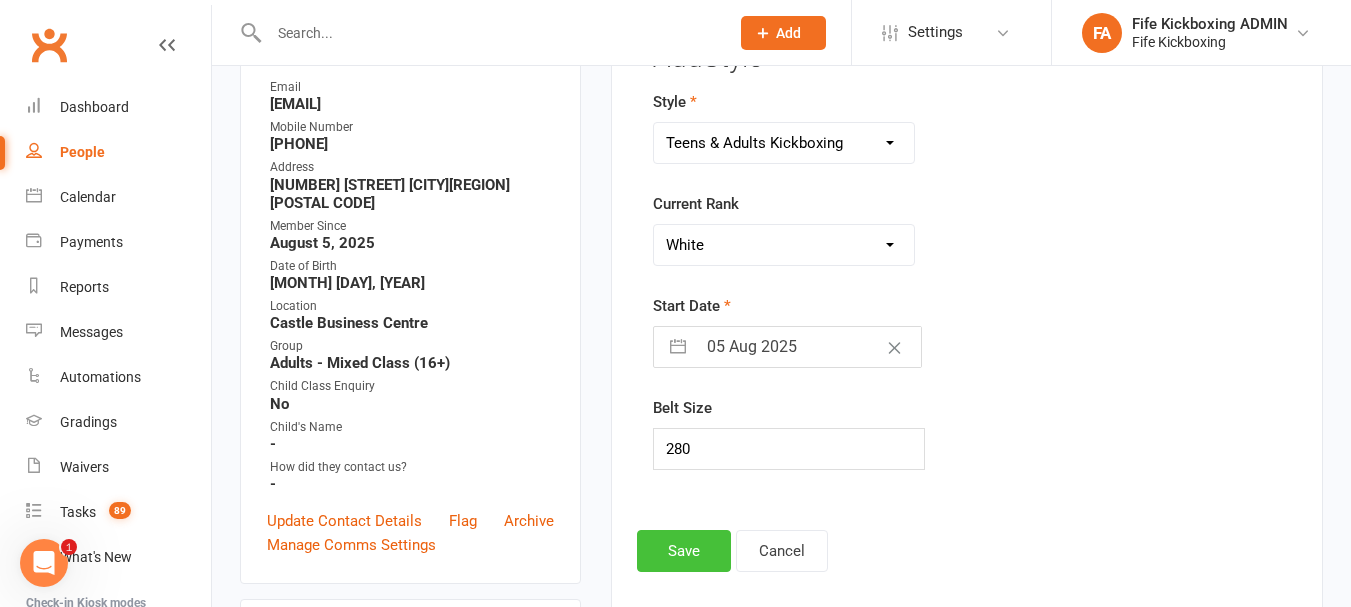 click on "Save" at bounding box center (684, 551) 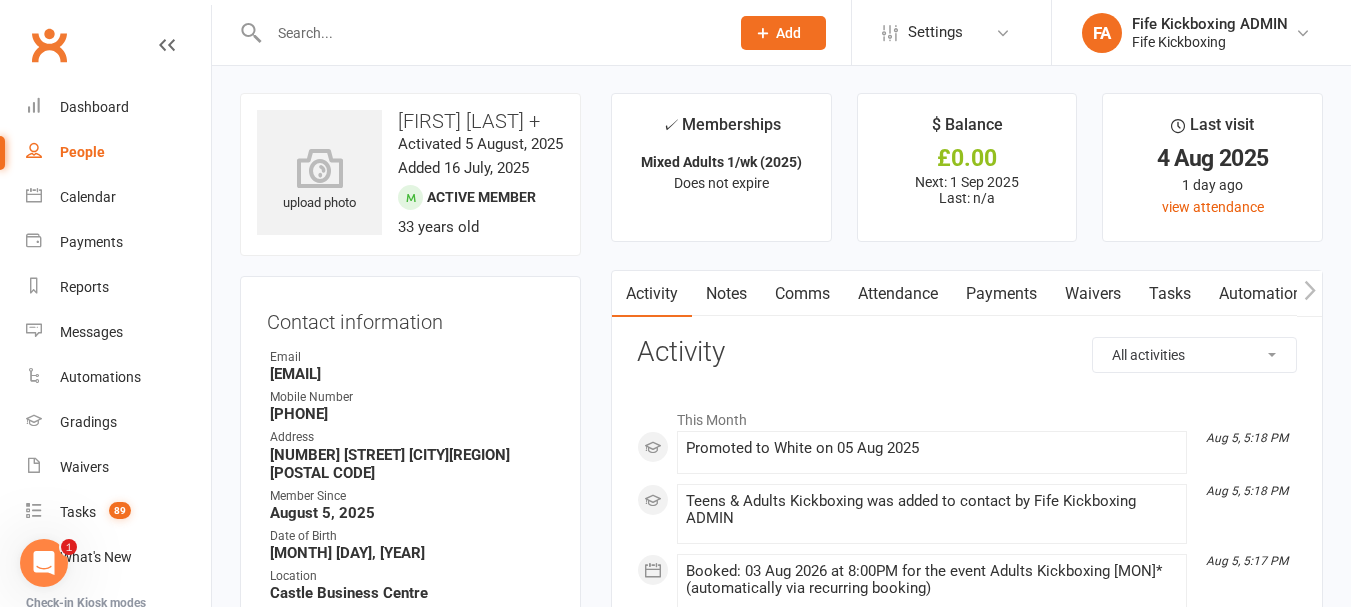 scroll, scrollTop: 0, scrollLeft: 0, axis: both 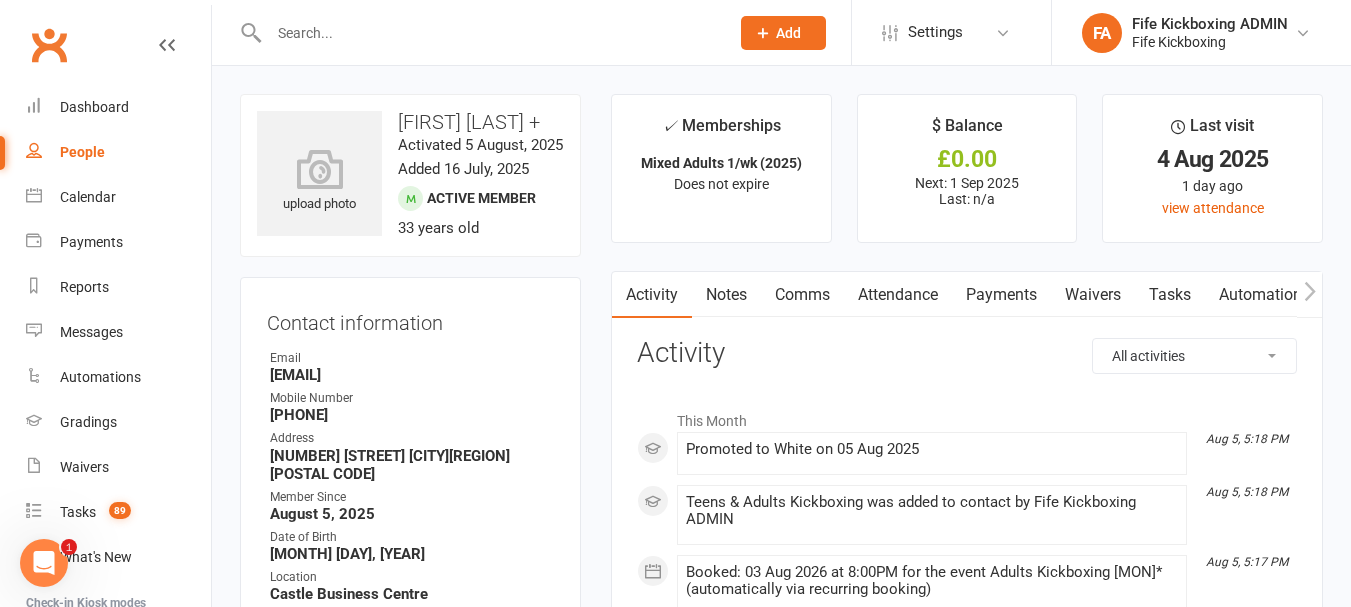click 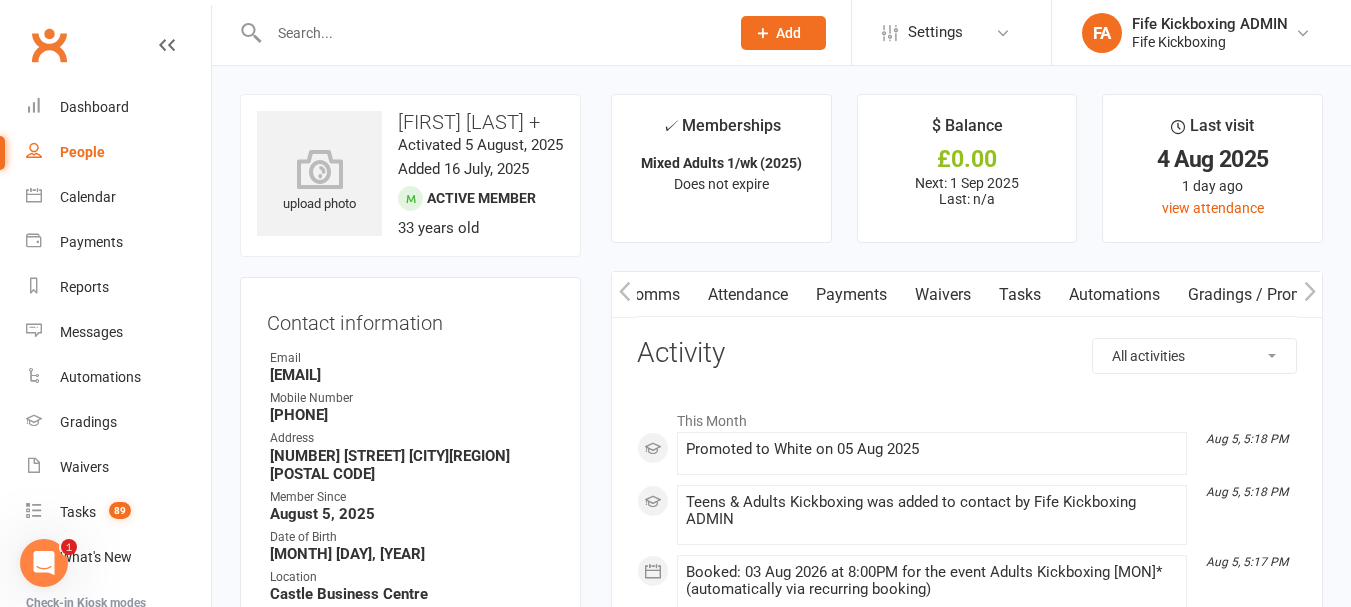 click 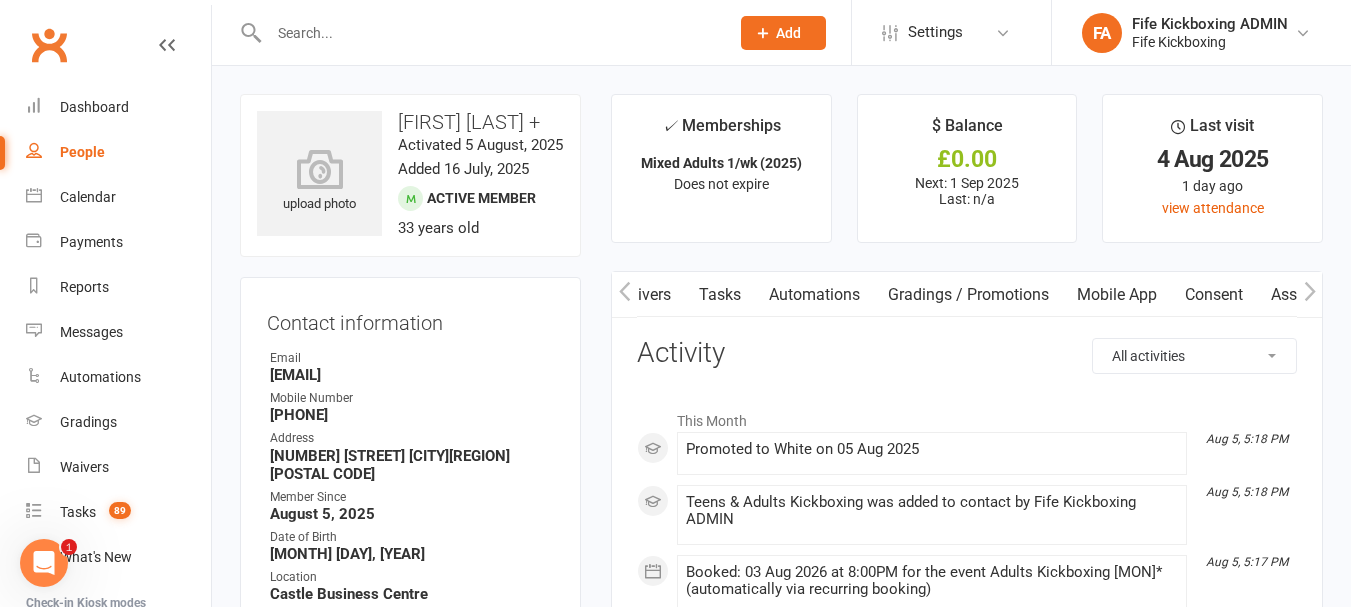 click 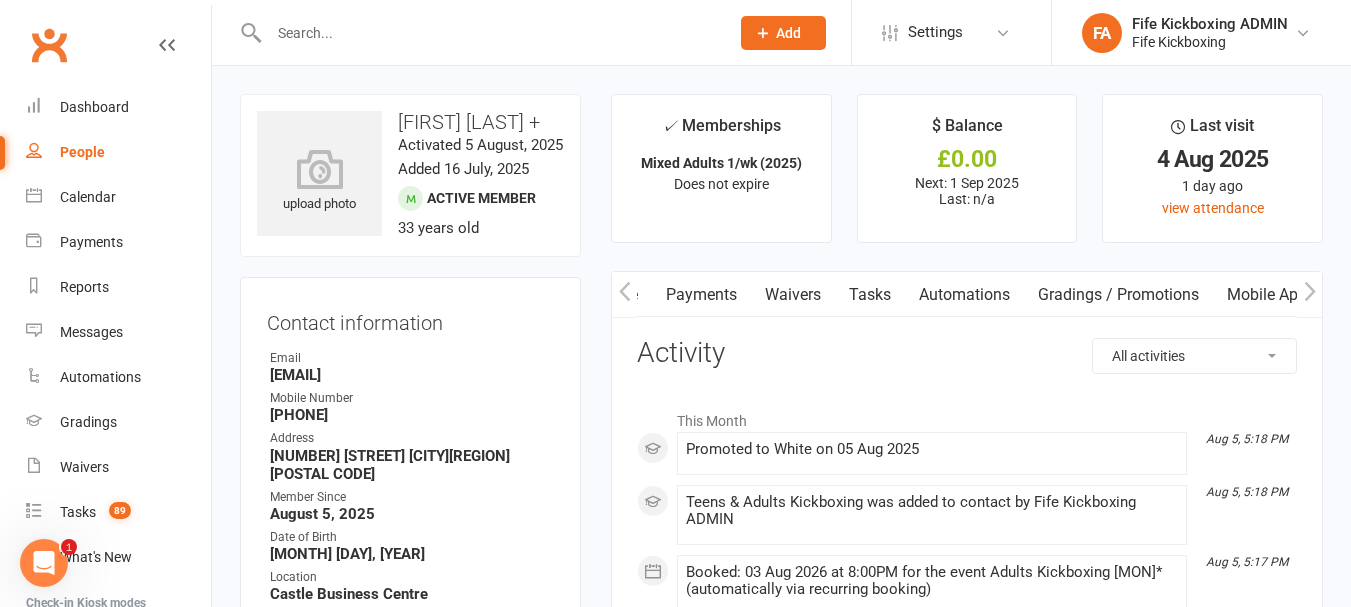scroll, scrollTop: 0, scrollLeft: 450, axis: horizontal 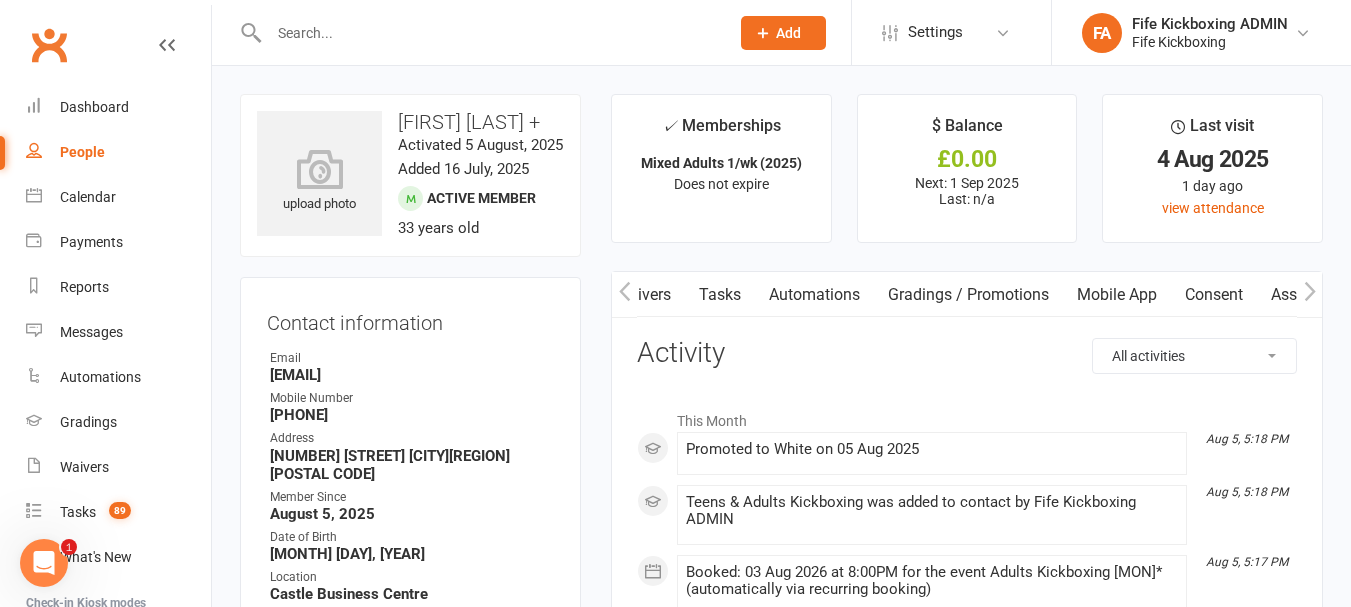 click on "Mobile App" at bounding box center [1117, 295] 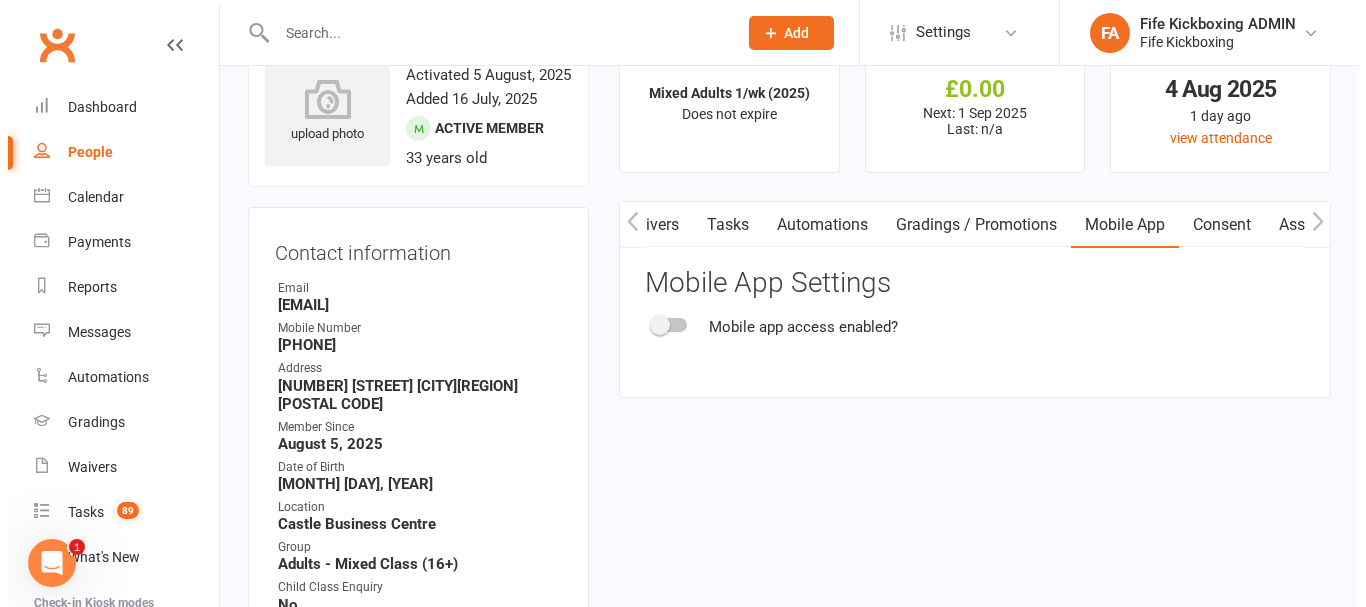 scroll, scrollTop: 100, scrollLeft: 0, axis: vertical 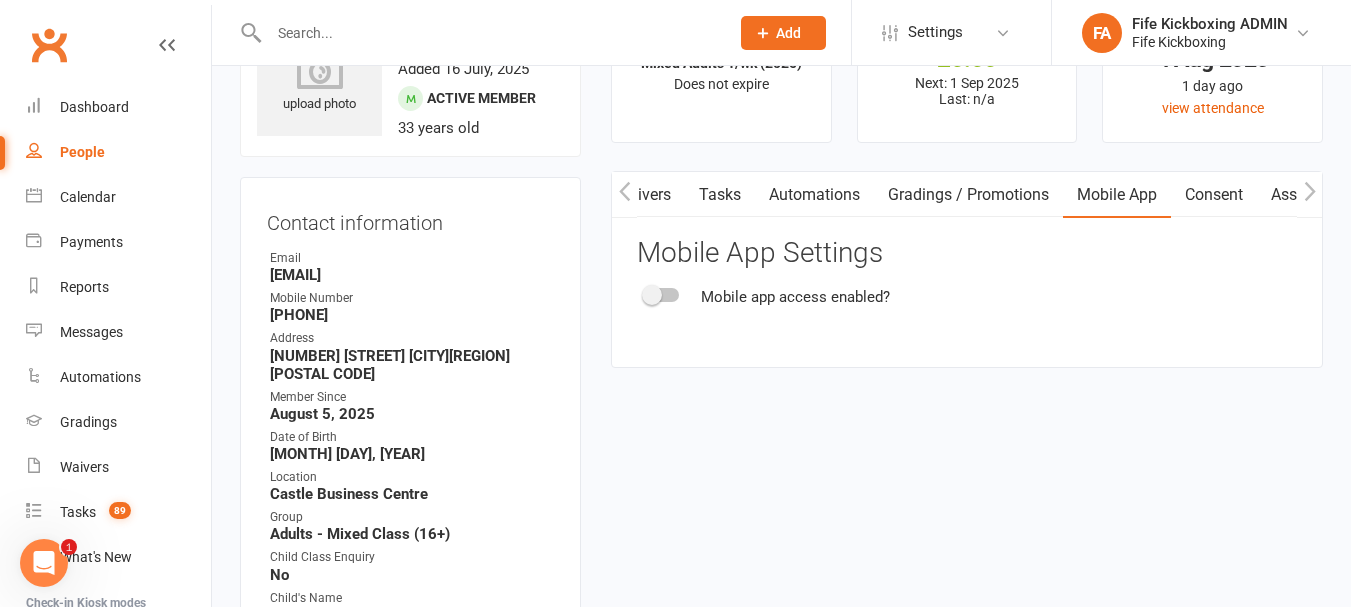 click at bounding box center [652, 295] 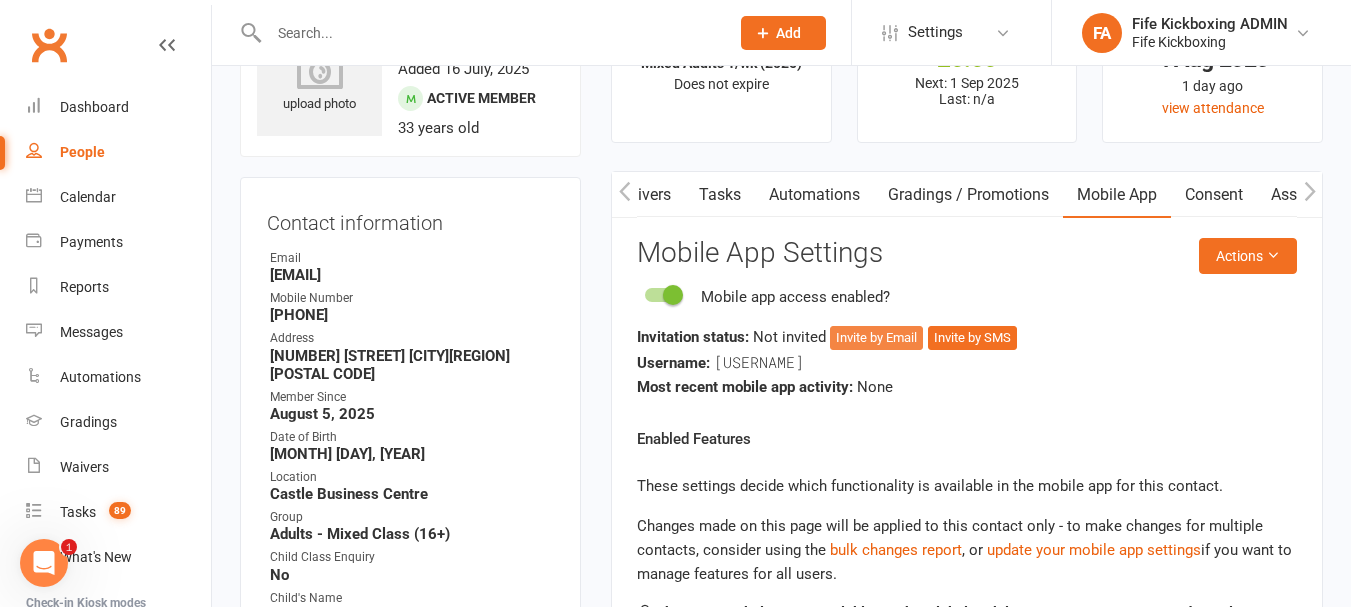 click on "Invite by Email" at bounding box center (876, 338) 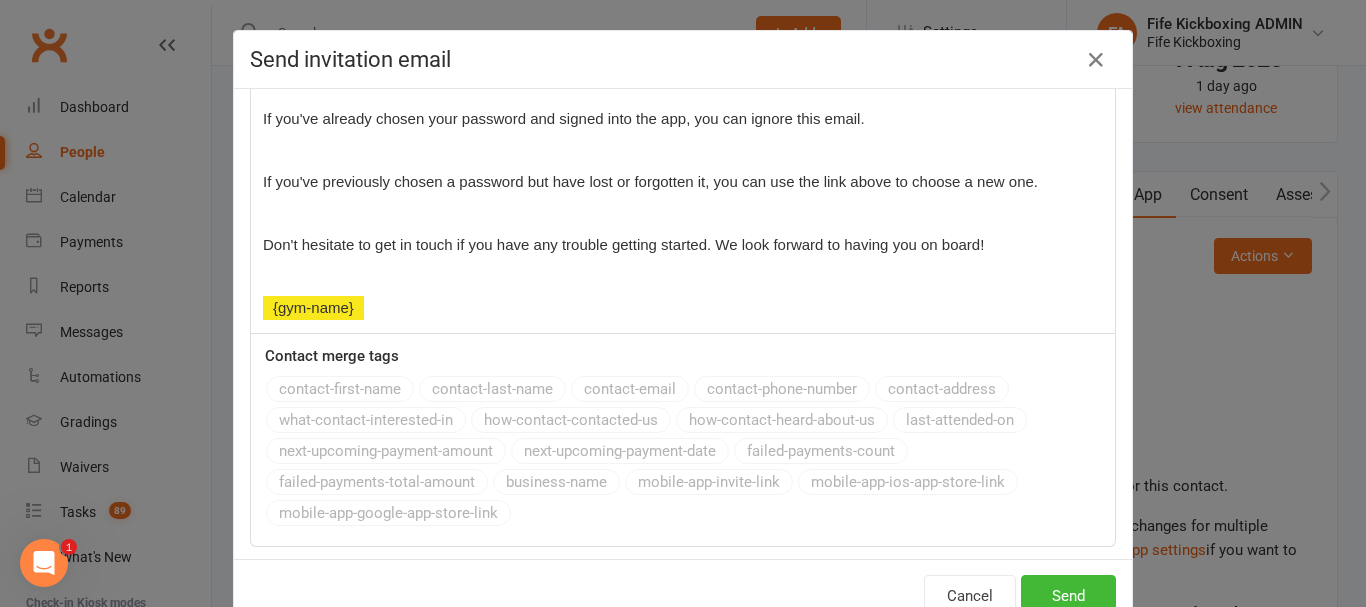 scroll, scrollTop: 508, scrollLeft: 0, axis: vertical 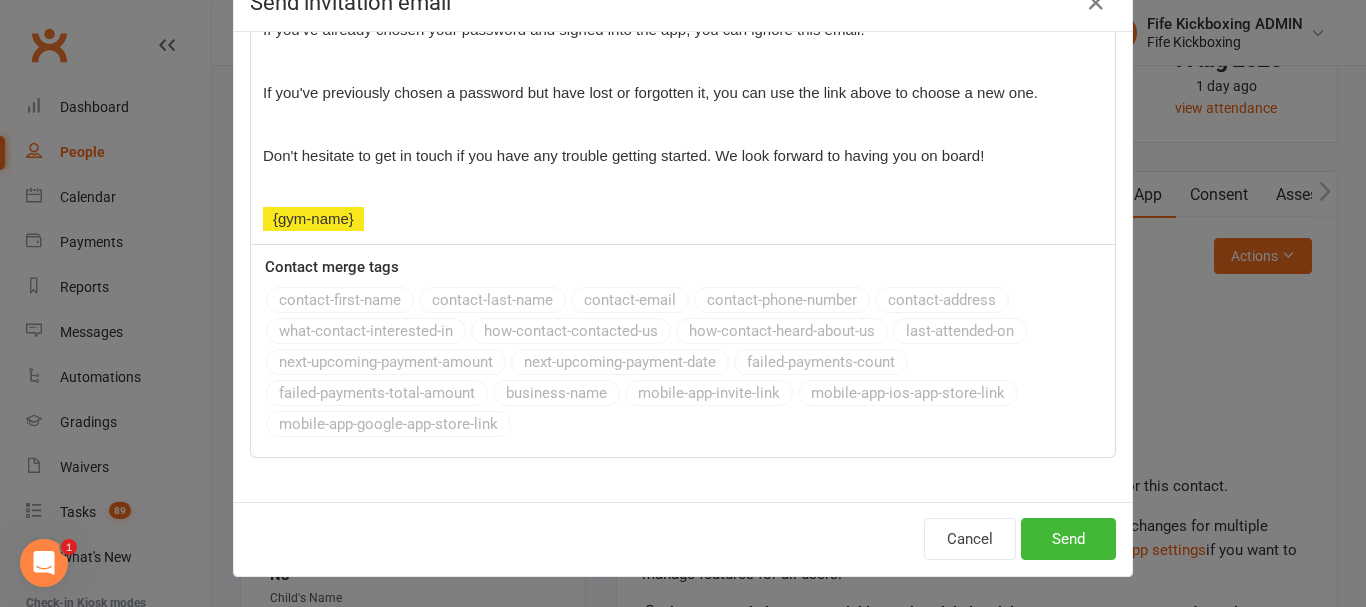 click on "Send invitation email Message subject Get started with our mobile app today! Message U H1 H2 H3 H4 Font A Line Toggle HTML Hi  ﻿ {contact-first-name} ,   Great news! You've been invited to use our mobile app, where you can quickly manage your bookings, payments and more.   To get started, the first thing you'll need to do is choose a password. You can do that from the link below:   ﻿ {mobile-app-invite-link}   If you've already chosen your password and signed into the app, you can ignore this email.   If you've previously chosen a password but have lost or forgotten it, you can use the link above to choose a new one.   Don't hesitate to get in touch if you have any trouble getting started. We look forward to having you on board!   ﻿ {gym-name} Contact merge tags contact-first-name contact-last-name contact-email contact-phone-number contact-address what-contact-interested-in how-contact-contacted-us how-contact-heard-about-us last-attended-on next-upcoming-payment-amount business-name" at bounding box center (683, 303) 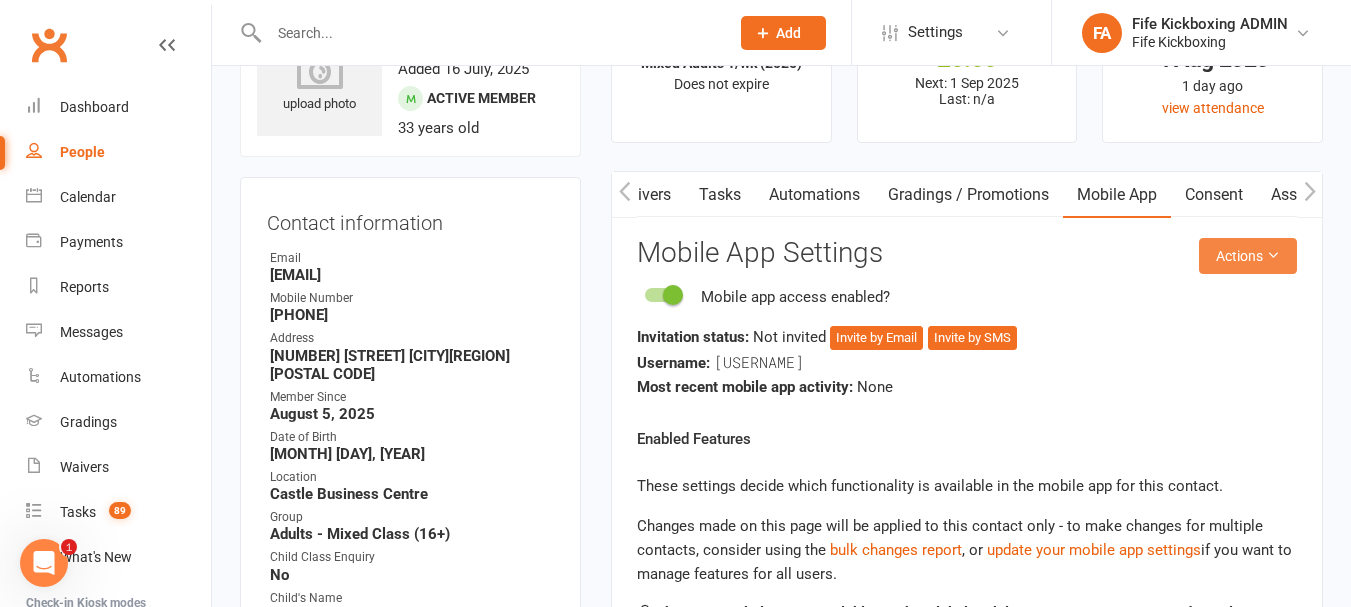 click on "Actions" at bounding box center (1248, 256) 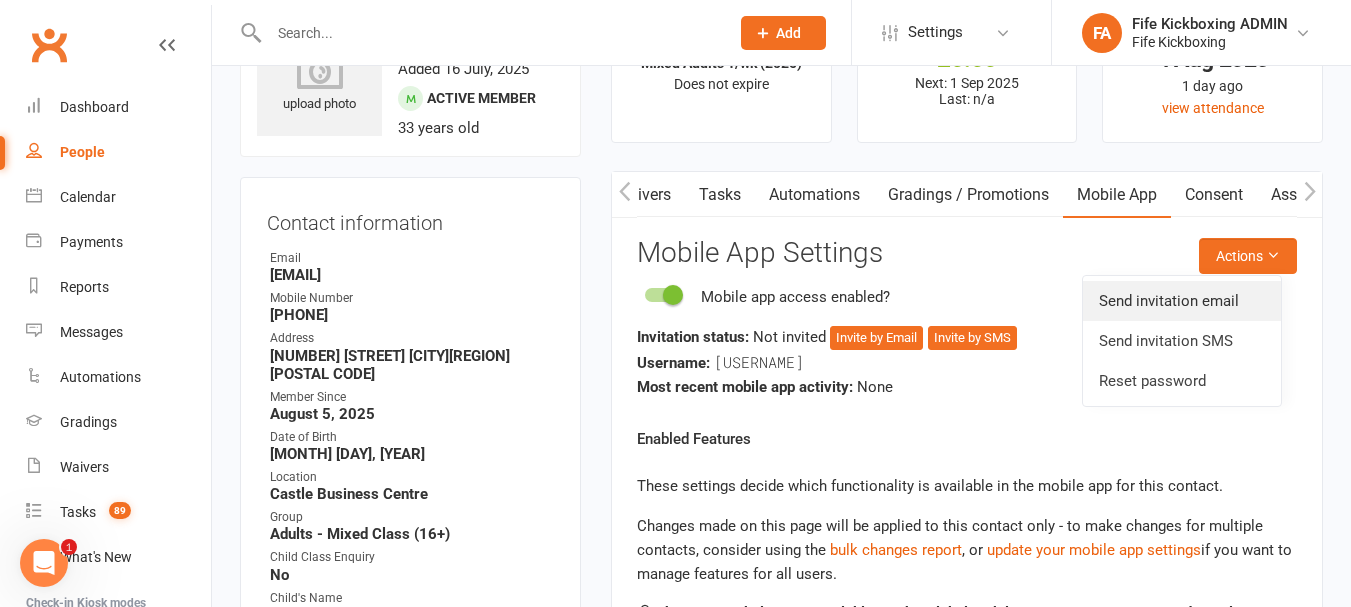 click on "Send invitation email" at bounding box center [1182, 301] 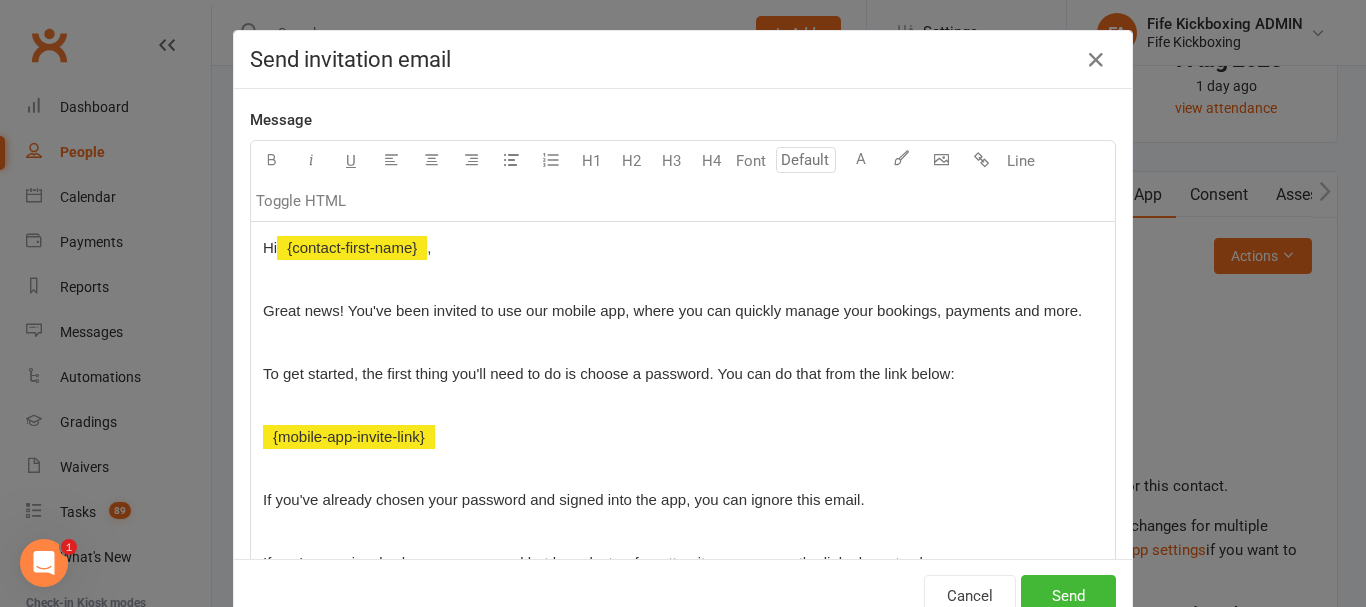 scroll, scrollTop: 0, scrollLeft: 0, axis: both 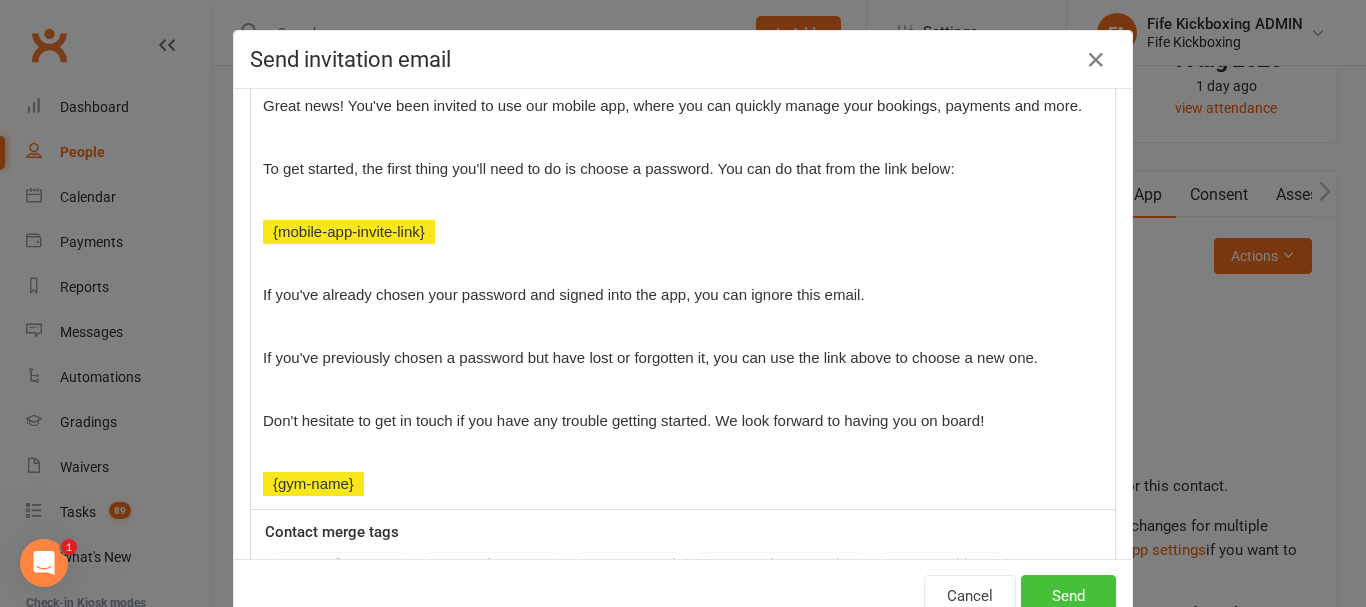 click on "Send" at bounding box center [1068, 596] 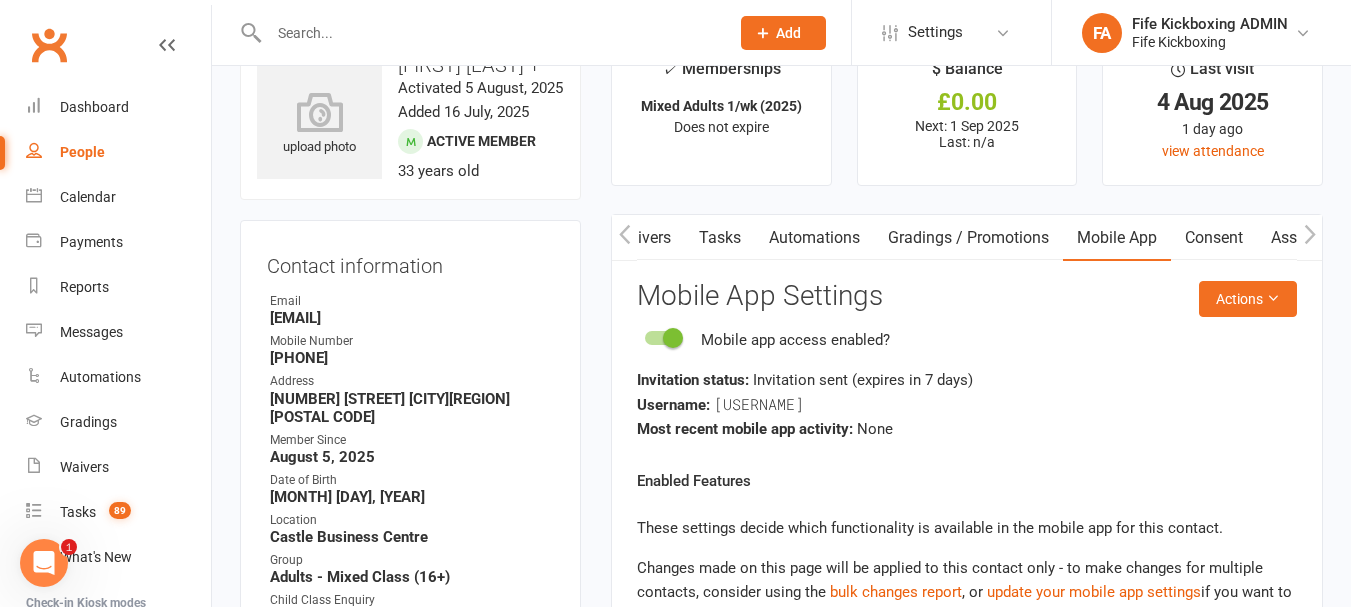 scroll, scrollTop: 0, scrollLeft: 0, axis: both 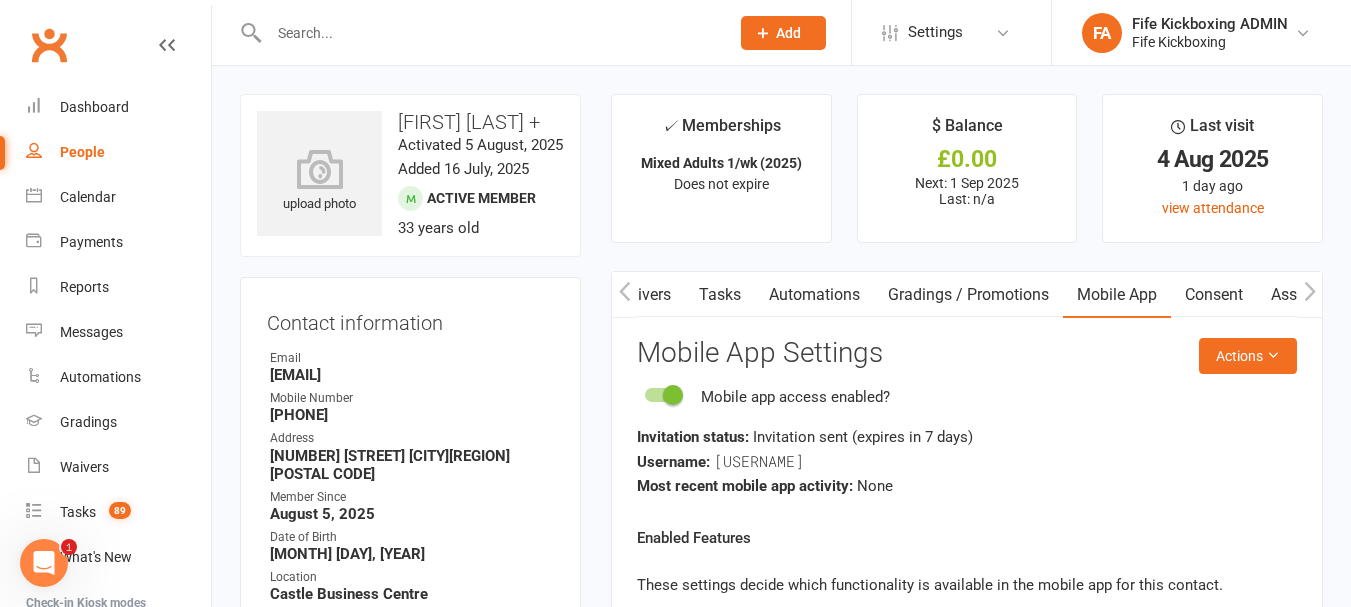 click at bounding box center [489, 33] 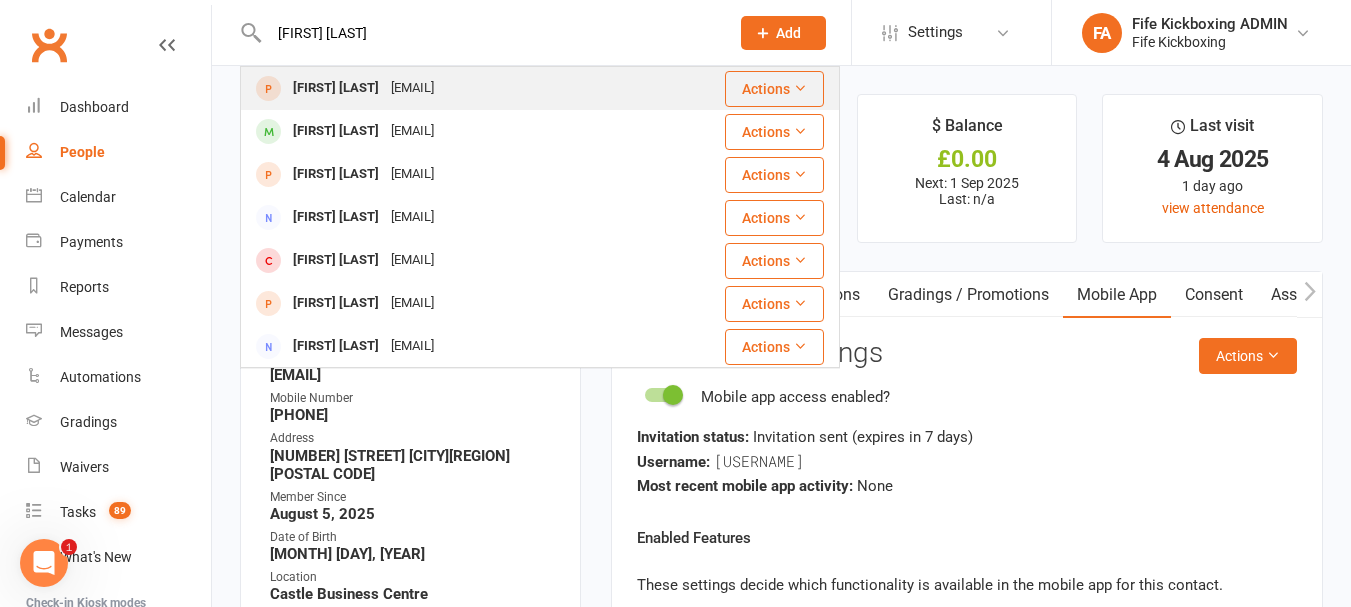 type on "[FIRST] [LAST]" 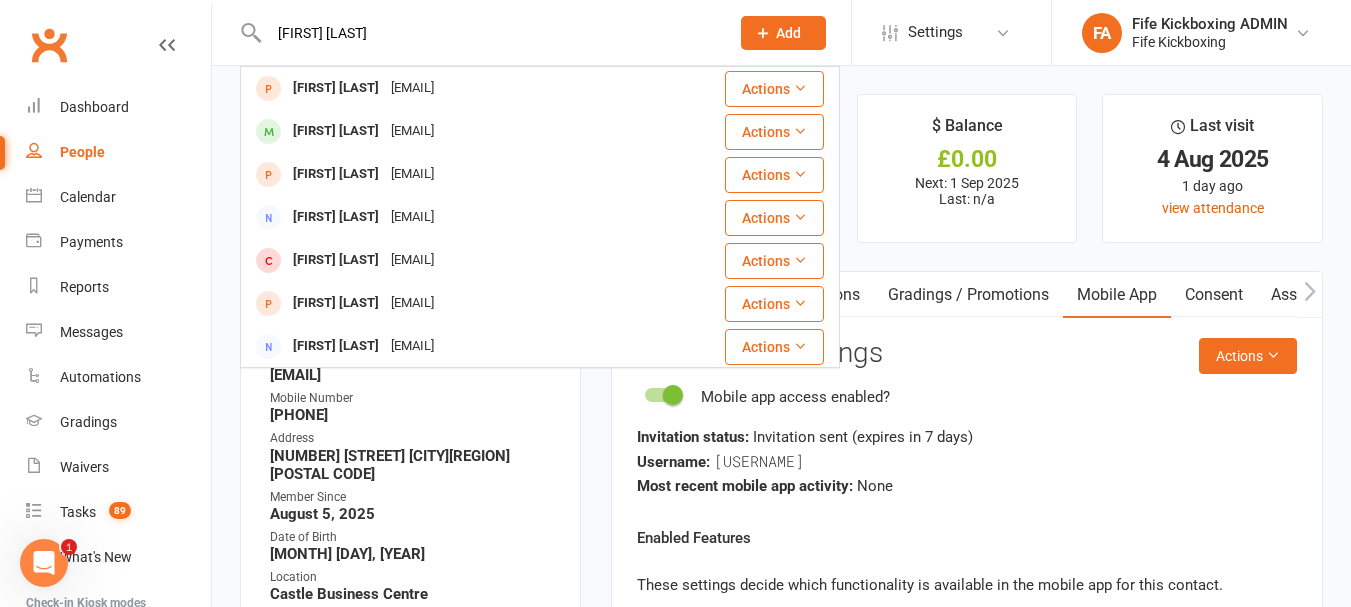 type 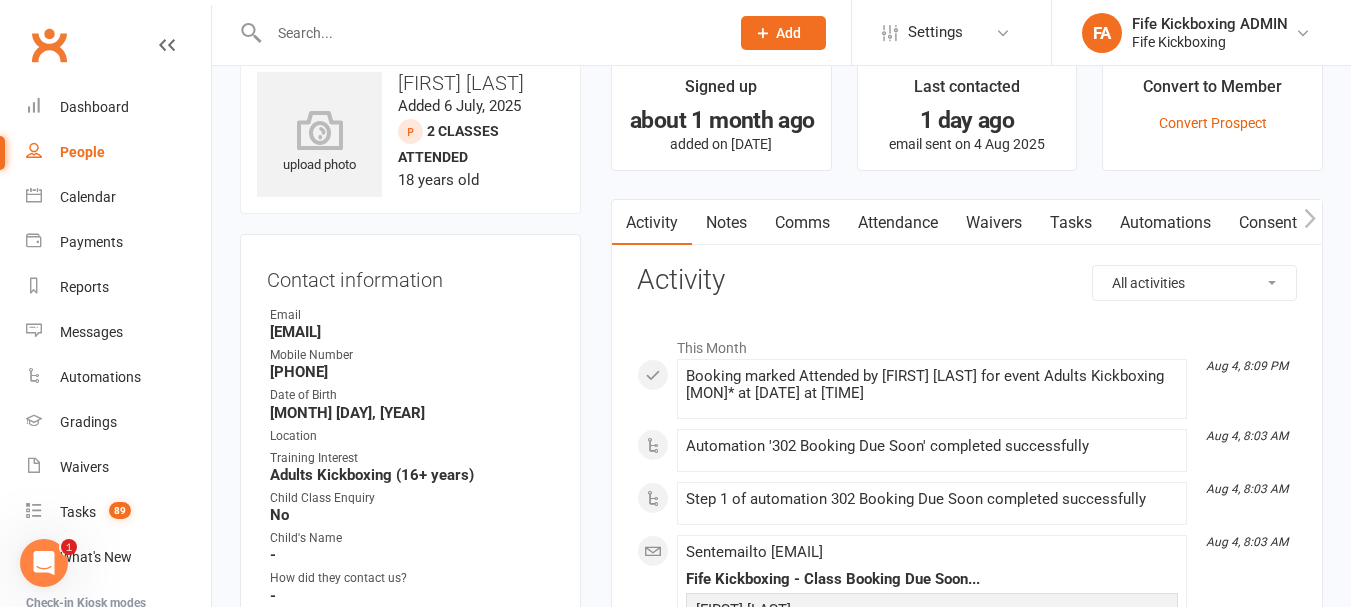 scroll, scrollTop: 0, scrollLeft: 0, axis: both 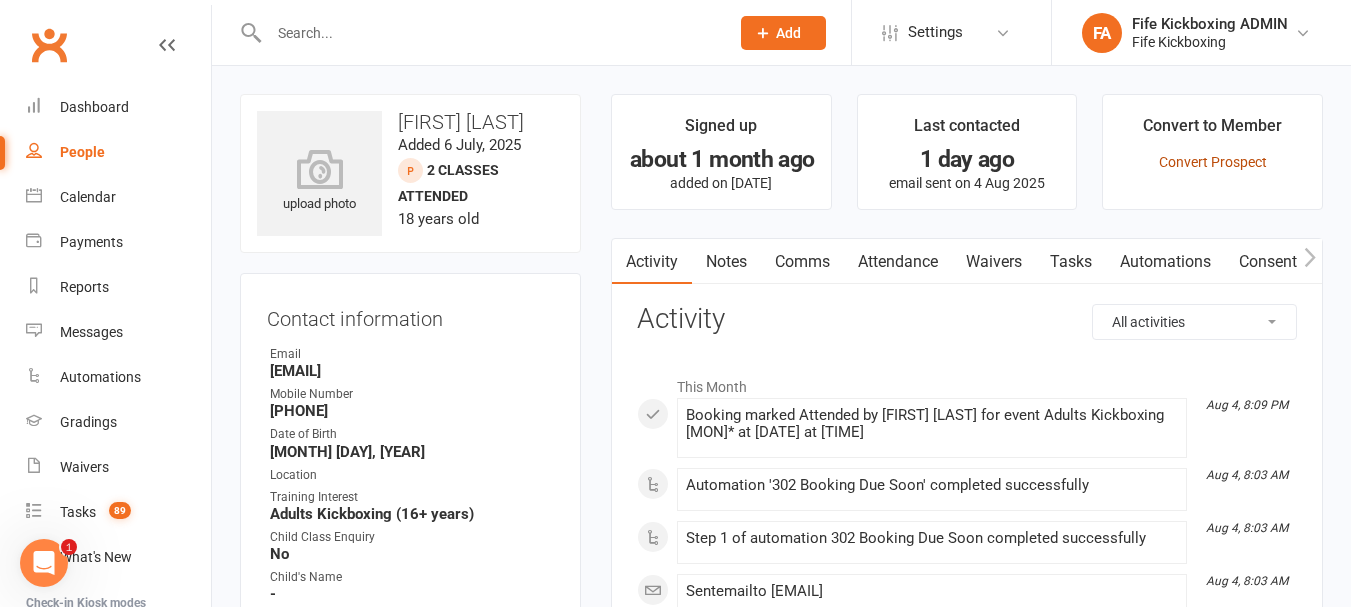 click on "Convert Prospect" at bounding box center (1213, 162) 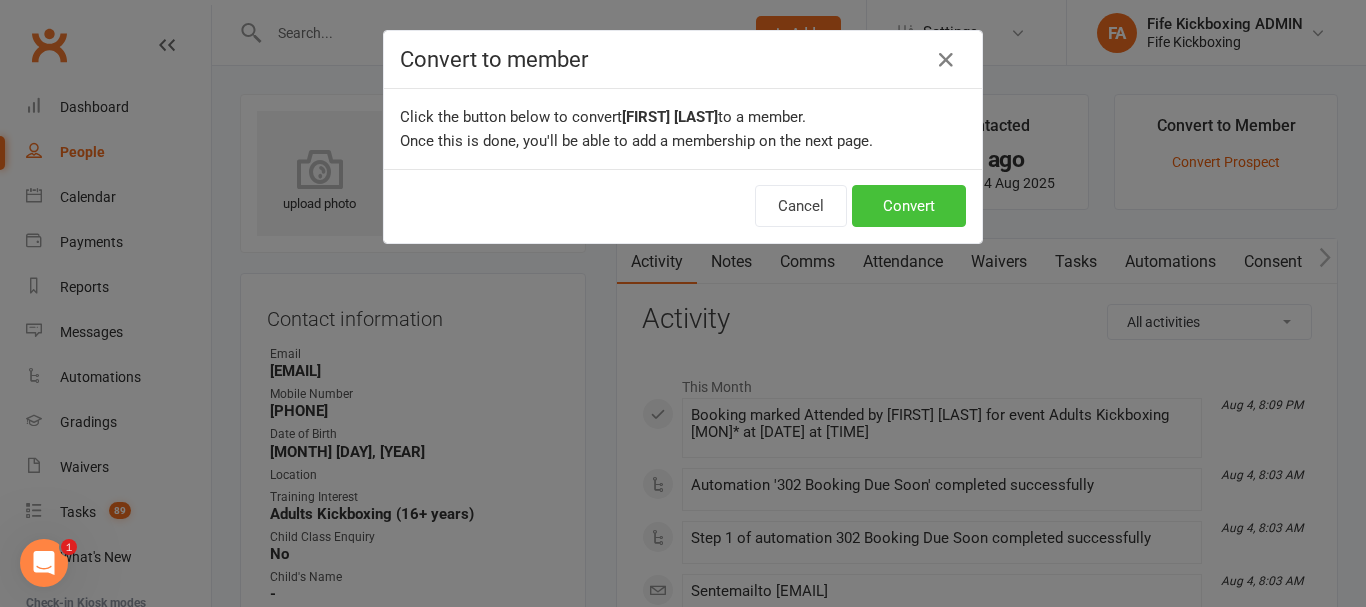 click on "Convert" at bounding box center [909, 206] 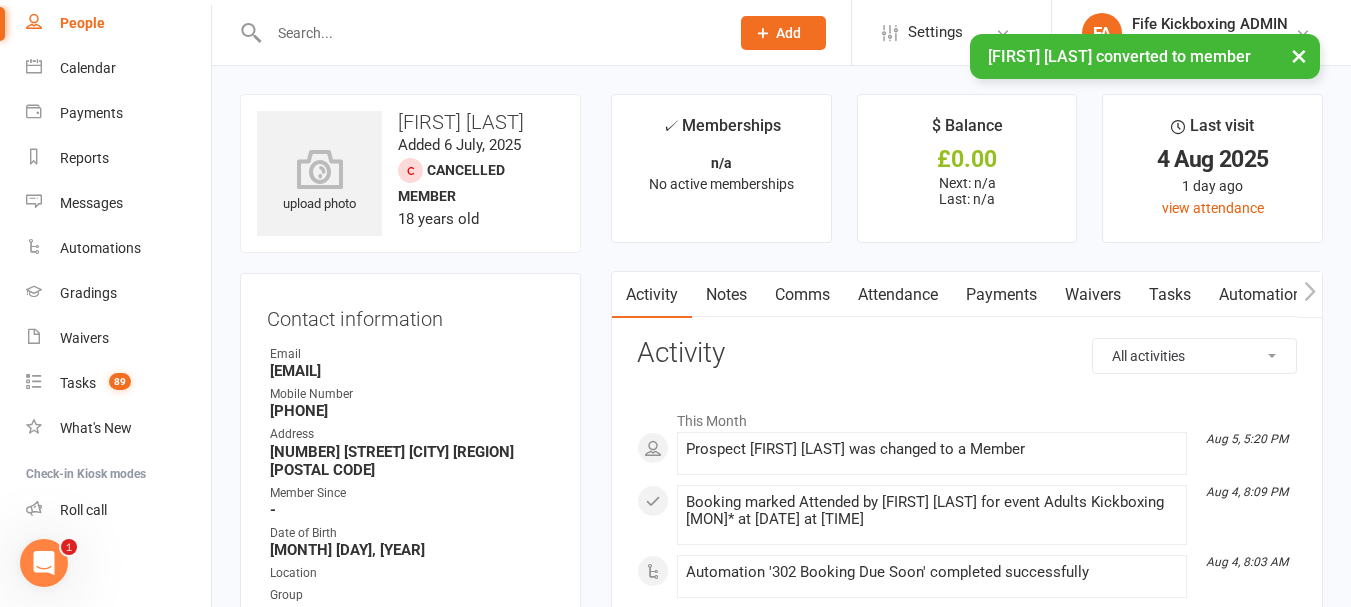scroll, scrollTop: 130, scrollLeft: 0, axis: vertical 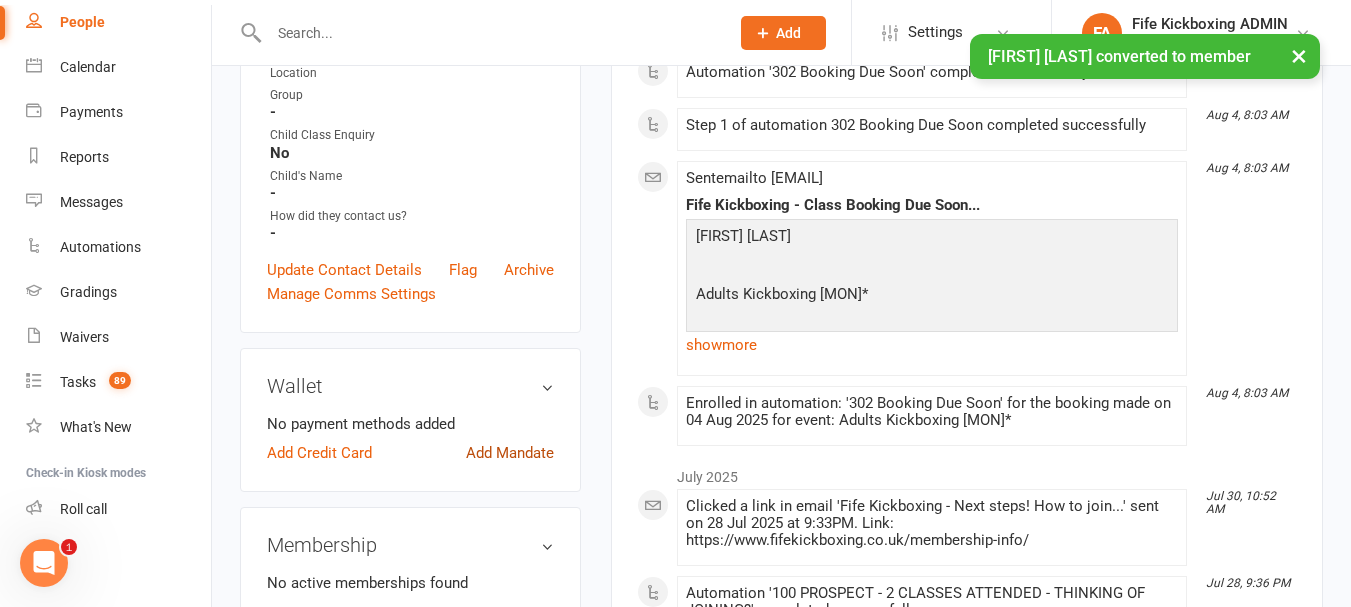 click on "Add Mandate" at bounding box center (510, 453) 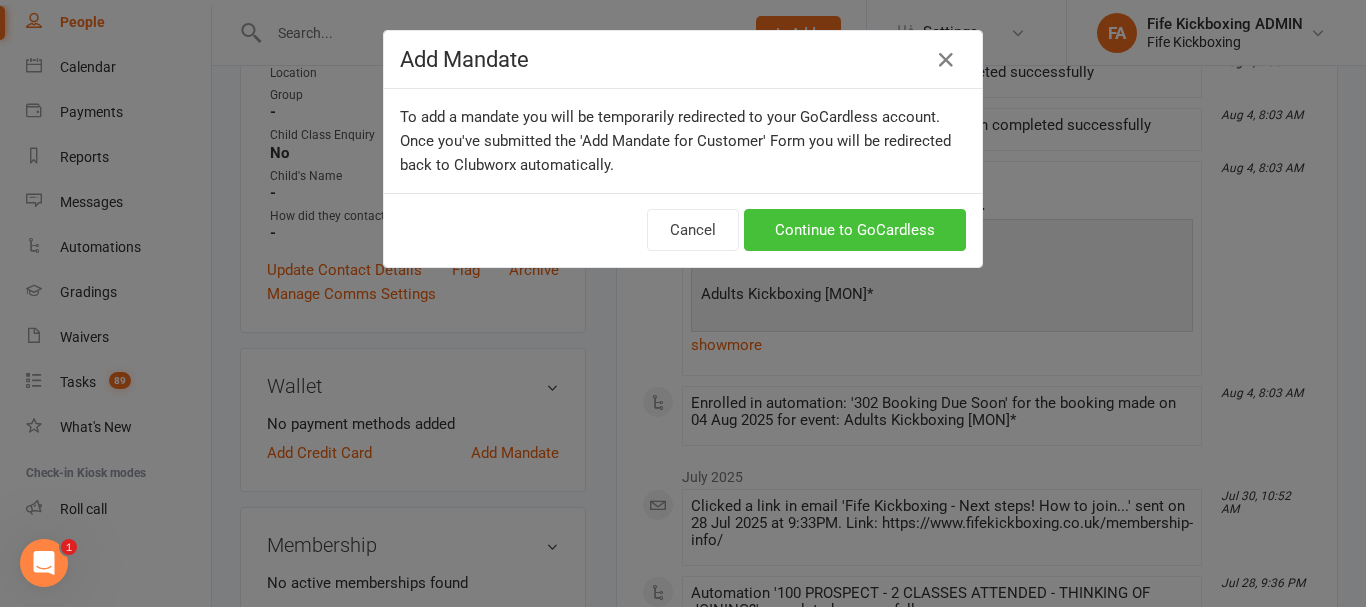 click on "Continue to GoCardless" at bounding box center [855, 230] 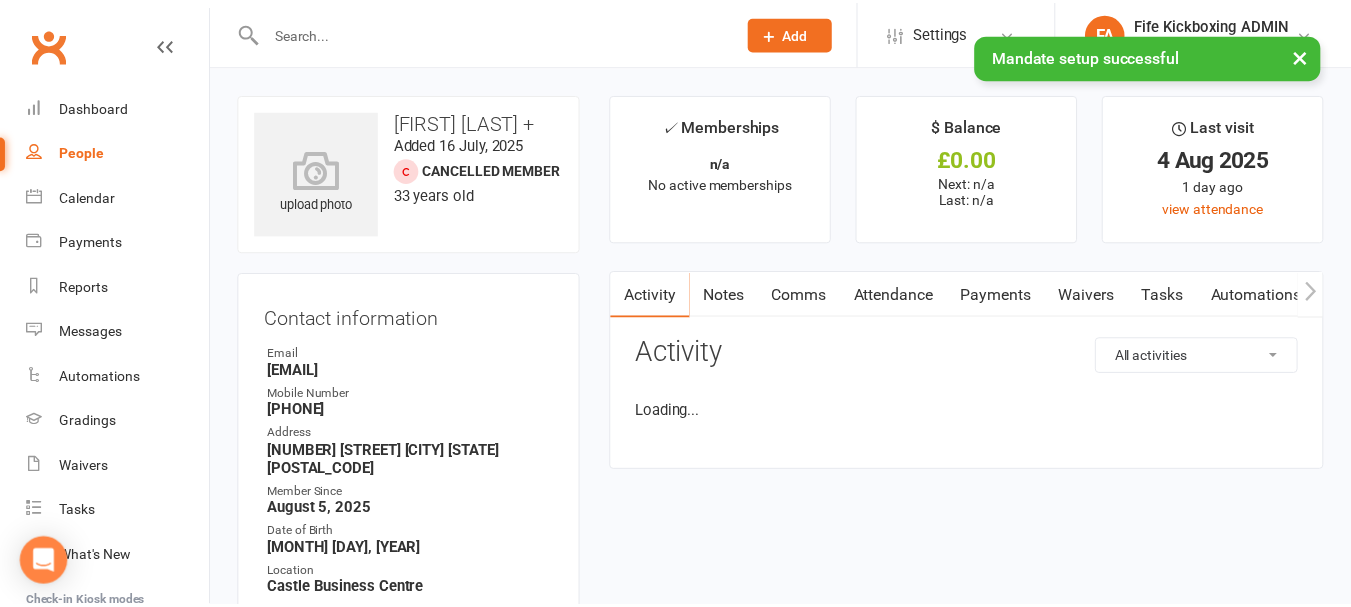scroll, scrollTop: 0, scrollLeft: 0, axis: both 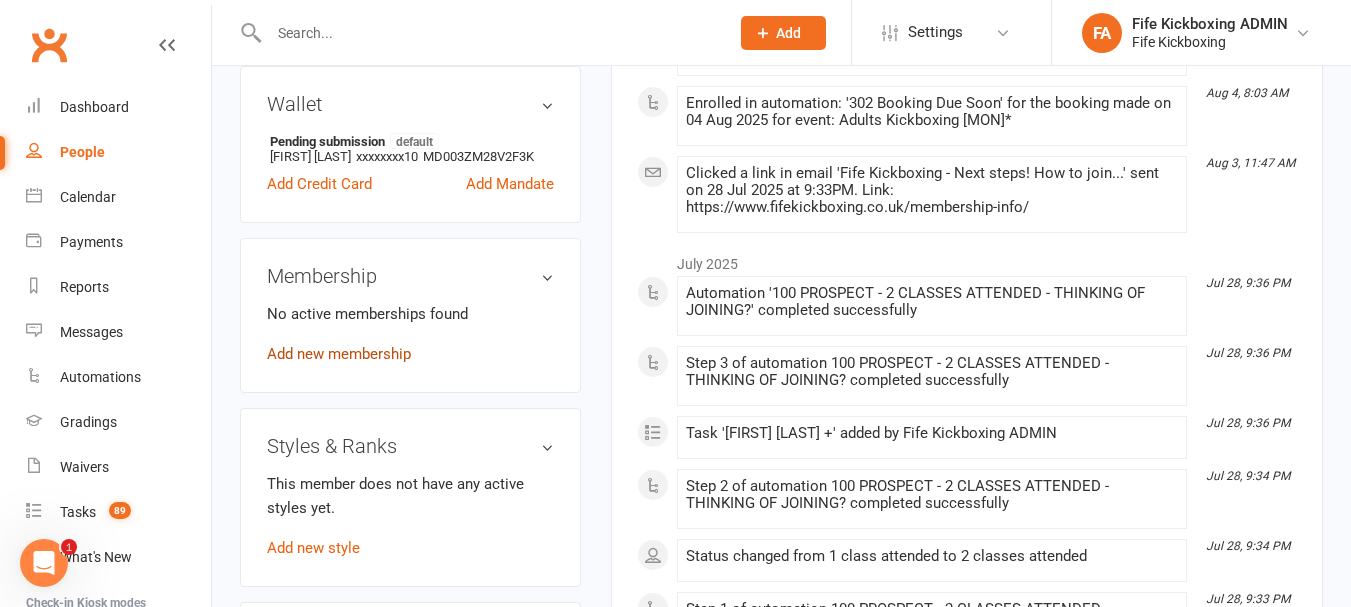 click on "Add new membership" at bounding box center (339, 354) 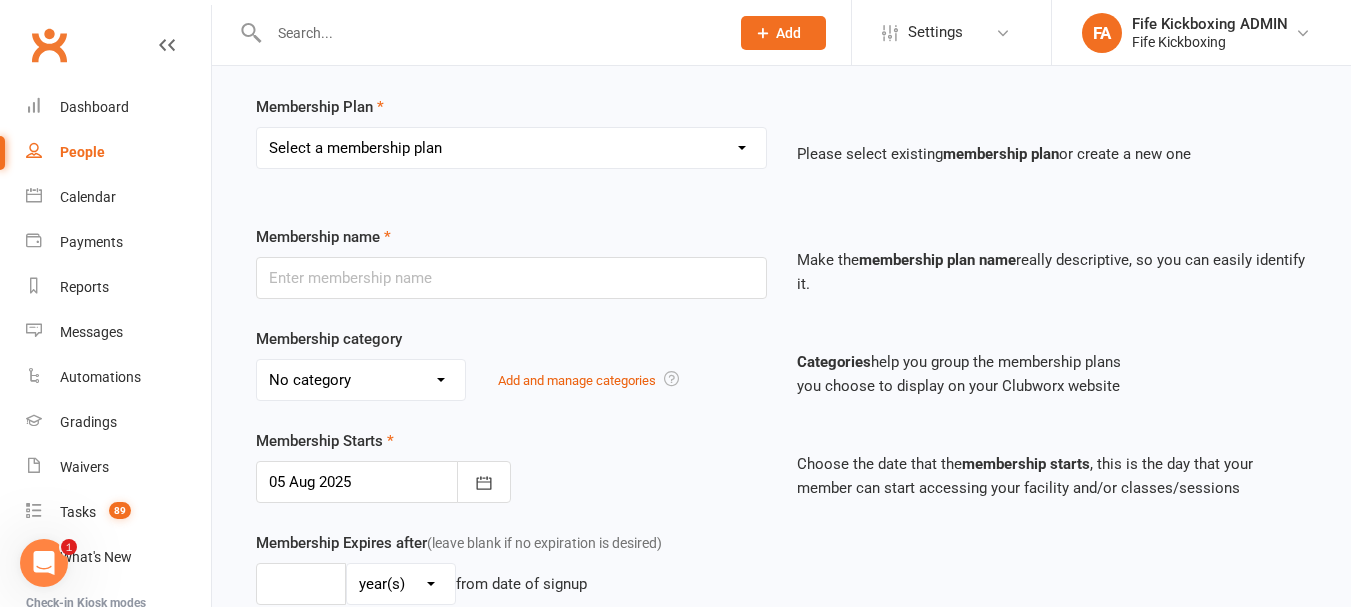 scroll, scrollTop: 100, scrollLeft: 0, axis: vertical 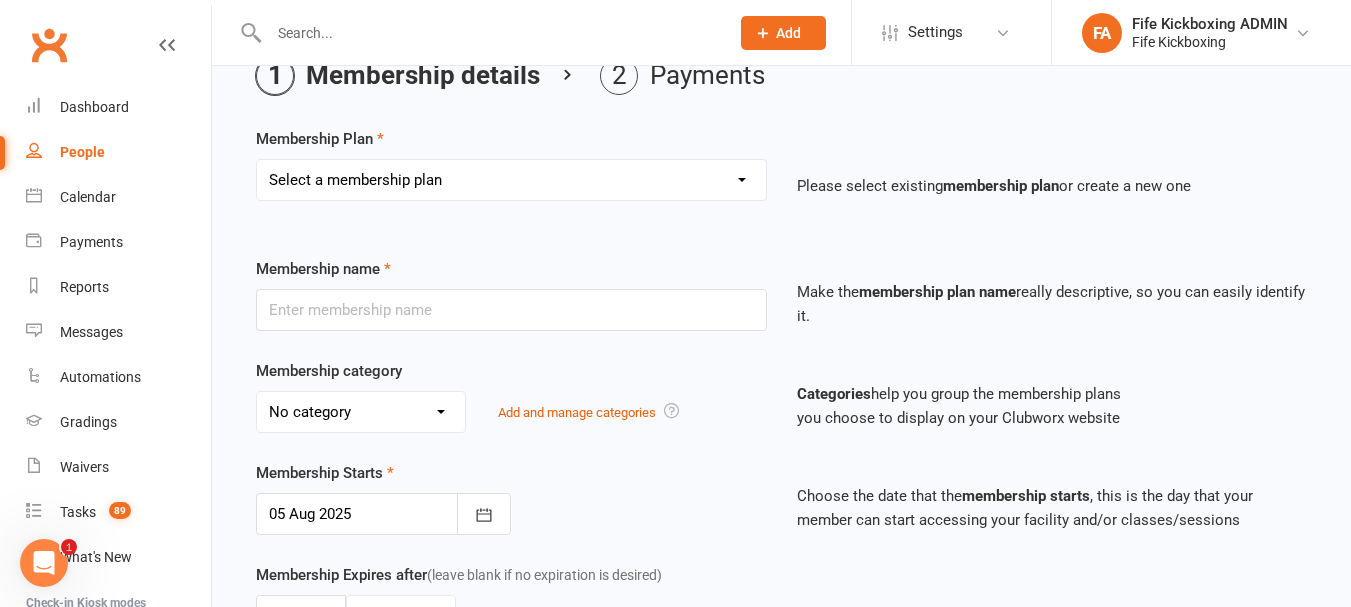 click on "Select a membership plan Create new Membership Plan Lil Dragons (2024) Junior Warriors 7-8yo 1/wk (2024) Junior Warrior 7-8yo 2/wk (2024) Junior Warrior 7-8 3/wk (2025) Beginner Kids 1/wk (2024) Beginner Kids 2/wk (2024) Beginner Kids 3/wk (2025) Beginner Kids Unlimited (2025) Kids Kickboxing 1/wk (2024) Kids Kickboxing 2/wk (2024) Kids Kickboxing 3/wk (2025) Kids Kickboxing Unlimited (2025) Teens 1/wk (2024) Teens 2/wk (2024) Teens 3/wk (2024) Teens UNLIMITED (2025) Ladies Only 1/wk (2024) Ladies Only 2/wk (2024) Ladies Only 3/wk (2024) Ladies Only UNLIMITED (2025) Ladies Only 1/wk AM ONLY (2023) Mixed Adults 1/wk (2024) Mixed Adults 2/wk (2024) Mixed Adults 3/wk (2024) Mixed Adults UNLIMITED (2024) The Fitness Lab - Adult 1/wk (2024) The Fitness Lab - Adult 2/wk (2024) The Fitness Lab - Adult PAYG (2024) The Fitness Lab - PAYG 1 Class Pass The Fitness Lab - 10 Class Pass Teens Kickboxing - 1 Class Pass Adults Kickboxing - "Top Up" 1 Class Pass Squad Training Access Lil Dragons (4.5-6yo) Joining Fee - £39" at bounding box center [511, 180] 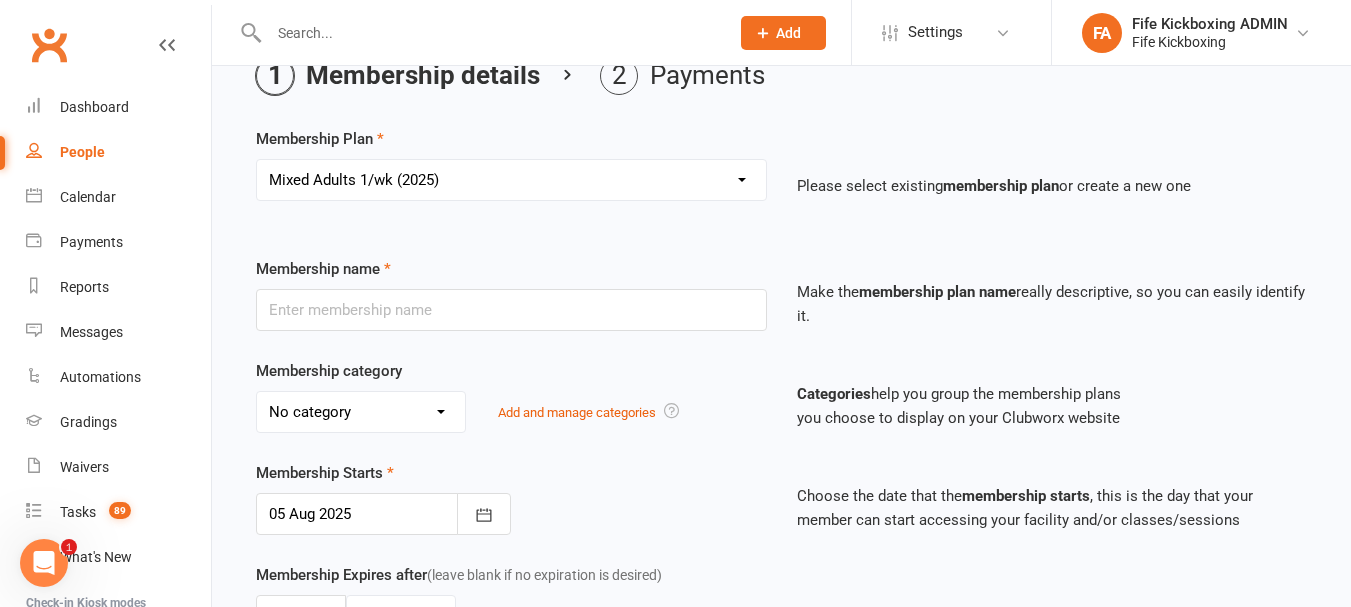 click on "Select a membership plan Create new Membership Plan Lil Dragons (2024) Junior Warriors 7-8yo 1/wk (2024) Junior Warrior 7-8yo 2/wk (2024) Junior Warrior 7-8 3/wk (2025) Beginner Kids 1/wk (2024) Beginner Kids 2/wk (2024) Beginner Kids 3/wk (2025) Beginner Kids Unlimited (2025) Kids Kickboxing 1/wk (2024) Kids Kickboxing 2/wk (2024) Kids Kickboxing 3/wk (2025) Kids Kickboxing Unlimited (2025) Teens 1/wk (2024) Teens 2/wk (2024) Teens 3/wk (2024) Teens UNLIMITED (2025) Ladies Only 1/wk (2024) Ladies Only 2/wk (2024) Ladies Only 3/wk (2024) Ladies Only UNLIMITED (2025) Ladies Only 1/wk AM ONLY (2023) Mixed Adults 1/wk (2024) Mixed Adults 2/wk (2024) Mixed Adults 3/wk (2024) Mixed Adults UNLIMITED (2024) The Fitness Lab - Adult 1/wk (2024) The Fitness Lab - Adult 2/wk (2024) The Fitness Lab - Adult PAYG (2024) The Fitness Lab - PAYG 1 Class Pass The Fitness Lab - 10 Class Pass Teens Kickboxing - 1 Class Pass Adults Kickboxing - "Top Up" 1 Class Pass Squad Training Access Lil Dragons (4.5-6yo) Joining Fee - £39" at bounding box center [511, 180] 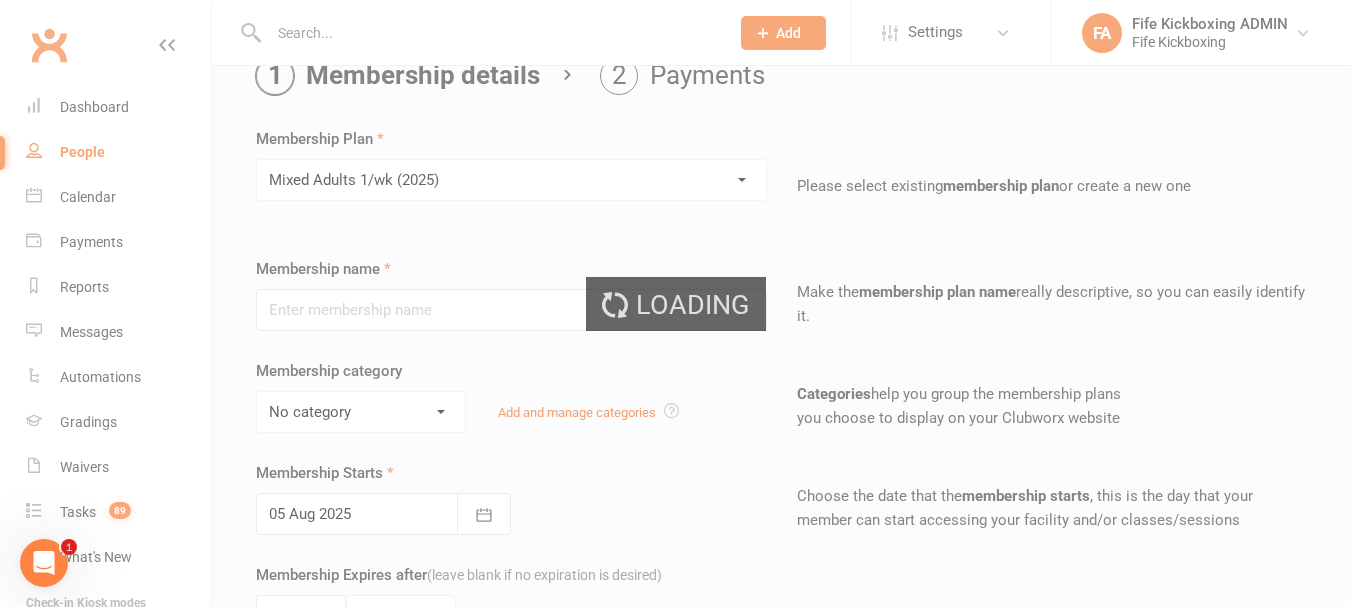 type on "Mixed Adults 1/wk (2025)" 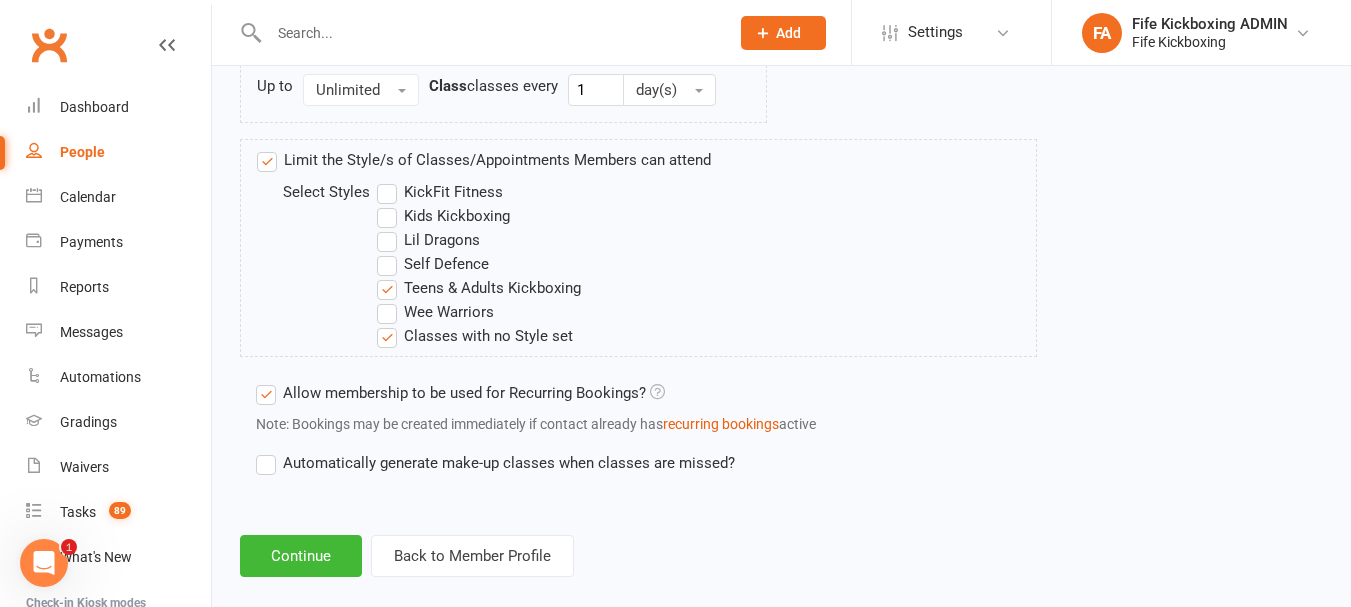 scroll, scrollTop: 1294, scrollLeft: 0, axis: vertical 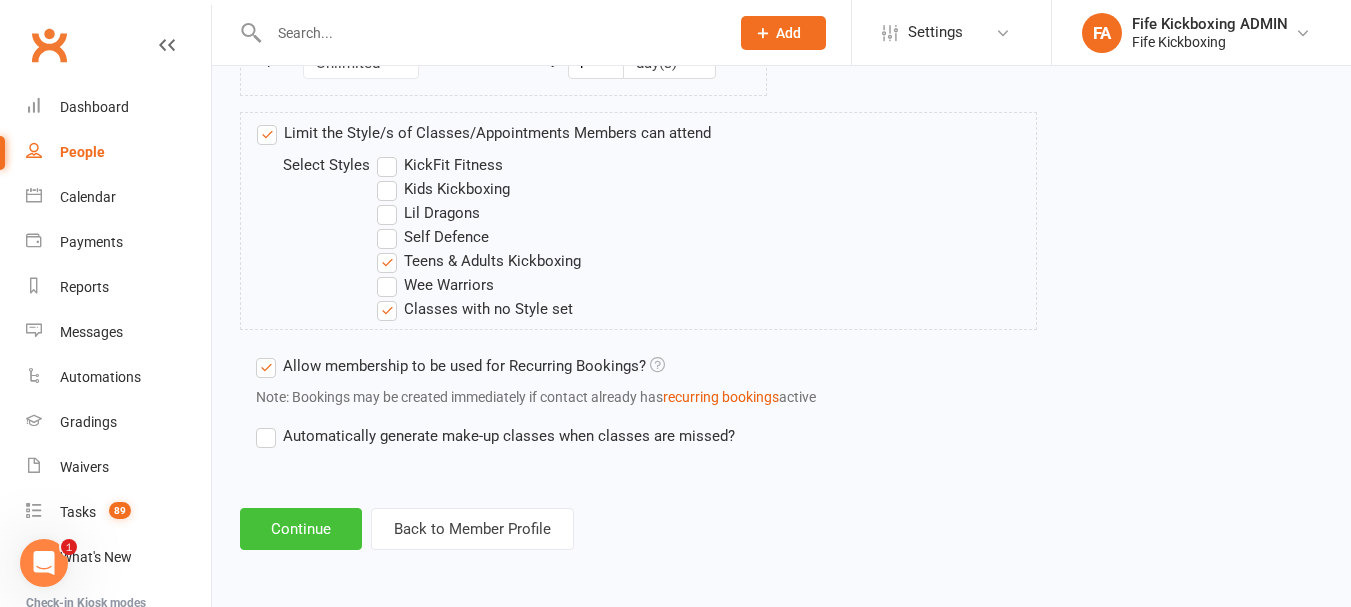 click on "Continue" at bounding box center [301, 529] 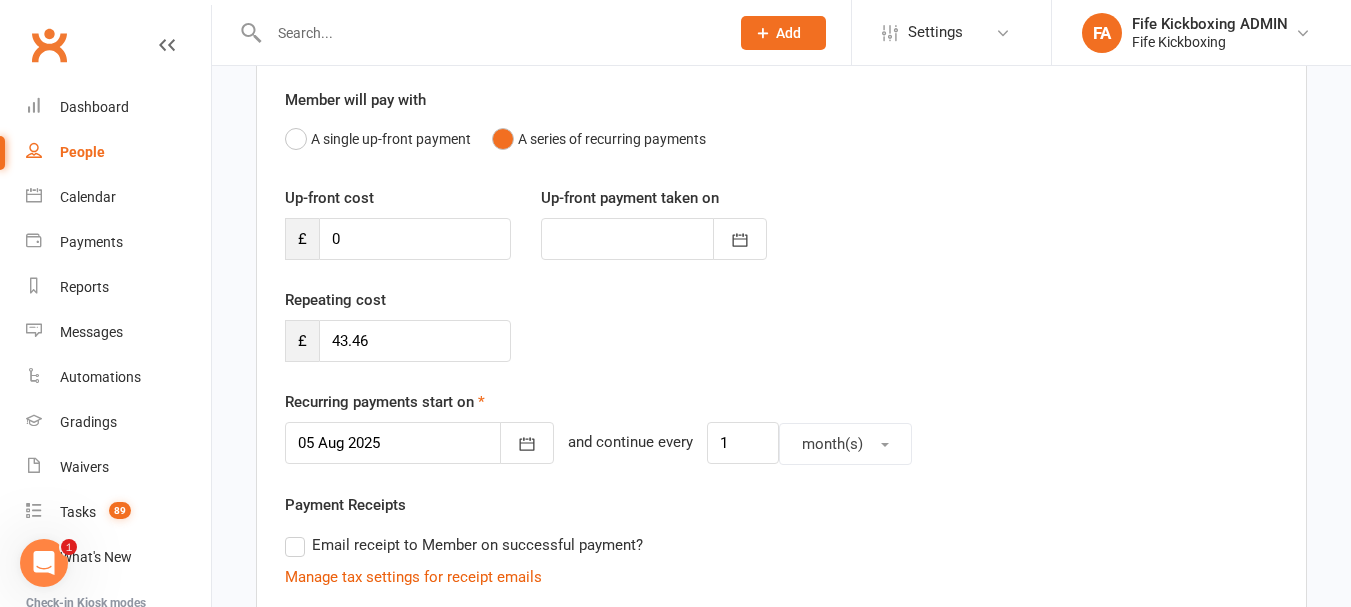 scroll, scrollTop: 200, scrollLeft: 0, axis: vertical 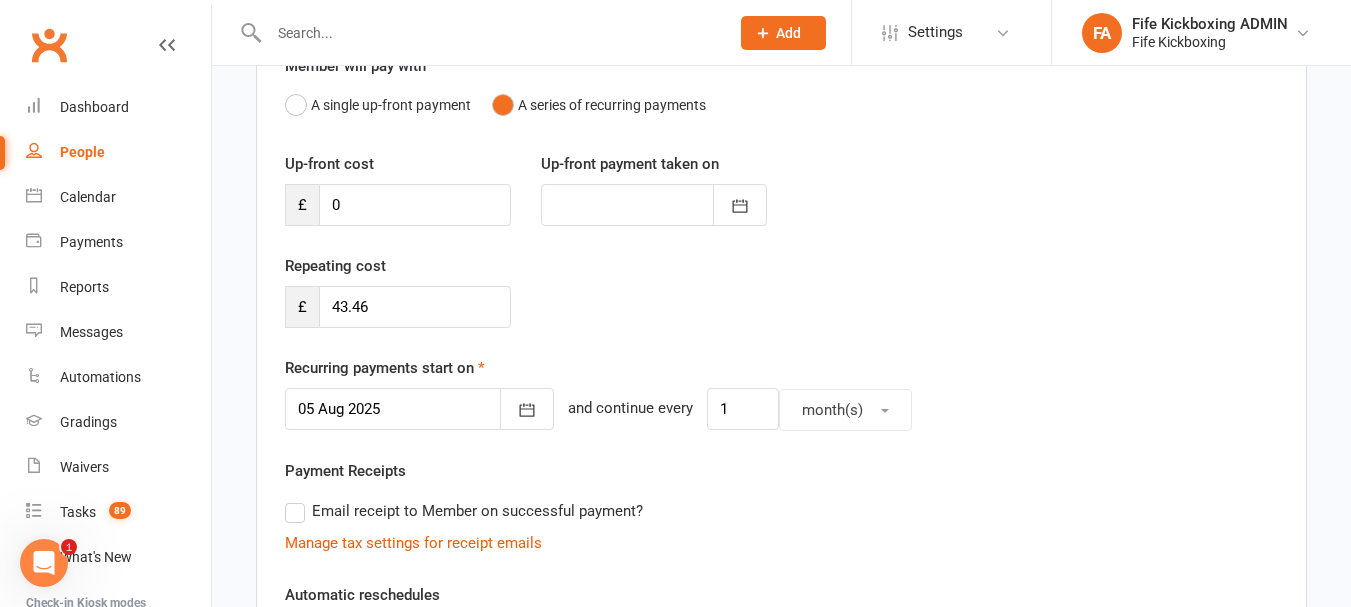 click at bounding box center (419, 409) 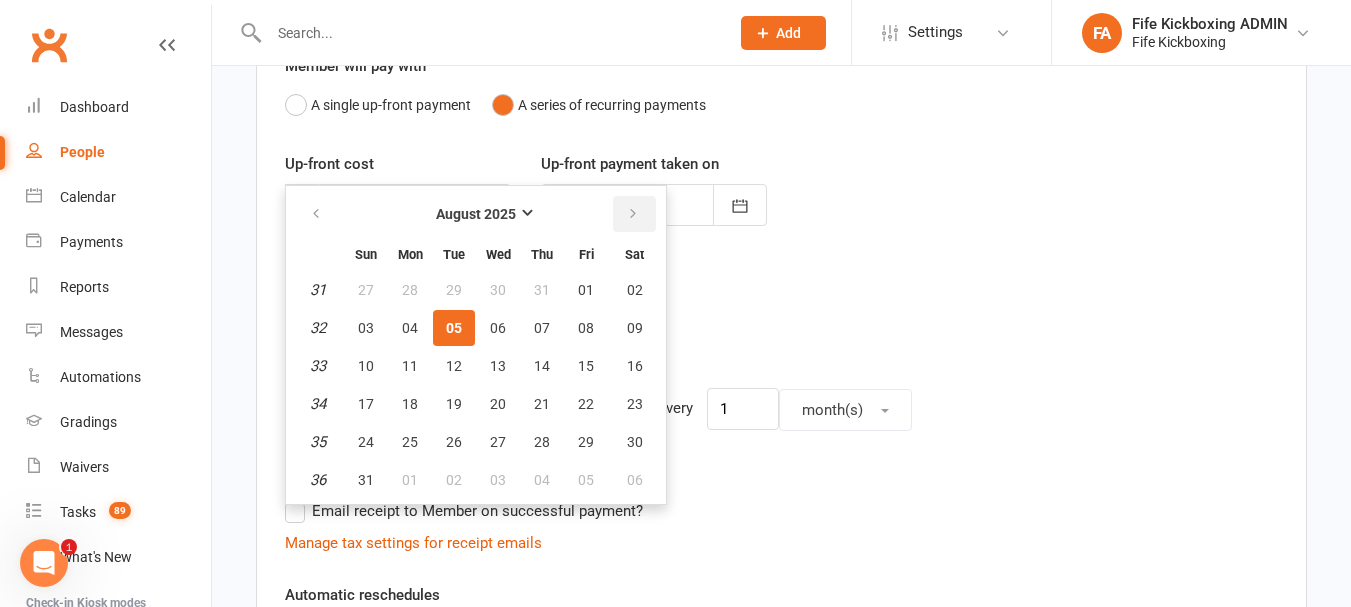 click at bounding box center [634, 214] 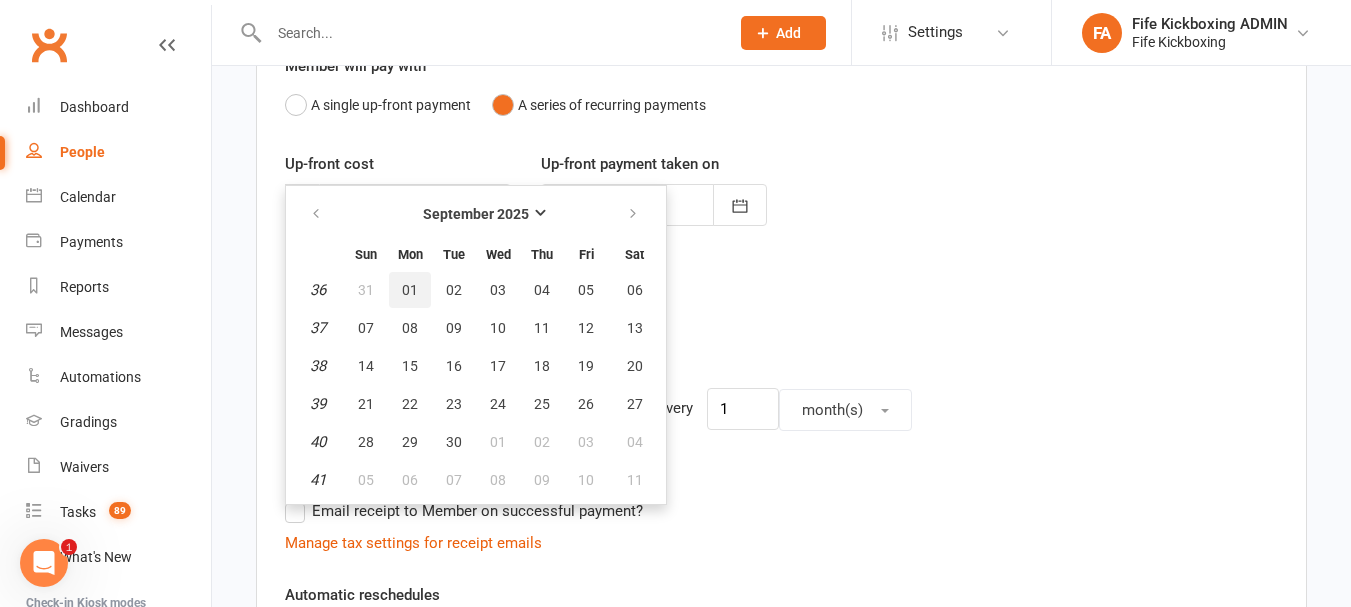 click on "01" at bounding box center [410, 290] 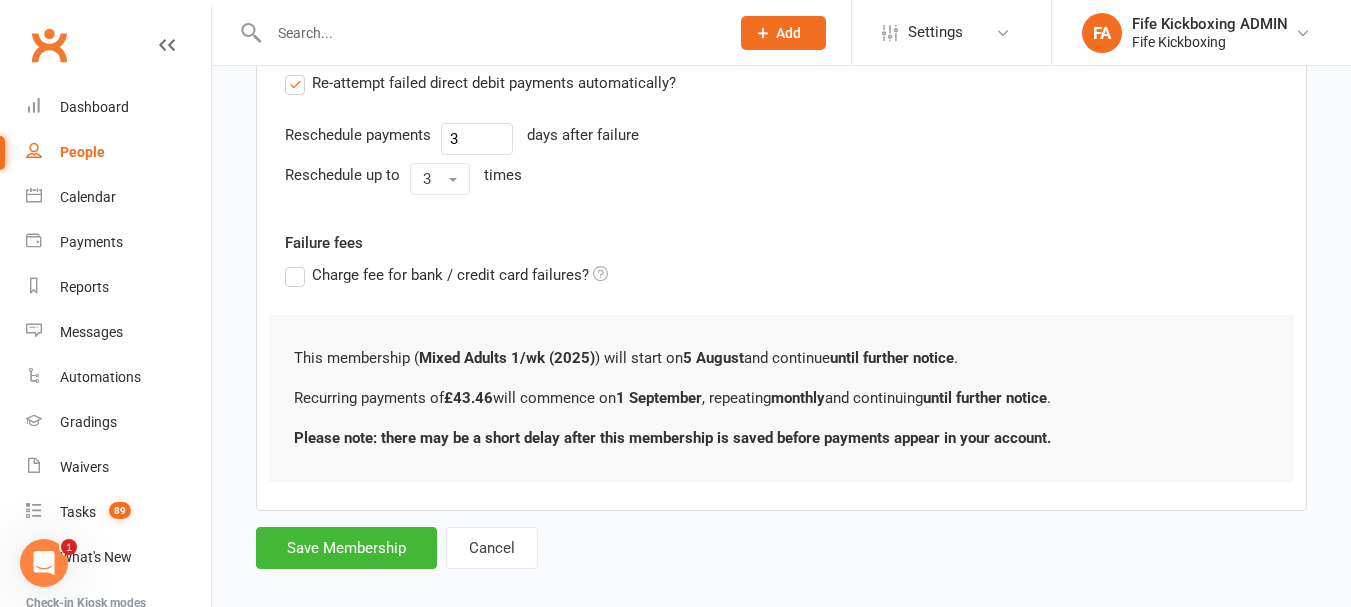 scroll, scrollTop: 767, scrollLeft: 0, axis: vertical 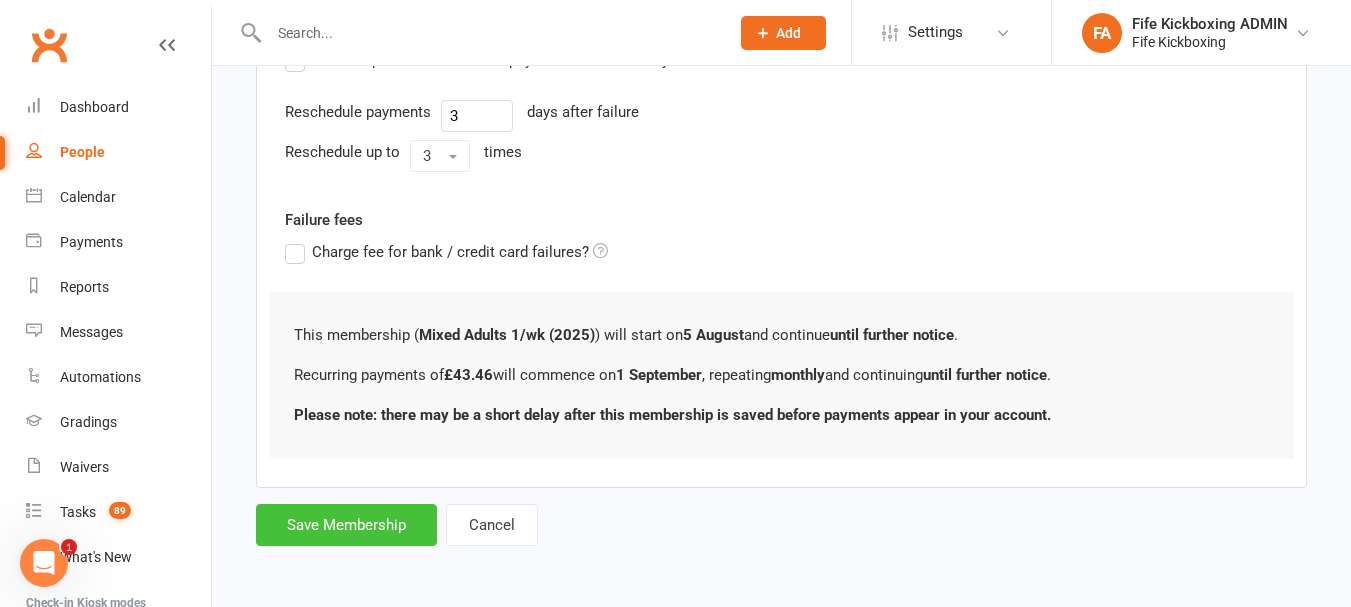 click on "Save Membership" at bounding box center [346, 525] 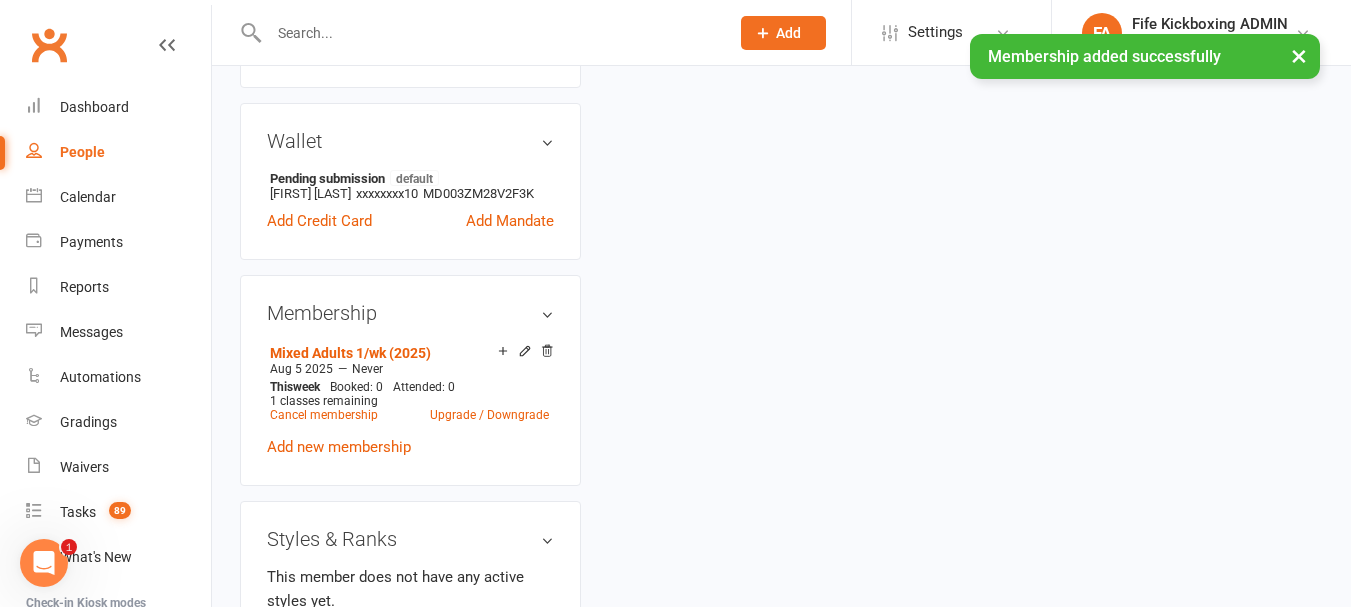 scroll, scrollTop: 0, scrollLeft: 0, axis: both 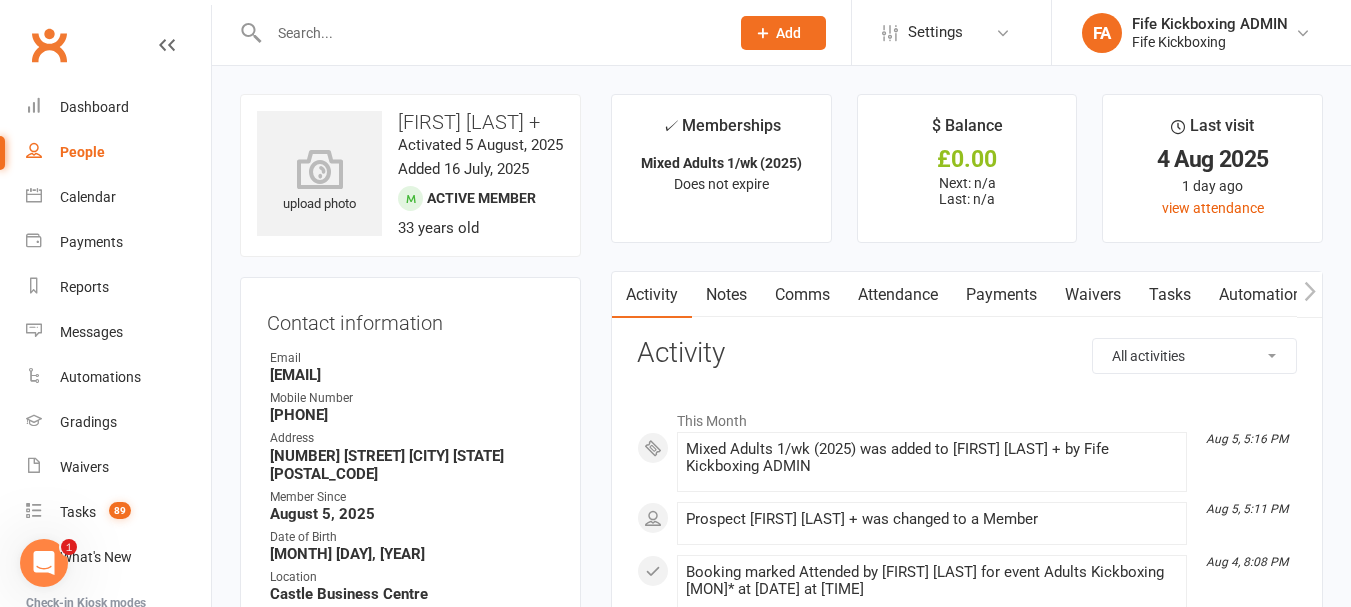 click at bounding box center (489, 33) 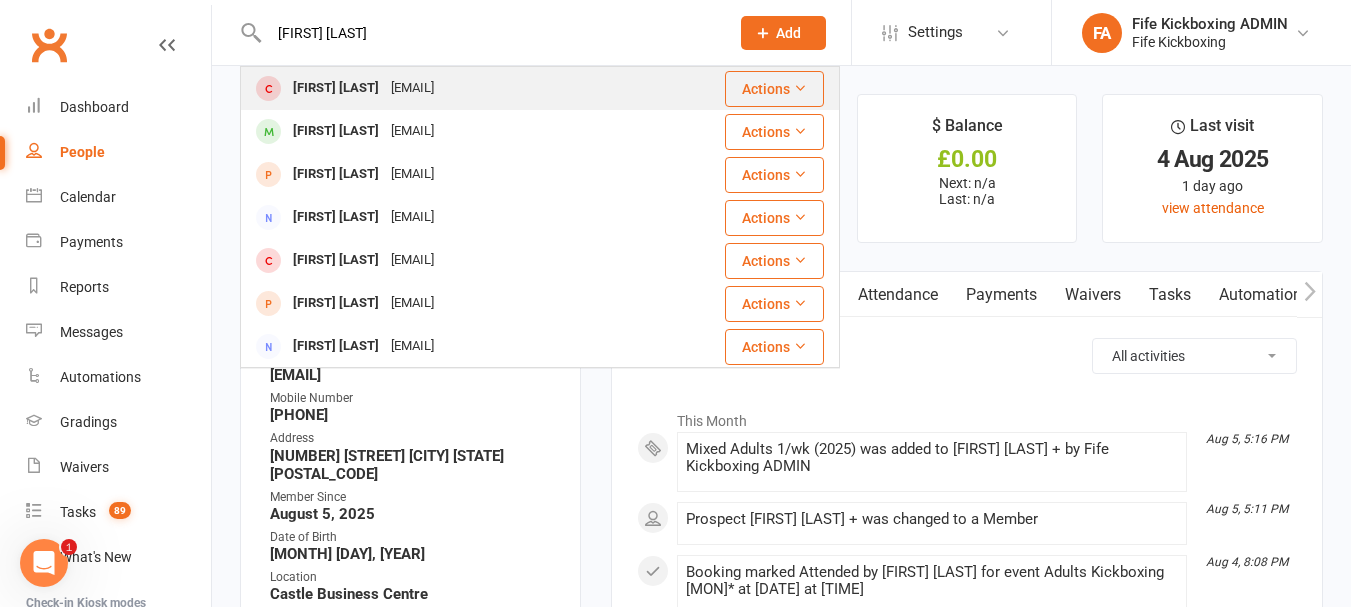 type on "[FIRST] [LAST]" 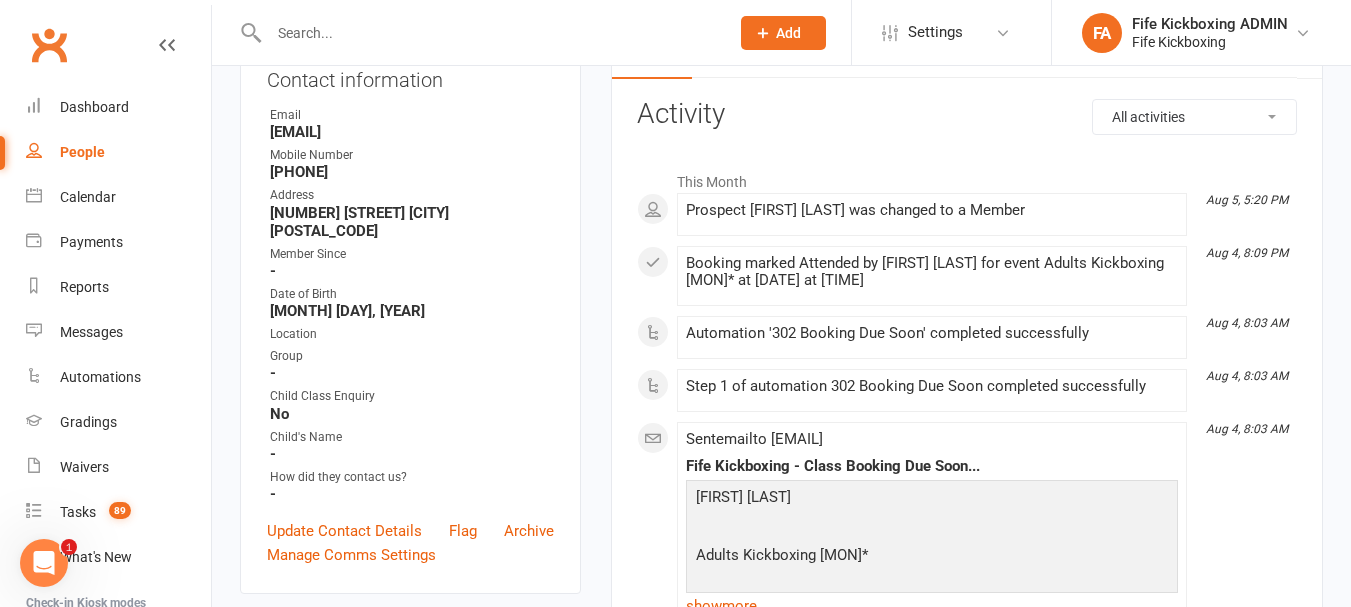 scroll, scrollTop: 300, scrollLeft: 0, axis: vertical 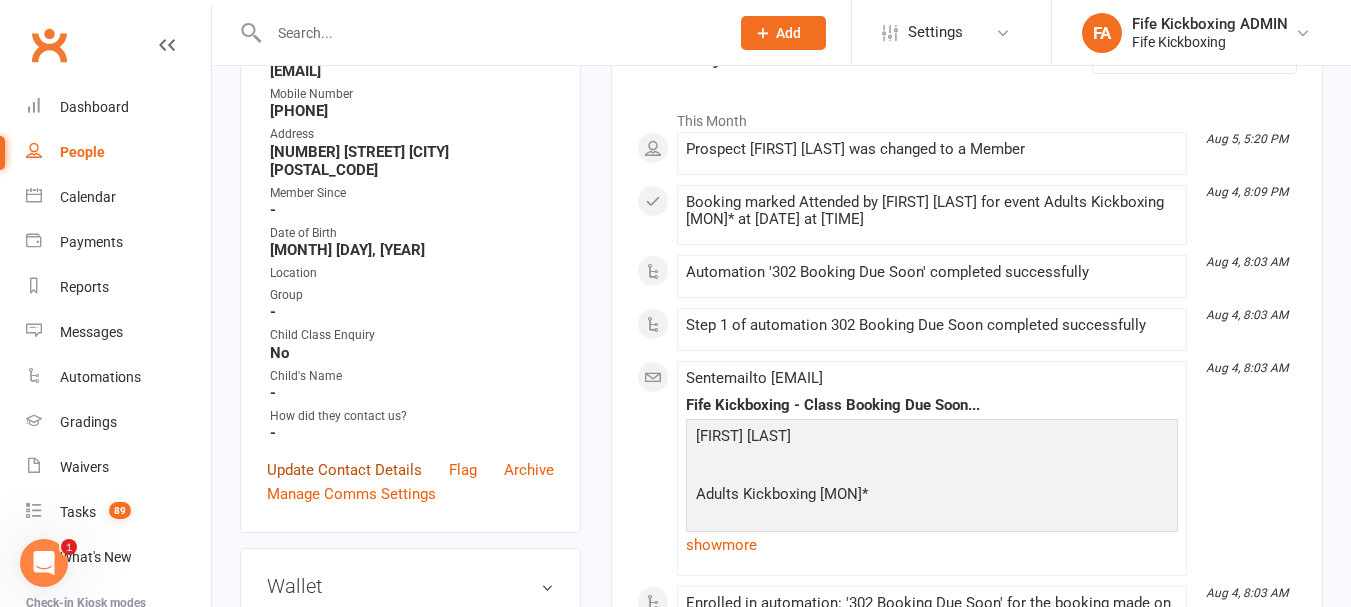 click on "Update Contact Details" at bounding box center (344, 470) 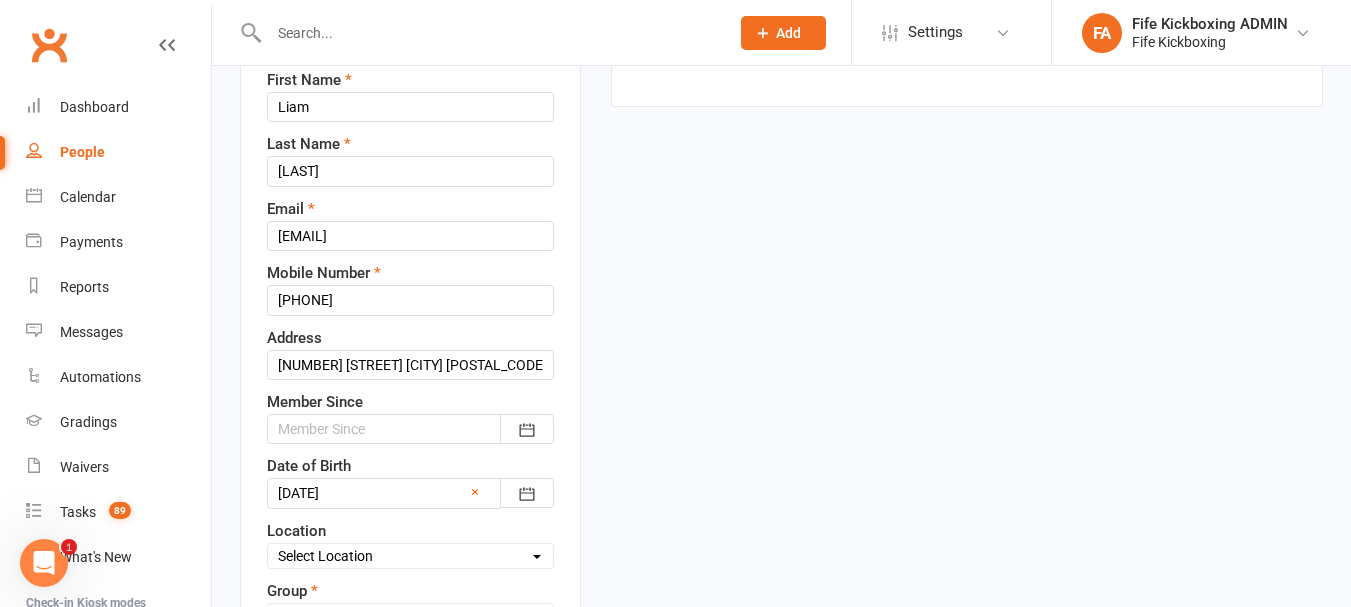 scroll, scrollTop: 294, scrollLeft: 0, axis: vertical 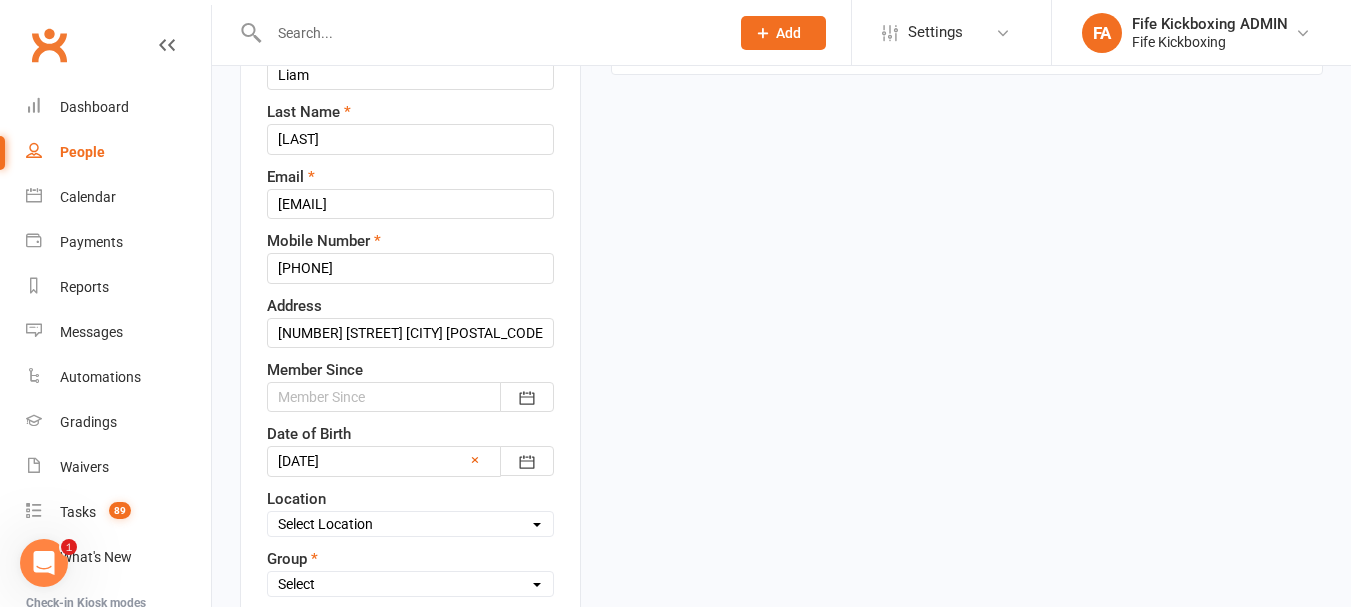 click at bounding box center (410, 397) 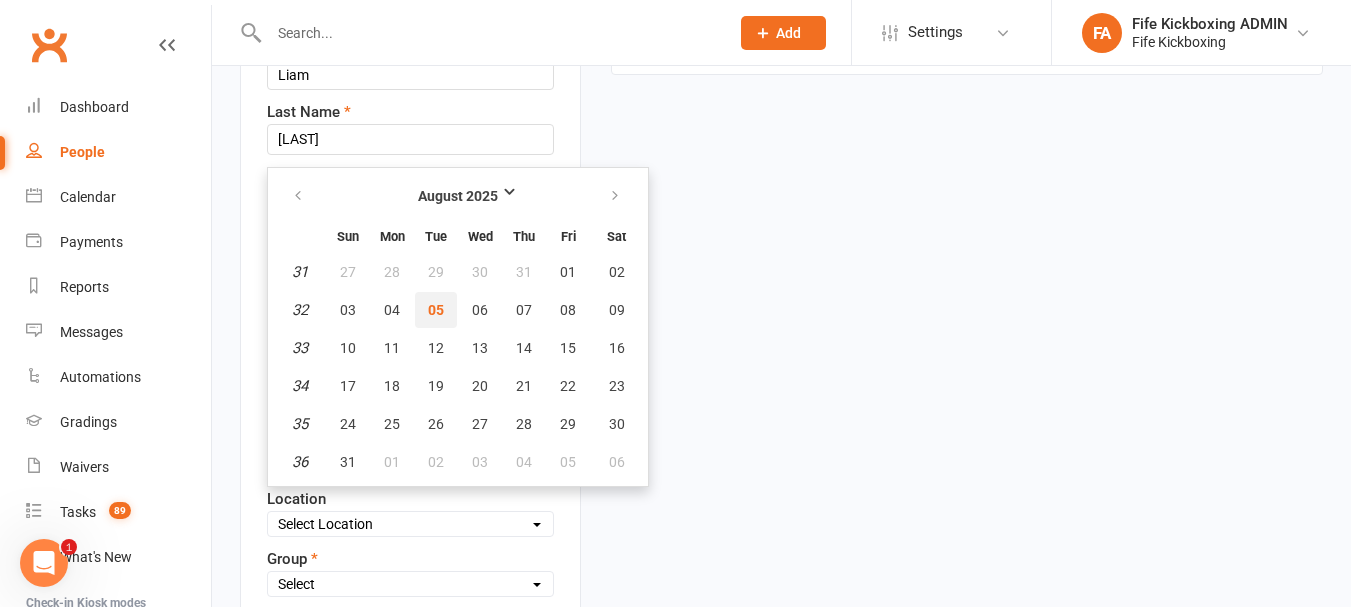 click on "05" at bounding box center (436, 310) 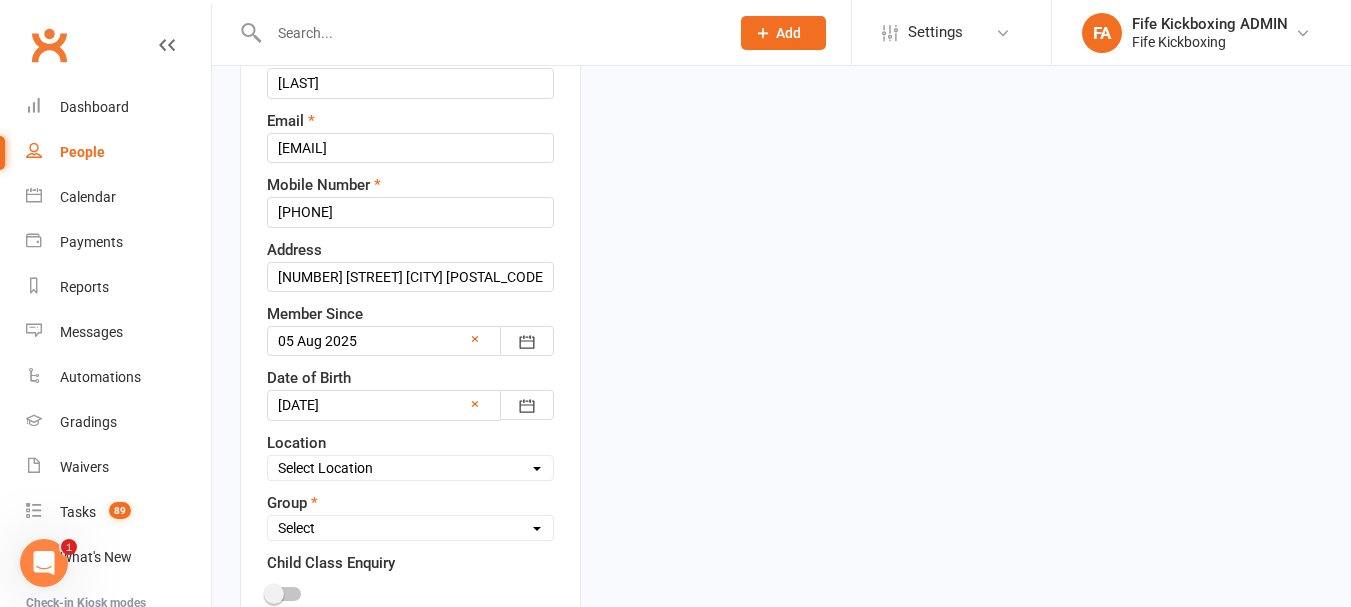 scroll, scrollTop: 394, scrollLeft: 0, axis: vertical 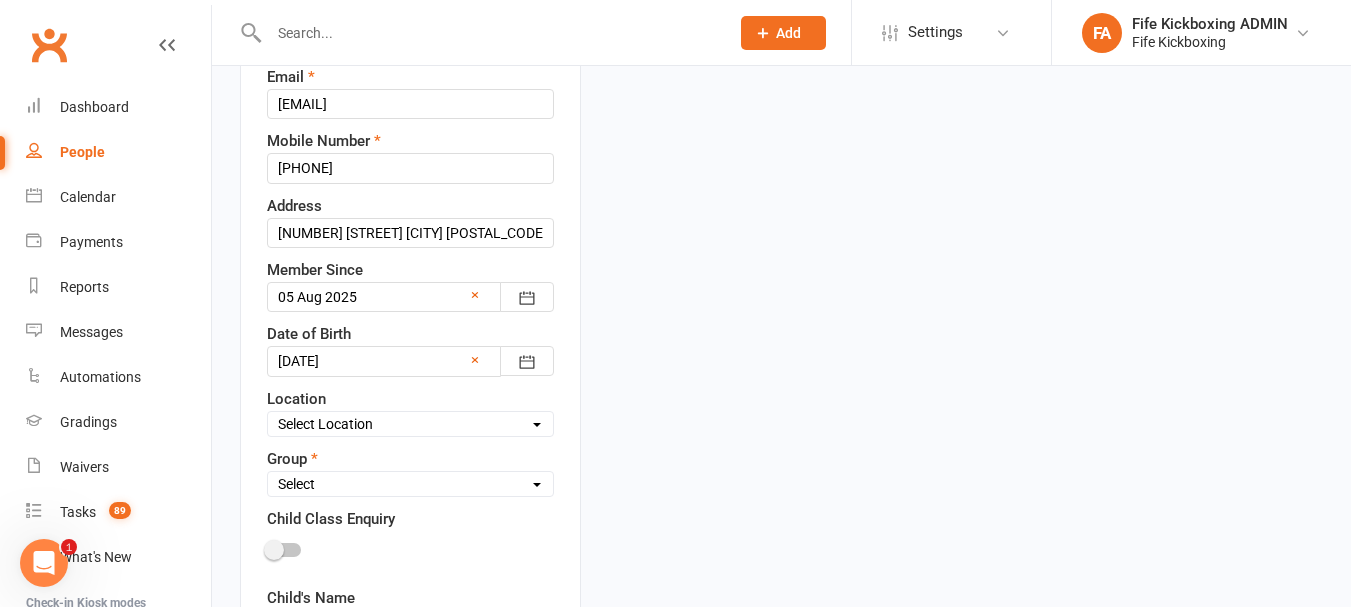 click on "Select Location Bellyeoman Castle Business Centre Dunfermline High School ROOM 1 & 2 - Studio ROOM 1 - Studio ROOM 2 - Studio ROOM 3 - Studio" at bounding box center (410, 424) 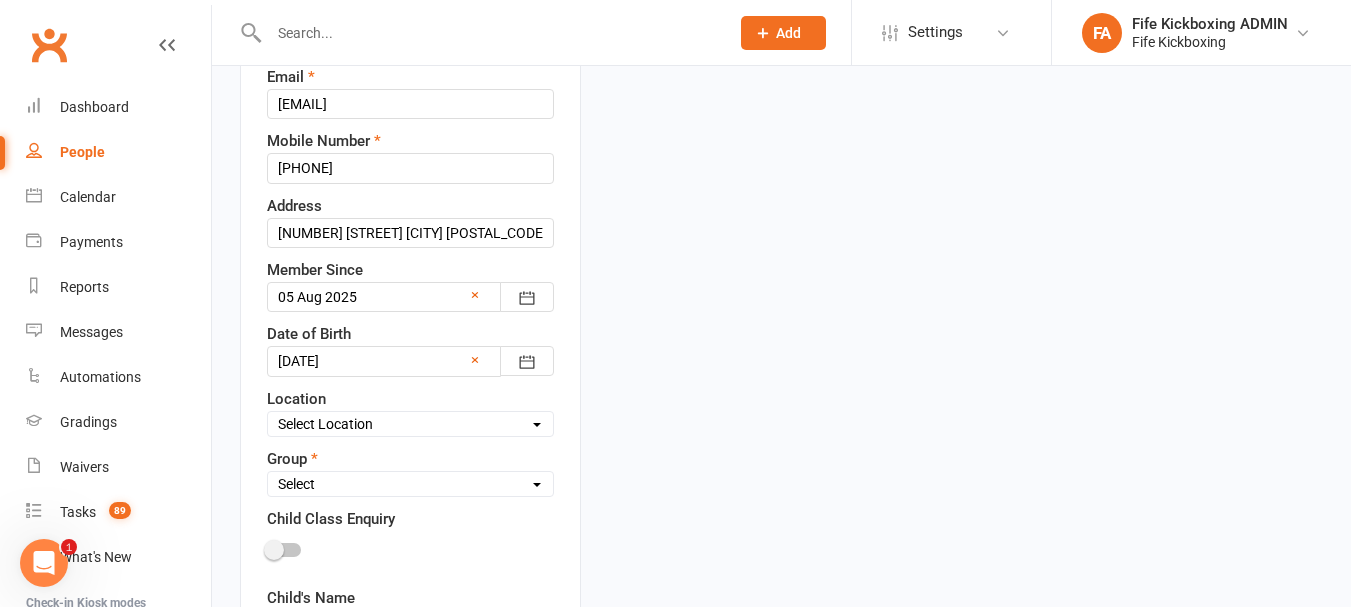 select on "1" 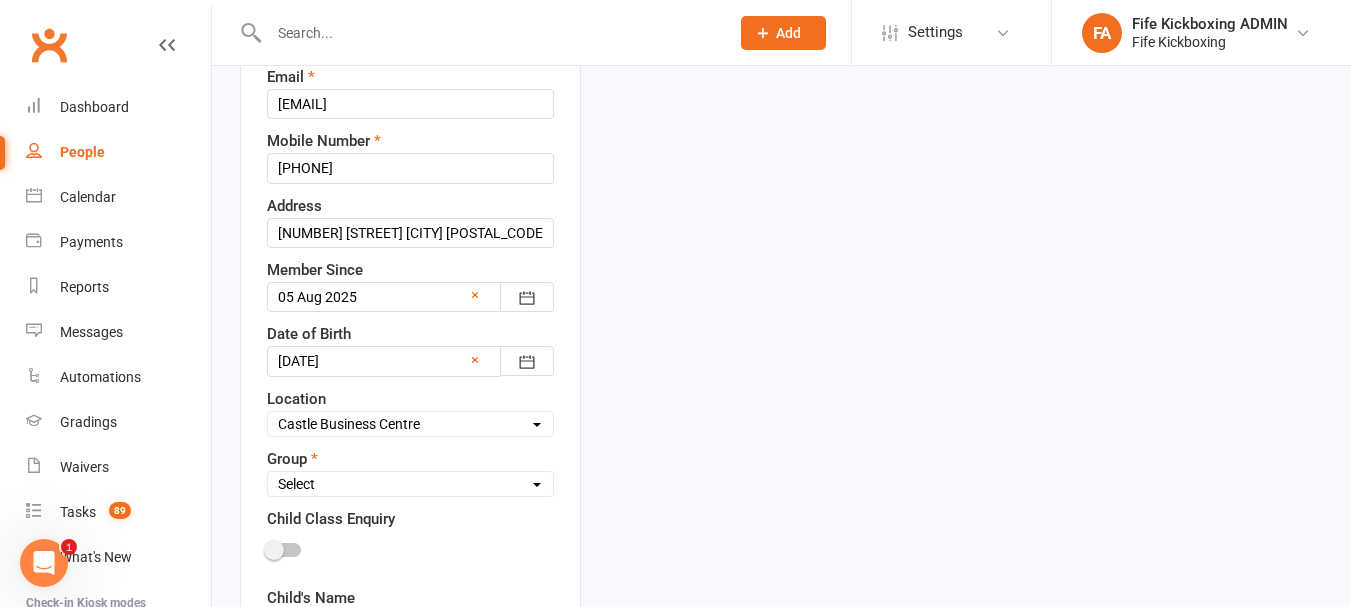 click on "Select Location Bellyeoman Castle Business Centre Dunfermline High School ROOM 1 & 2 - Studio ROOM 1 - Studio ROOM 2 - Studio ROOM 3 - Studio" at bounding box center [410, 424] 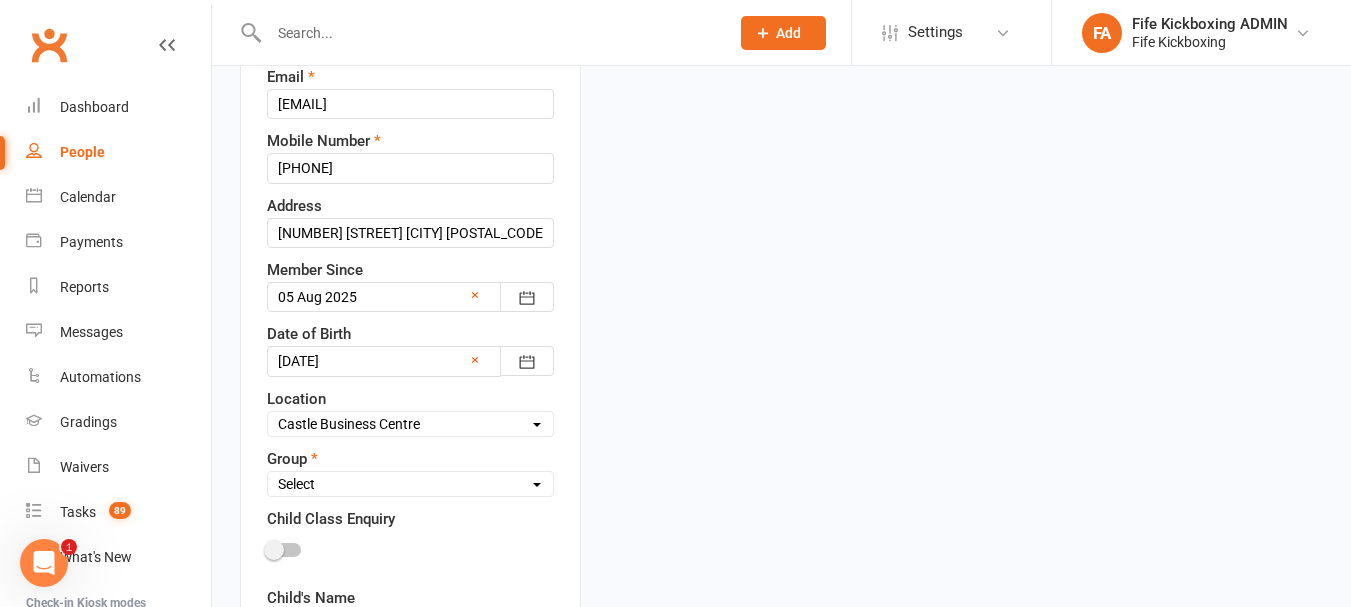 select on "Adults - Mixed Class (16+)" 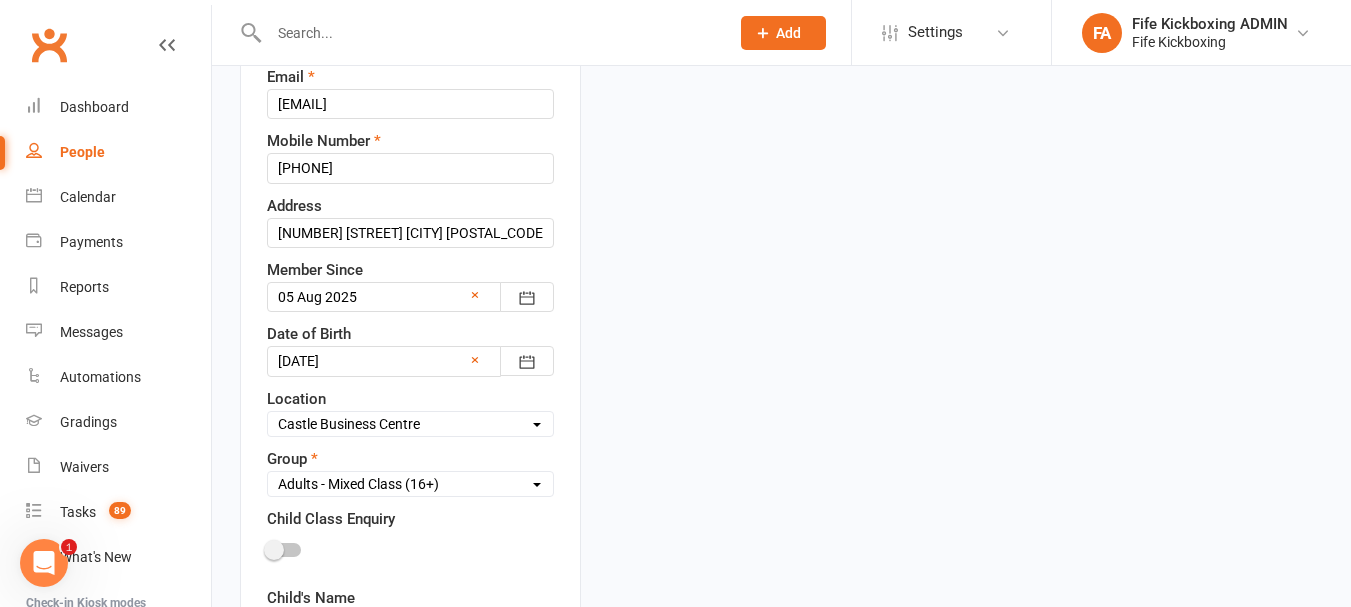 click on "Select Wee Warriors (3 - 4½) Lil Dragons (4½-6) Junior Warriors (7-8) Beg Kids Kickboxing (9-11) Int/Adv Kids Kickboxing (9-11) Teens Kickboxing (12-15) Adults - Ladies Only (16+) Adults - Mixed Class (16+) The Fitness Lab (15+) 4 Weeks Beginner On-Ramp Membership Thrive After 45! (45+) Paid Trial" at bounding box center (410, 484) 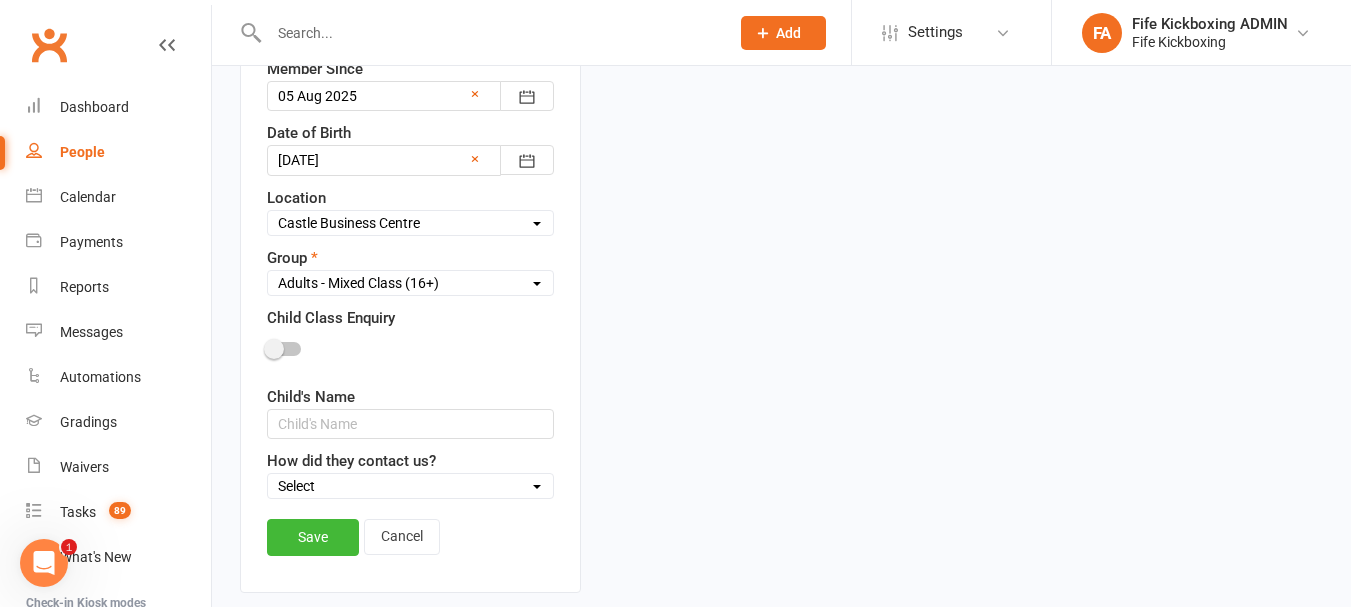 scroll, scrollTop: 794, scrollLeft: 0, axis: vertical 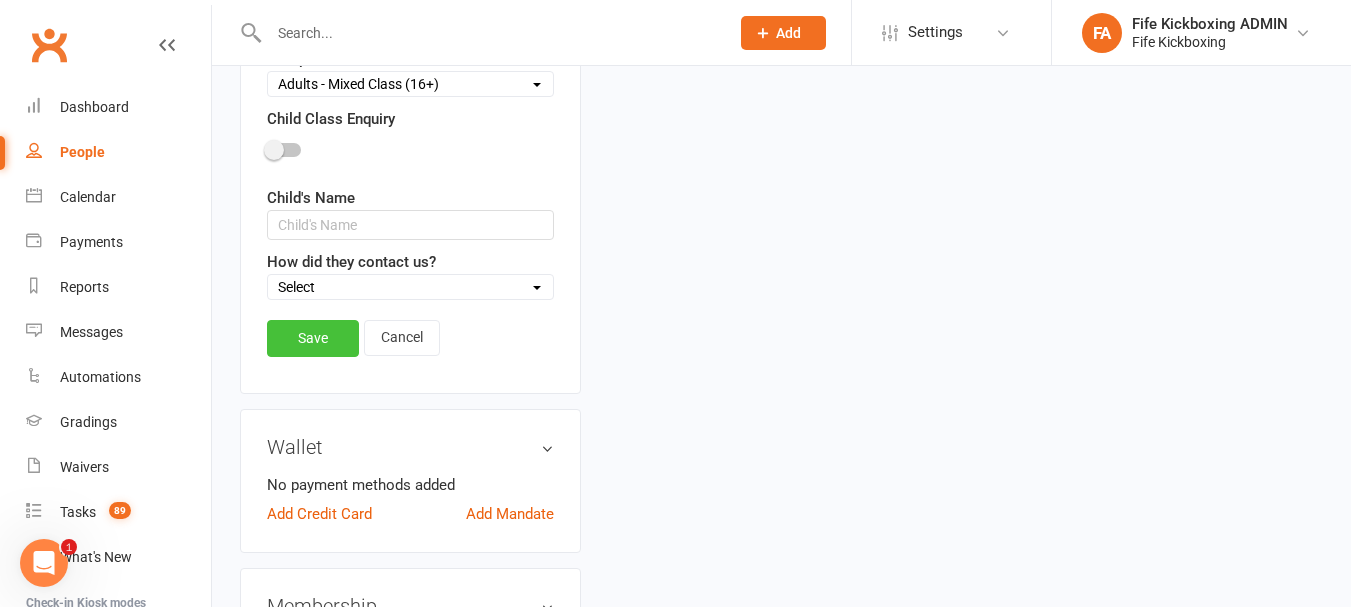 click on "Save" at bounding box center (313, 338) 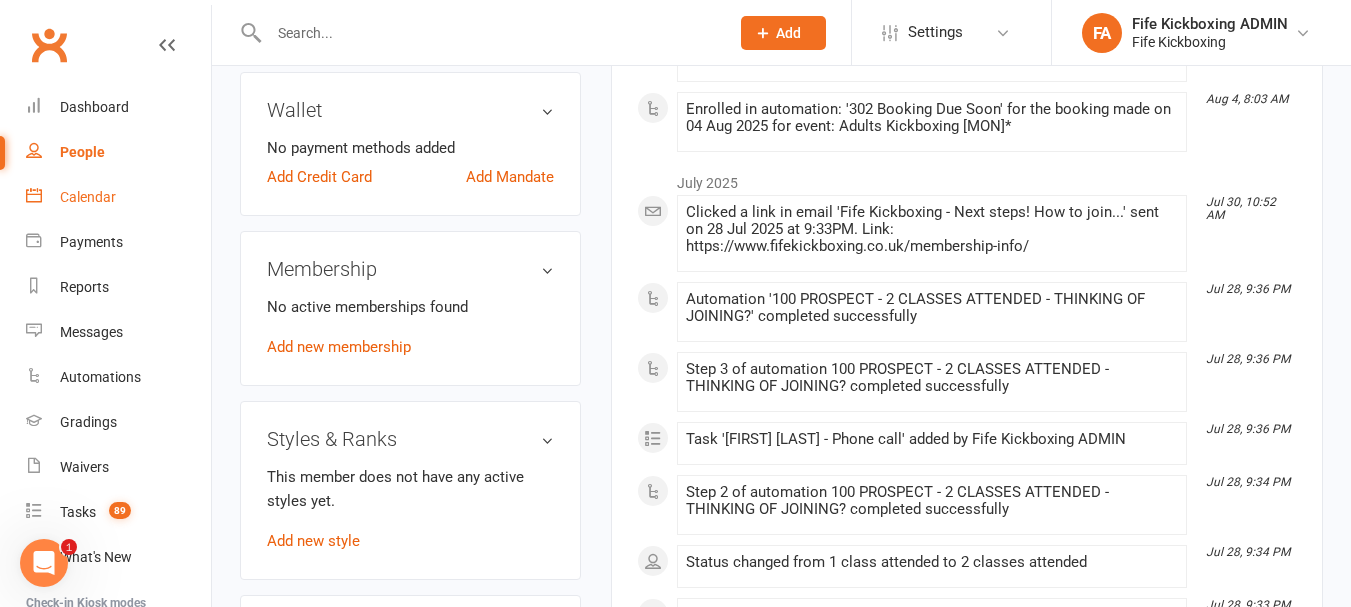 click on "Calendar" at bounding box center [88, 197] 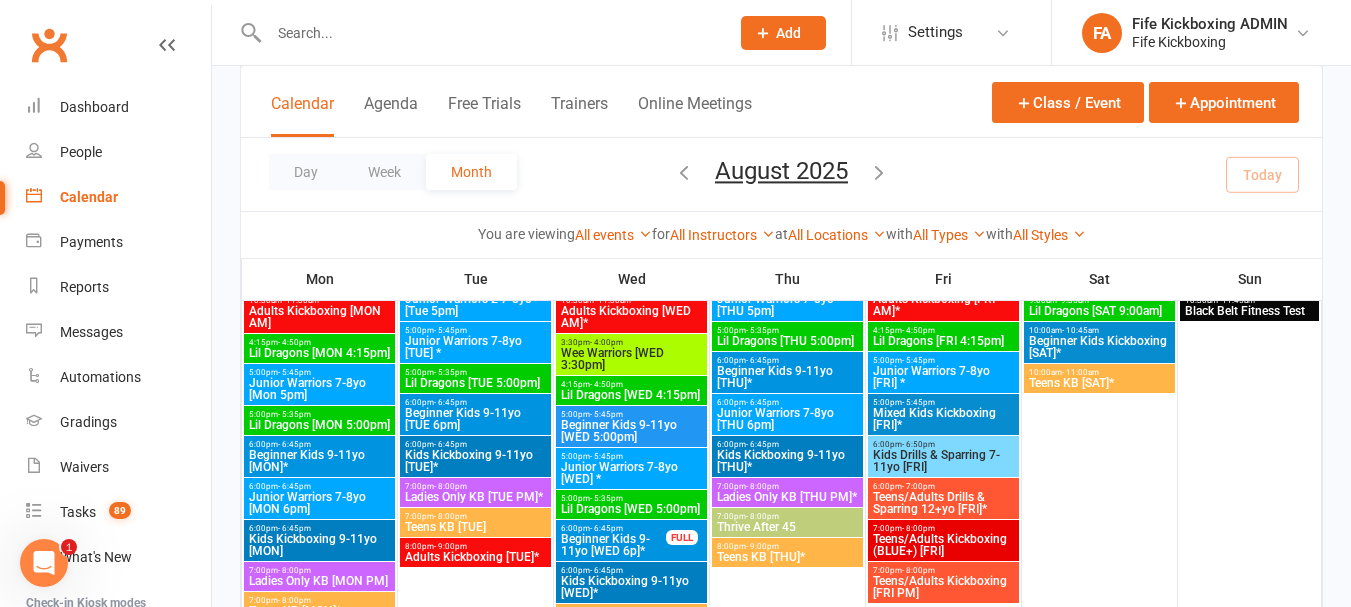 scroll, scrollTop: 1900, scrollLeft: 0, axis: vertical 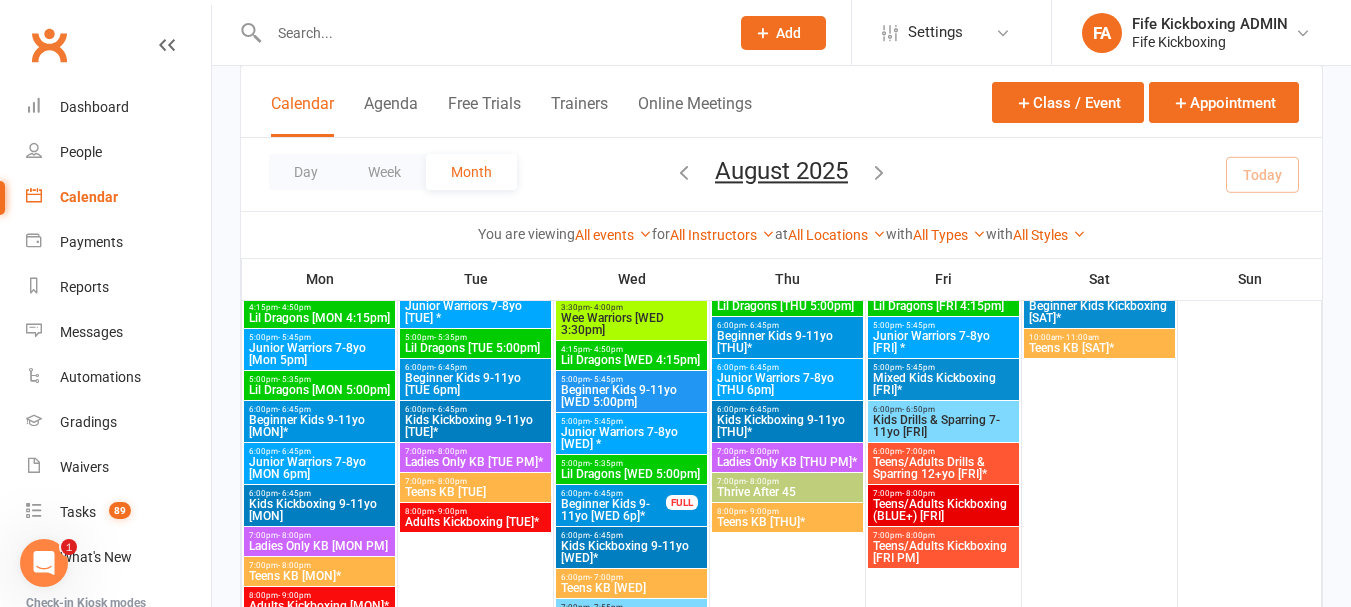 click at bounding box center [477, 32] 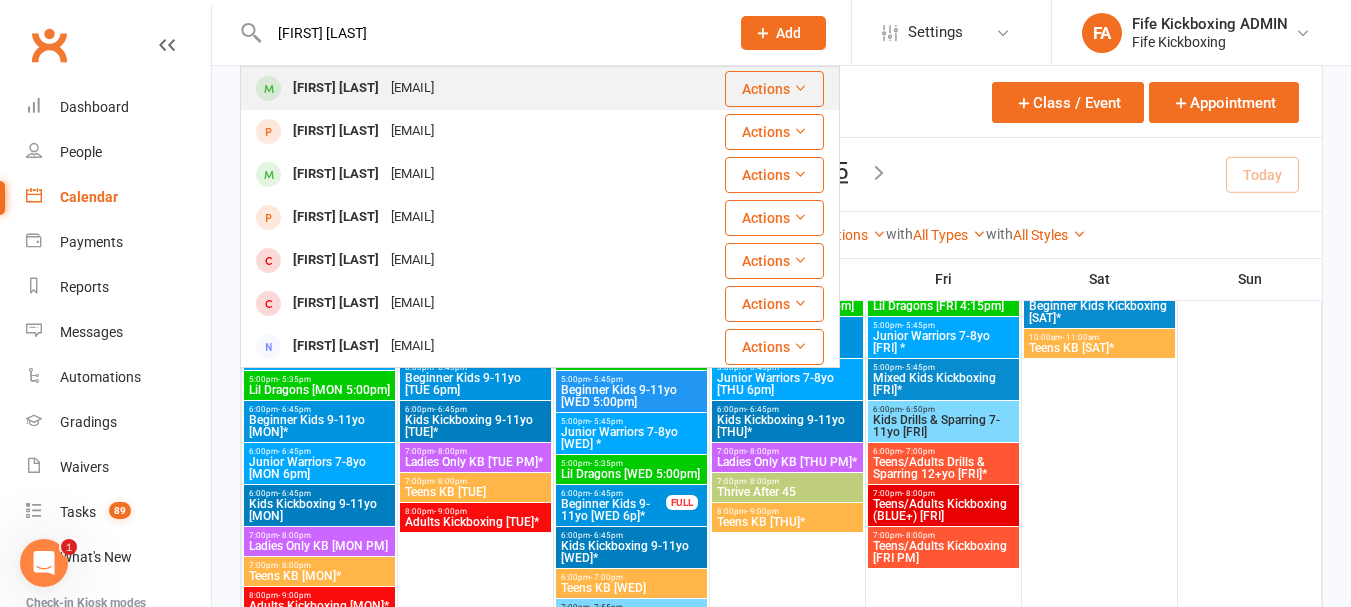 type on "Jorgie smith" 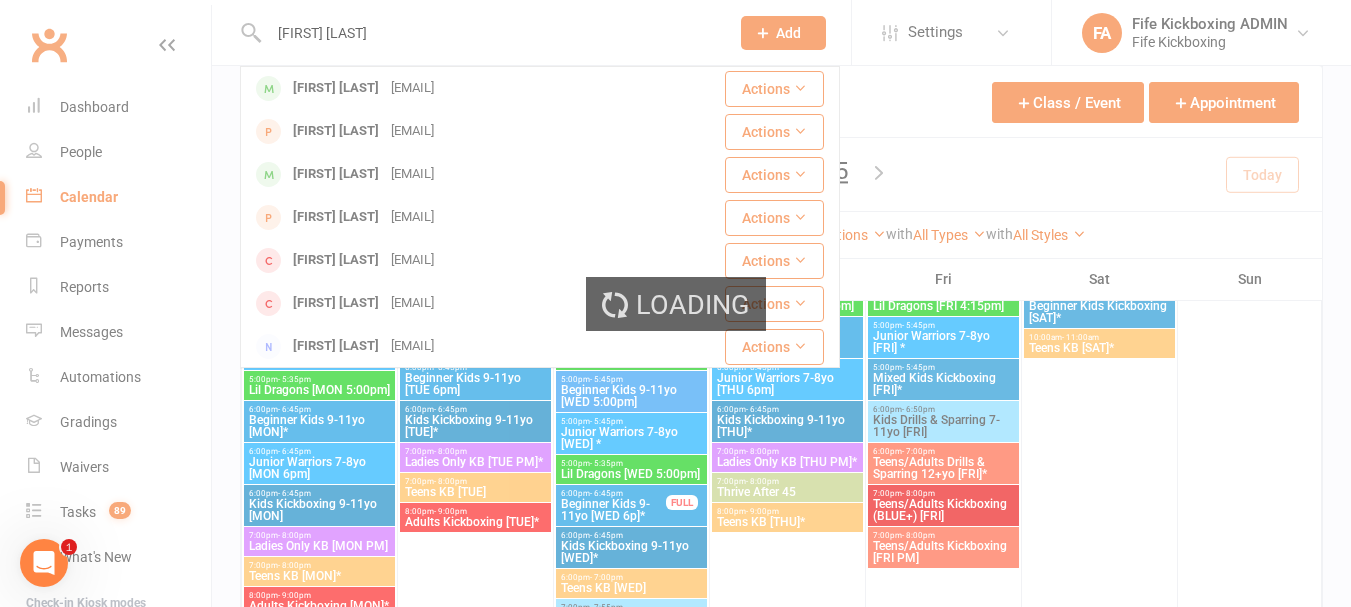 type 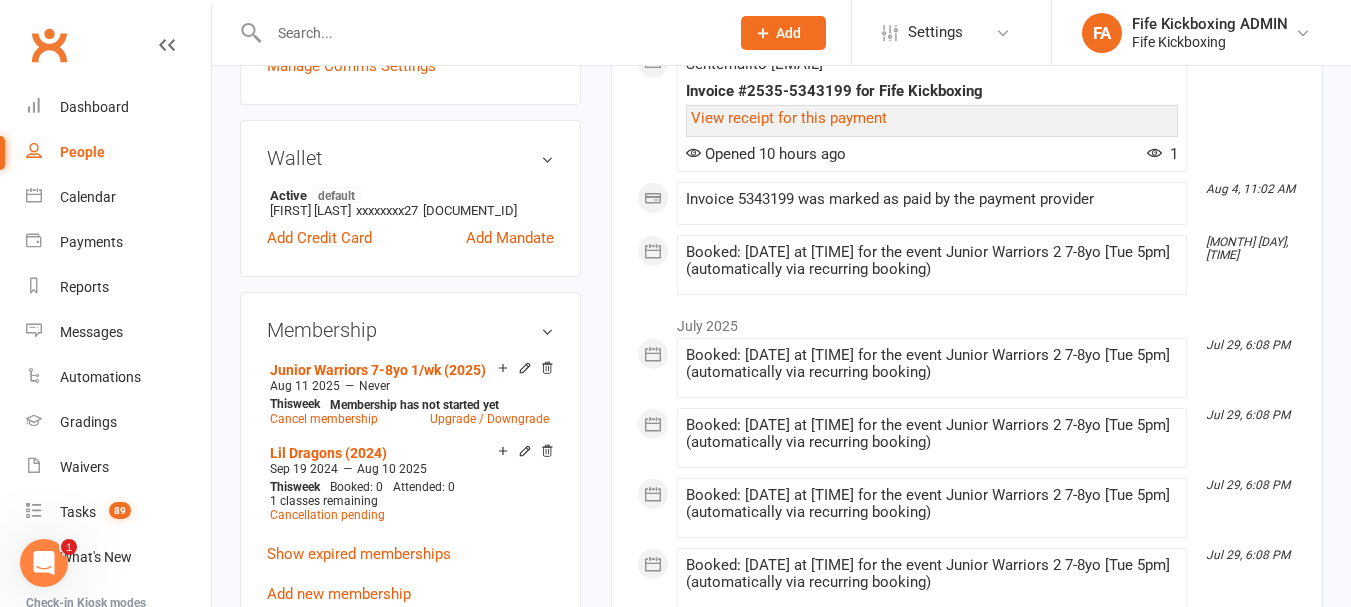 scroll, scrollTop: 1000, scrollLeft: 0, axis: vertical 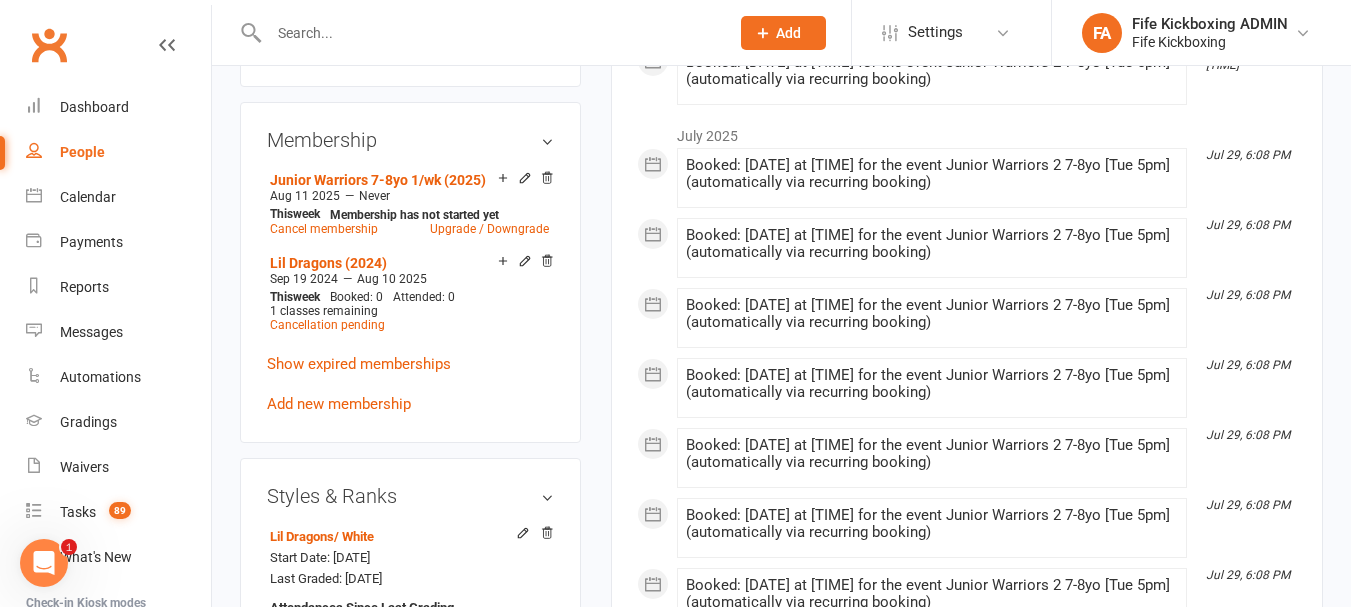 click on "✓ Memberships Lil Dragons (2024) Expires on 10th August, 2025 + 1 other memberships $ Balance £0.00 Next: 1 Sep 2025 Last: 1 Aug 2025 Last visit 29 Jul 2025 7 days ago view attendance
Activity Notes Comms Attendance Payments Waivers Tasks Automations Gradings / Promotions Mobile App Consent Assessments Mandates Credit balance
All activities Bookings / Attendances Communications Notes Failed SMSes Gradings Members Memberships Mobile App POS Sales Payments Credit Vouchers Prospects Reports Automations Tasks Waivers Workouts Kiosk Mode Consent Assessments Contact Flags Family Relationships Activity This Month Aug 5, 8:04 AM Automation '302 Booking Due Soon' completed successfully   Aug 5, 8:04 AM Step 1 of automation 302 Booking Due Soon completed successfully   Aug 5, 8:04 AM   Sent  email  to   saramurray4528@gmail.com   Fife Kickboxing - Class Booking Due Soon... Jorgie  Smith     Lil Dragons [TUE 5:00pm]    August 05, 2025   5:00 PM    Castle Business Centre    show  more Opened   6 hours ago   7" at bounding box center [967, 279] 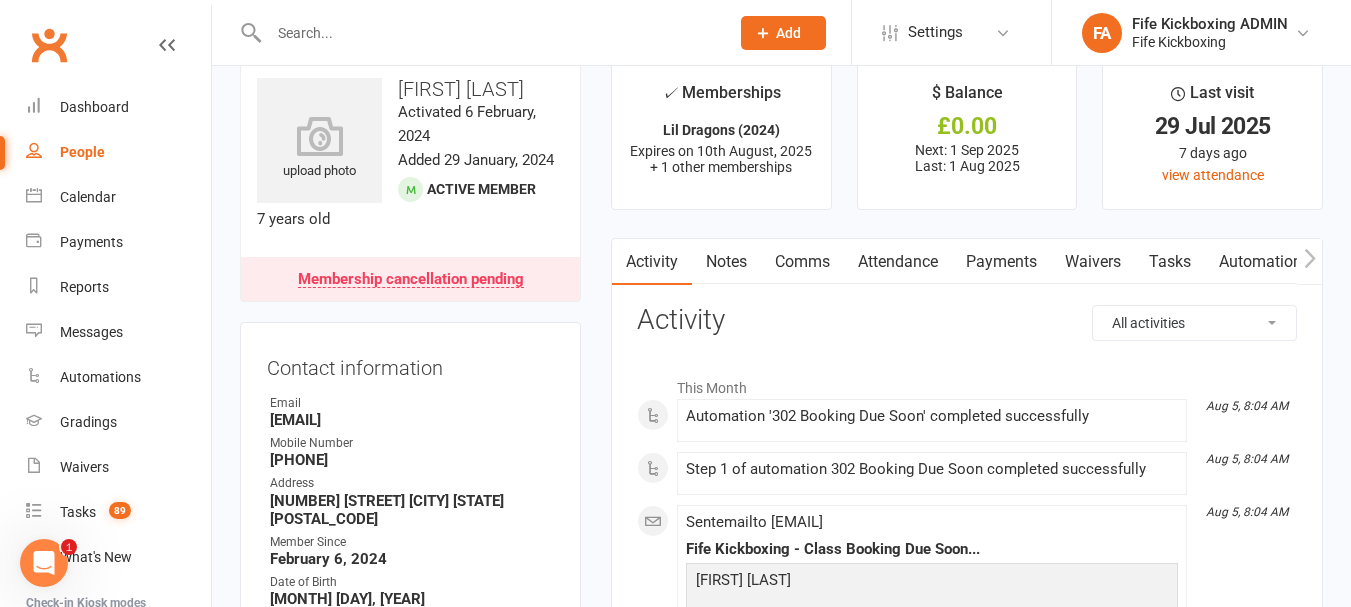 scroll, scrollTop: 0, scrollLeft: 0, axis: both 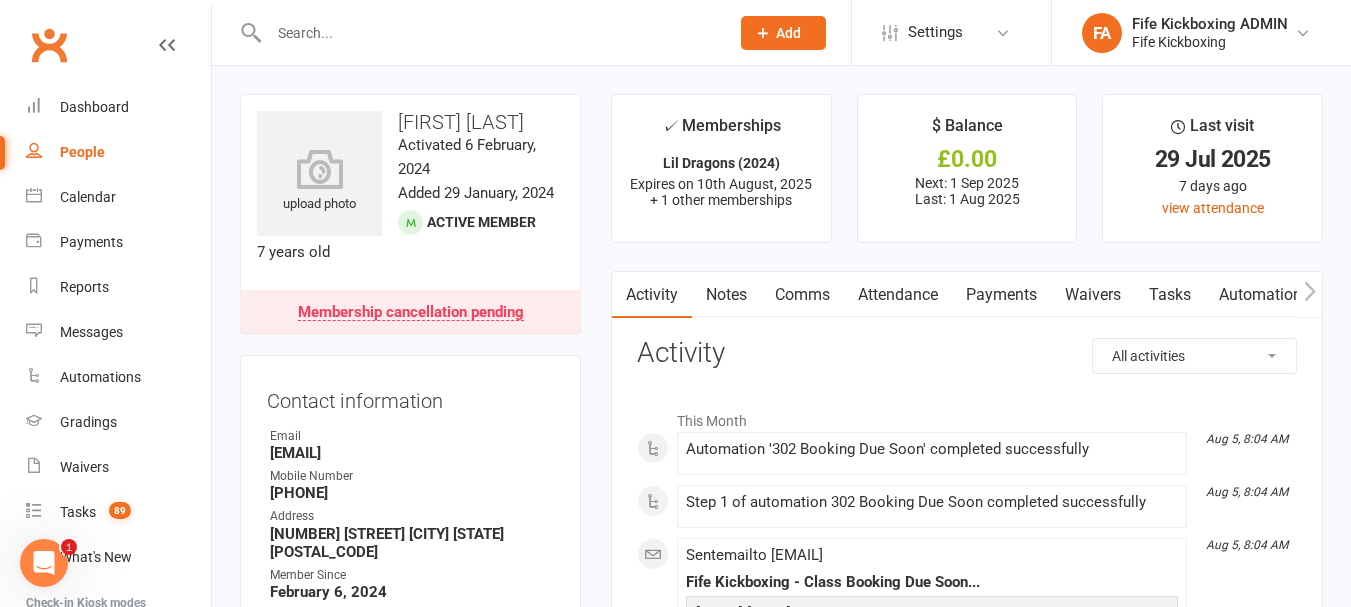 click on "Attendance" at bounding box center [898, 295] 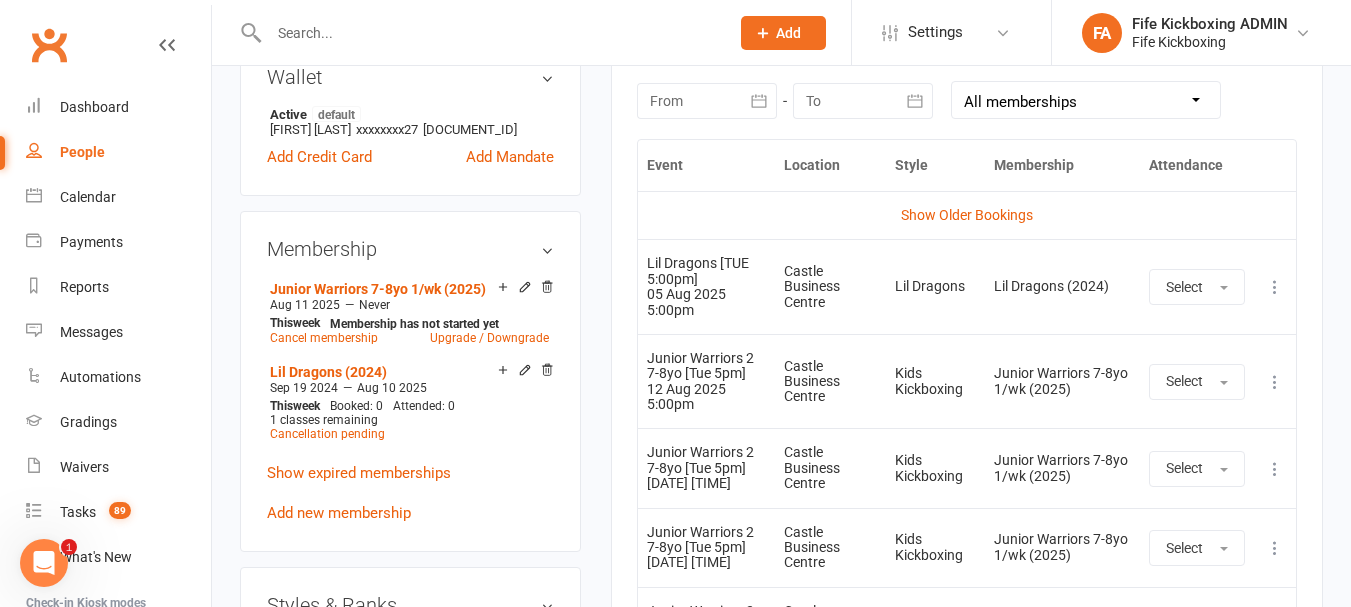 scroll, scrollTop: 1000, scrollLeft: 0, axis: vertical 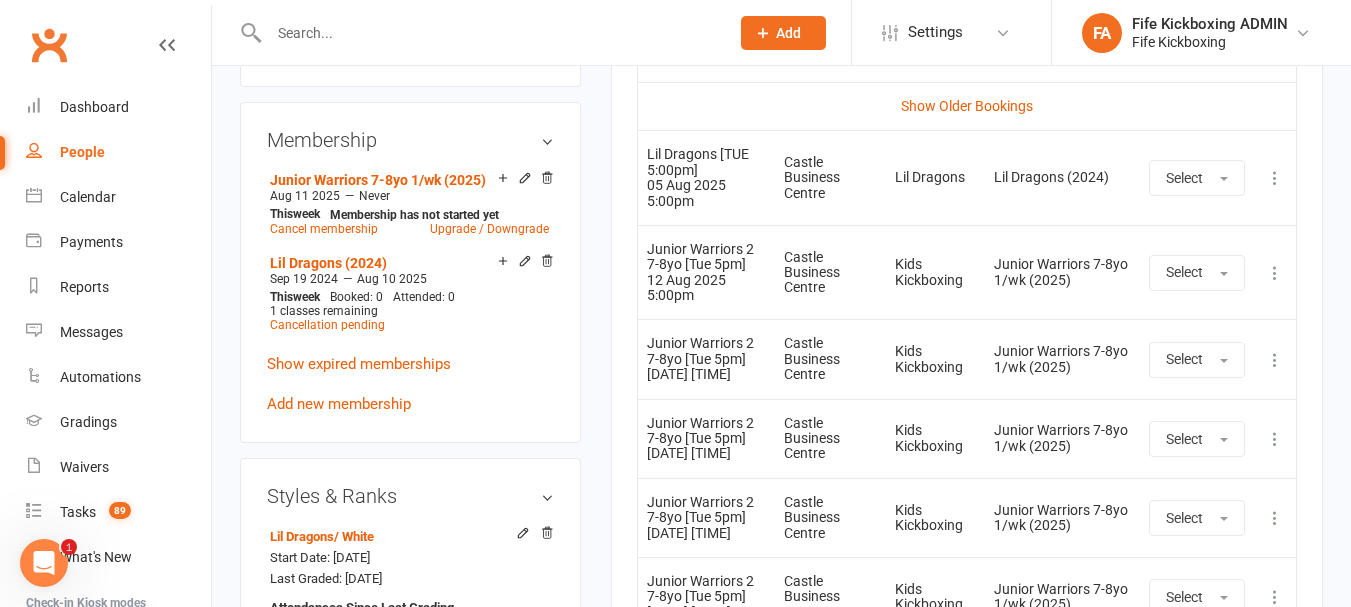 click on "Activity Notes Comms Attendance Payments Waivers Tasks Automations Gradings / Promotions Mobile App Consent Assessments Mandates Credit balance
Attendance Number of visits past 12 months Oct Jan Apr Jul Month Sep Aug  0  1  2  3  4 Export CSV Total visits since joining:  62 Last seen:  29 Jul 2025 Bookings Recurring Gen. Attendance Make-ups + Add Book Event Add Appointment Book a Friend Classes / Bookings
August 2025
Sun Mon Tue Wed Thu Fri Sat
31
27
28
29
30
31
01
02
32
03
04
05
06
07
08
09
33
10
11
12
13
14
15 16" at bounding box center (967, 191) 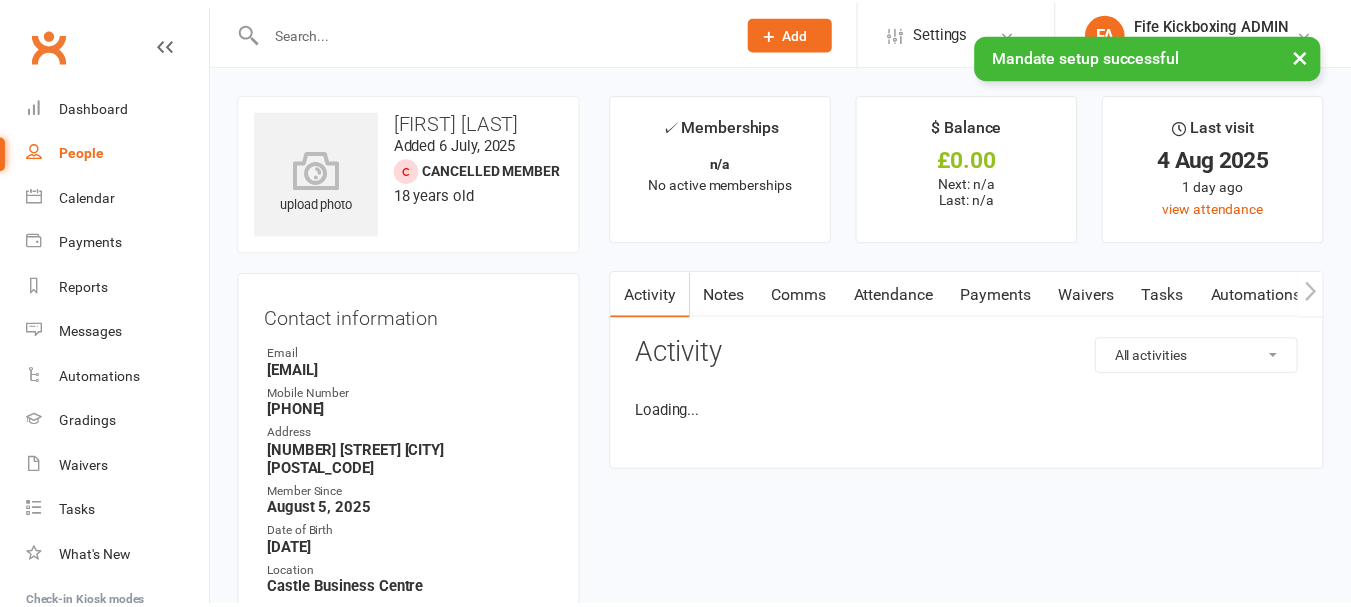 scroll, scrollTop: 0, scrollLeft: 0, axis: both 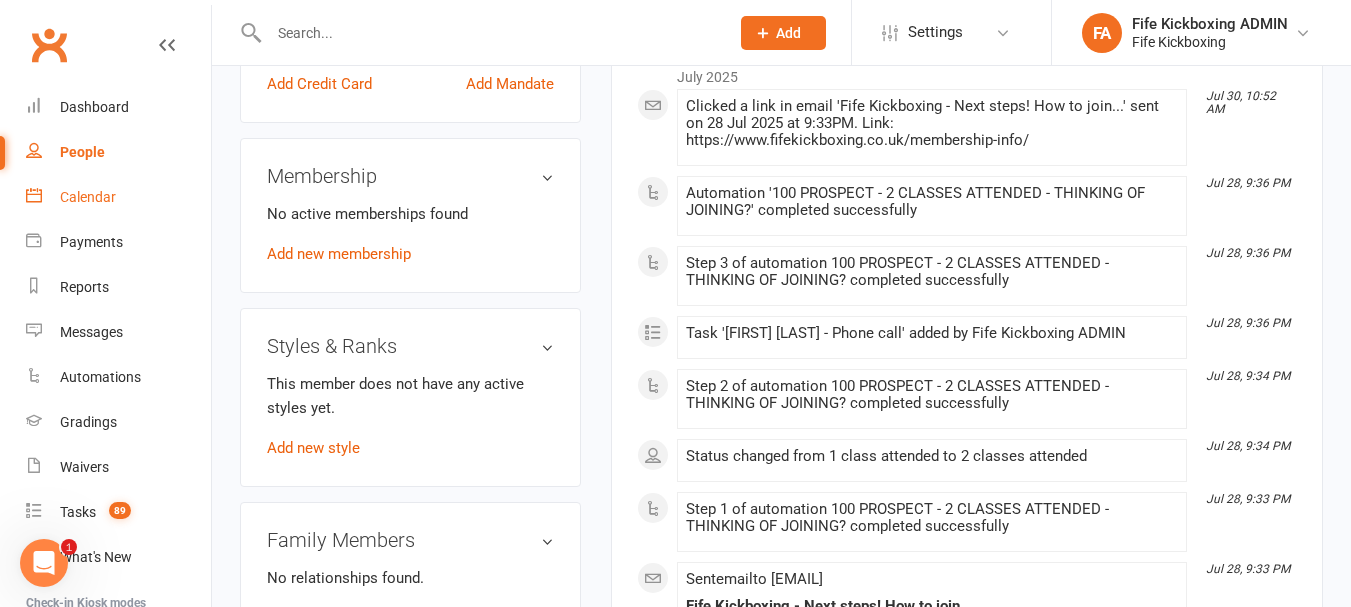 click on "Calendar" at bounding box center [88, 197] 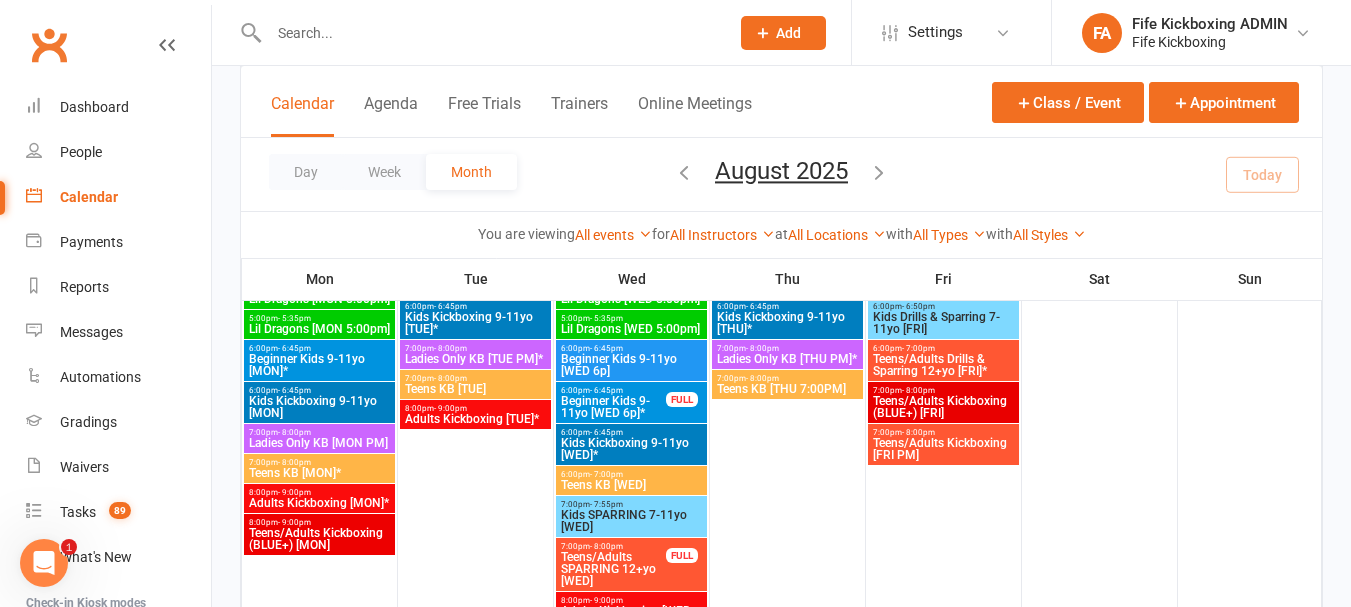 scroll, scrollTop: 1400, scrollLeft: 0, axis: vertical 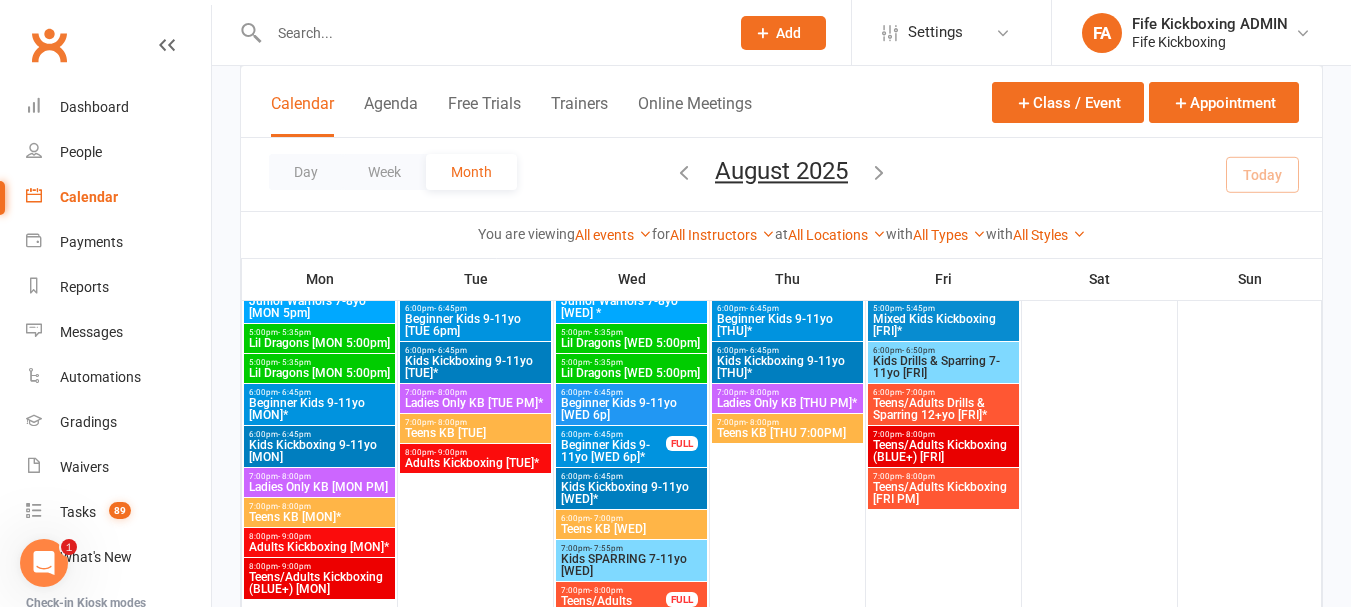 click on "8:00pm  - 9:00pm" at bounding box center (319, 536) 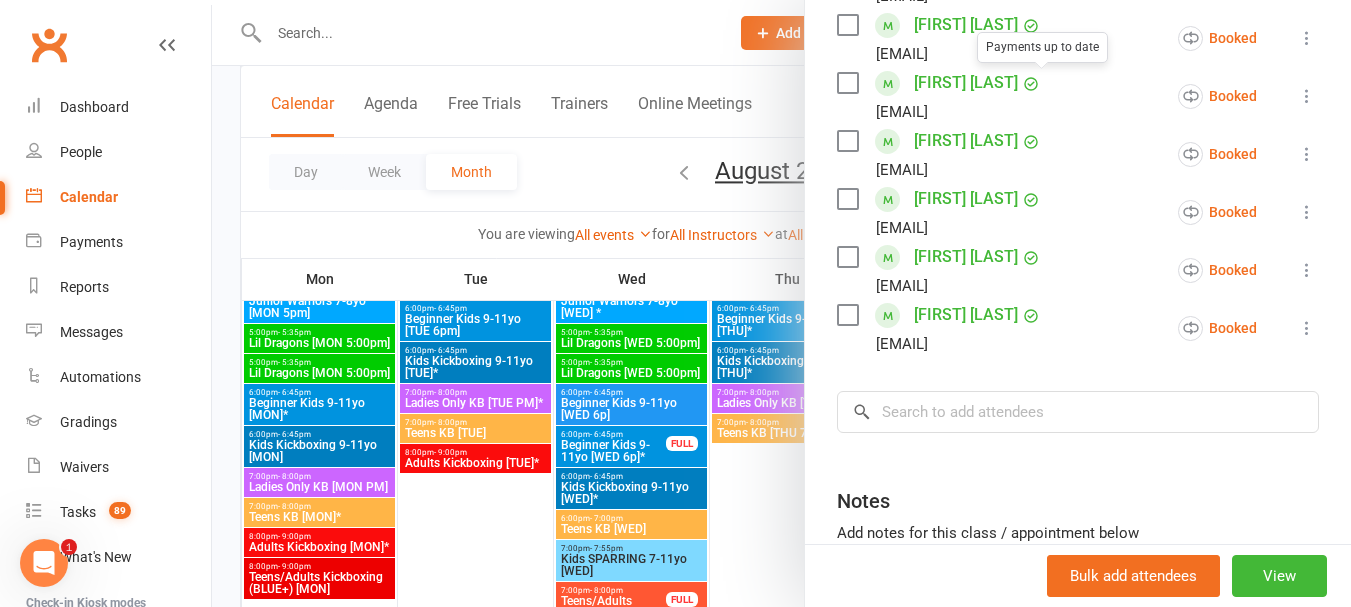 scroll, scrollTop: 700, scrollLeft: 0, axis: vertical 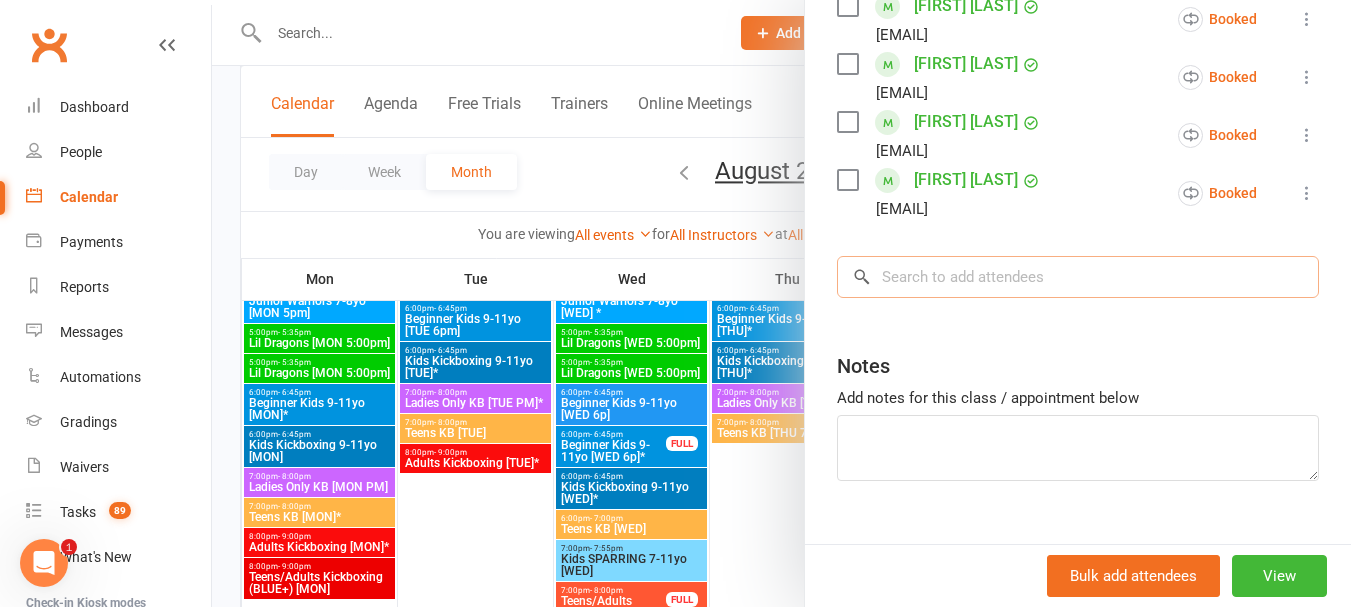 click at bounding box center (1078, 277) 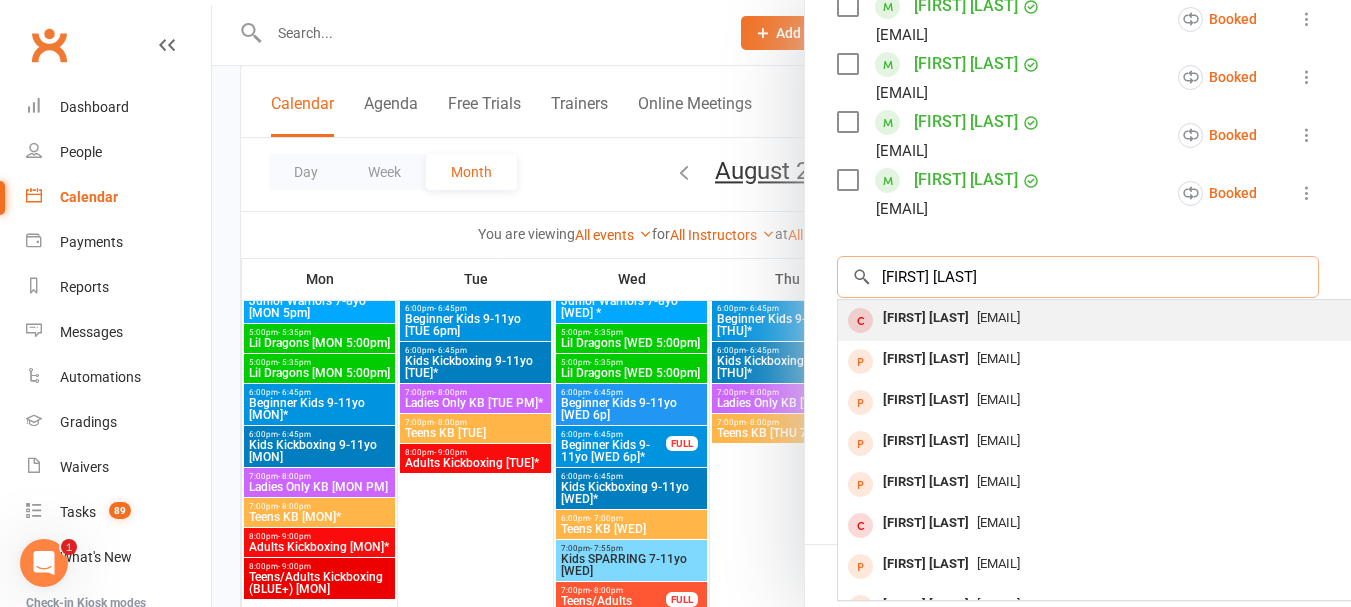 type on "[FIRST] [LAST]" 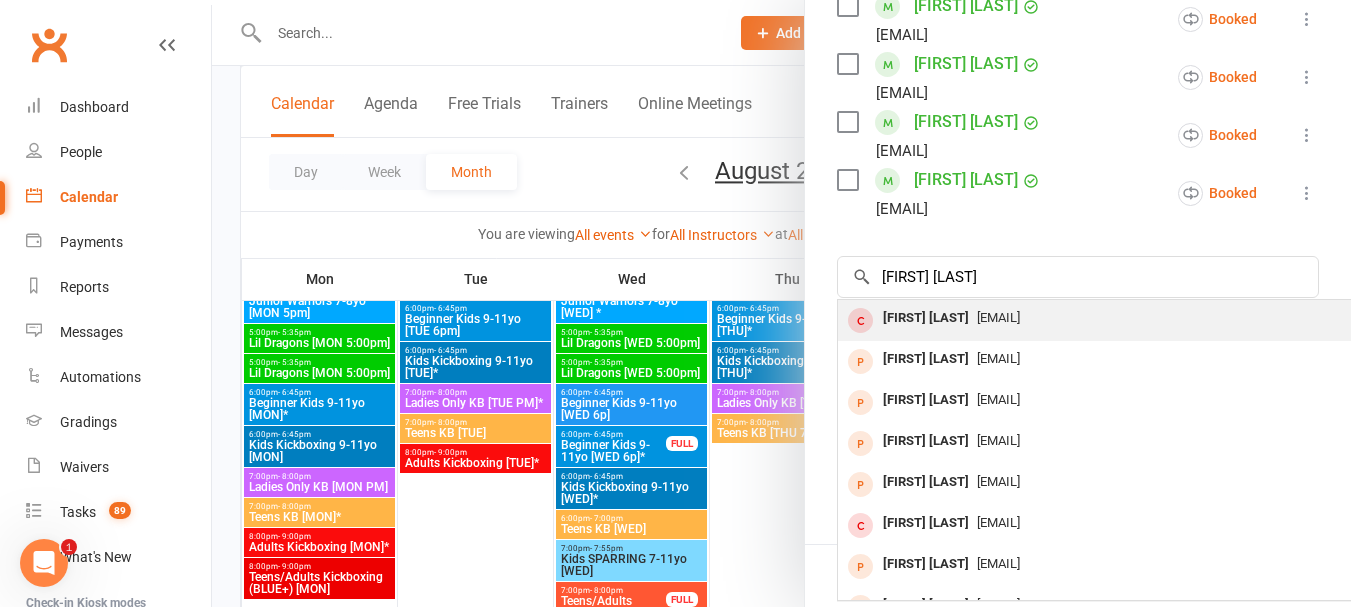 click on "[EMAIL]" at bounding box center [1137, 318] 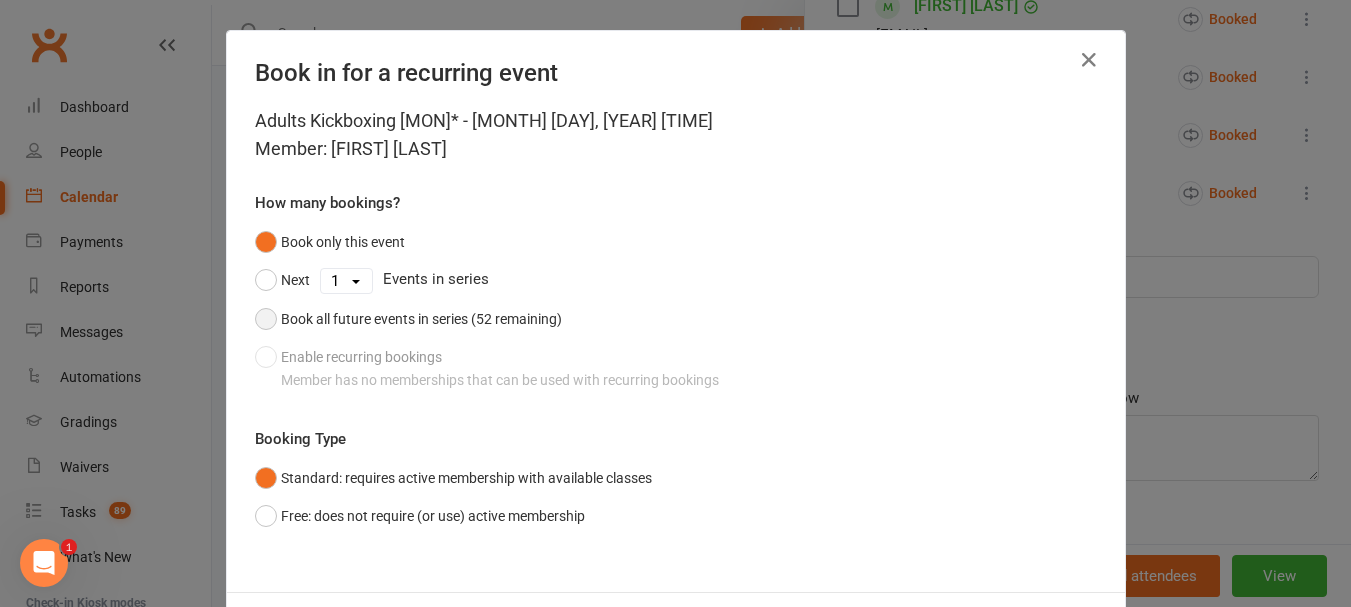 click on "Book all future events in series (52 remaining)" at bounding box center (421, 319) 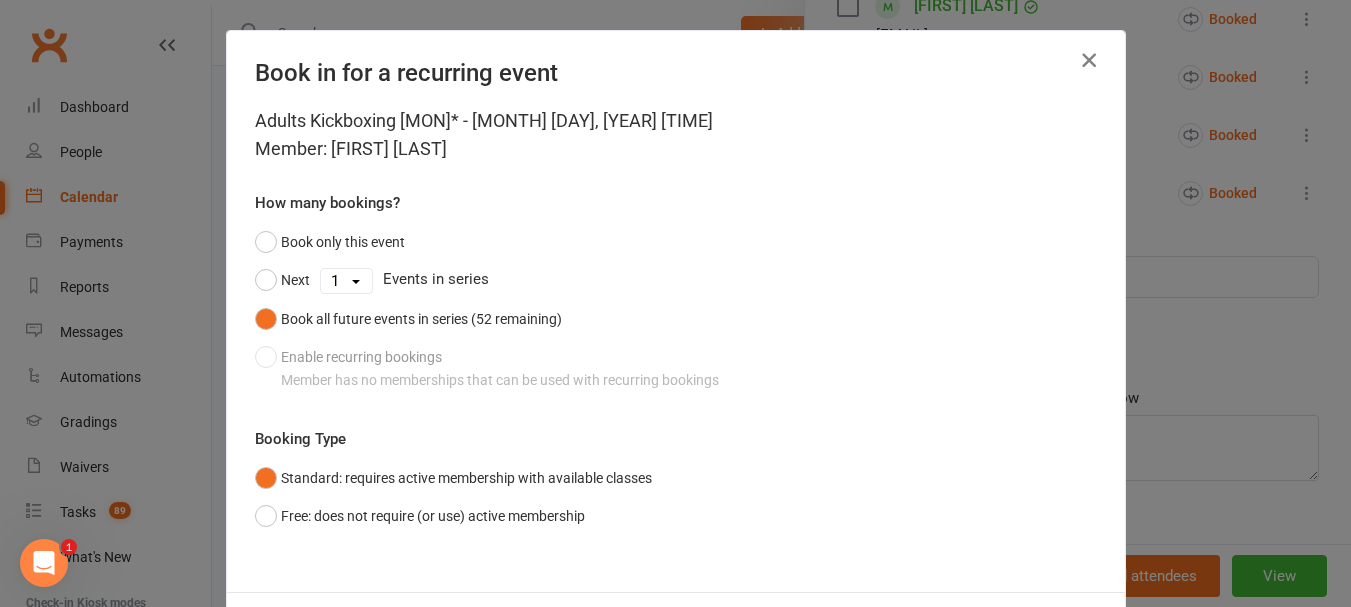 click at bounding box center [1089, 60] 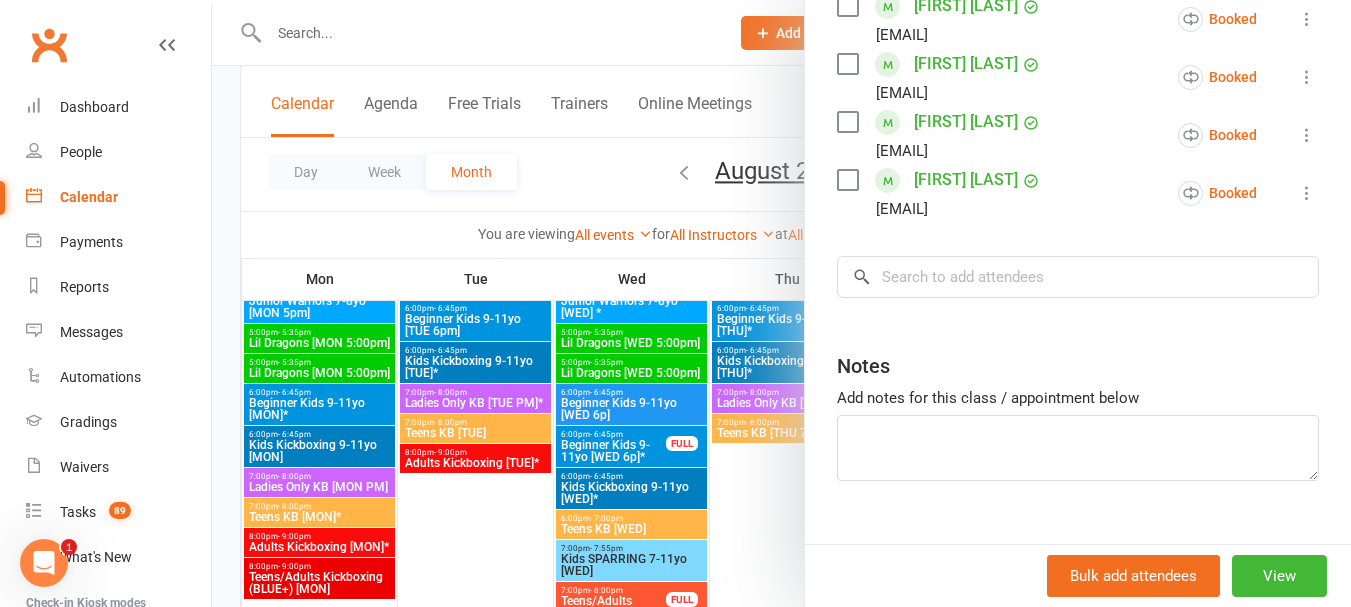 click at bounding box center (781, 303) 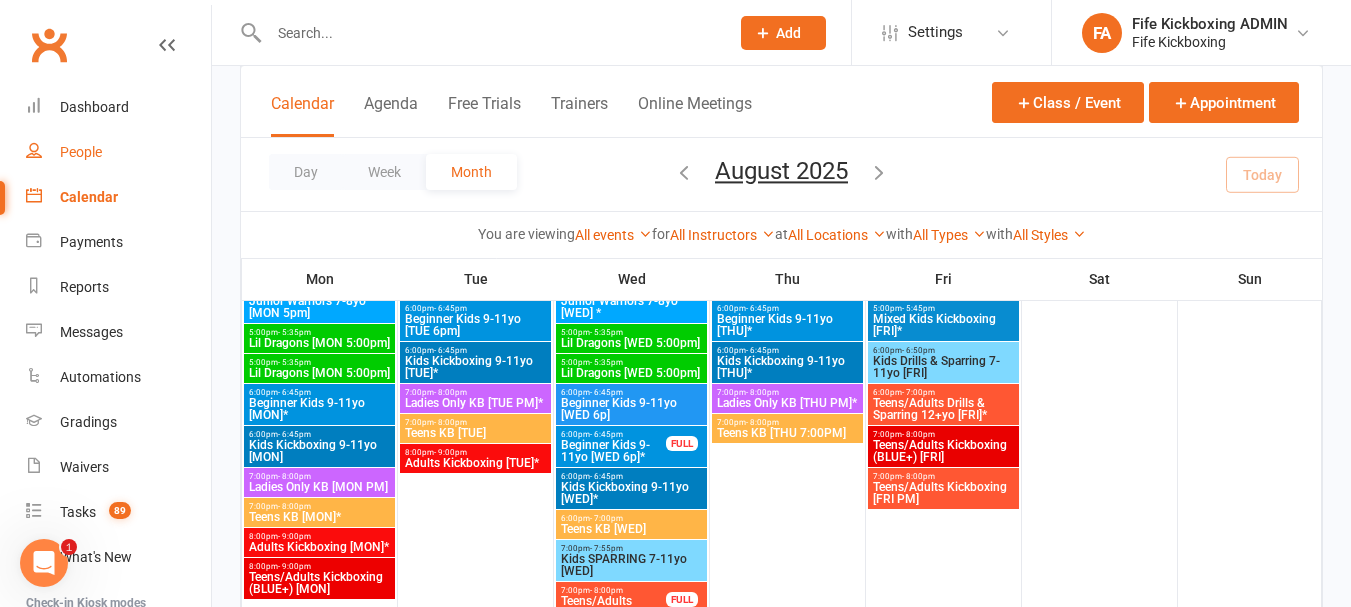 click on "People" at bounding box center (81, 152) 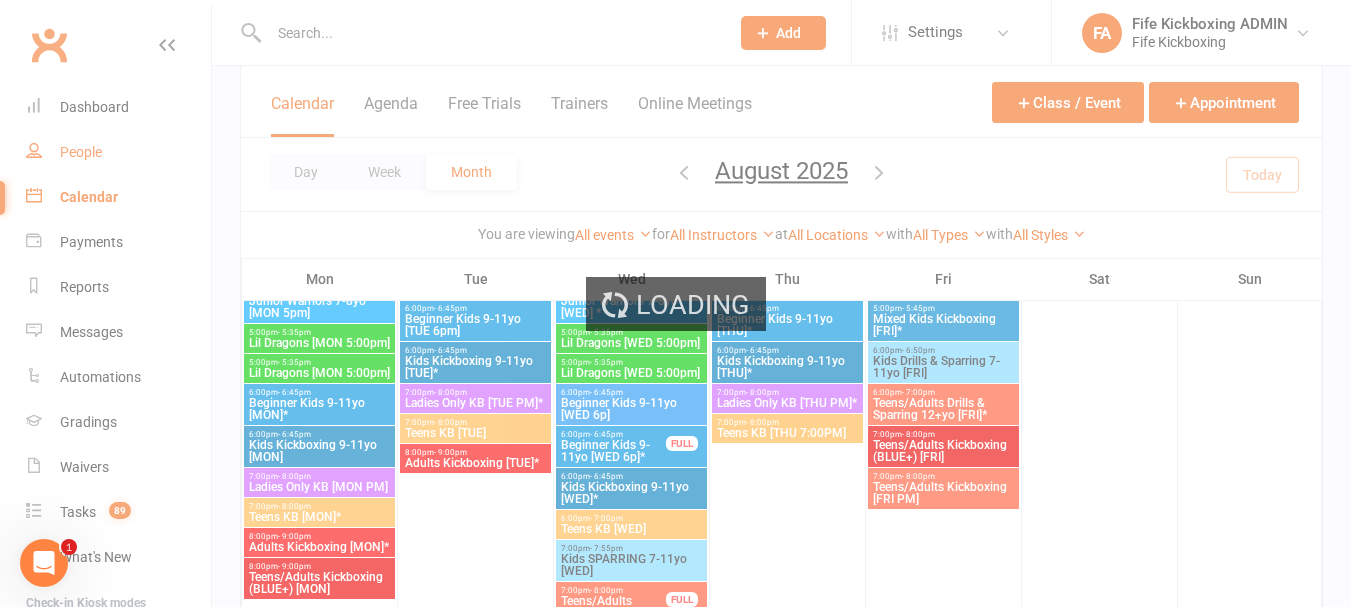 select on "100" 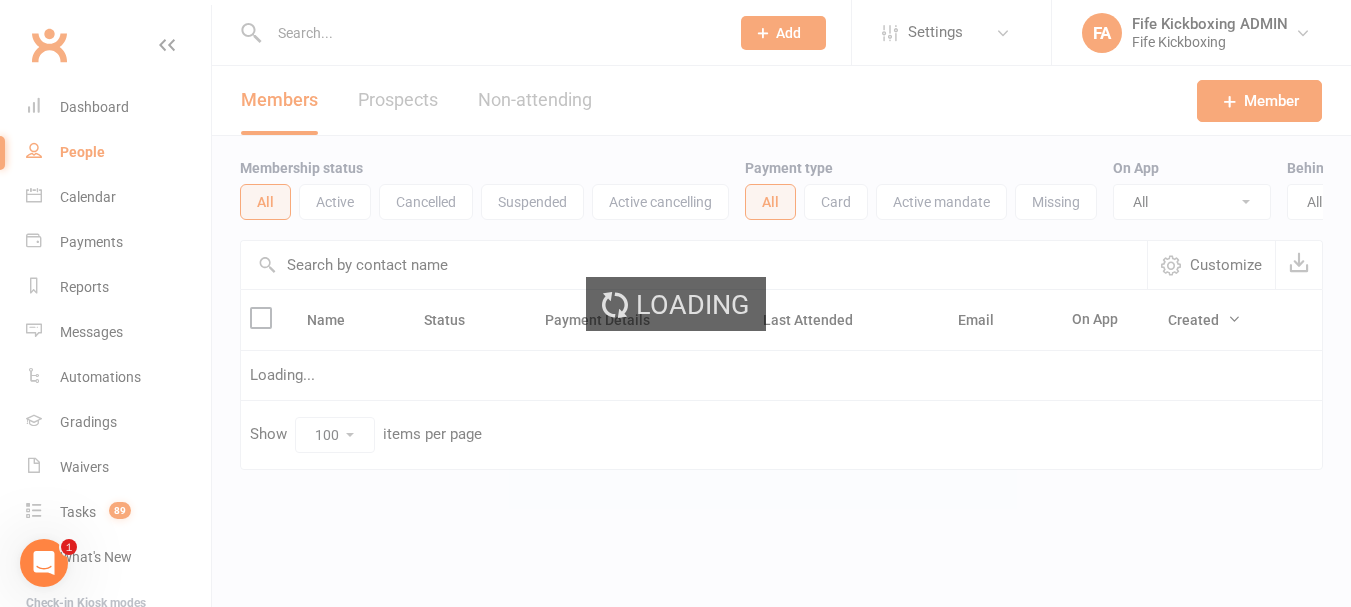scroll, scrollTop: 0, scrollLeft: 0, axis: both 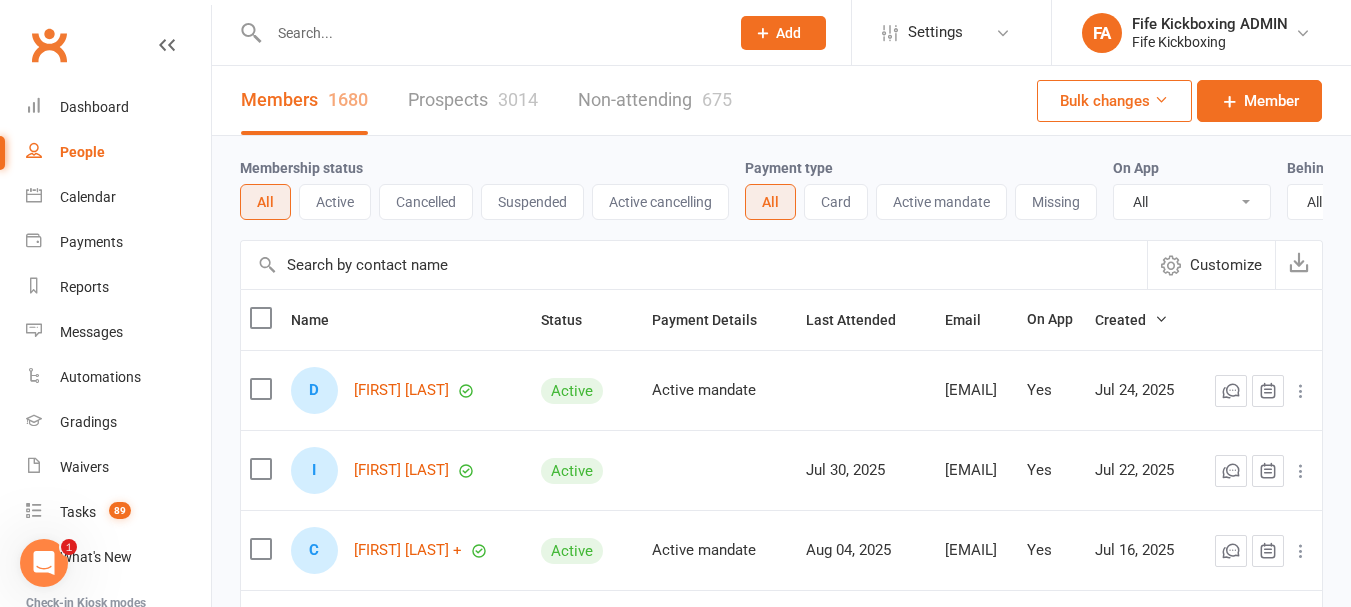 click at bounding box center [489, 33] 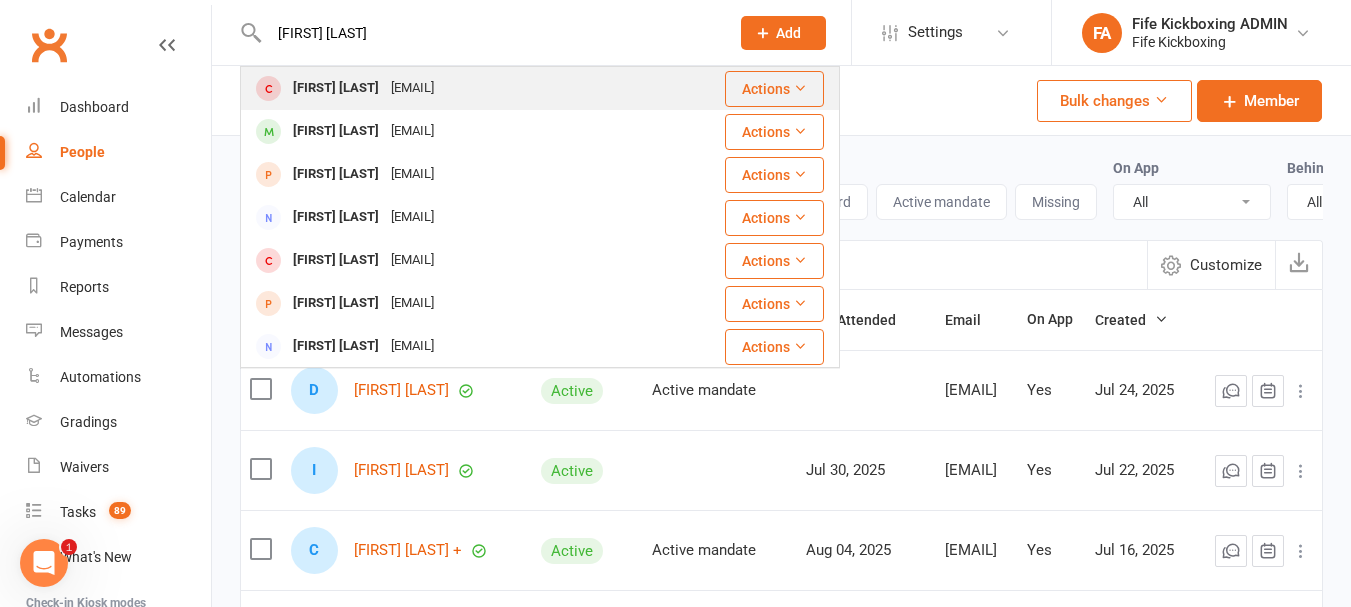 type on "[FIRST] [LAST]" 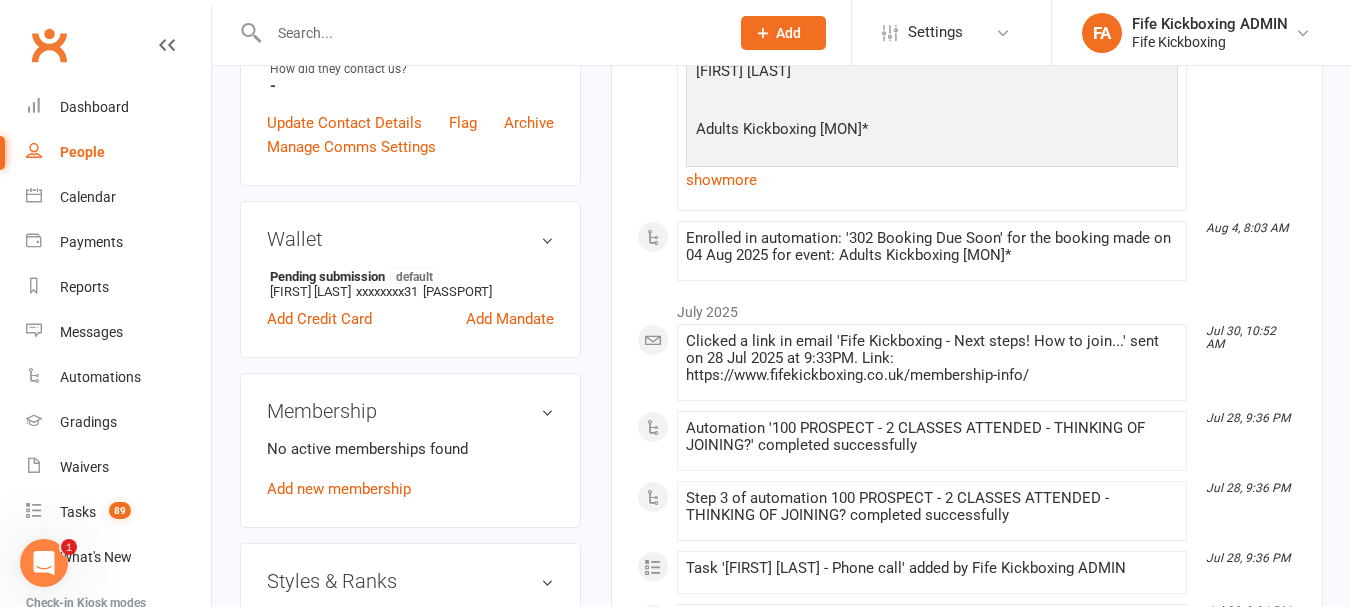 scroll, scrollTop: 700, scrollLeft: 0, axis: vertical 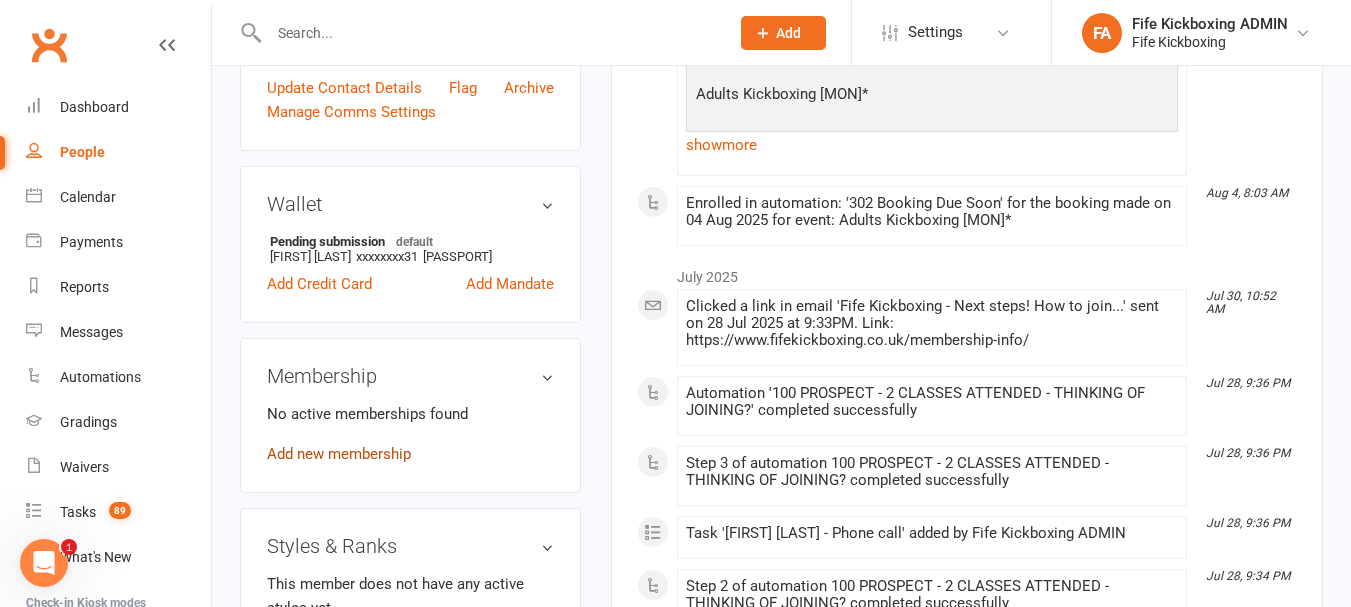click on "Add new membership" at bounding box center [339, 454] 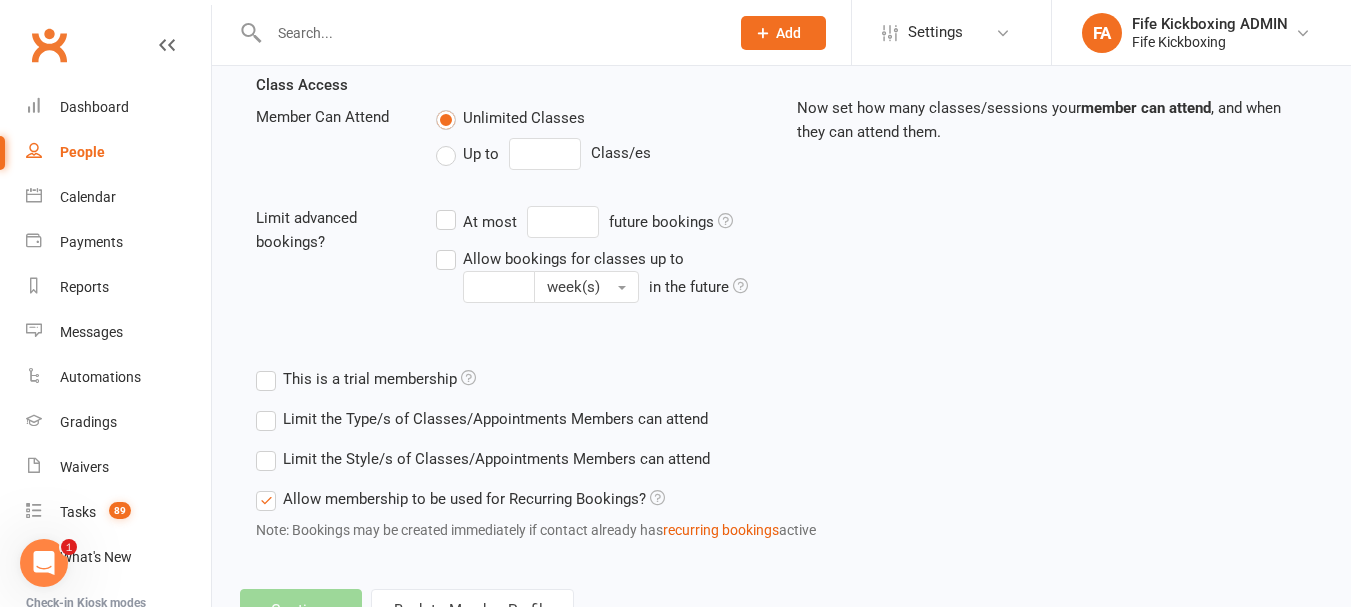 scroll, scrollTop: 0, scrollLeft: 0, axis: both 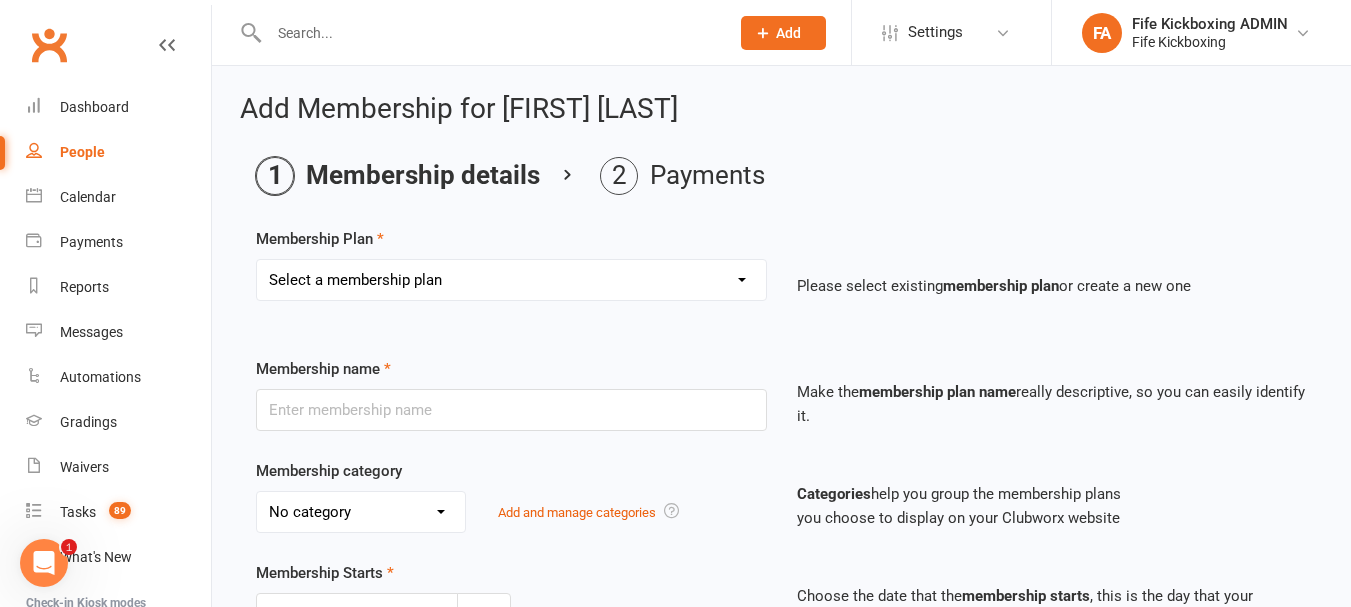 click on "Select a membership plan Create new Membership Plan Lil Dragons (2024) Junior Warriors 7-8yo 1/wk (2024) Junior Warrior 7-8yo 2/wk (2024) Junior Warrior 7-8 3/wk (2025) Beginner Kids 1/wk (2024) Beginner Kids 2/wk (2024) Beginner Kids 3/wk (2025) Beginner Kids Unlimited (2025) Kids Kickboxing 1/wk (2024) Kids Kickboxing 2/wk (2024) Kids Kickboxing 3/wk (2025) Kids Kickboxing Unlimited (2025) Teens 1/wk (2024) Teens 2/wk (2024) Teens 3/wk (2024) Teens UNLIMITED (2025) Ladies Only 1/wk (2024) Ladies Only 2/wk (2024) Ladies Only 3/wk (2024) Ladies Only UNLIMITED (2025) Ladies Only 1/wk AM ONLY (2023) Mixed Adults 1/wk (2024) Mixed Adults 2/wk (2024) Mixed Adults 3/wk (2024) Mixed Adults UNLIMITED (2024) The Fitness Lab - Adult 1/wk (2024) The Fitness Lab - Adult 2/wk (2024) The Fitness Lab - Adult PAYG (2024) The Fitness Lab - PAYG 1 Class Pass The Fitness Lab - 10 Class Pass Teens Kickboxing - 1 Class Pass Adults Kickboxing - "Top Up" 1 Class Pass Squad Training Access Lil Dragons (4.5-6yo) Joining Fee - £39" at bounding box center (511, 280) 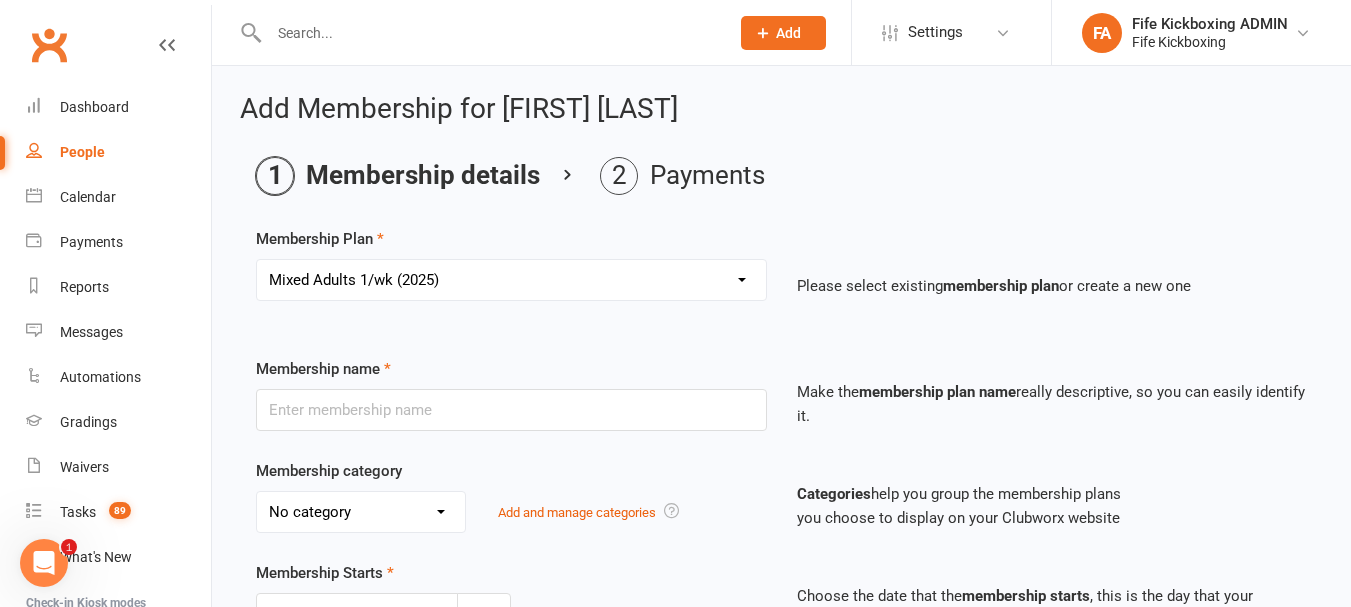 click on "Select a membership plan Create new Membership Plan Lil Dragons (2024) Junior Warriors 7-8yo 1/wk (2024) Junior Warrior 7-8yo 2/wk (2024) Junior Warrior 7-8 3/wk (2025) Beginner Kids 1/wk (2024) Beginner Kids 2/wk (2024) Beginner Kids 3/wk (2025) Beginner Kids Unlimited (2025) Kids Kickboxing 1/wk (2024) Kids Kickboxing 2/wk (2024) Kids Kickboxing 3/wk (2025) Kids Kickboxing Unlimited (2025) Teens 1/wk (2024) Teens 2/wk (2024) Teens 3/wk (2024) Teens UNLIMITED (2025) Ladies Only 1/wk (2024) Ladies Only 2/wk (2024) Ladies Only 3/wk (2024) Ladies Only UNLIMITED (2025) Ladies Only 1/wk AM ONLY (2023) Mixed Adults 1/wk (2024) Mixed Adults 2/wk (2024) Mixed Adults 3/wk (2024) Mixed Adults UNLIMITED (2024) The Fitness Lab - Adult 1/wk (2024) The Fitness Lab - Adult 2/wk (2024) The Fitness Lab - Adult PAYG (2024) The Fitness Lab - PAYG 1 Class Pass The Fitness Lab - 10 Class Pass Teens Kickboxing - 1 Class Pass Adults Kickboxing - "Top Up" 1 Class Pass Squad Training Access Lil Dragons (4.5-6yo) Joining Fee - £39" at bounding box center [511, 280] 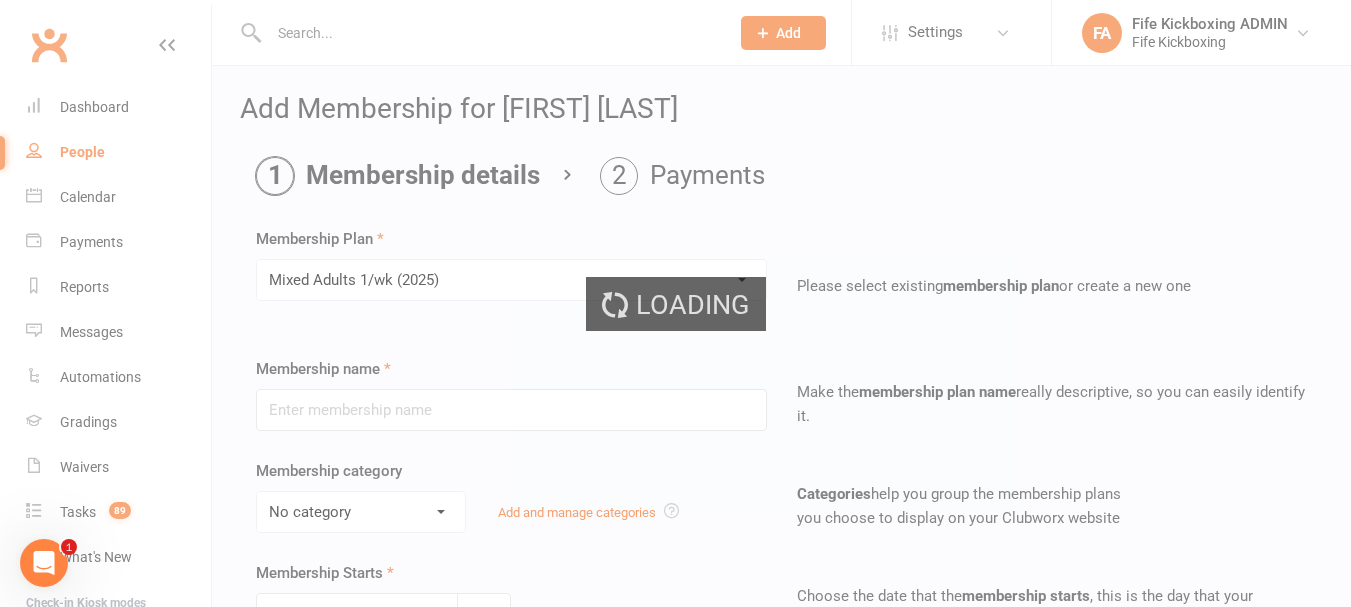 type on "Mixed Adults 1/wk (2025)" 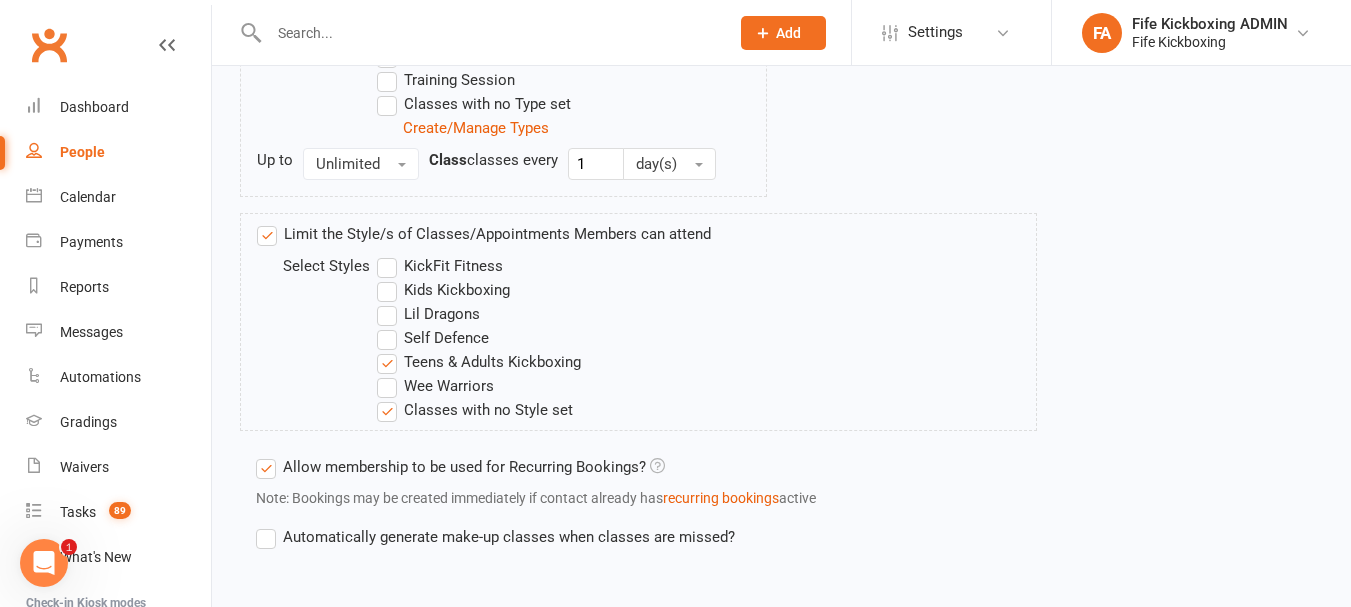 scroll, scrollTop: 1294, scrollLeft: 0, axis: vertical 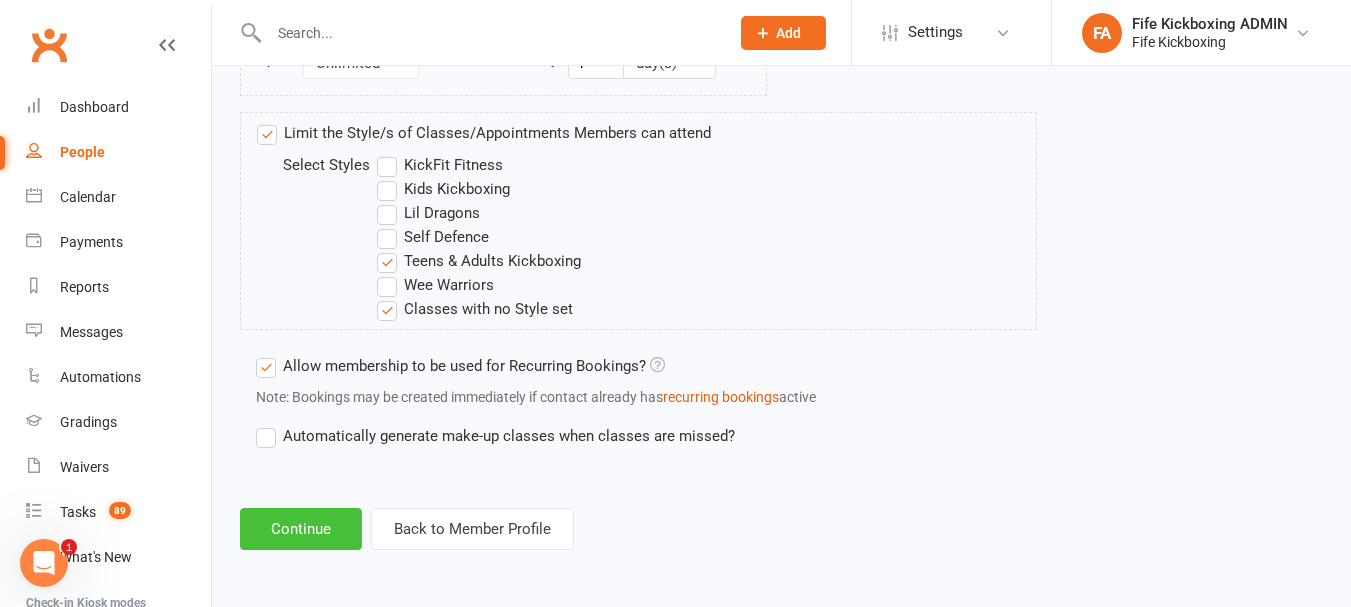click on "Continue" at bounding box center [301, 529] 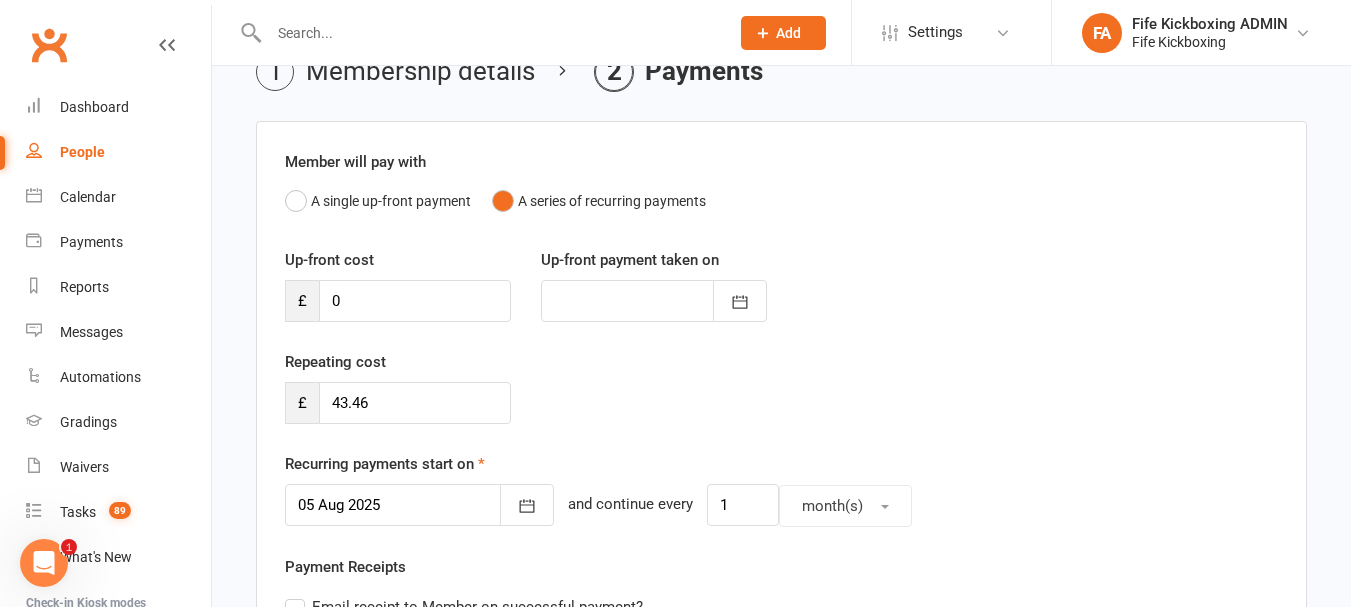 scroll, scrollTop: 200, scrollLeft: 0, axis: vertical 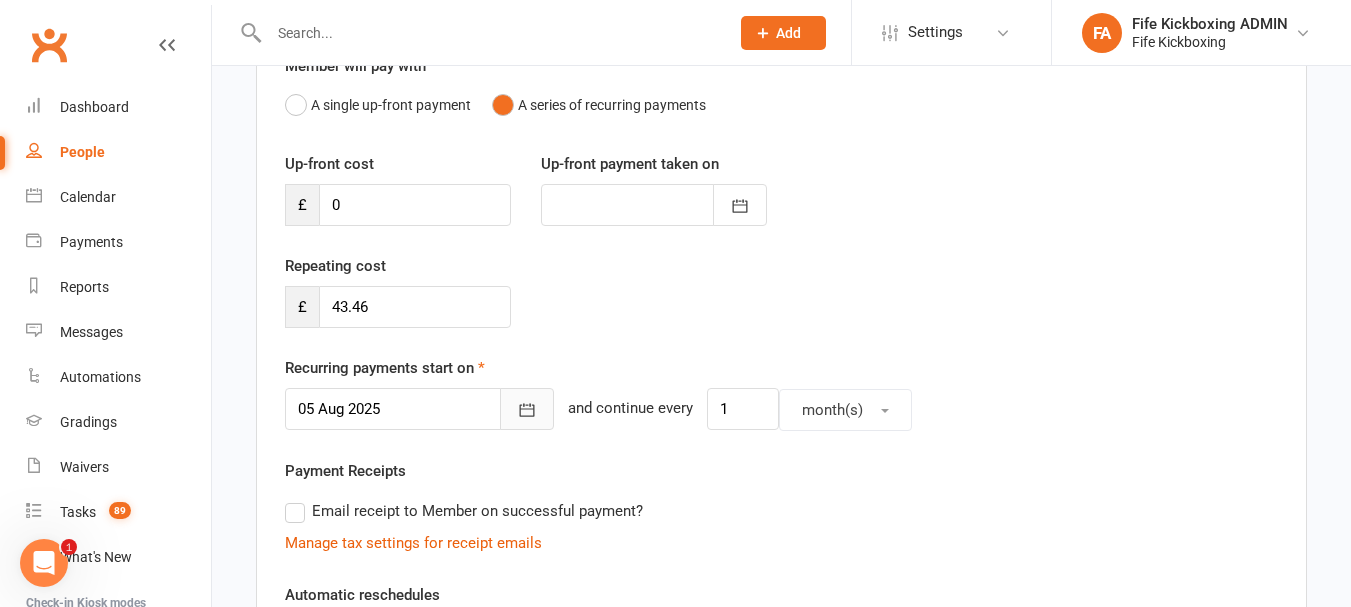 click at bounding box center [527, 409] 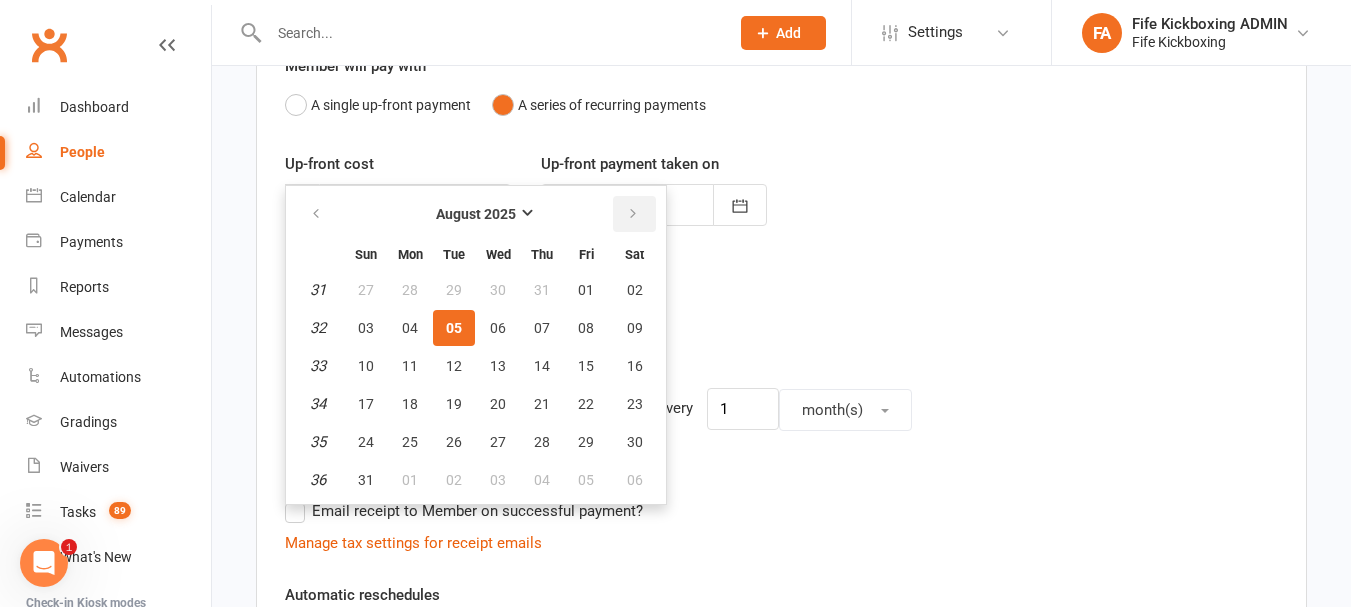 click at bounding box center (634, 214) 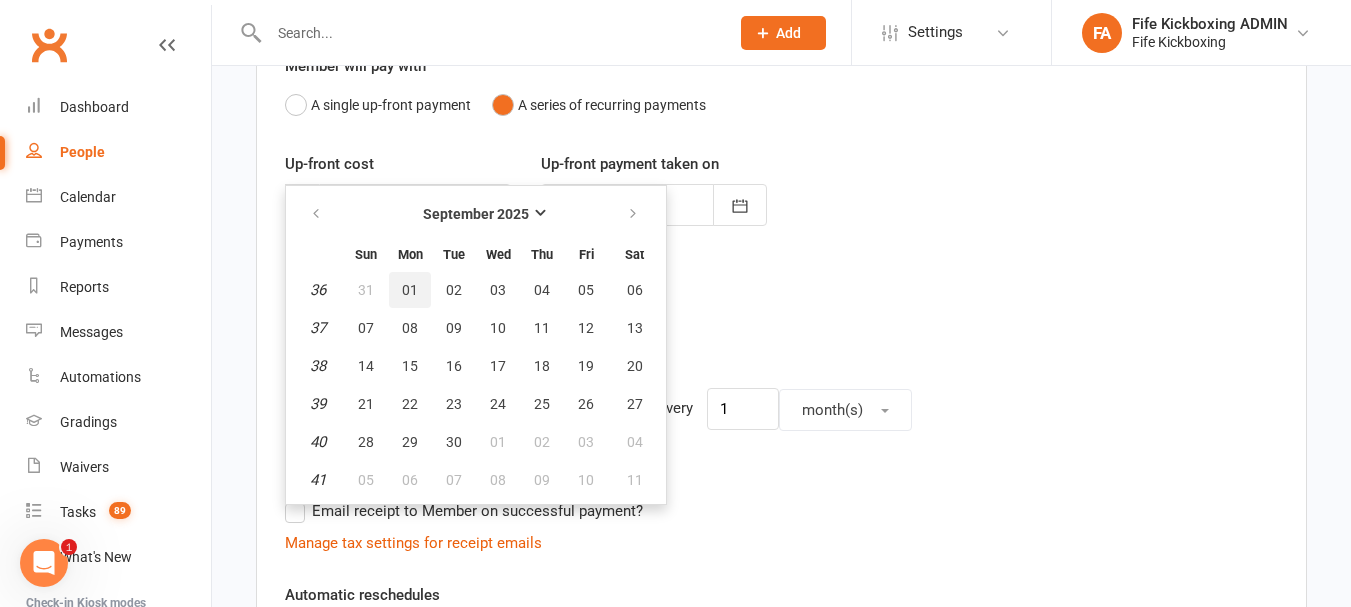 click on "01" at bounding box center (410, 290) 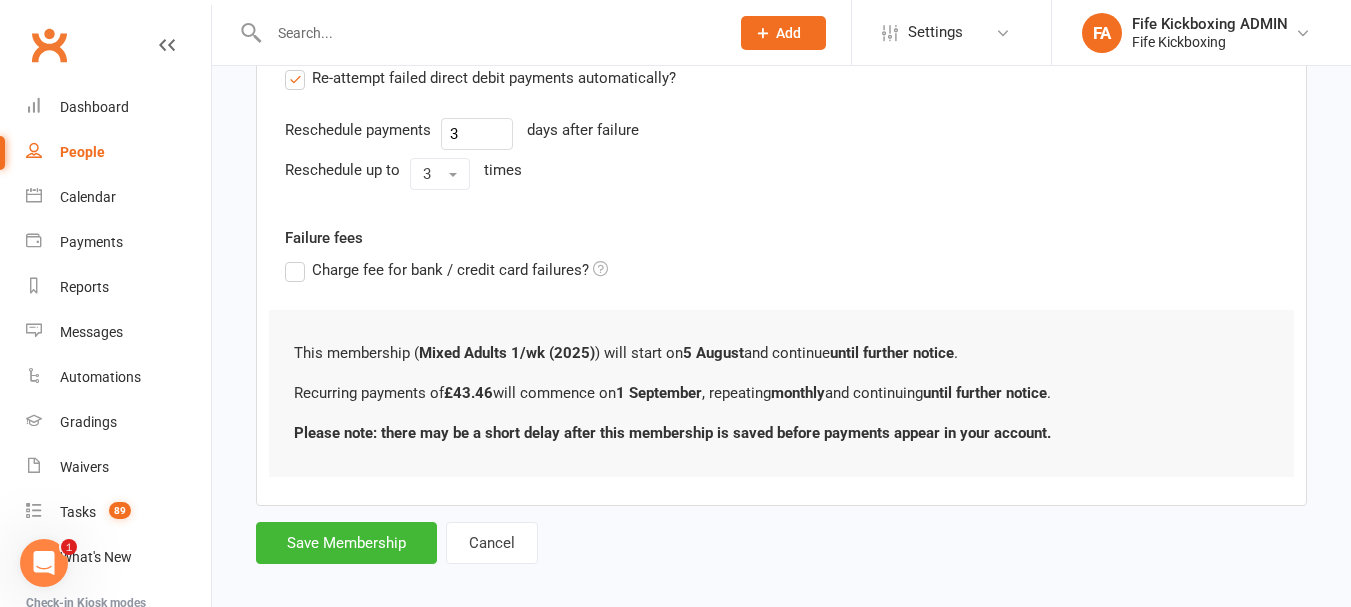 scroll, scrollTop: 767, scrollLeft: 0, axis: vertical 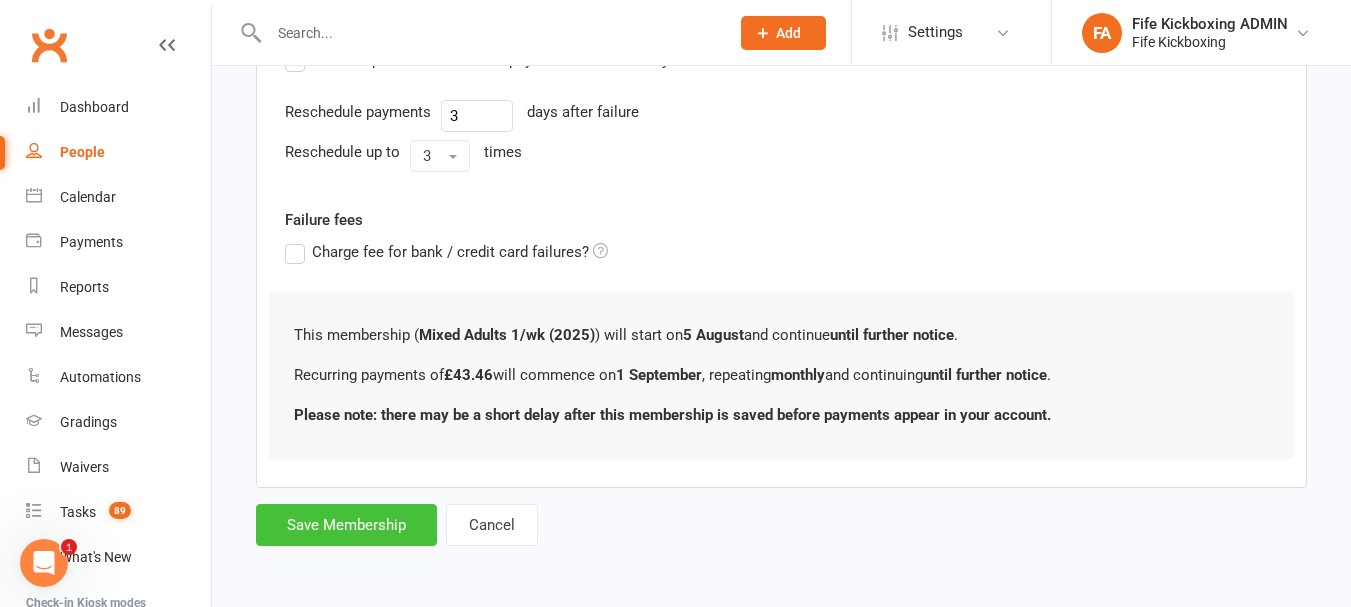 click on "Save Membership" at bounding box center [346, 525] 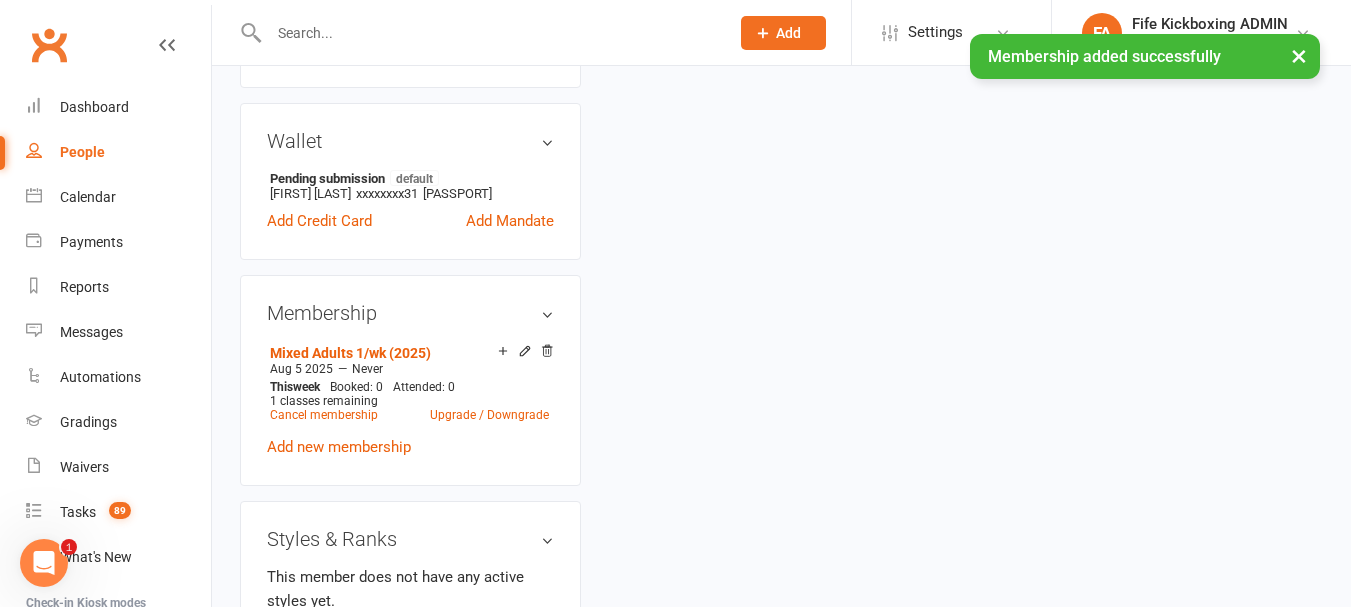 scroll, scrollTop: 0, scrollLeft: 0, axis: both 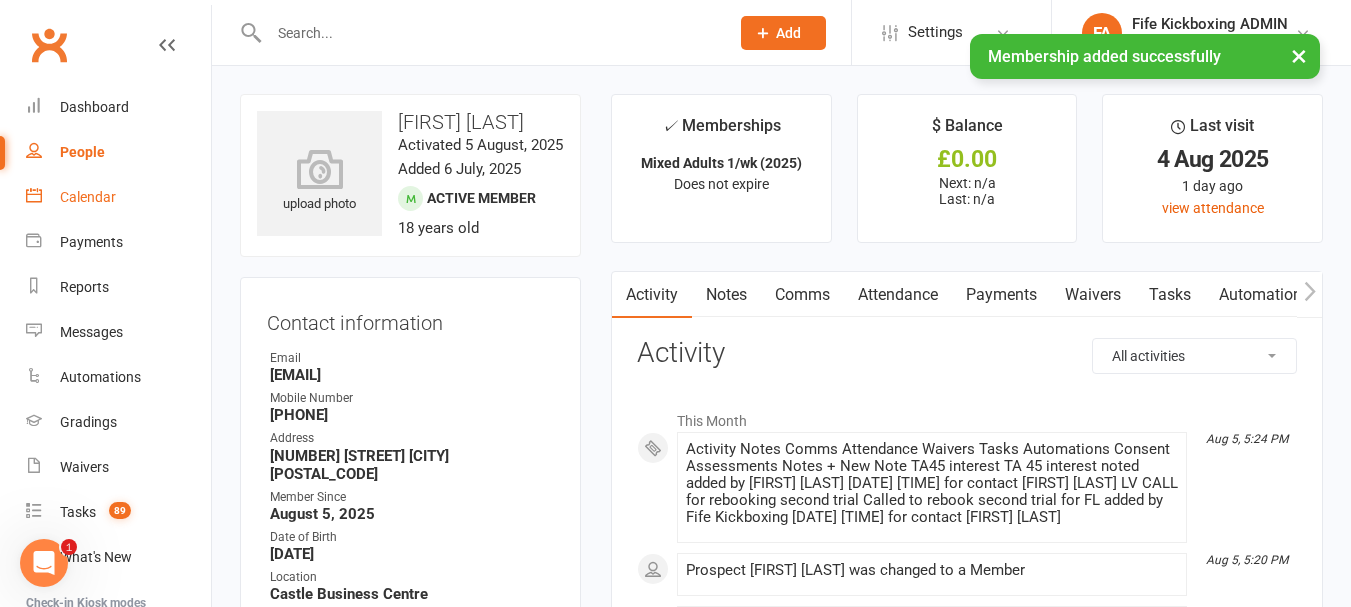 click on "Calendar" at bounding box center [118, 197] 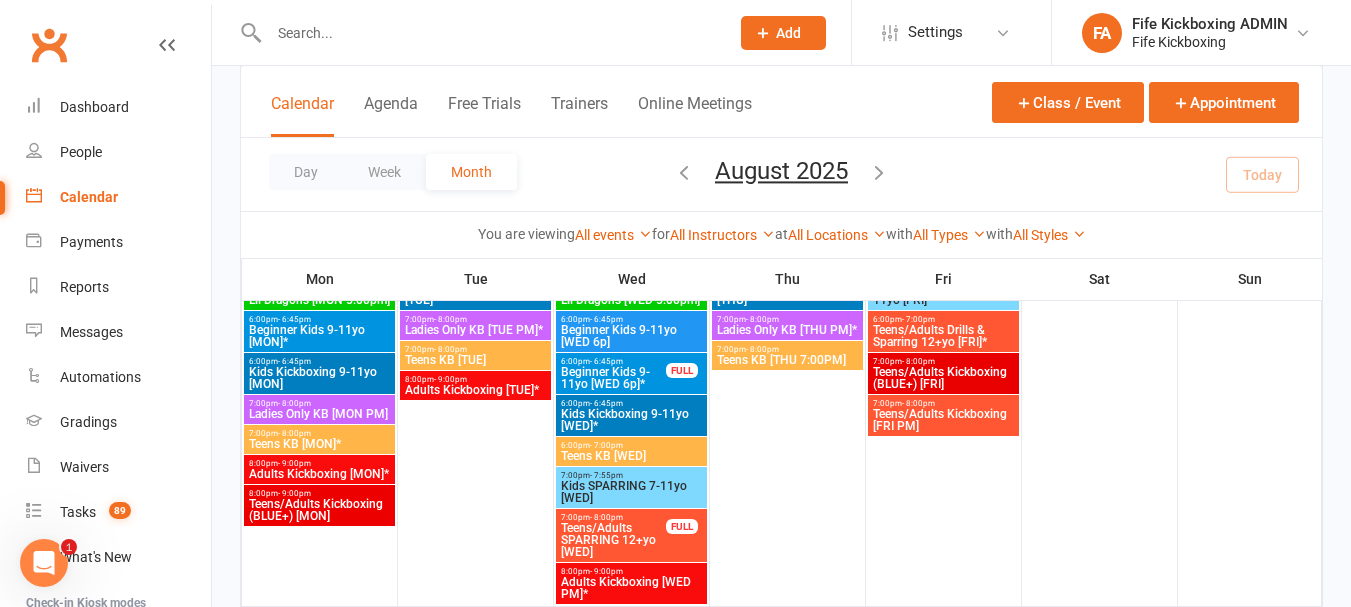 scroll, scrollTop: 1500, scrollLeft: 0, axis: vertical 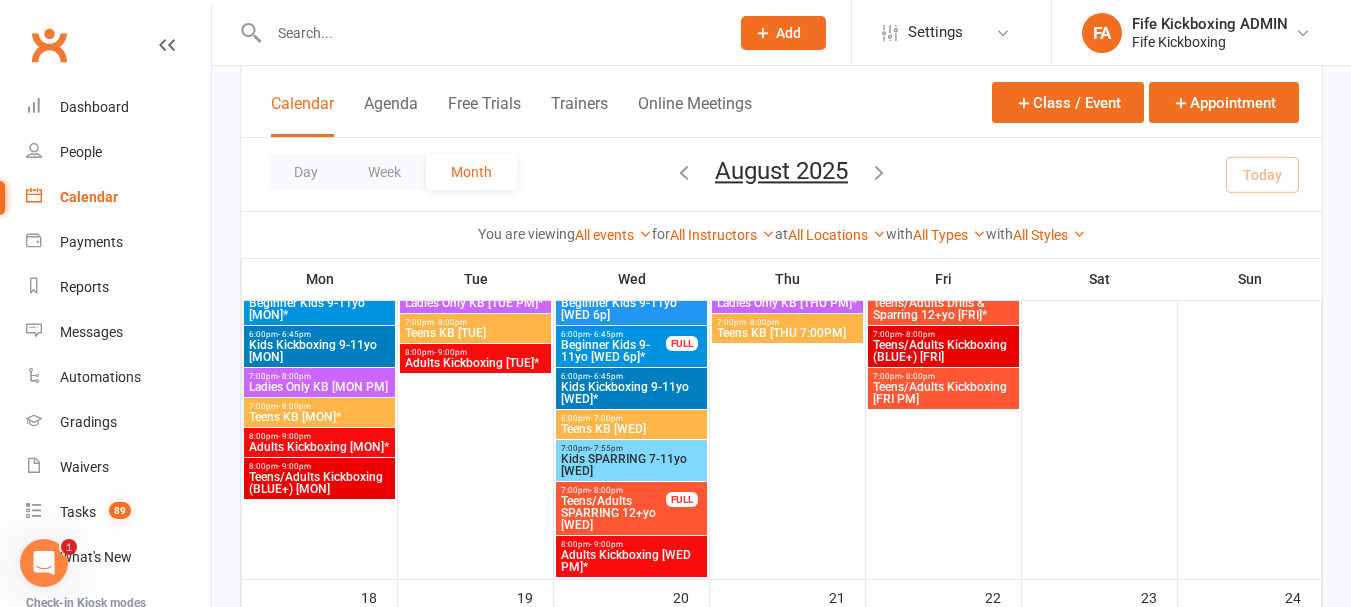 click on "8:00pm  - 9:00pm" at bounding box center (319, 436) 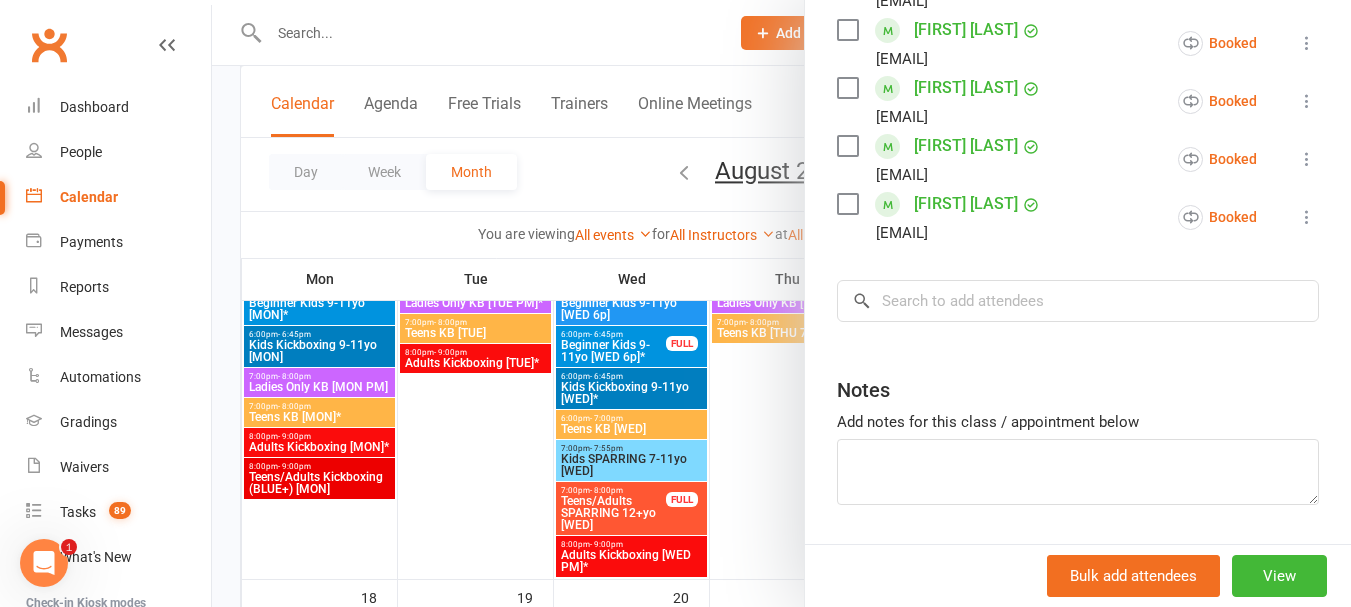 scroll, scrollTop: 735, scrollLeft: 0, axis: vertical 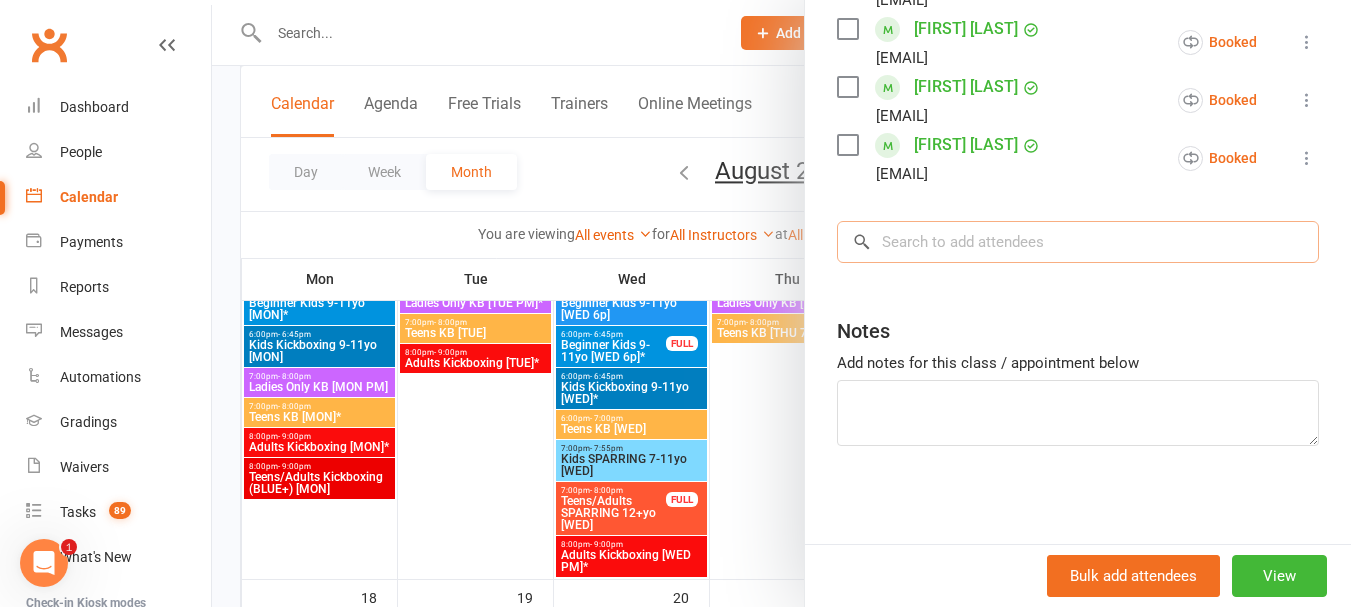 click at bounding box center (1078, 242) 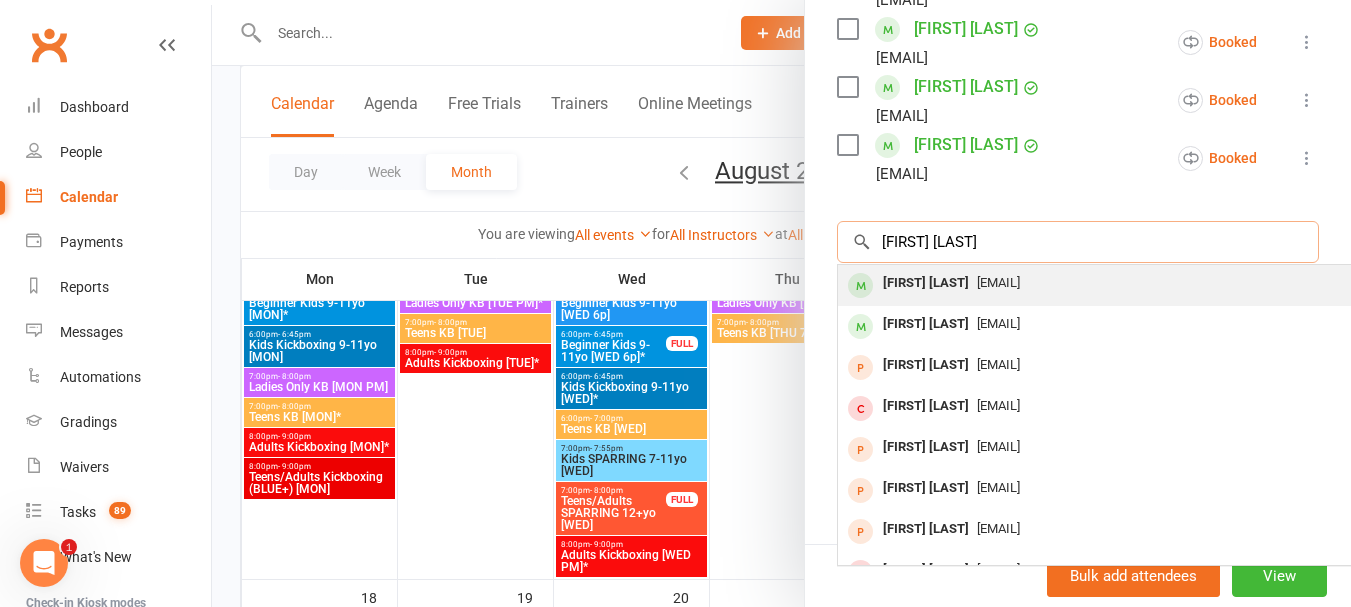 type on "[FIRST] [LAST]" 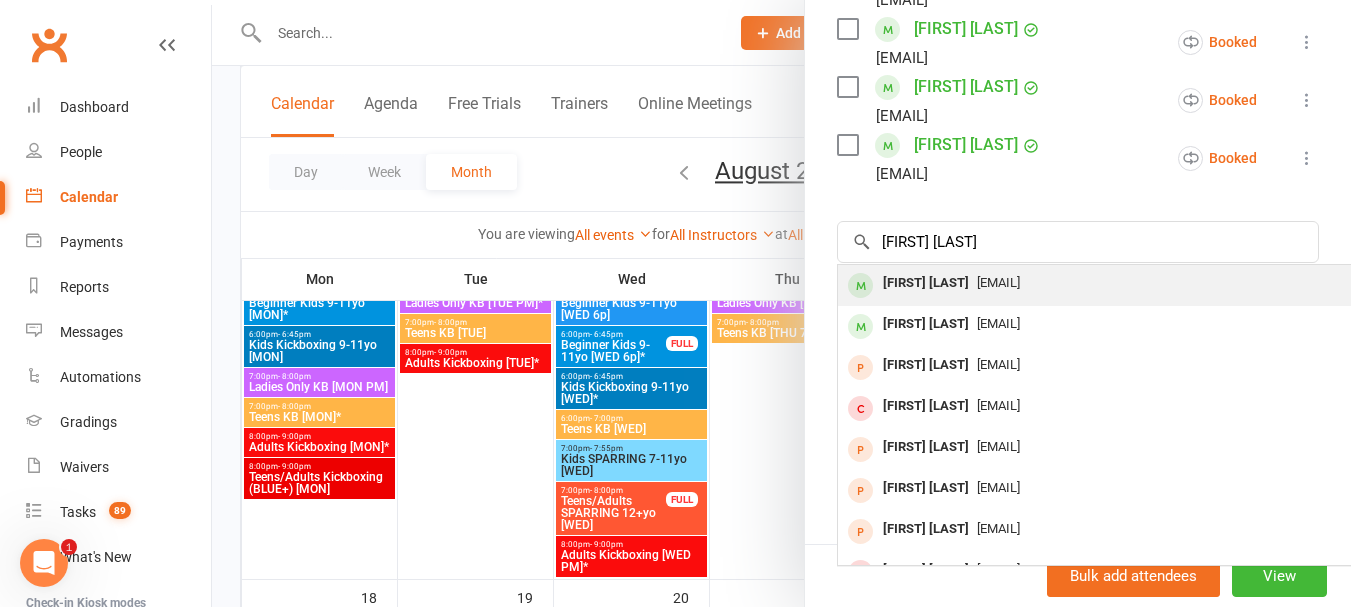 click on "[FIRST] [LAST]" at bounding box center (926, 283) 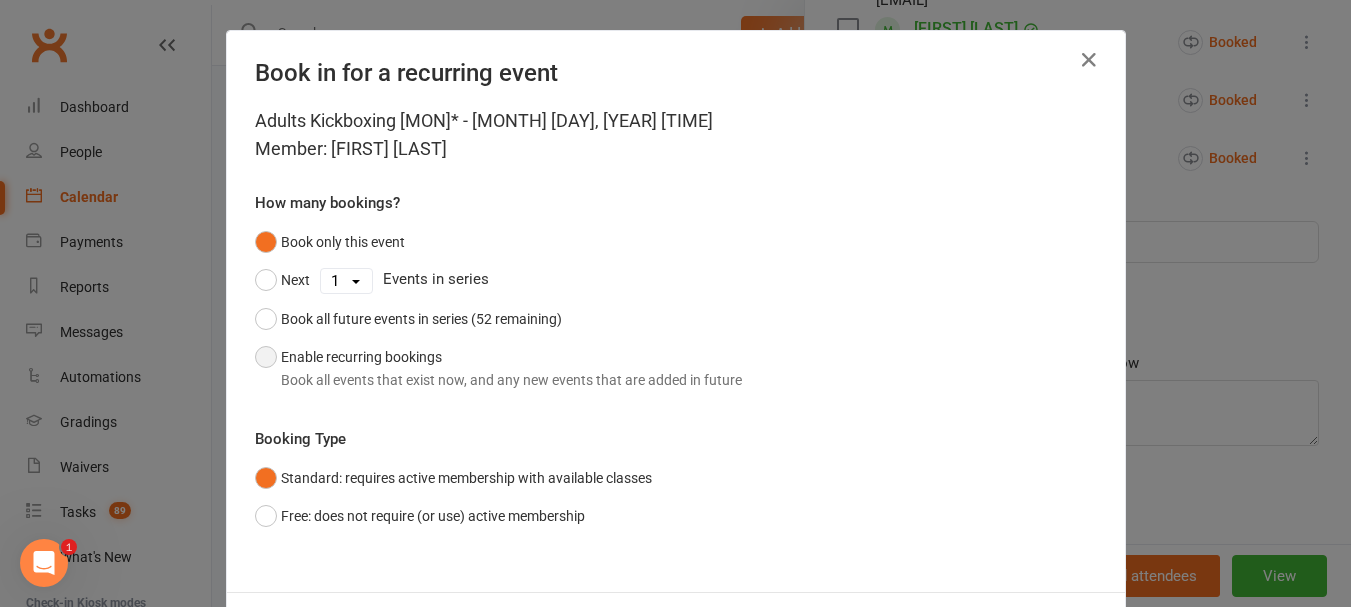 click on "Enable recurring bookings Book all events that exist now, and any new events that are added in future" at bounding box center [498, 368] 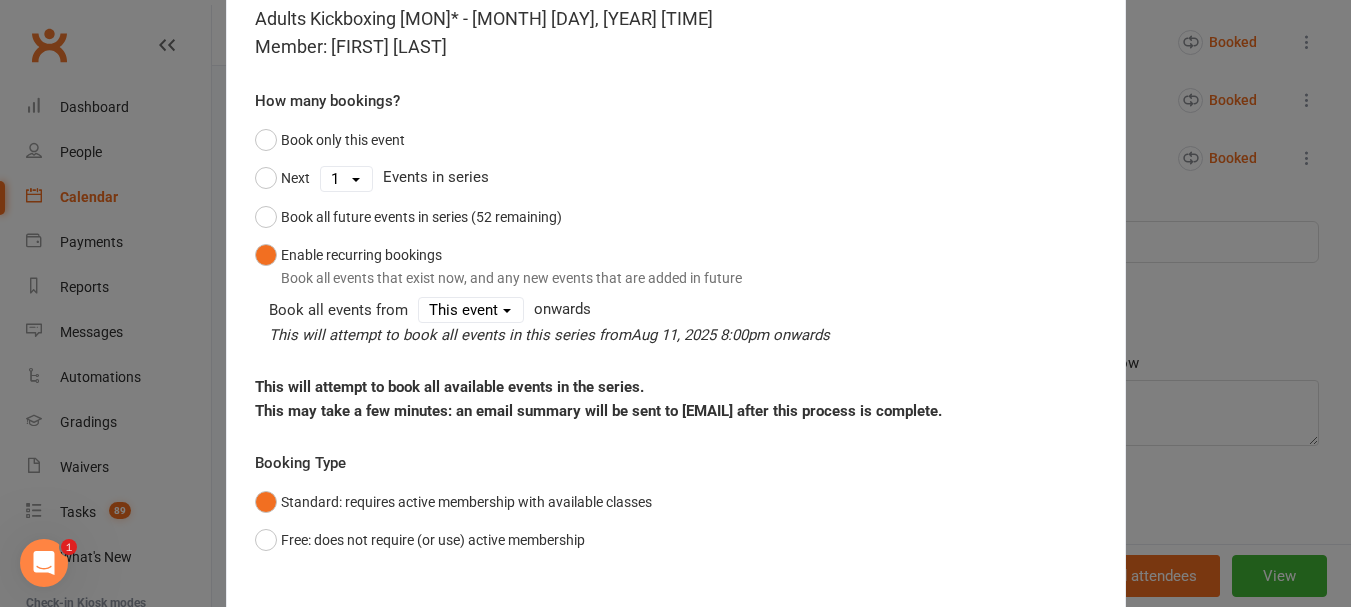 scroll, scrollTop: 216, scrollLeft: 0, axis: vertical 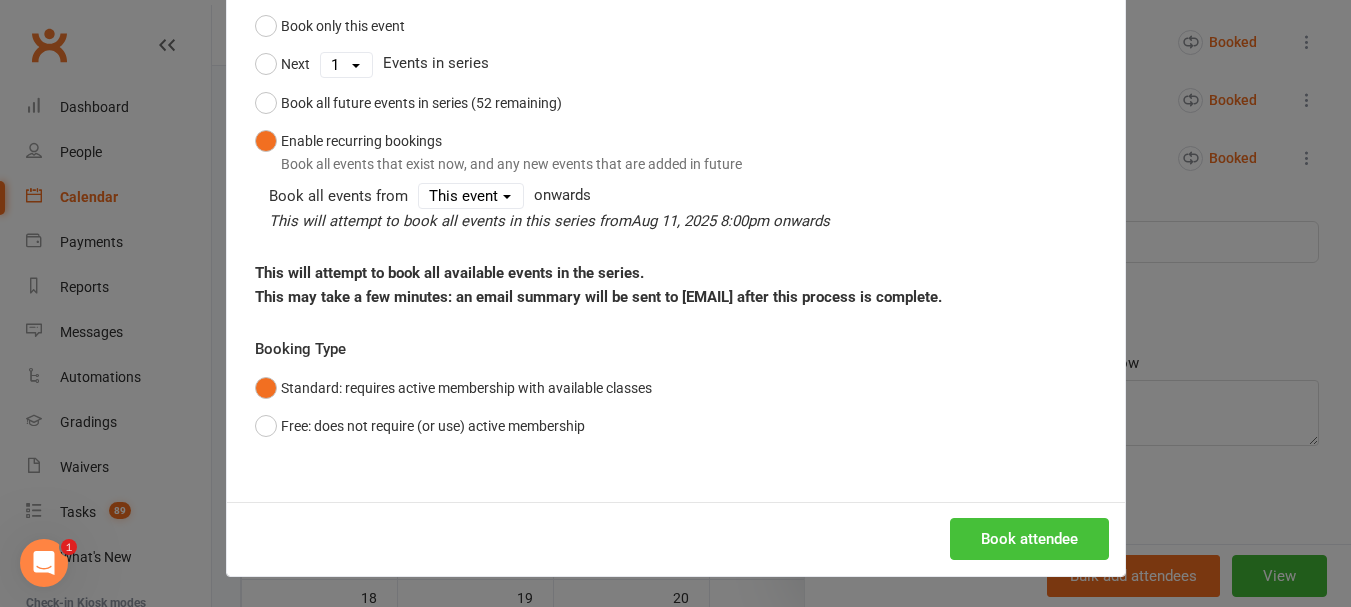 click on "Book attendee" at bounding box center [1029, 539] 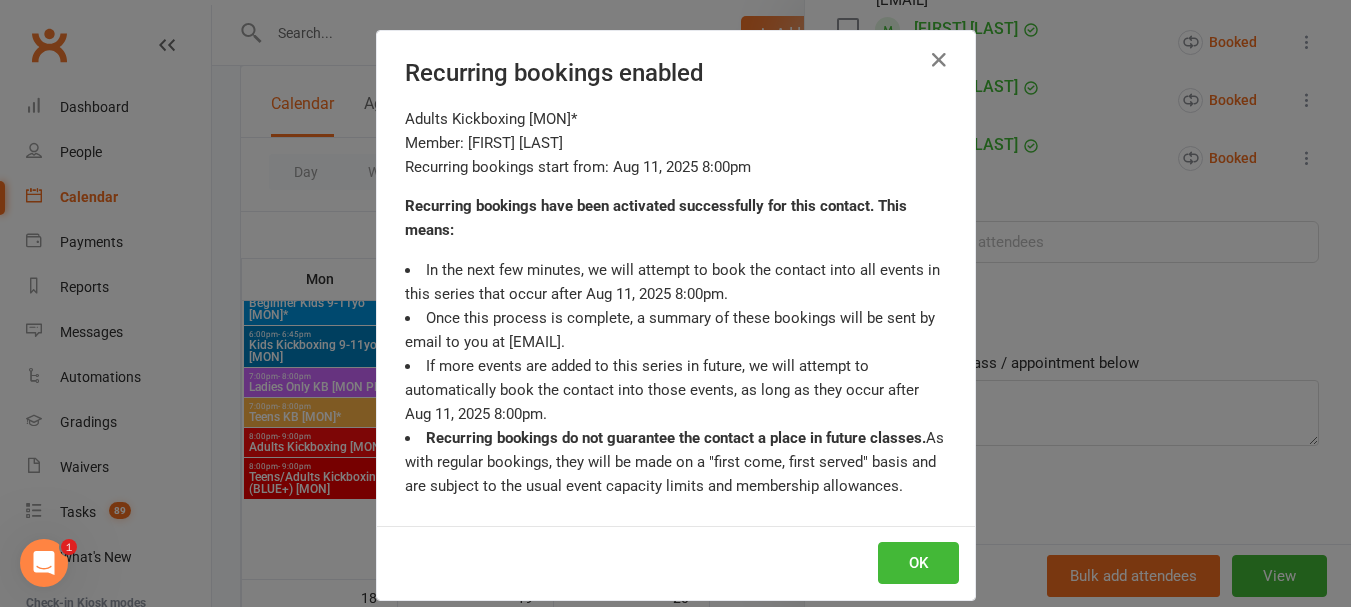 scroll, scrollTop: 793, scrollLeft: 0, axis: vertical 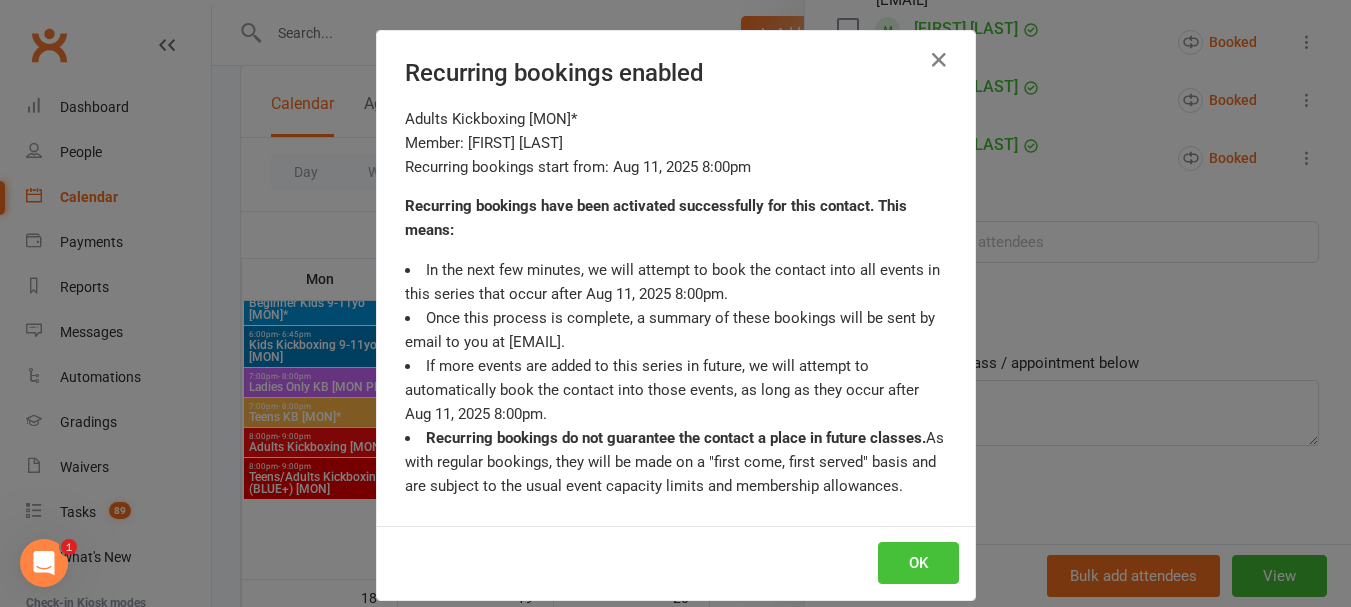 click on "OK" at bounding box center [918, 563] 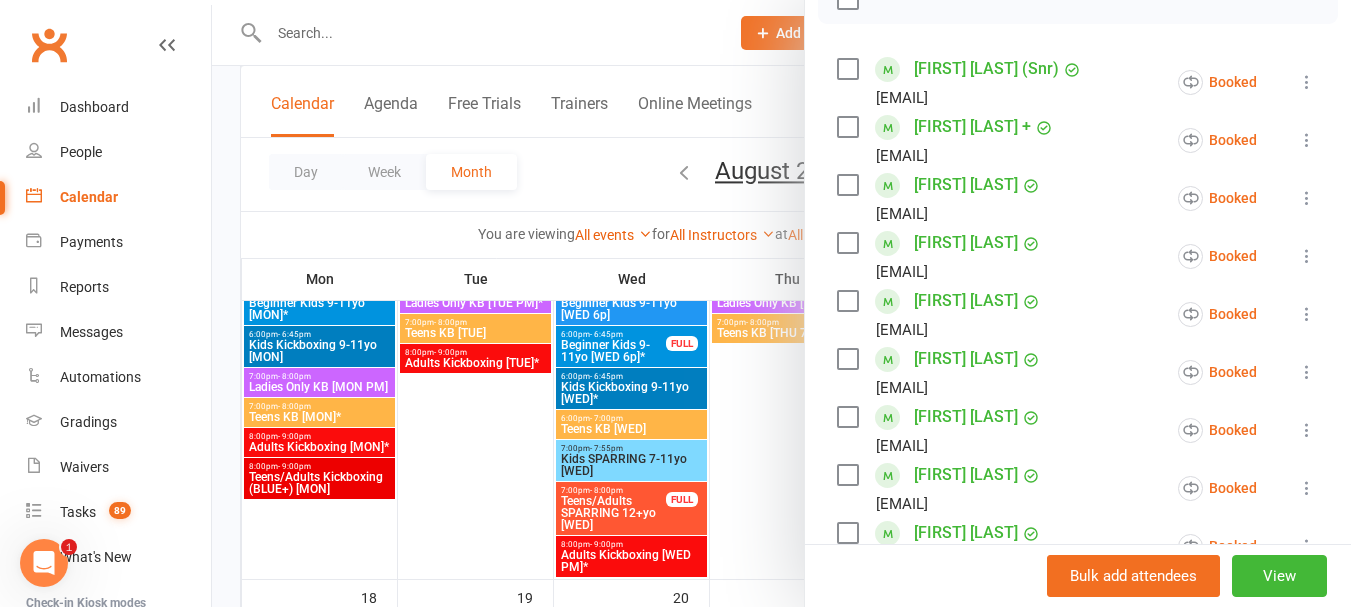 scroll, scrollTop: 393, scrollLeft: 0, axis: vertical 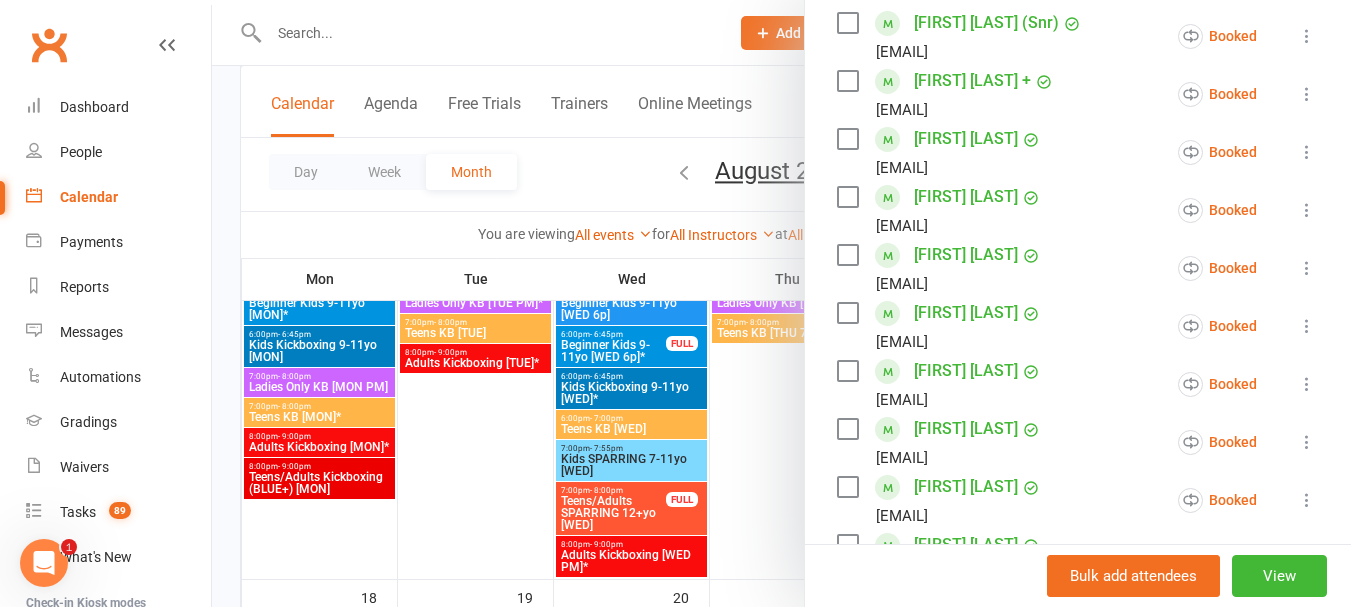 click on "[FIRST] [LAST]" at bounding box center (966, 313) 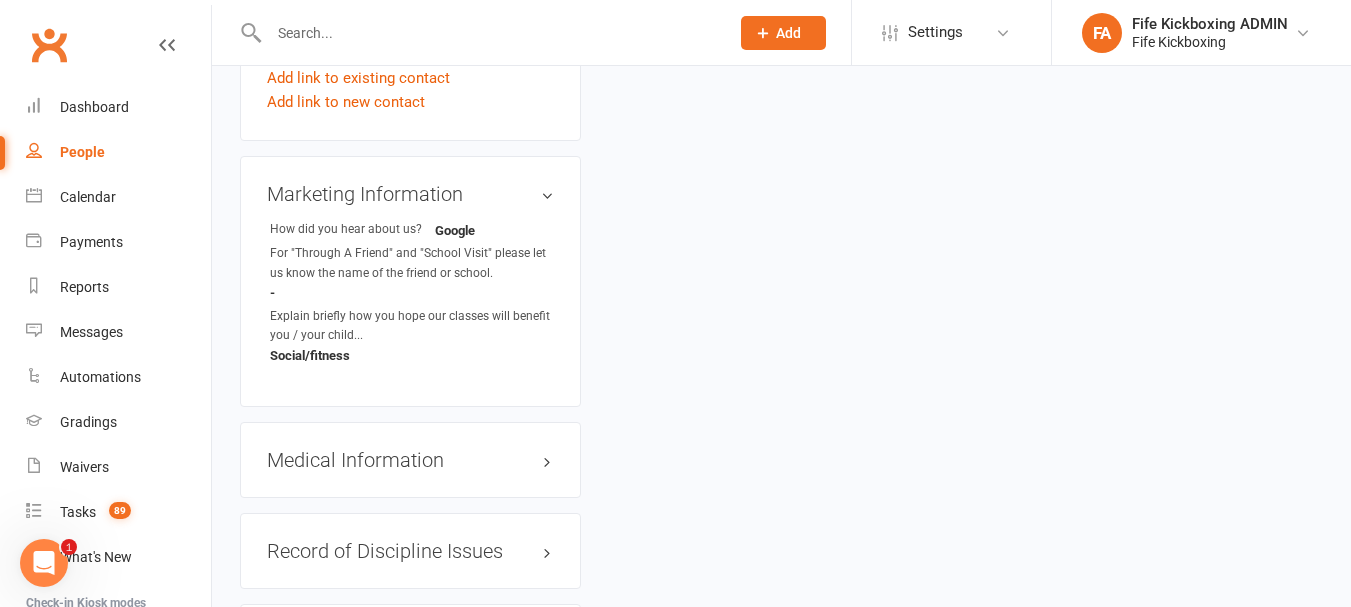 scroll, scrollTop: 0, scrollLeft: 0, axis: both 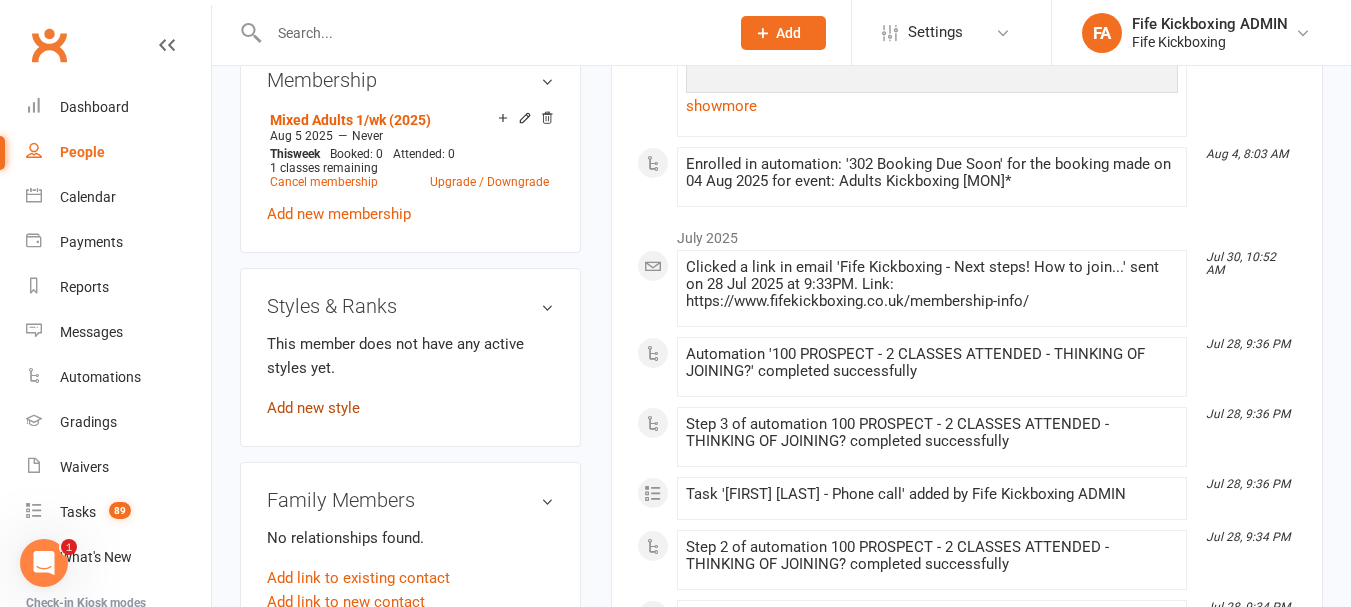 click on "Add new style" at bounding box center (313, 408) 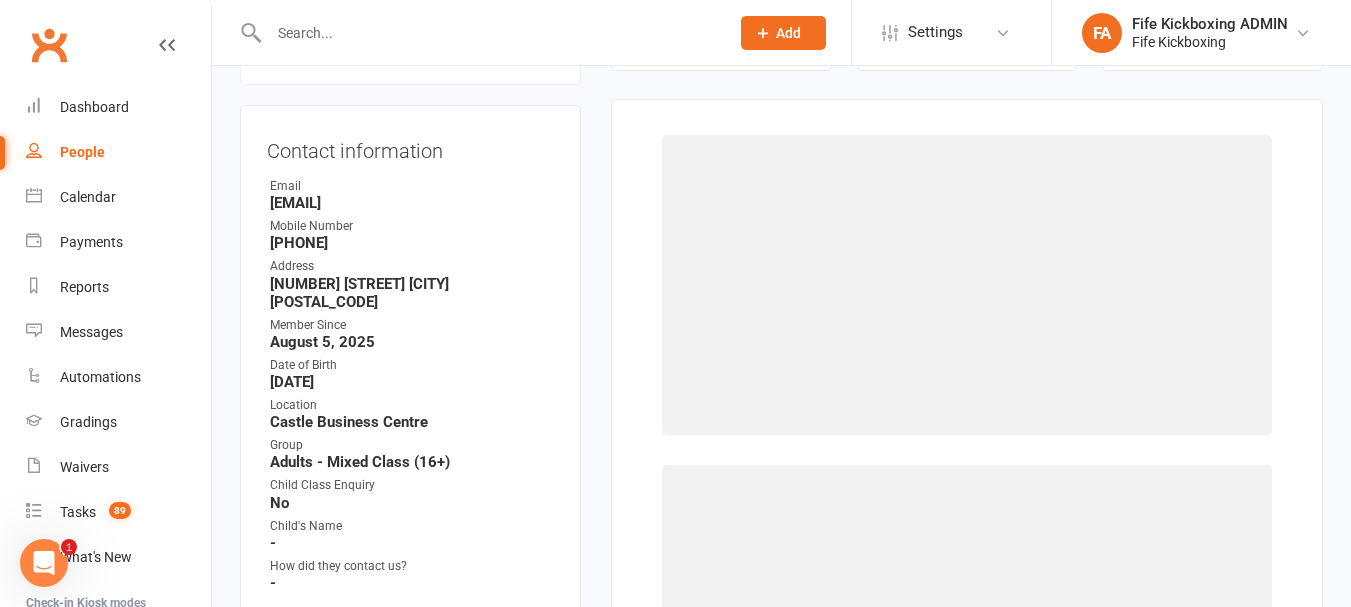 scroll, scrollTop: 171, scrollLeft: 0, axis: vertical 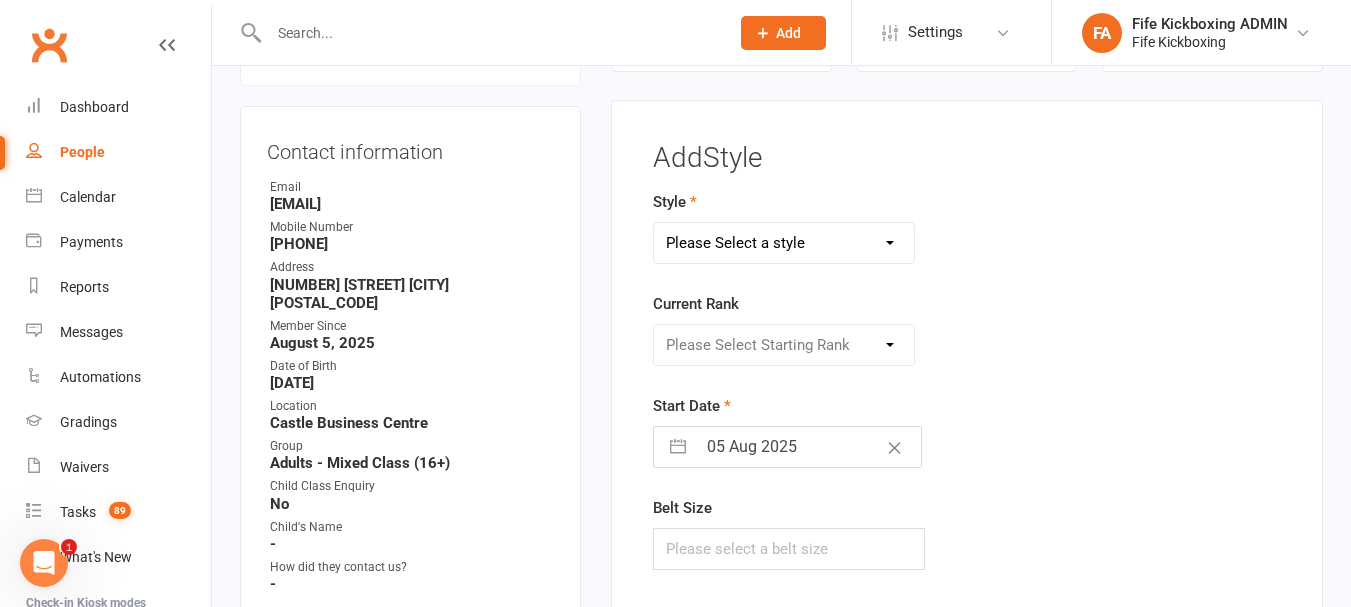 click on "Style Please Select a style KickFit Fitness Kids Kickboxing Lil Dragons Self Defence Teens & Adults Kickboxing Wee Warriors" at bounding box center [857, 227] 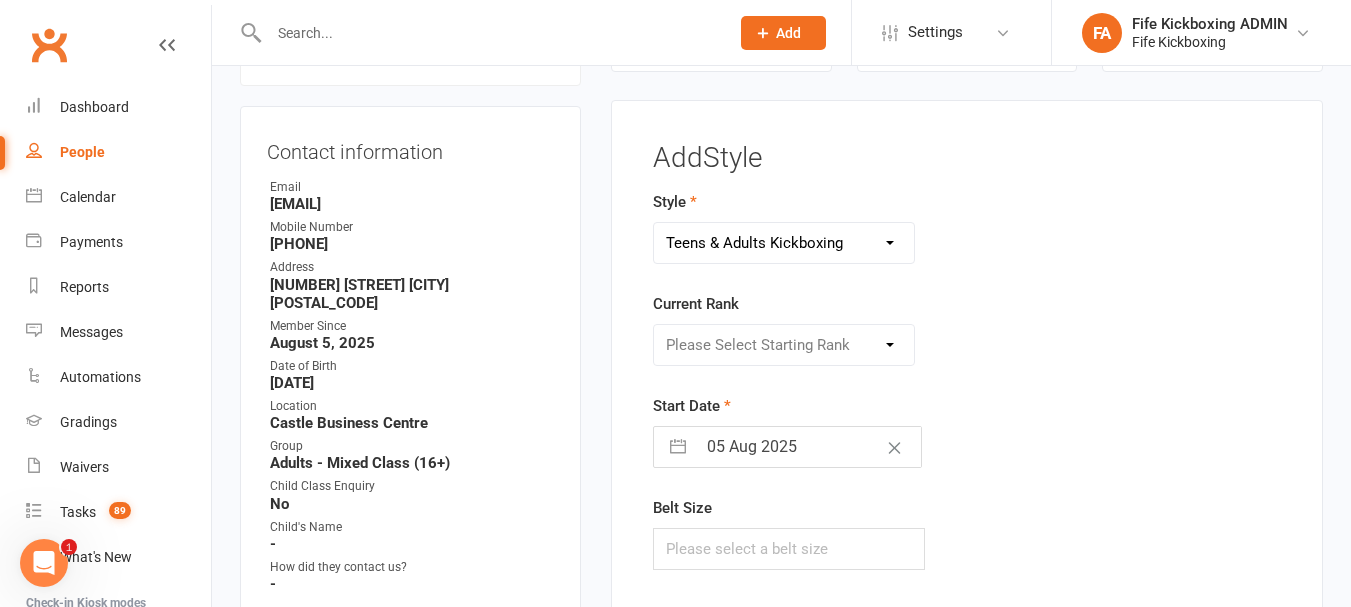 click on "Please Select a style KickFit Fitness Kids Kickboxing Lil Dragons Self Defence Teens & Adults Kickboxing Wee Warriors" at bounding box center (784, 243) 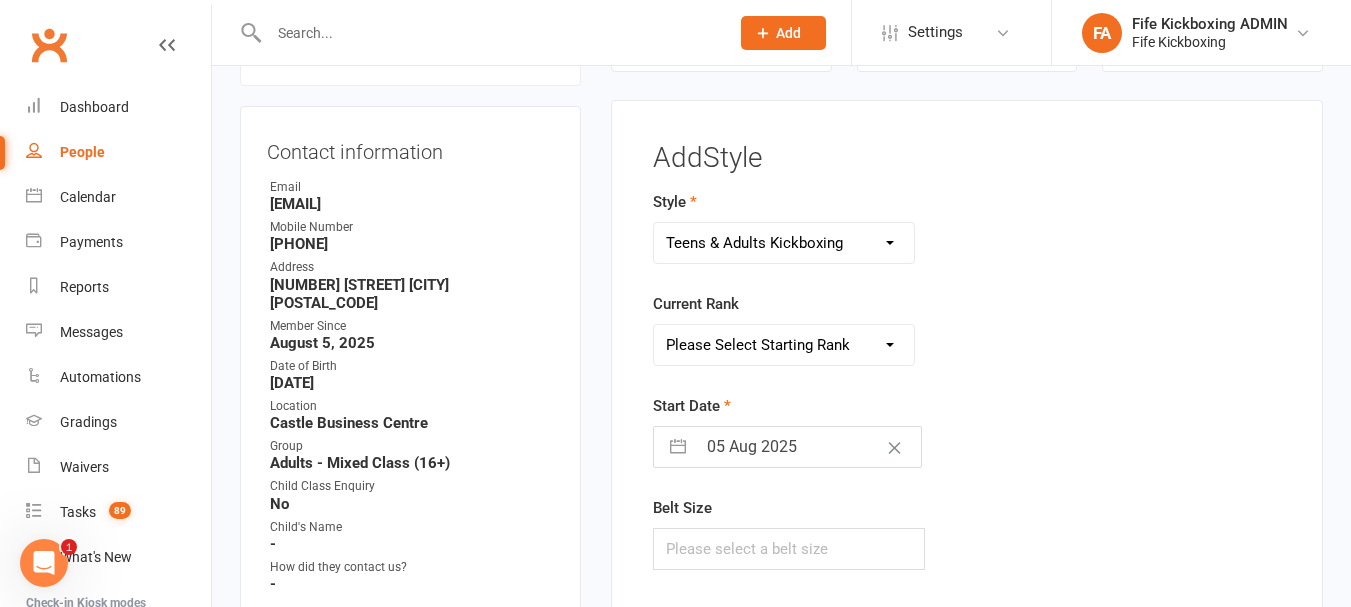 click on "Please Select Starting Rank White Red Yellow Orange Green Blue Purple Brown Black / Red Black - 1st Star Black - 2nd Star Black - 3rd Star Black - 4th Star Black - 1st Dan Black - 2nd Dan Black - 3rd Dan Black - 4th Dan" at bounding box center (784, 345) 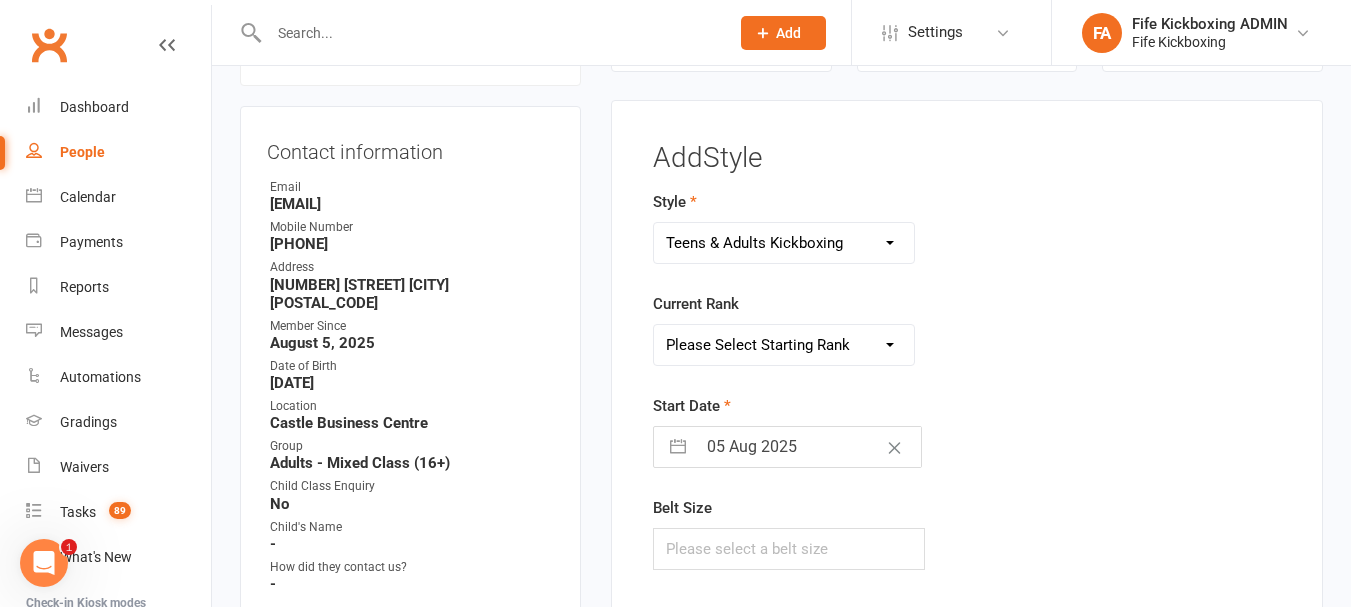 select on "11166" 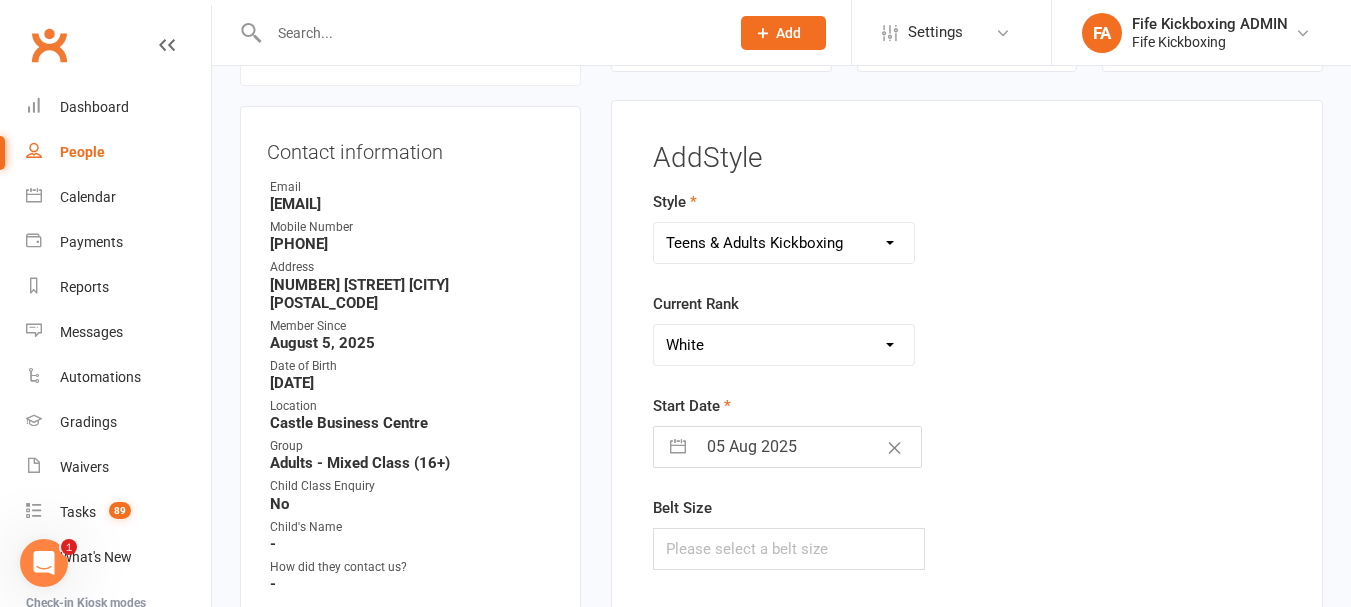 click on "Please Select Starting Rank White Red Yellow Orange Green Blue Purple Brown Black / Red Black - 1st Star Black - 2nd Star Black - 3rd Star Black - 4th Star Black - 1st Dan Black - 2nd Dan Black - 3rd Dan Black - 4th Dan" at bounding box center (784, 345) 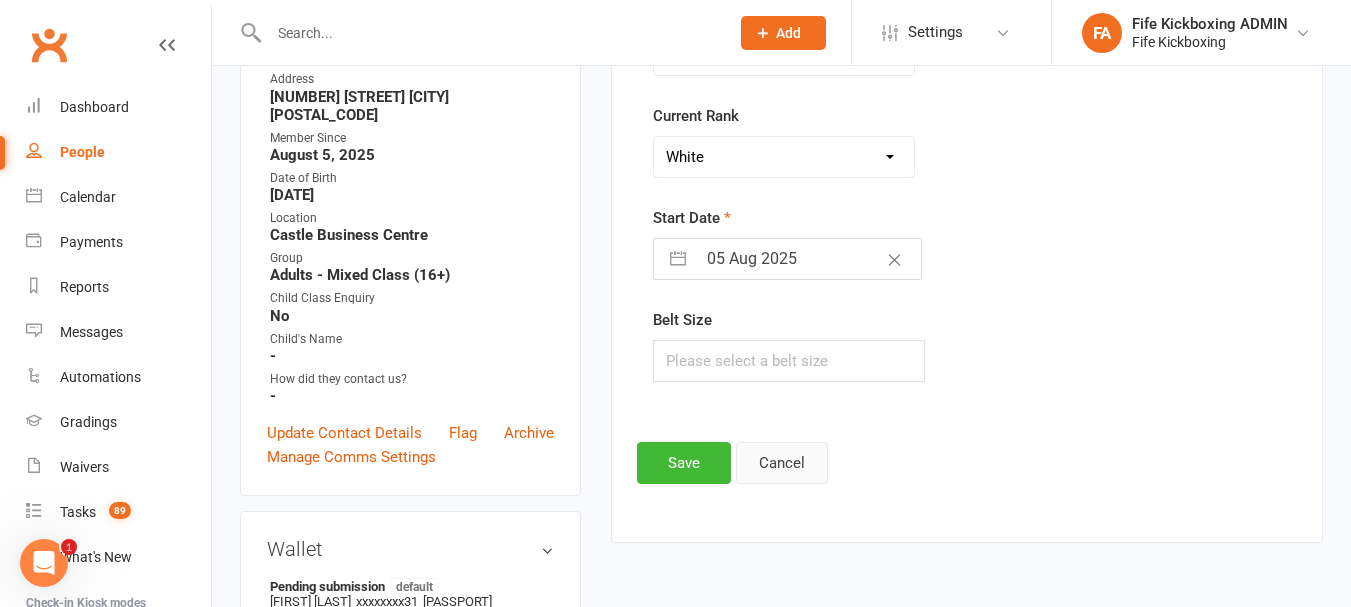 scroll, scrollTop: 371, scrollLeft: 0, axis: vertical 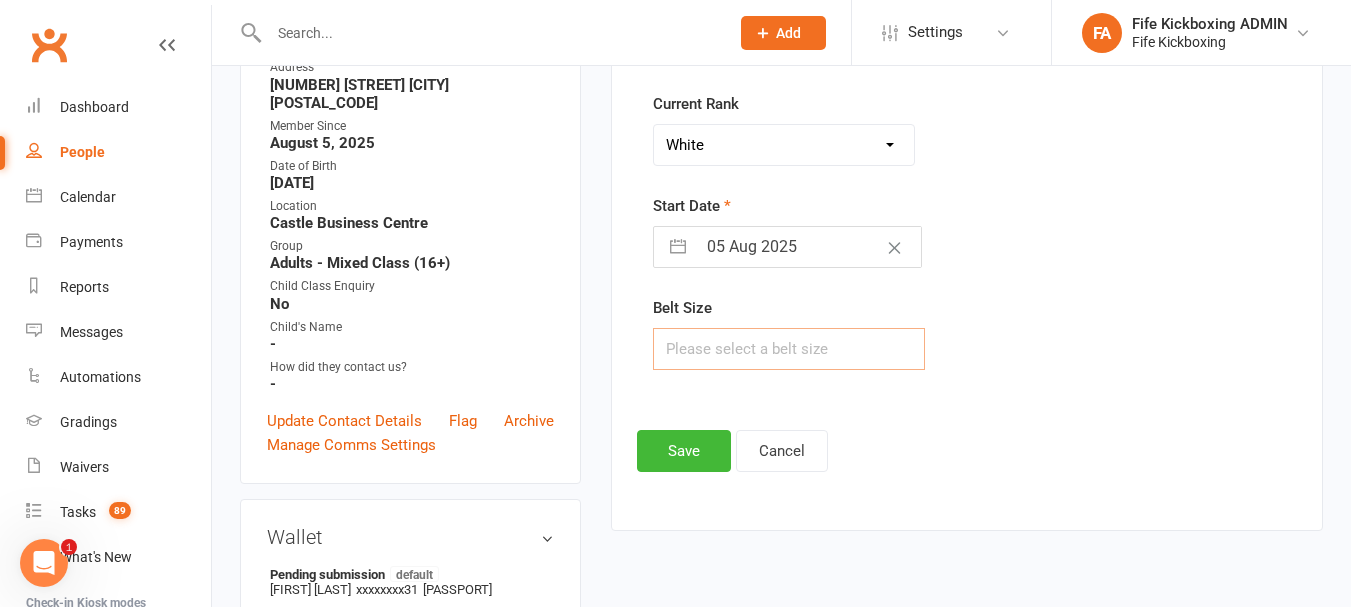 click at bounding box center [789, 349] 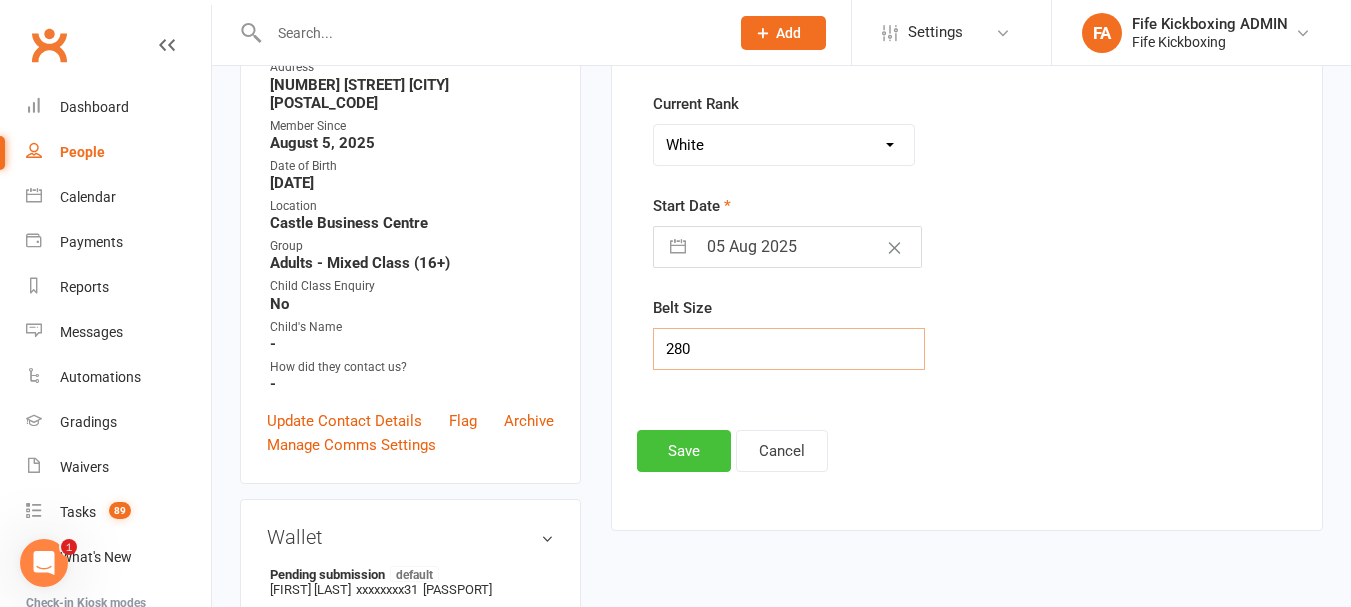 type on "280" 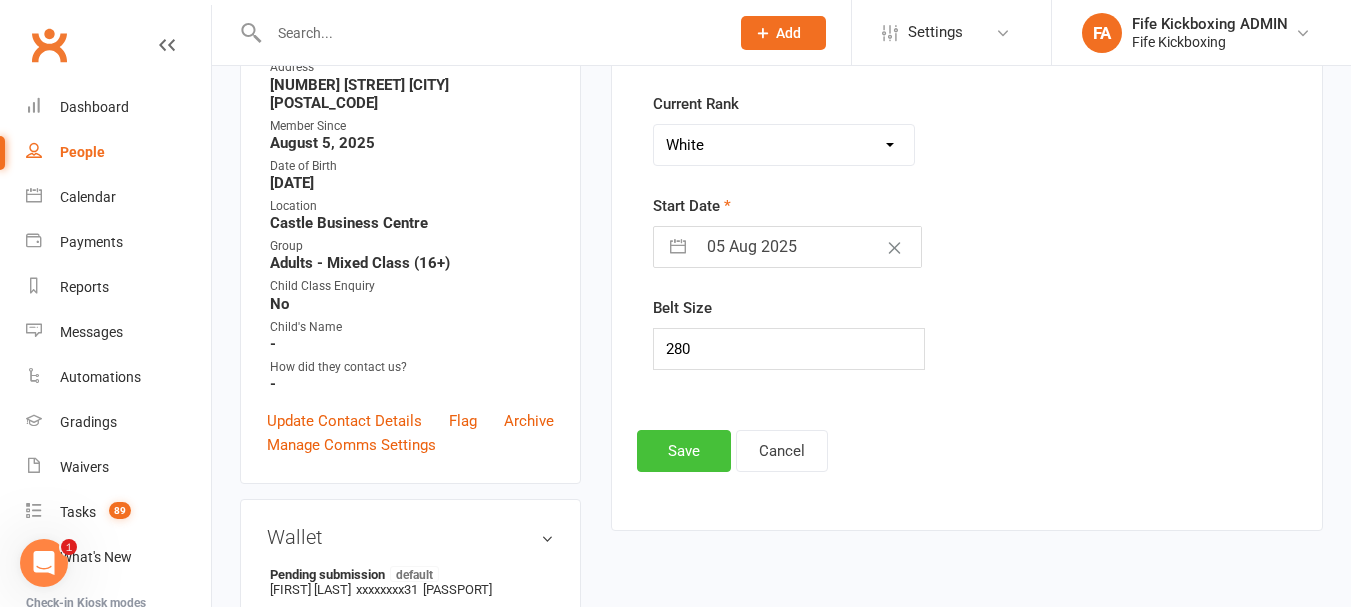 click on "Save" at bounding box center [684, 451] 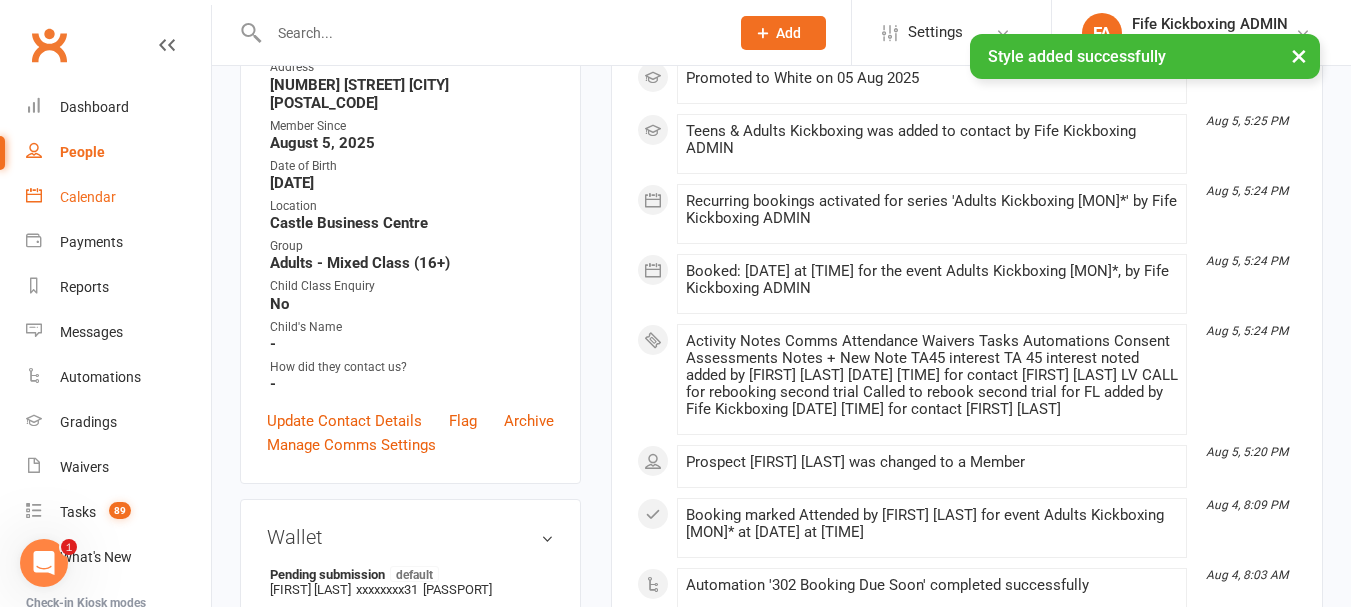 click on "Calendar" at bounding box center [118, 197] 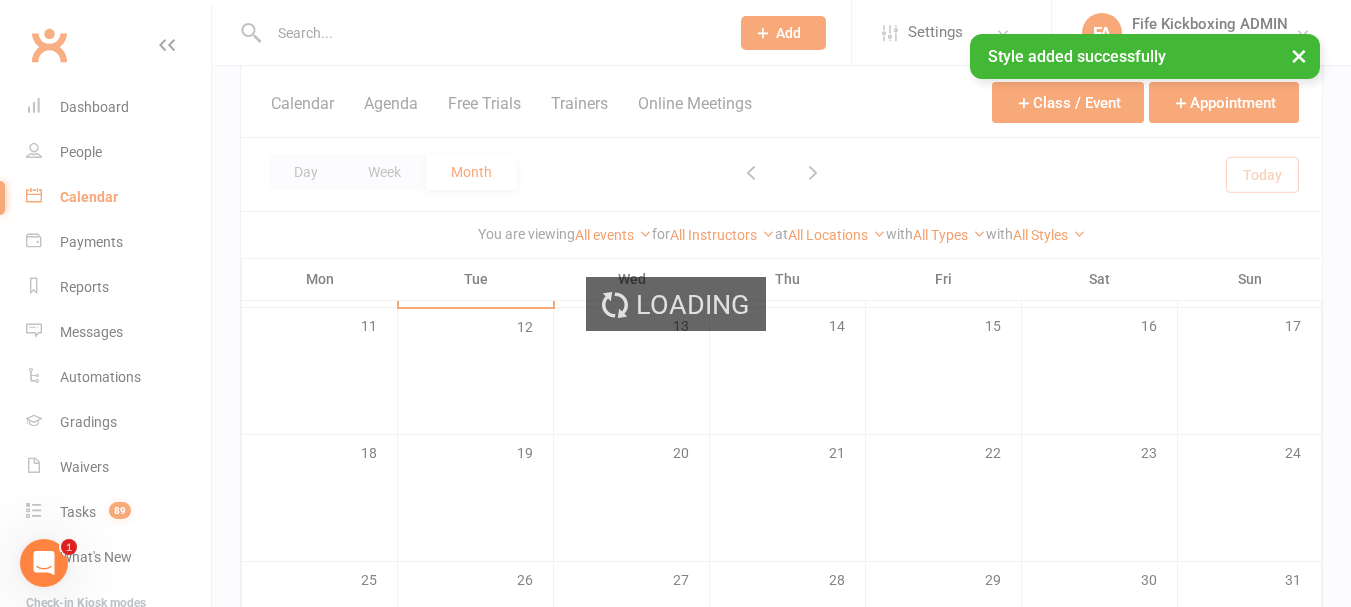 scroll, scrollTop: 0, scrollLeft: 0, axis: both 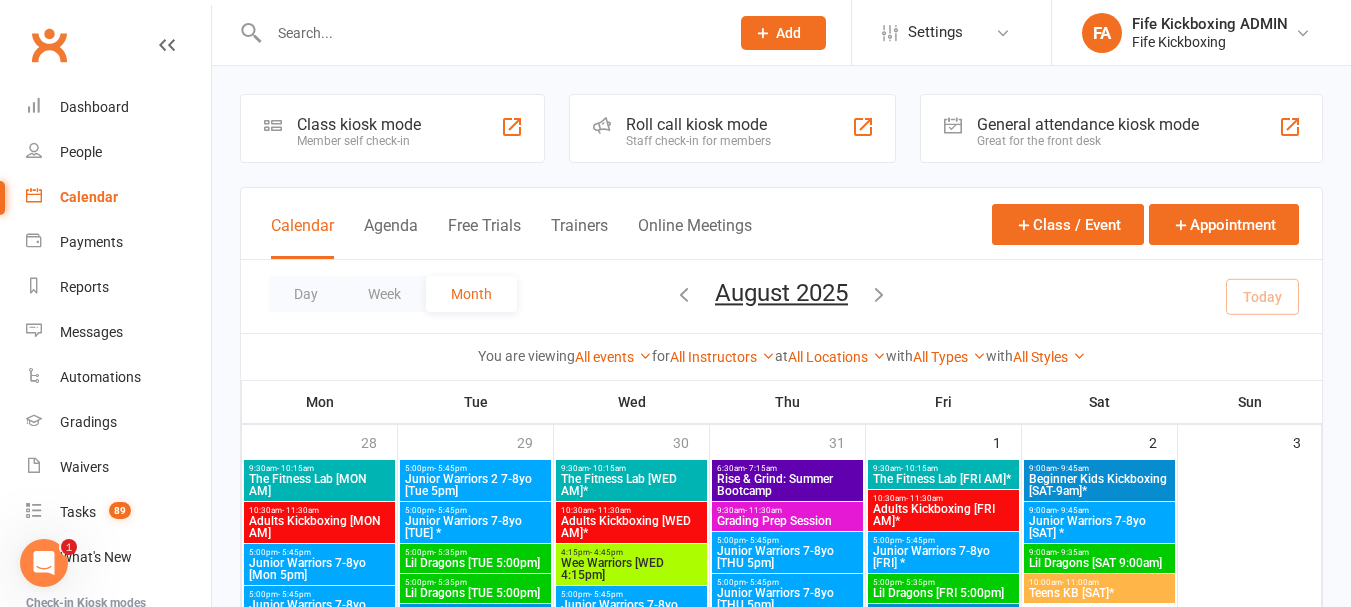 click at bounding box center [489, 33] 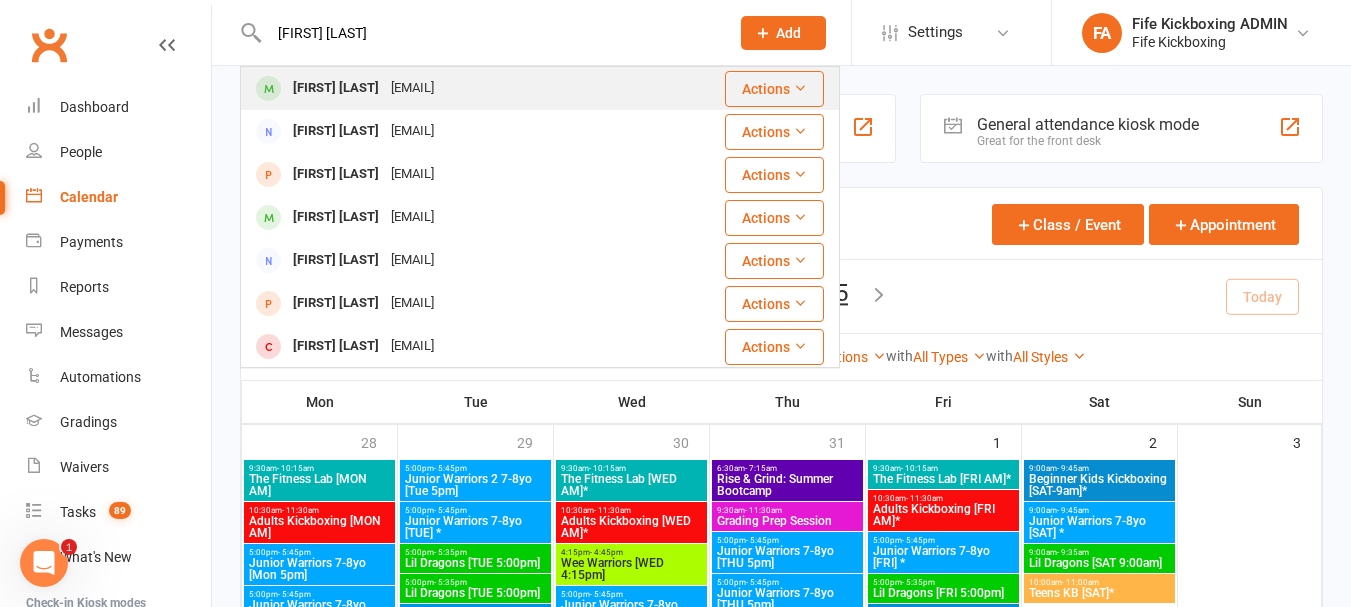 type on "[FIRST] [LAST]" 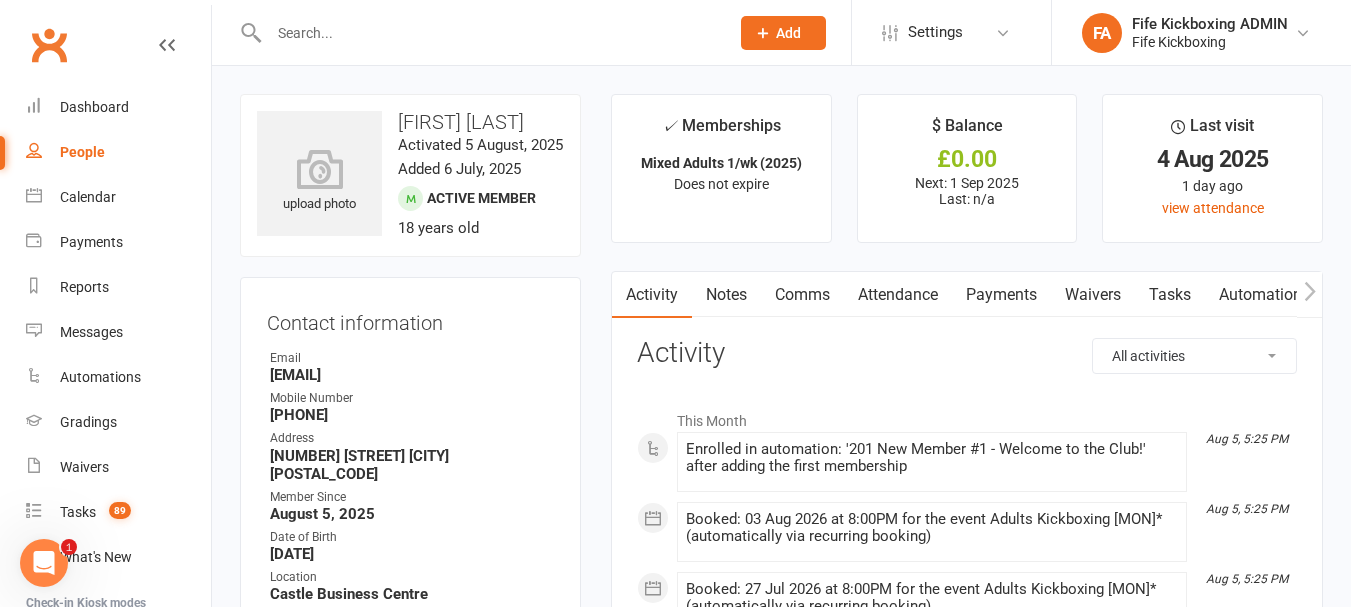 click 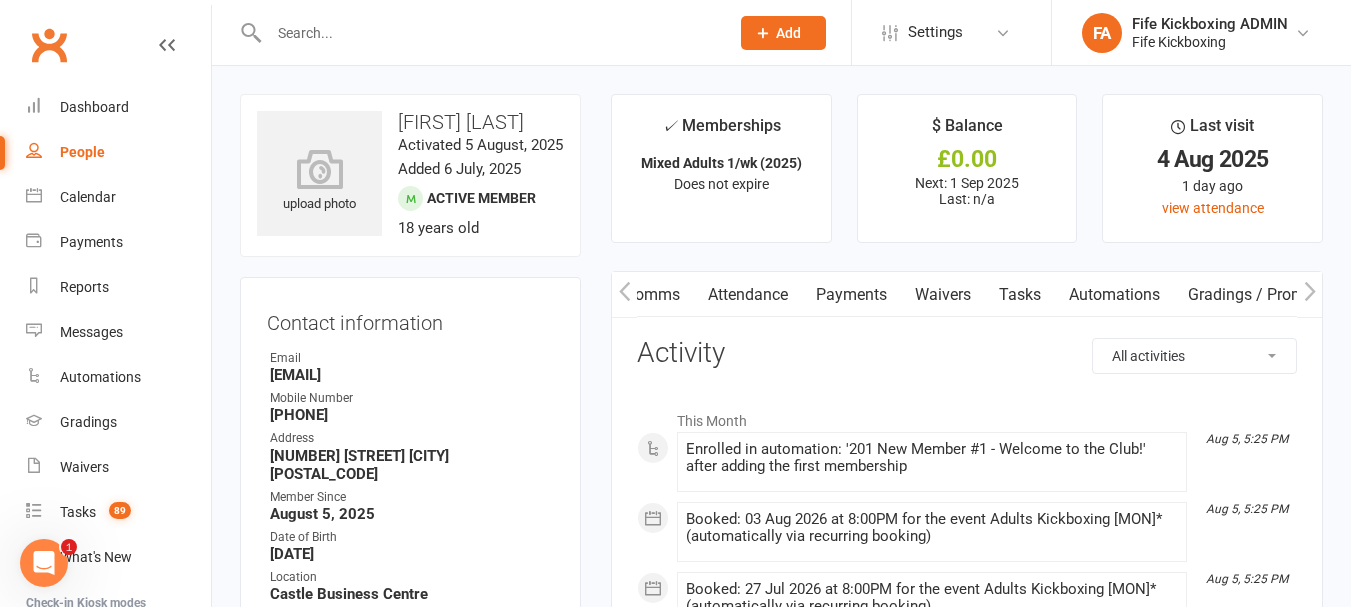 click 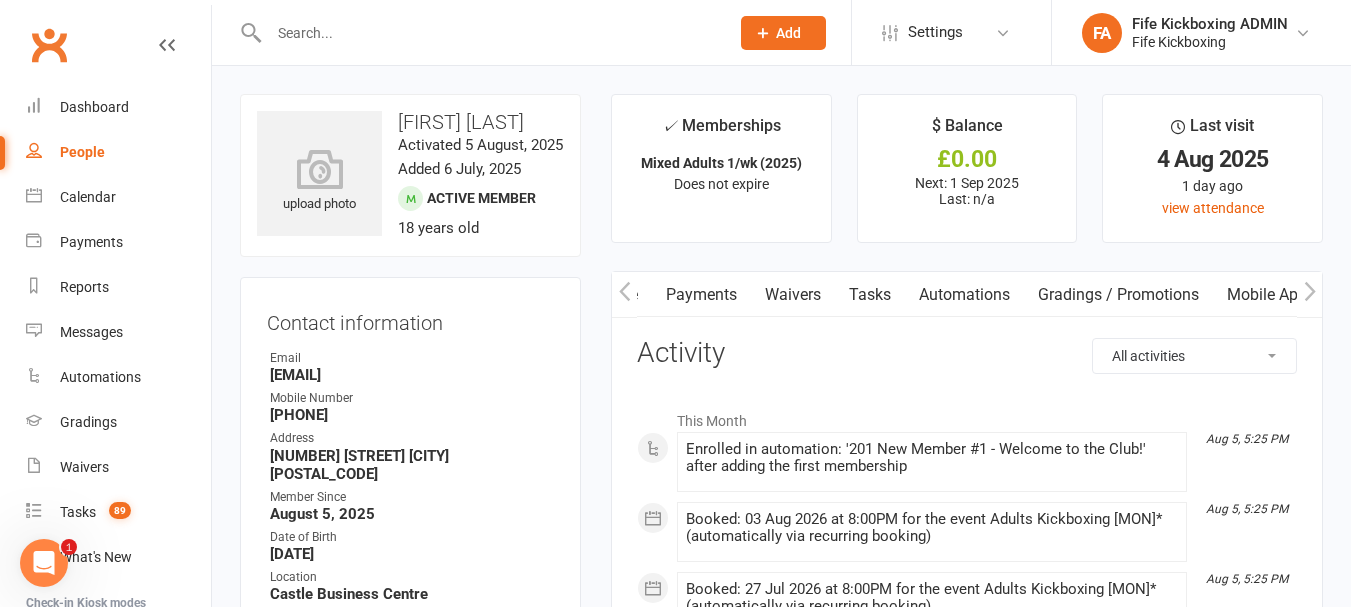 click 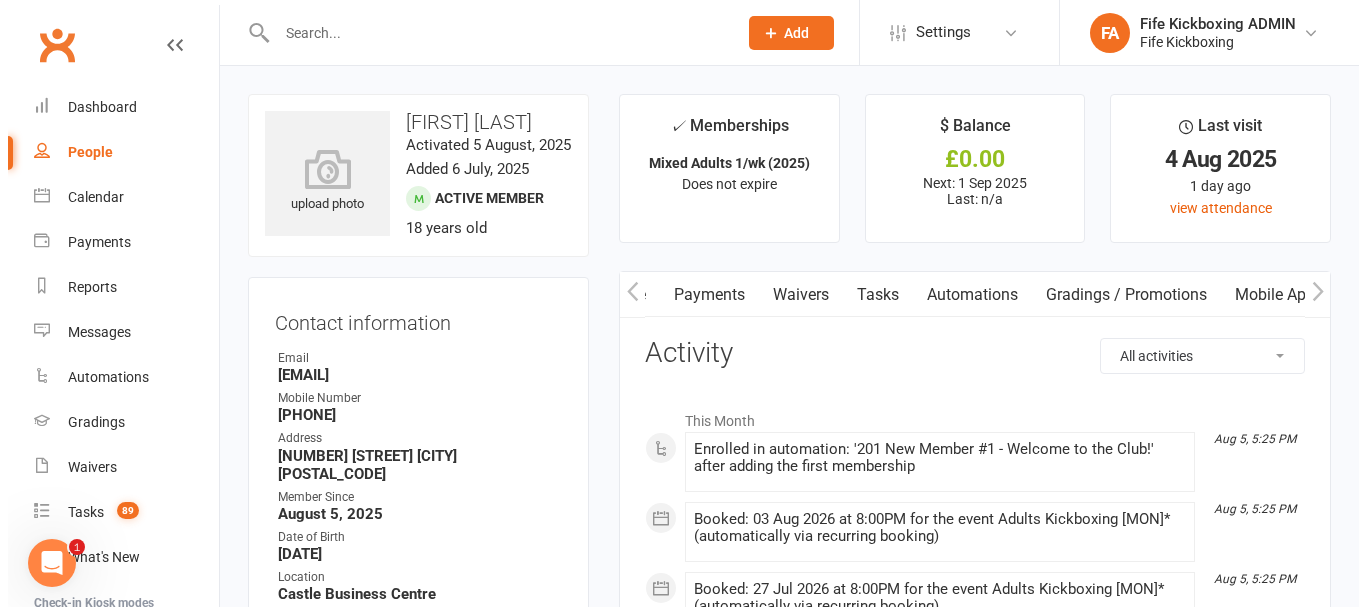 scroll, scrollTop: 0, scrollLeft: 450, axis: horizontal 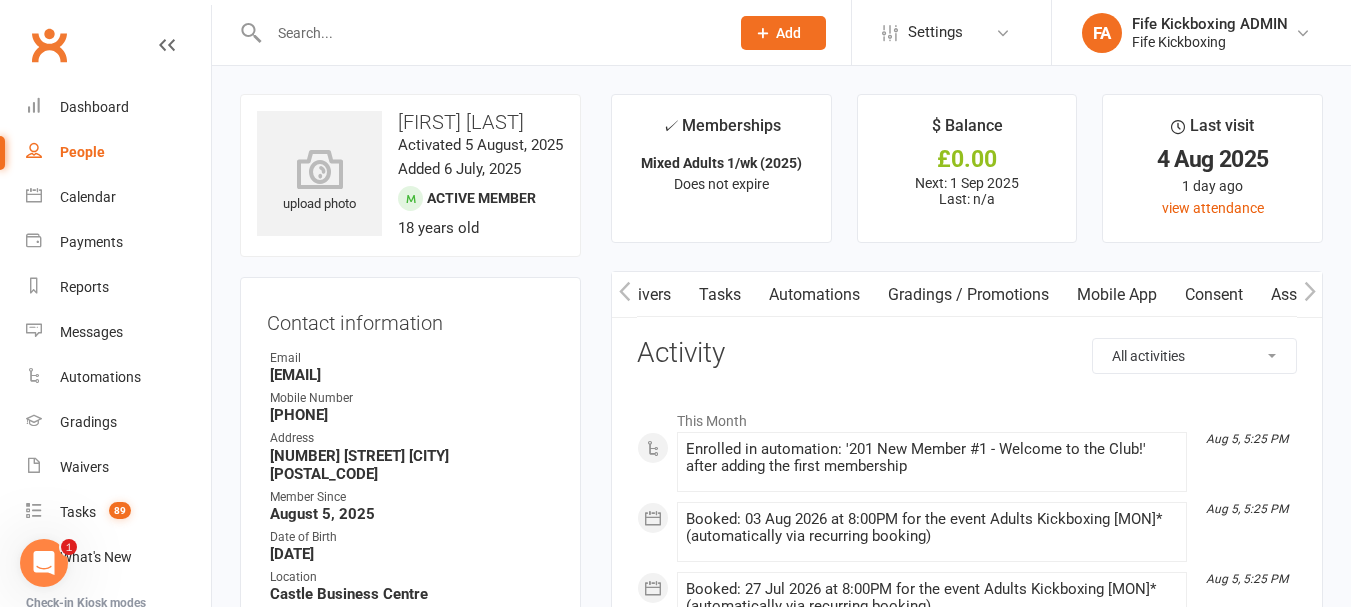 click on "Mobile App" at bounding box center (1117, 295) 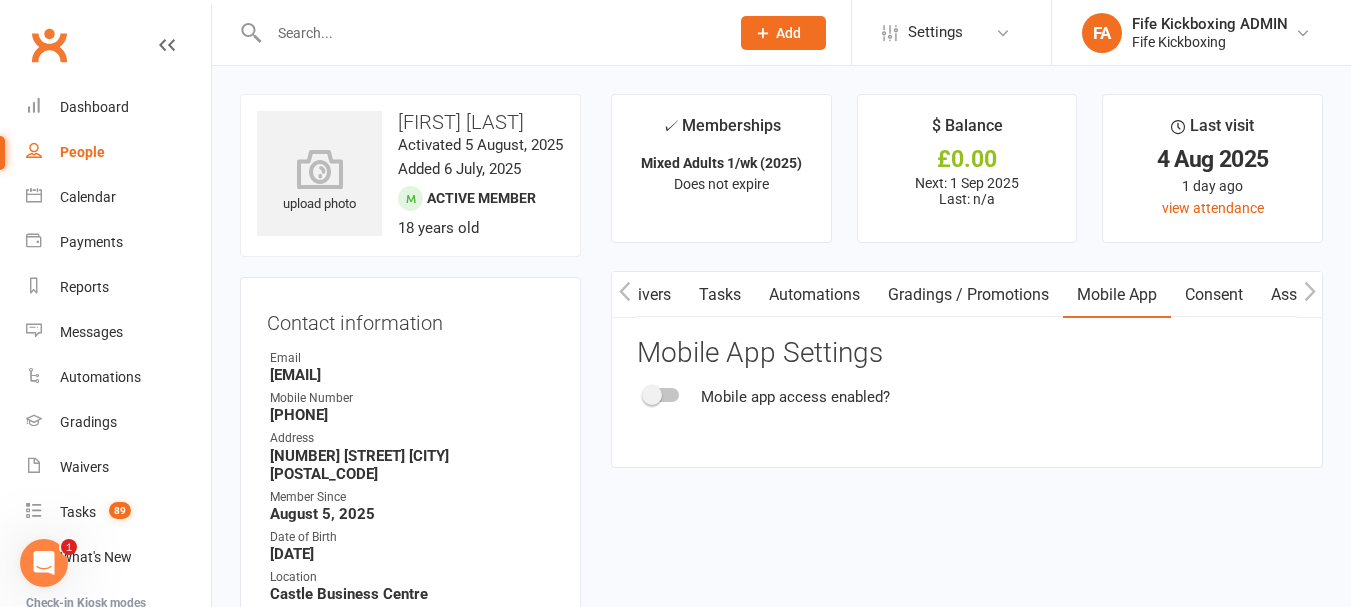 click on "Mobile app access enabled?" at bounding box center (967, 397) 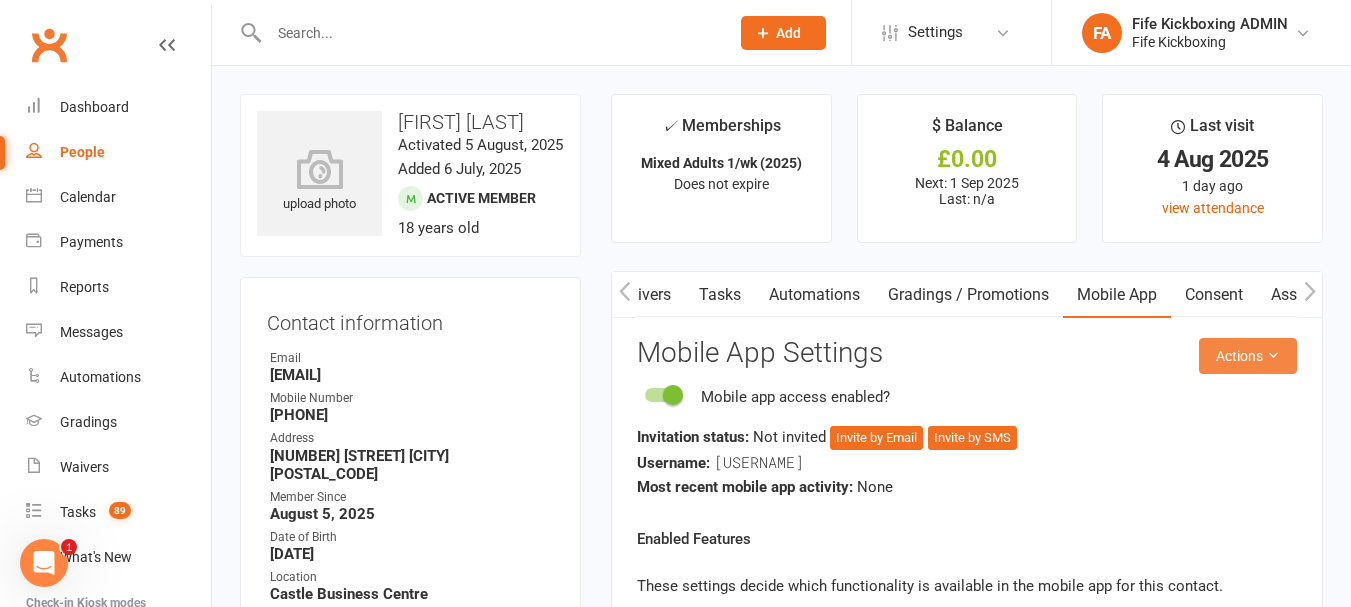 click on "Actions" at bounding box center (1248, 356) 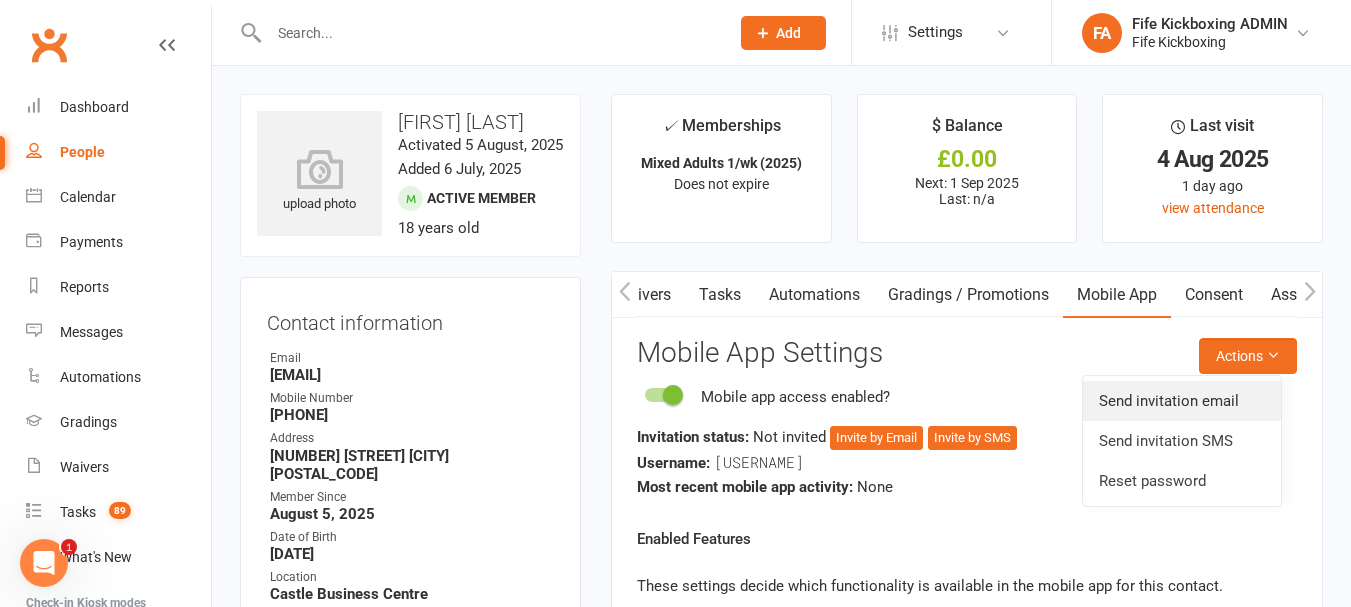 click on "Send invitation email" at bounding box center [1182, 401] 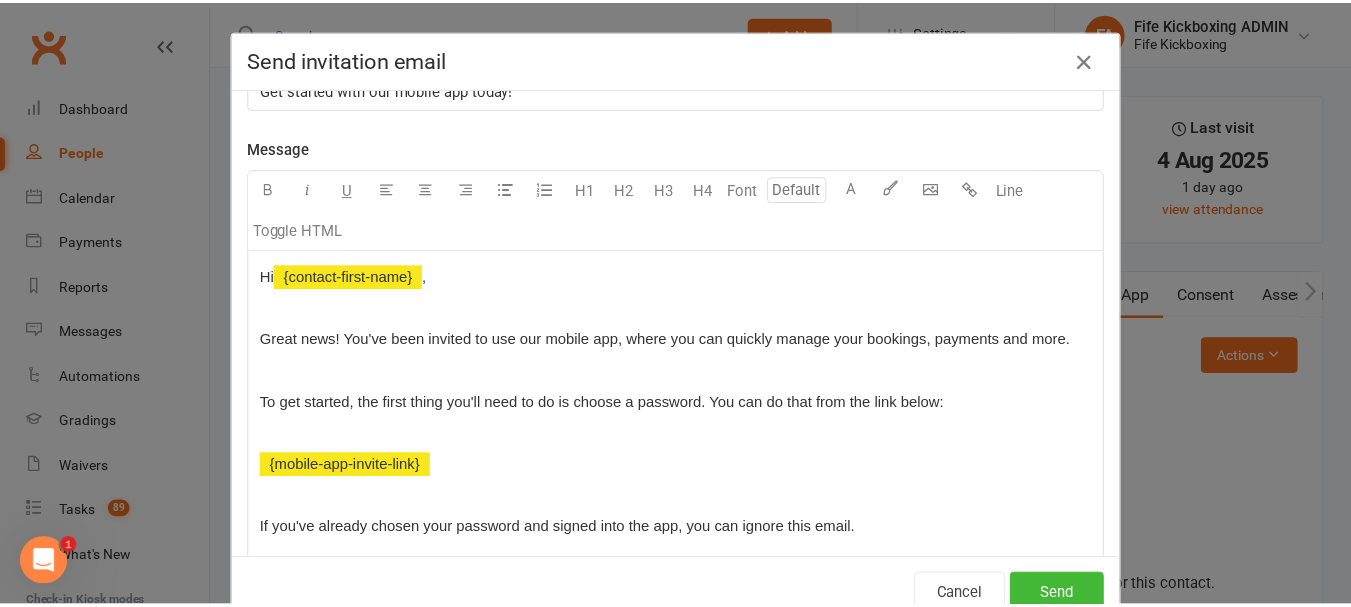 scroll, scrollTop: 100, scrollLeft: 0, axis: vertical 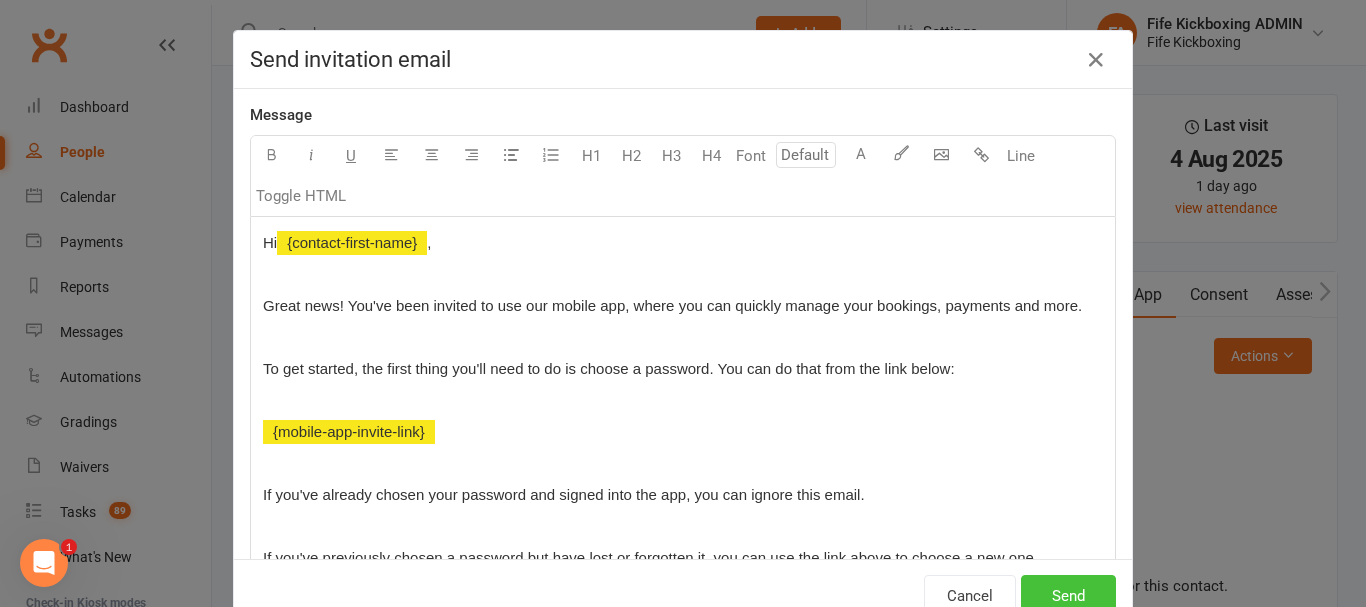 click on "Send" at bounding box center [1068, 596] 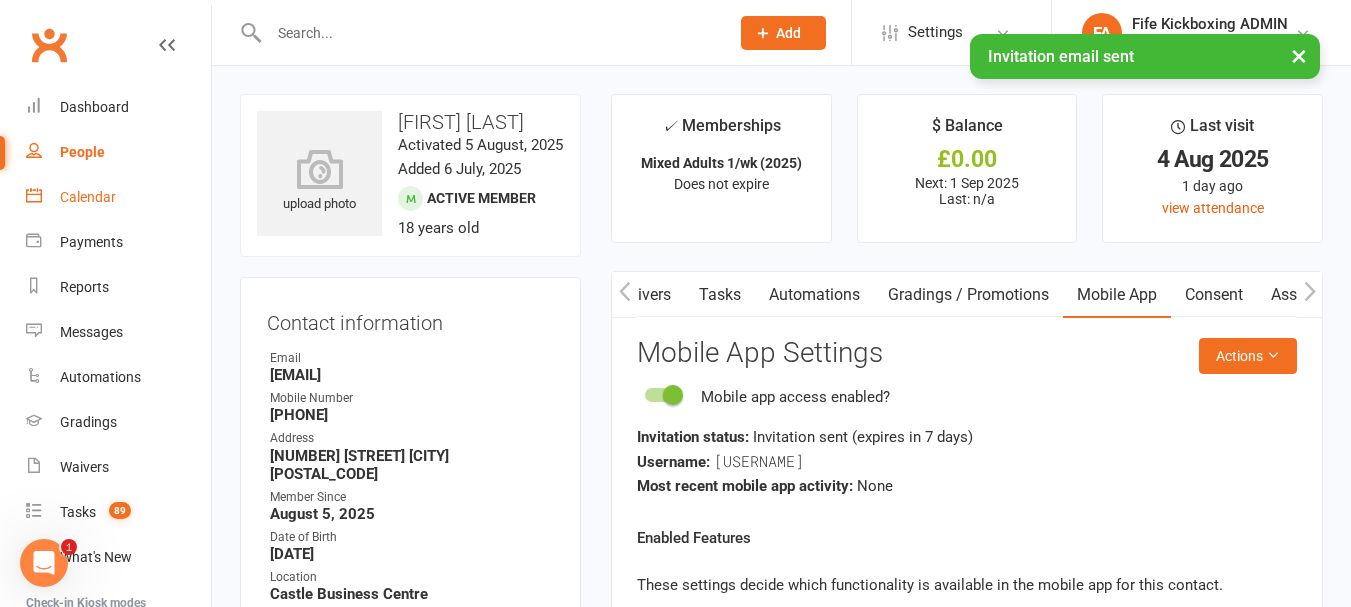 click on "Calendar" at bounding box center (88, 197) 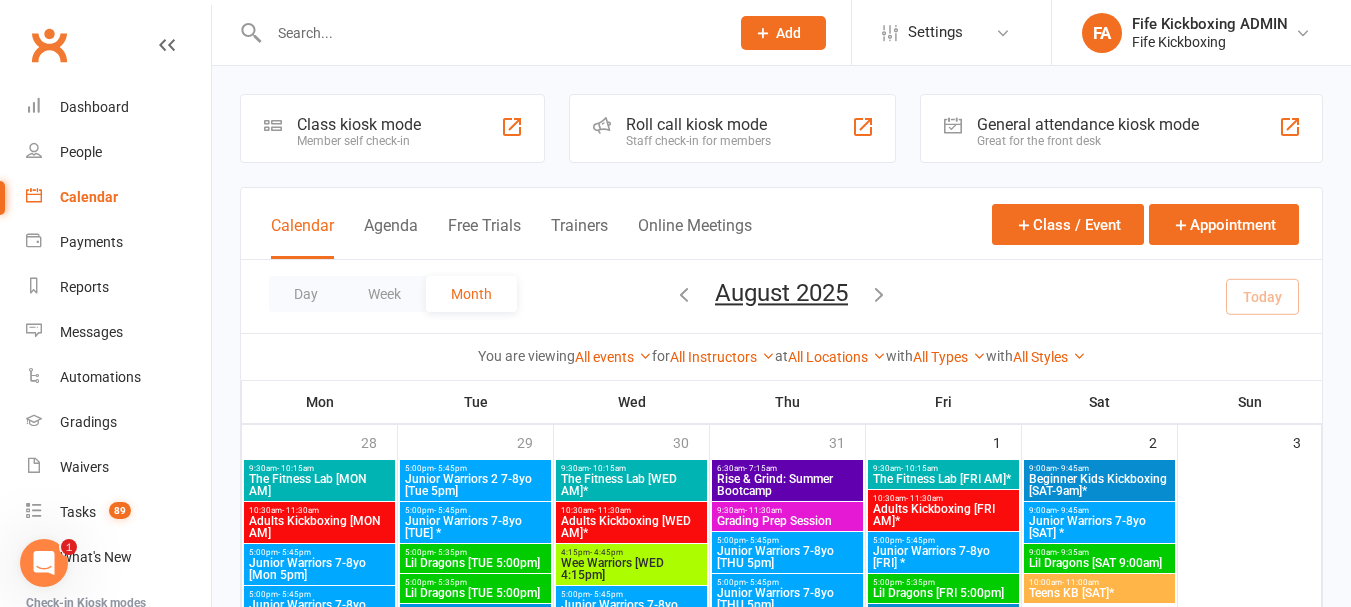 click at bounding box center (489, 33) 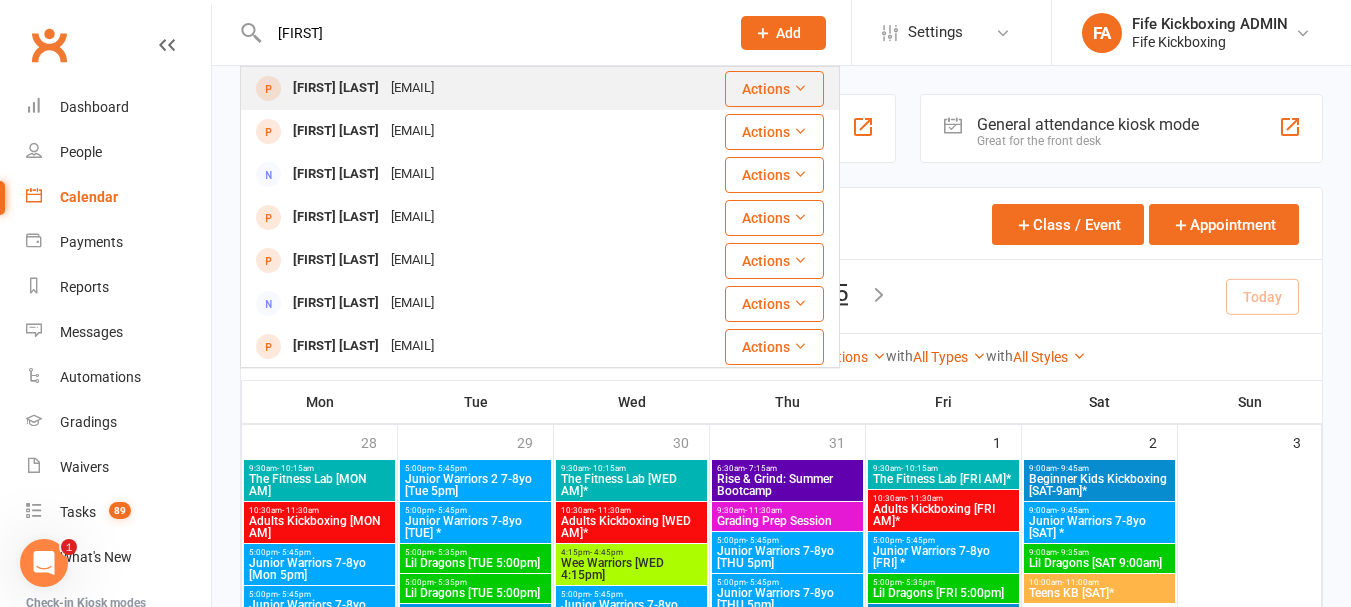 type on "Roslyn" 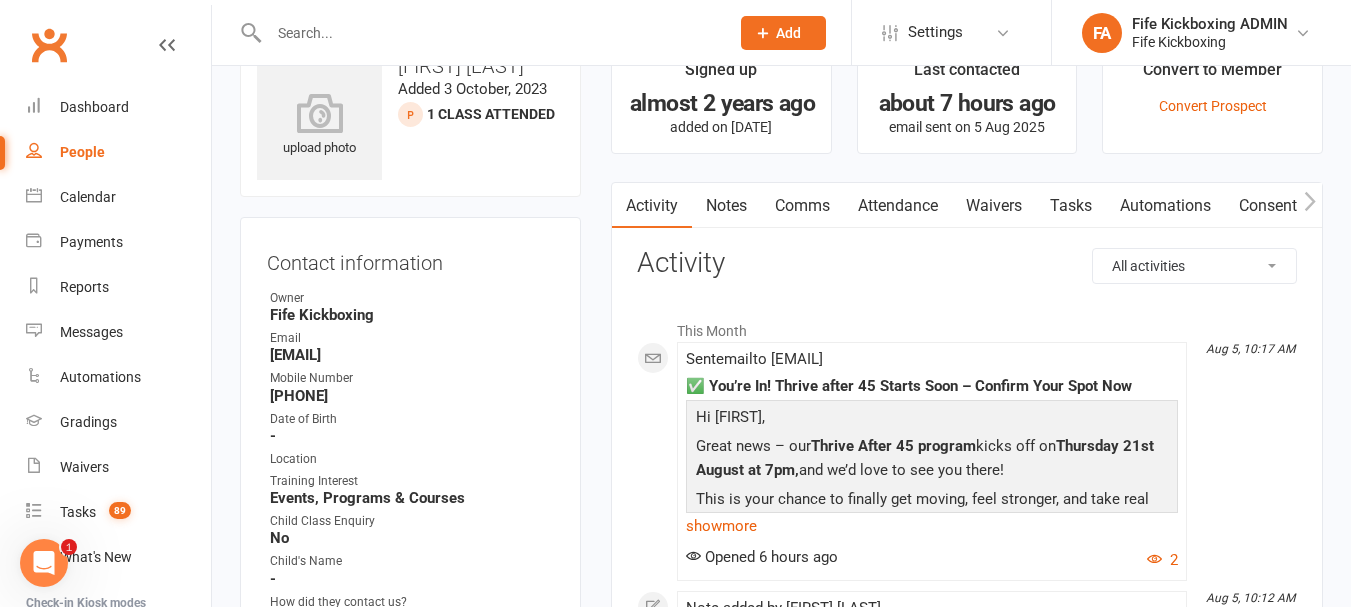 scroll, scrollTop: 100, scrollLeft: 0, axis: vertical 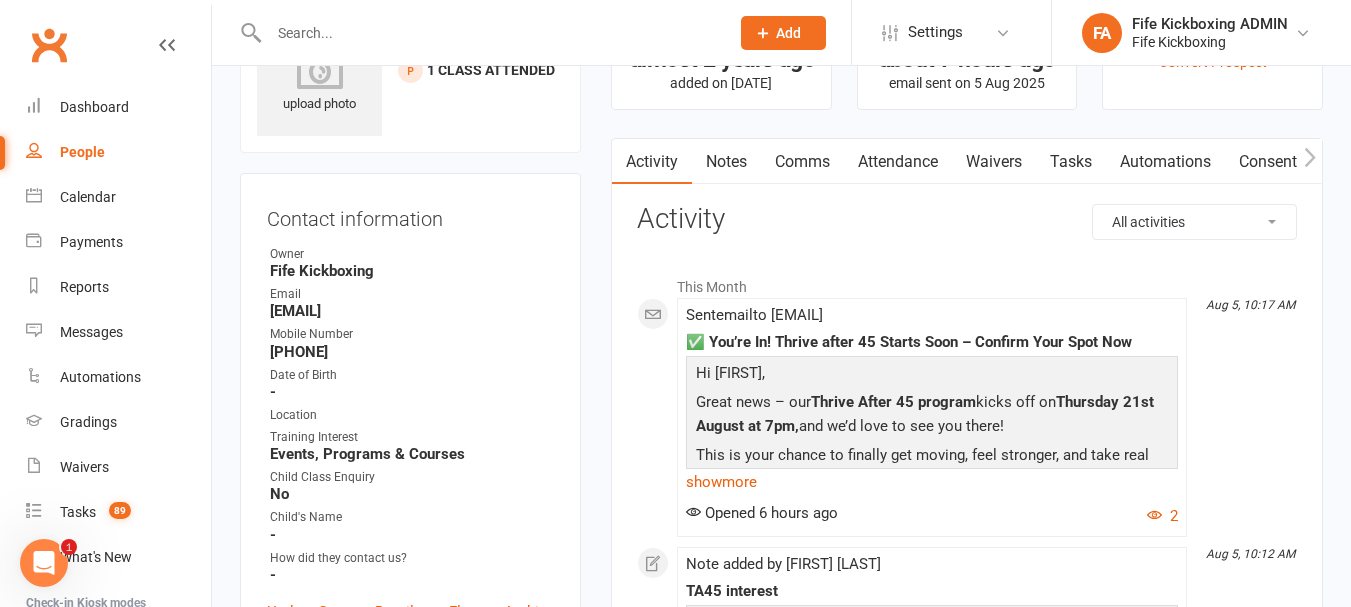 click on "Notes" at bounding box center [726, 162] 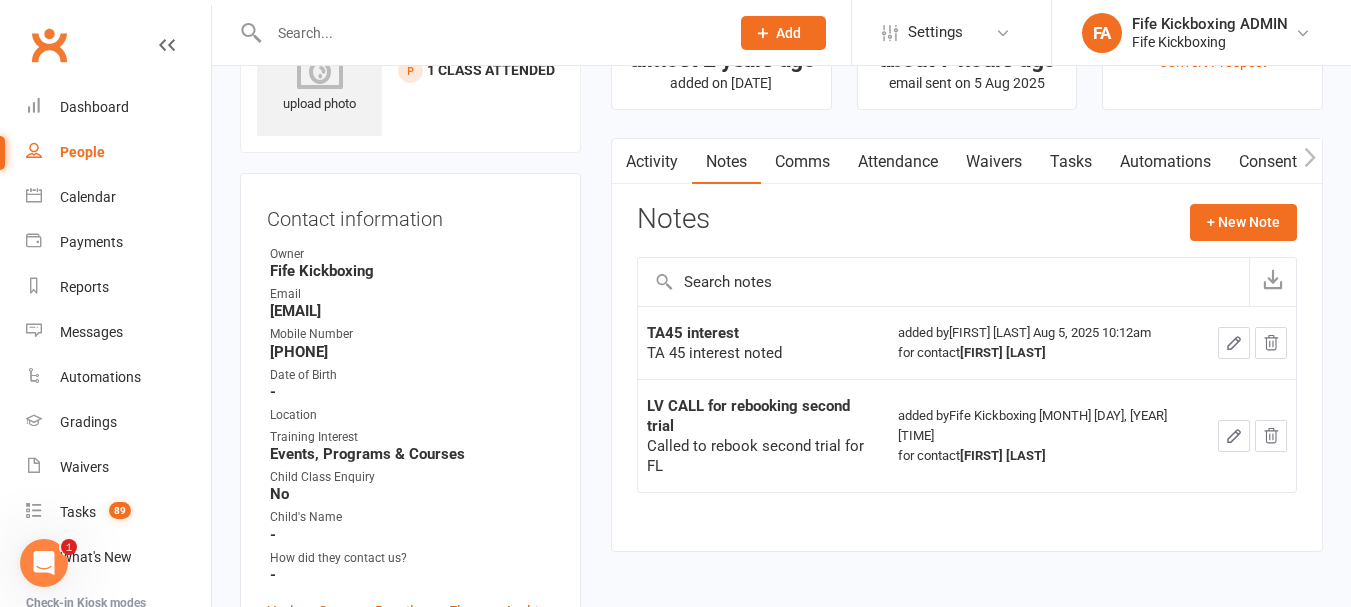 click at bounding box center (943, 282) 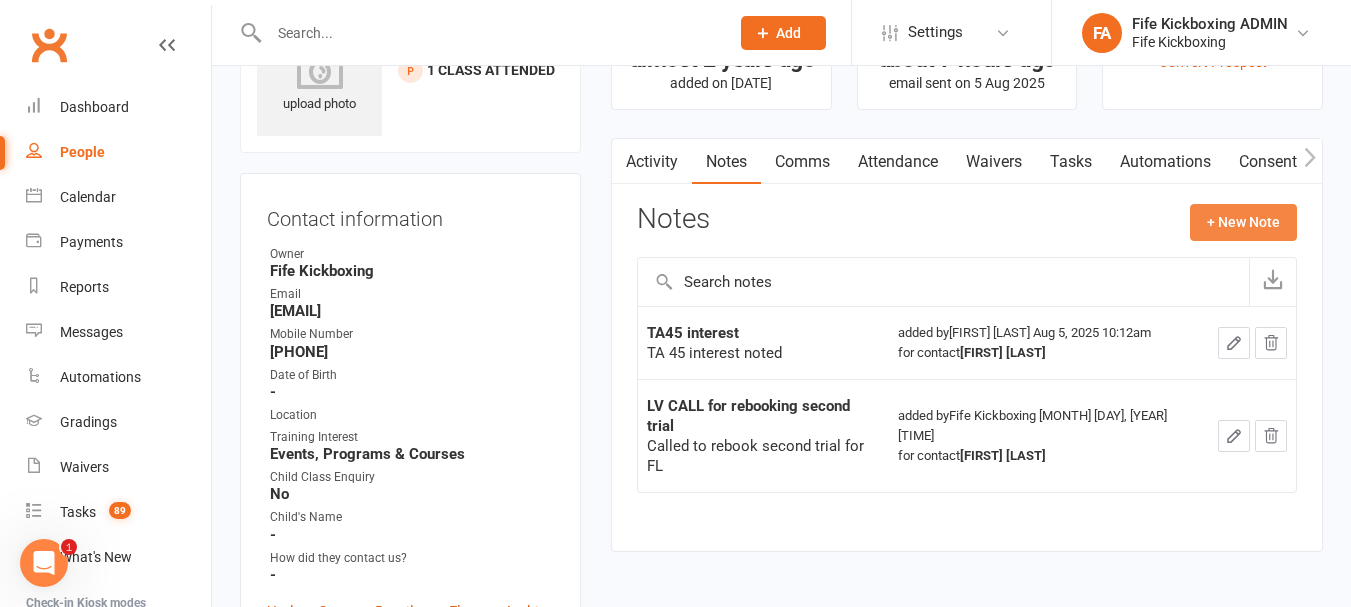 click on "+ New Note" at bounding box center (1243, 222) 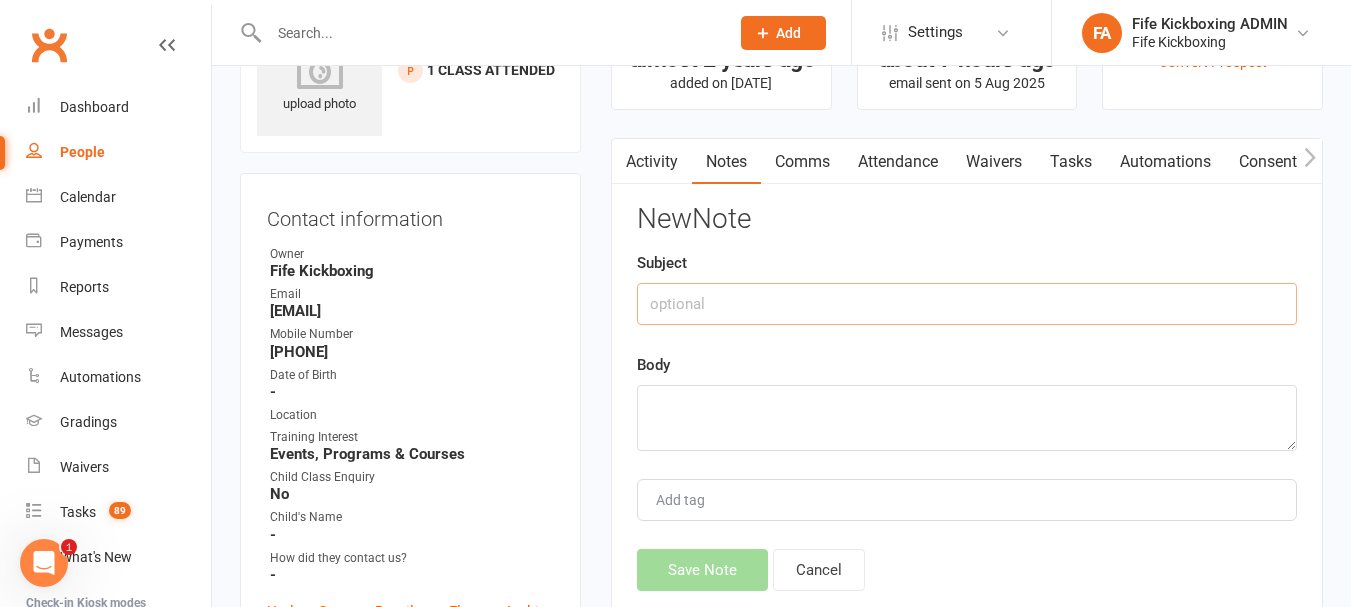 click at bounding box center [967, 304] 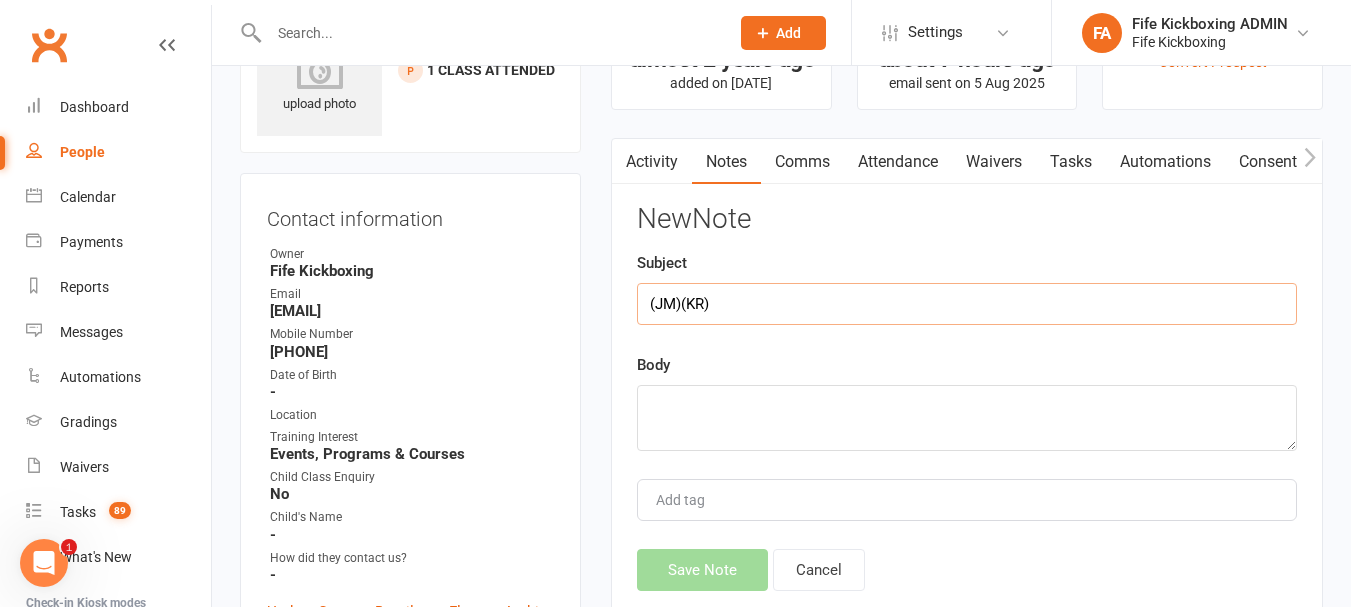 type on "(JM)(KR)" 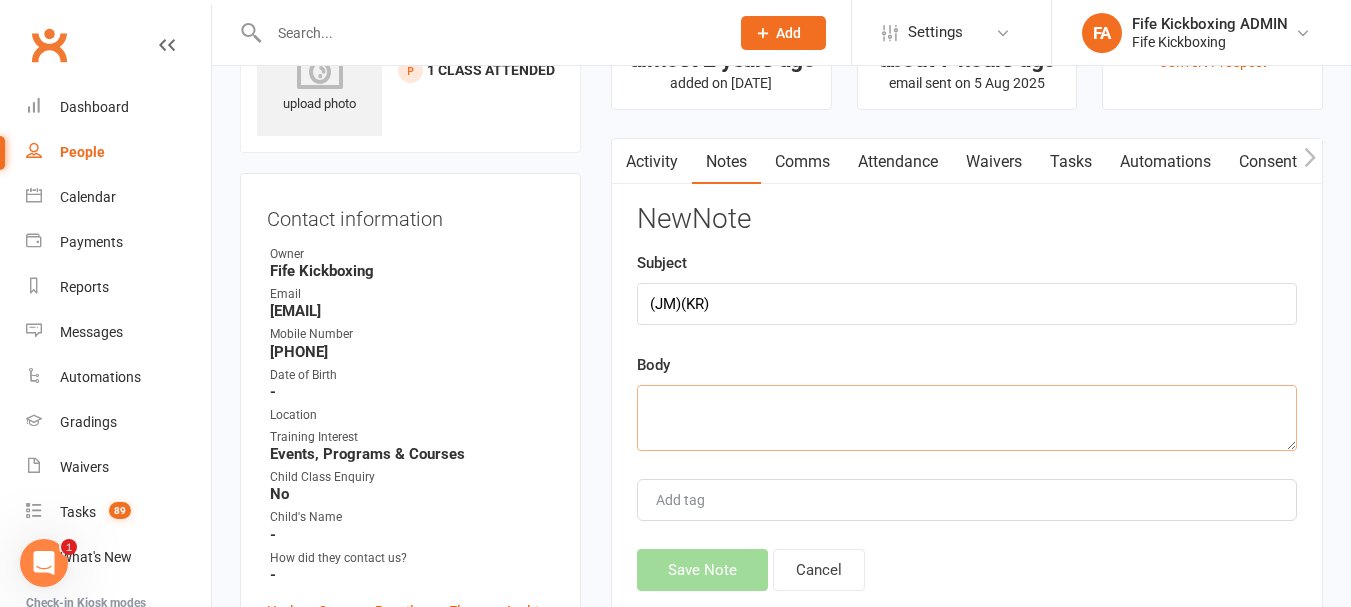 click at bounding box center [967, 418] 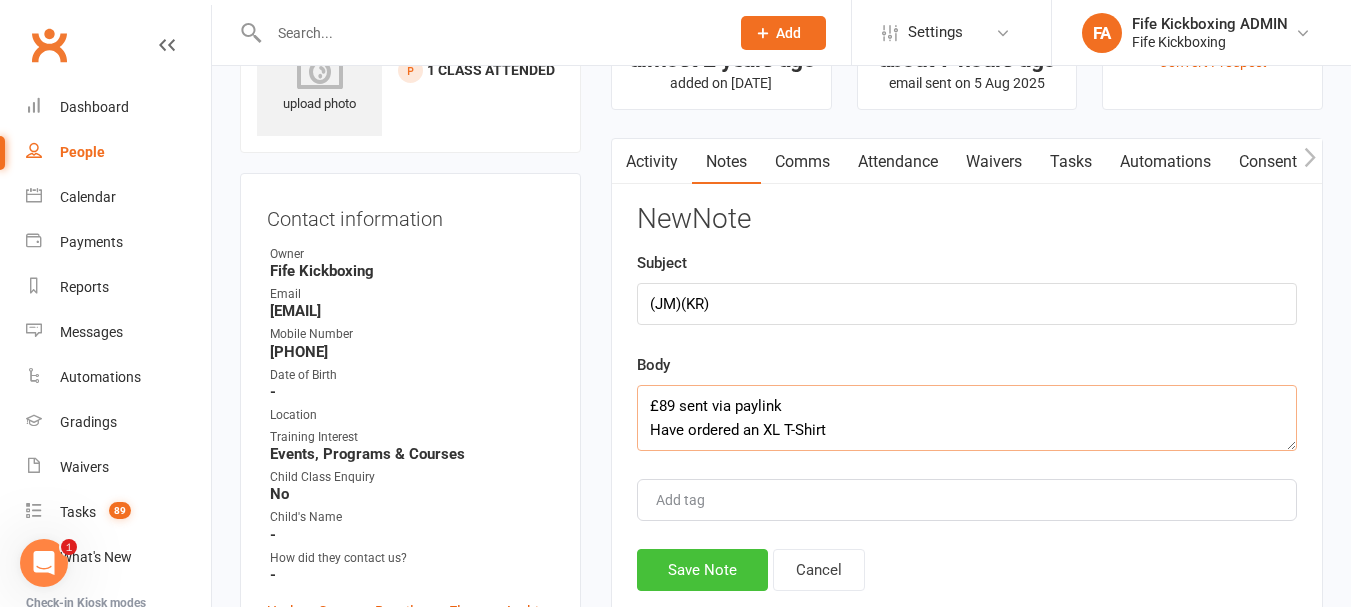 type on "£89 sent via paylink
Have ordered an XL T-Shirt" 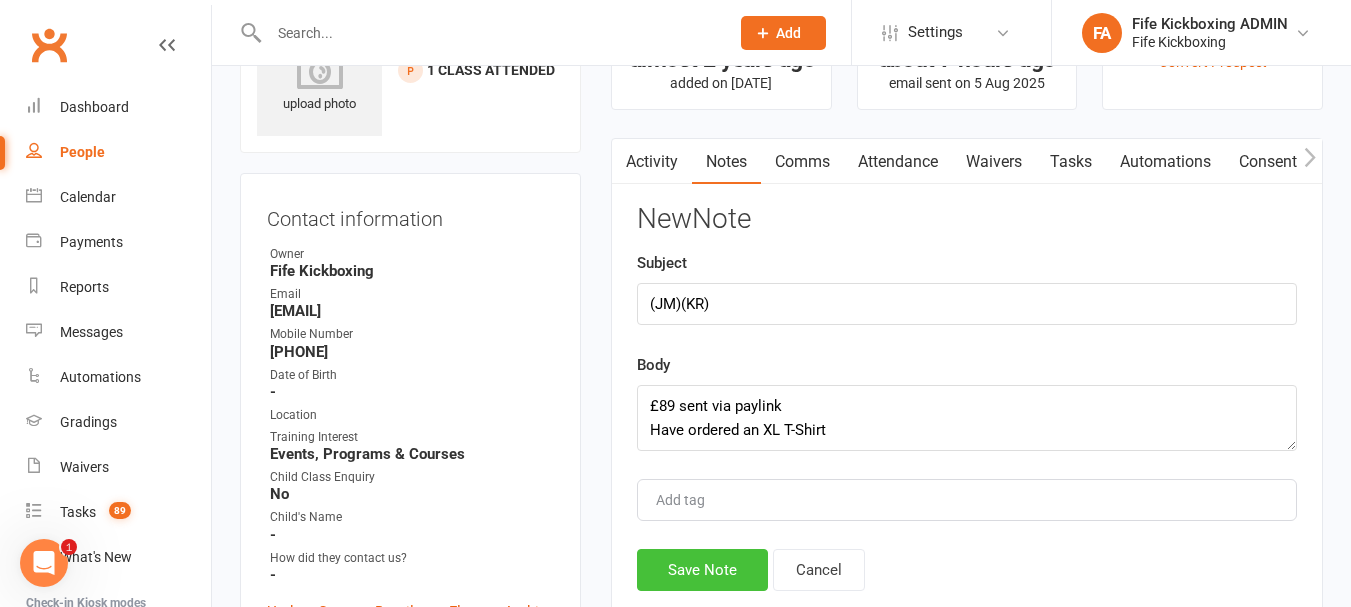 click on "Save Note" at bounding box center [702, 570] 